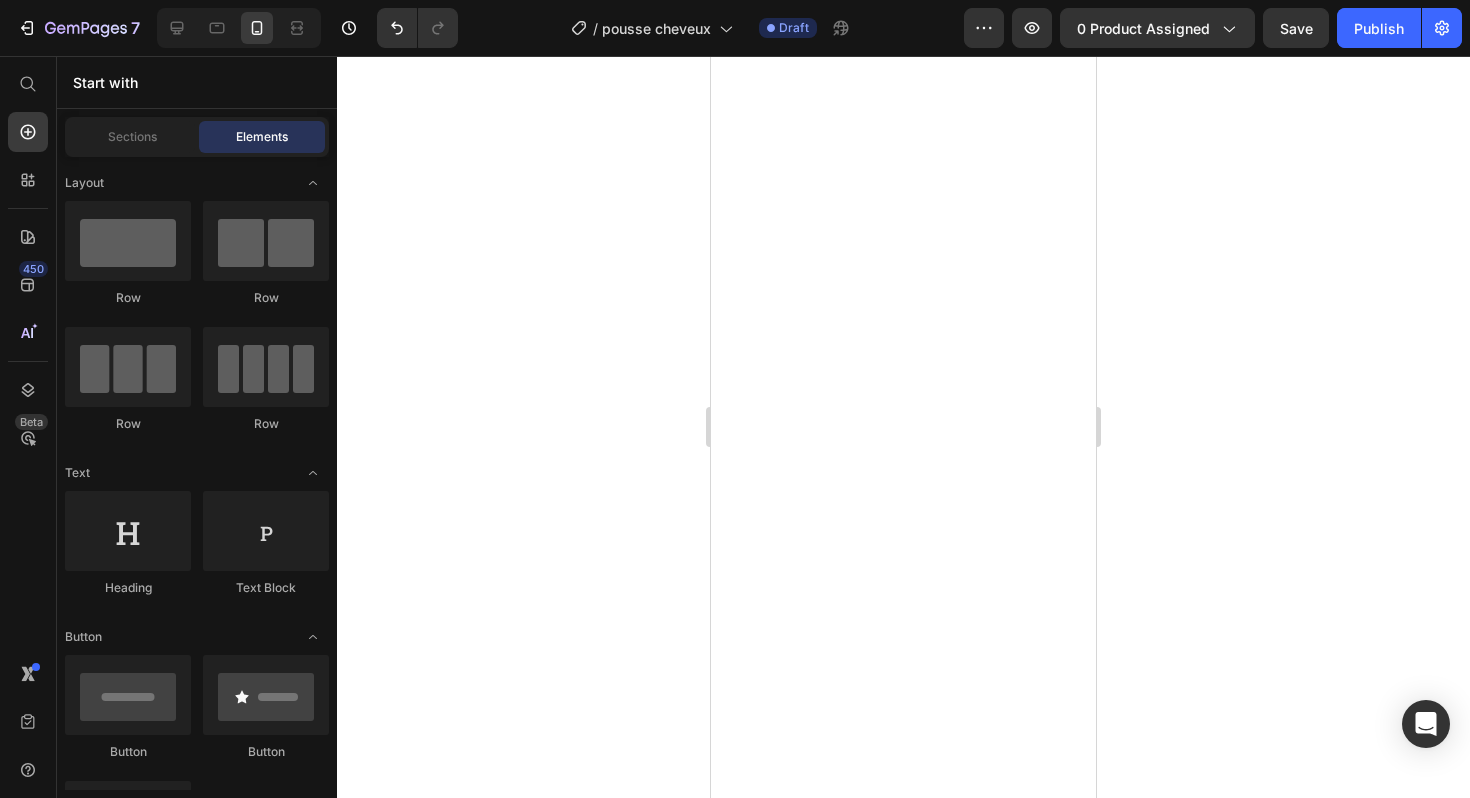 scroll, scrollTop: 0, scrollLeft: 0, axis: both 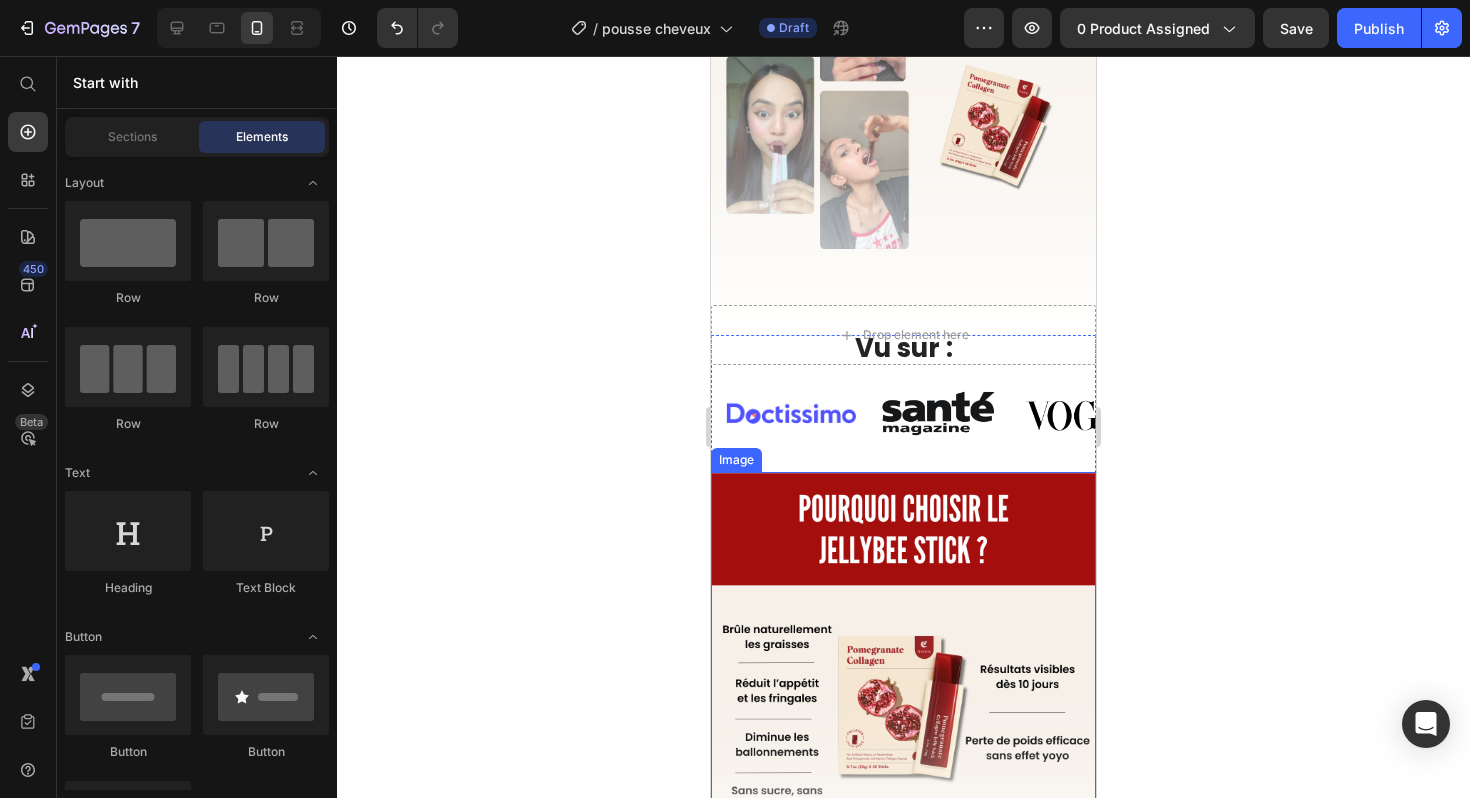 click at bounding box center (903, 664) 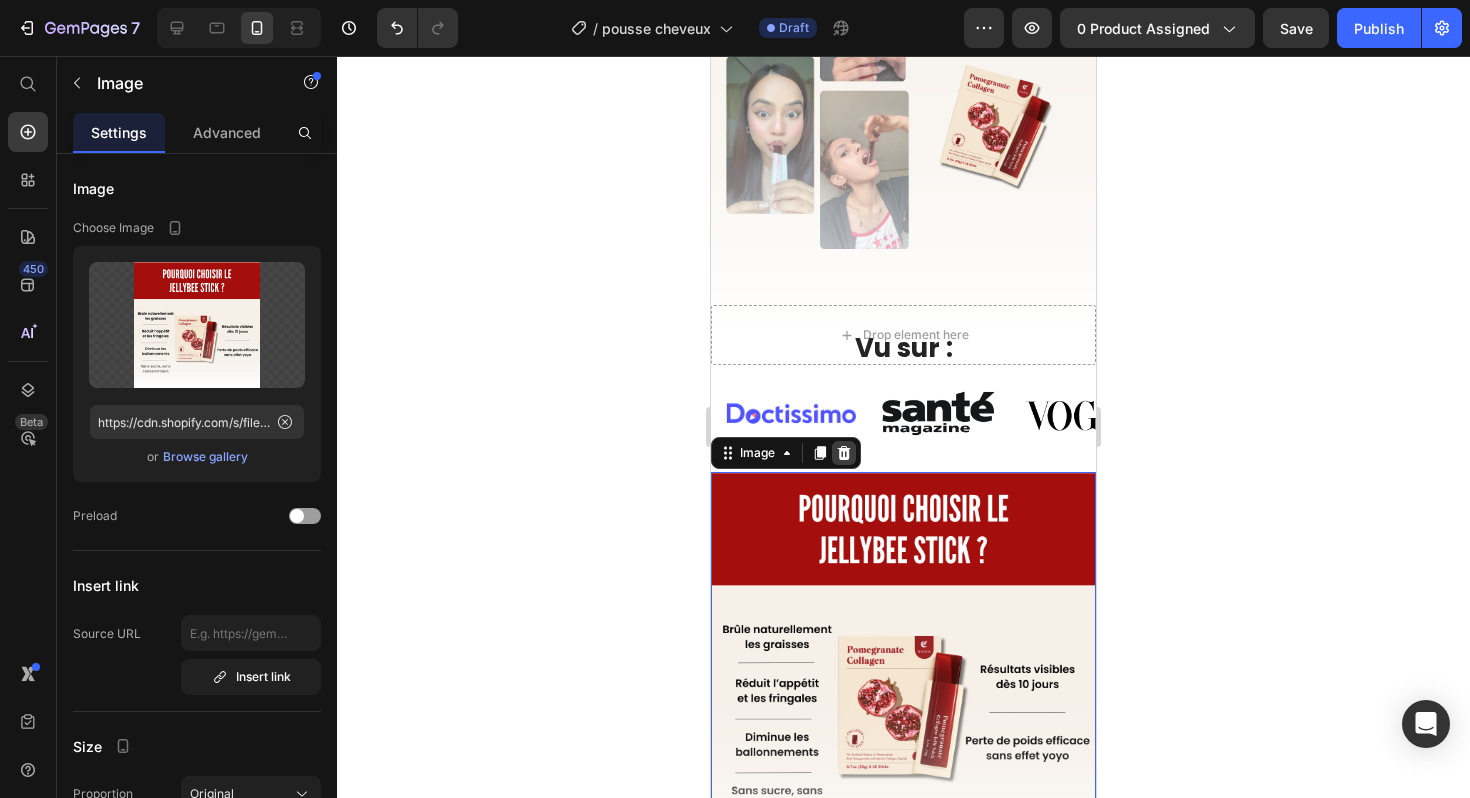click 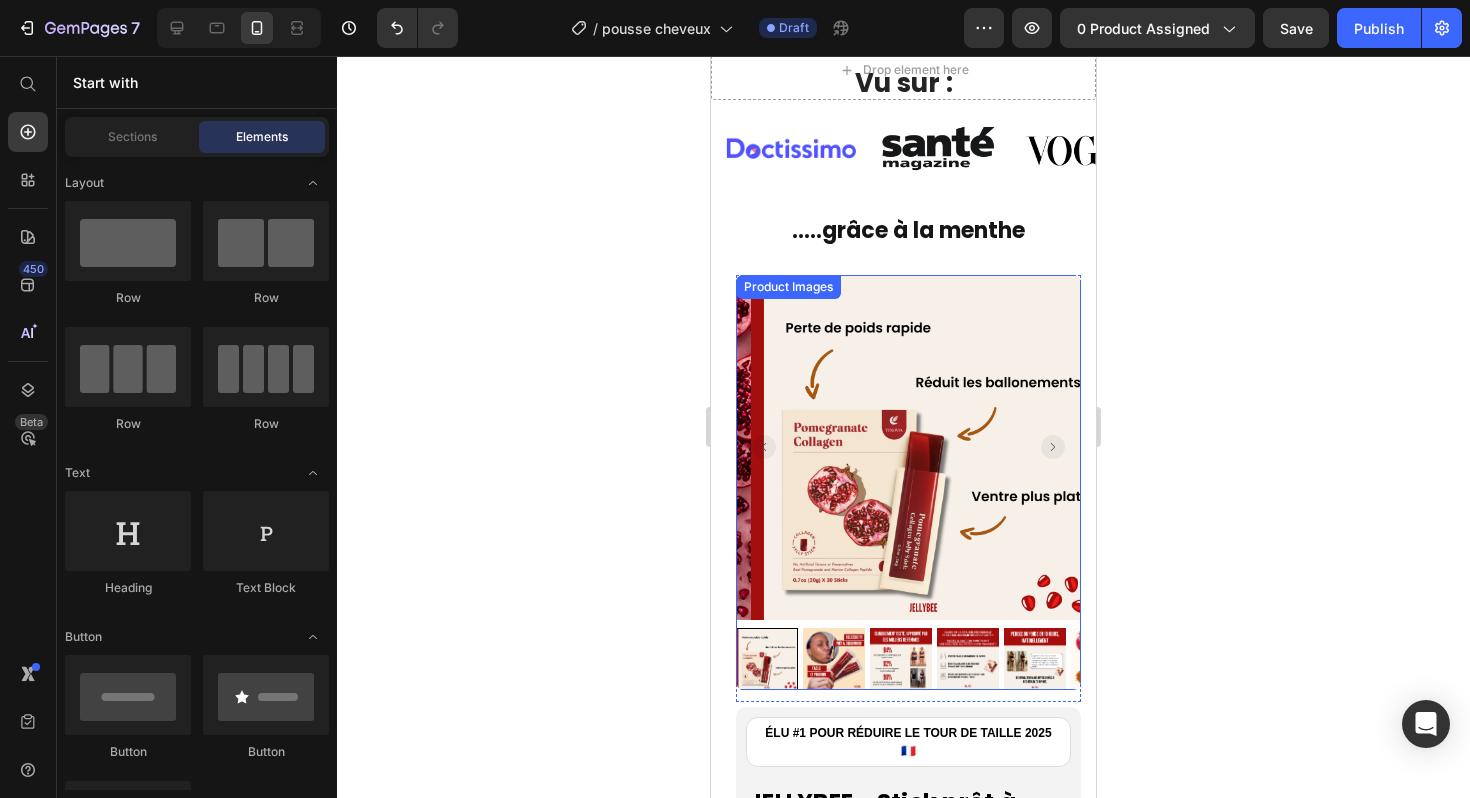 scroll, scrollTop: 586, scrollLeft: 0, axis: vertical 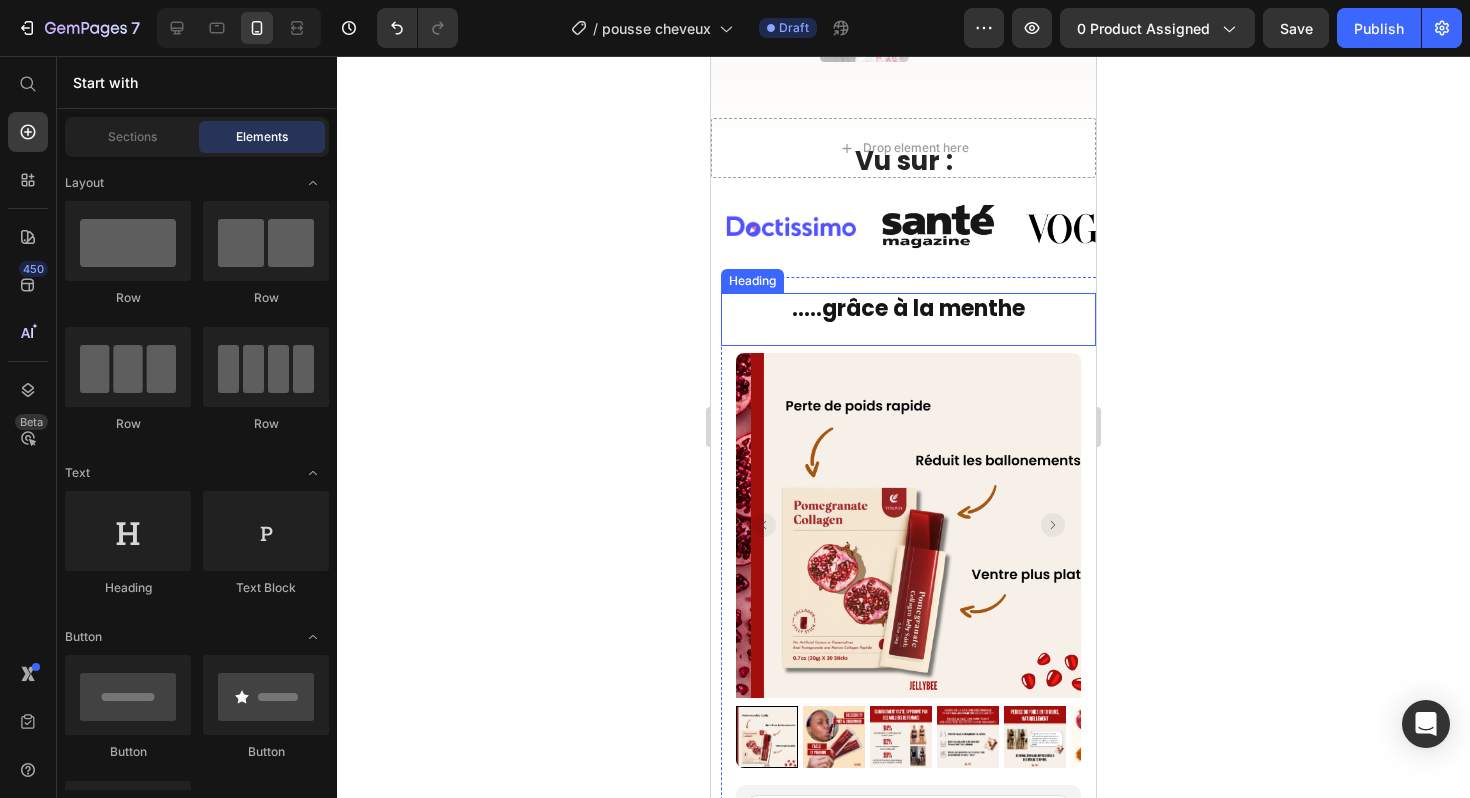 click on ".....grâce à la menthe" at bounding box center [908, 309] 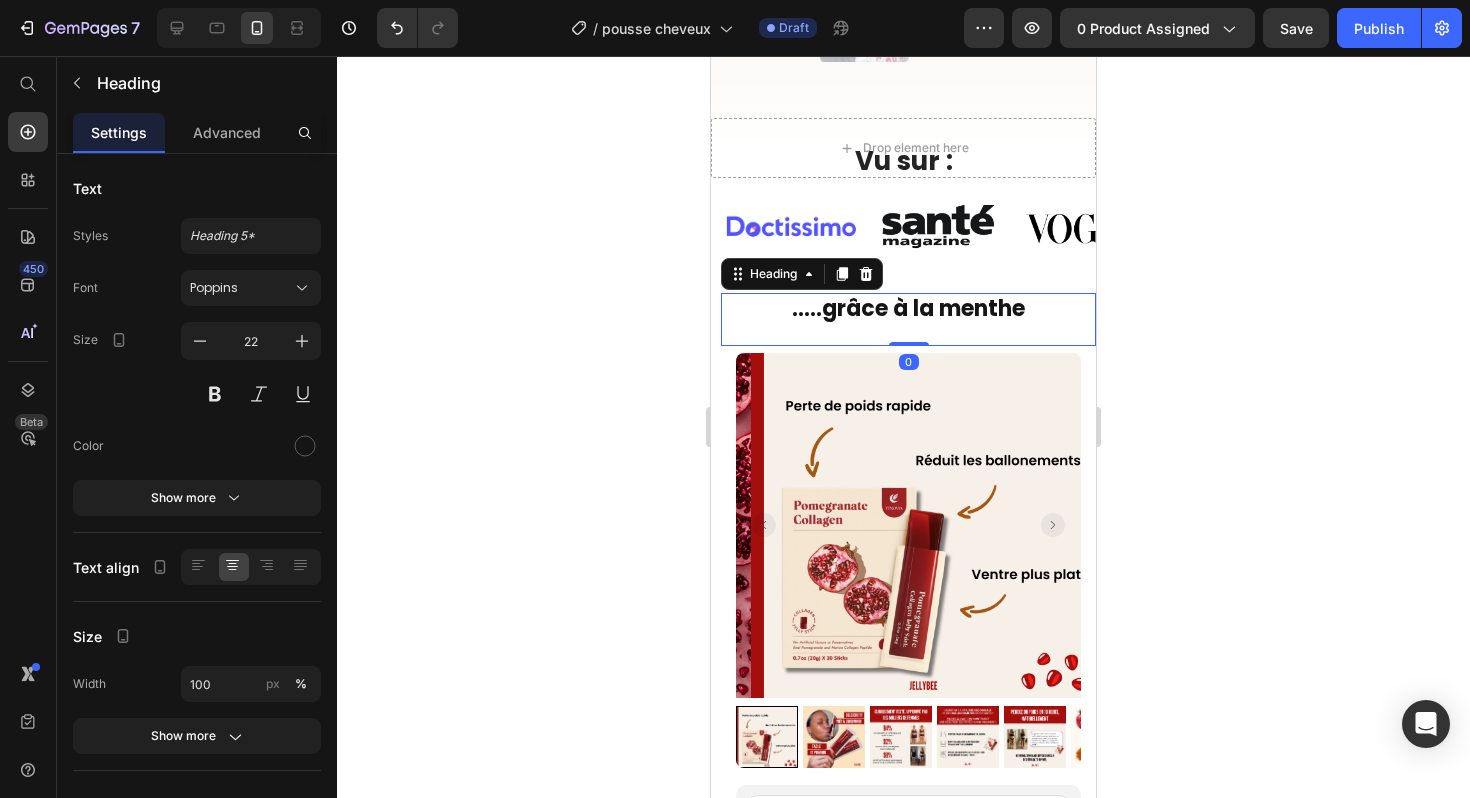 click on ".....grâce à la menthe" at bounding box center [908, 309] 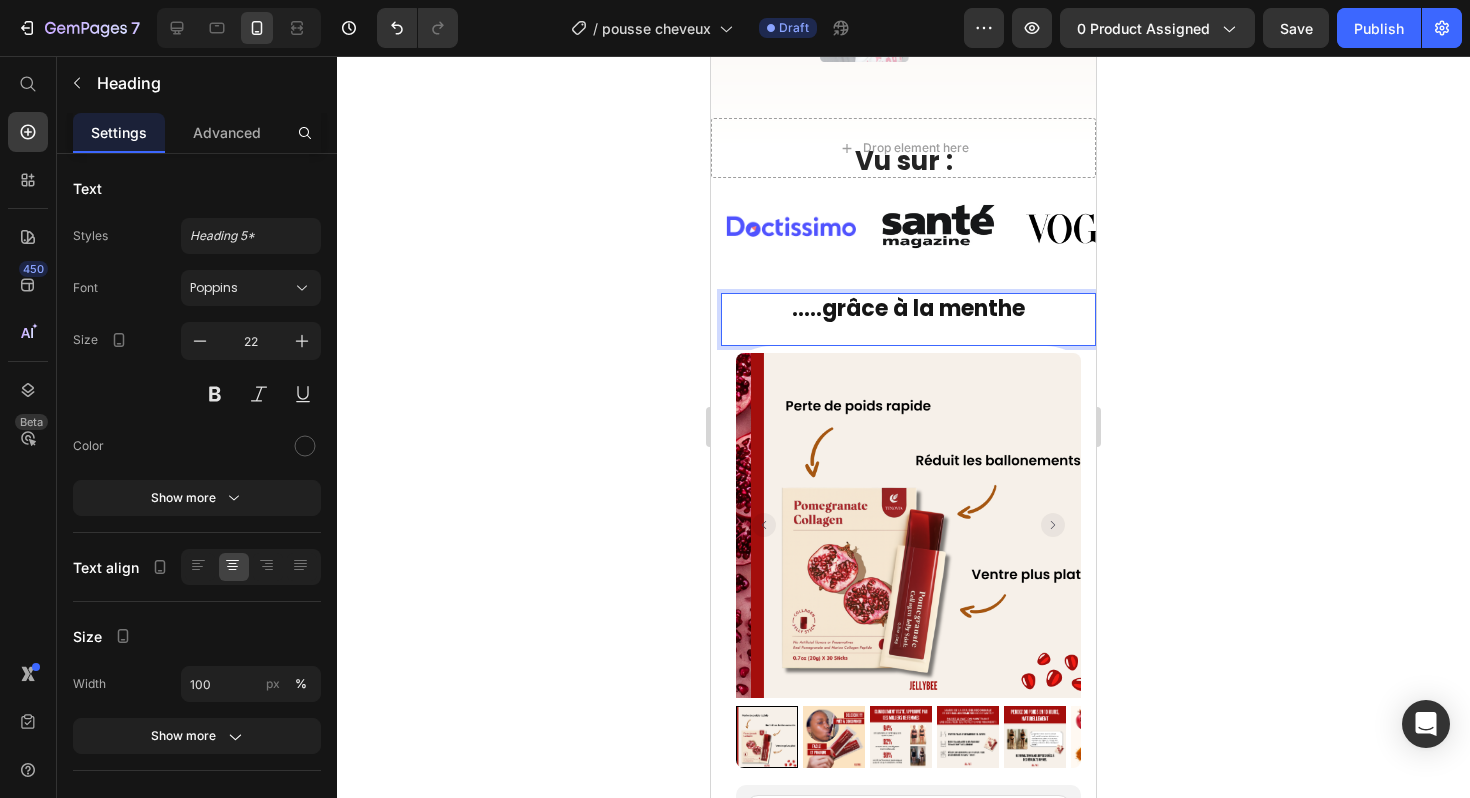click on ".....grâce à la menthe" at bounding box center [908, 309] 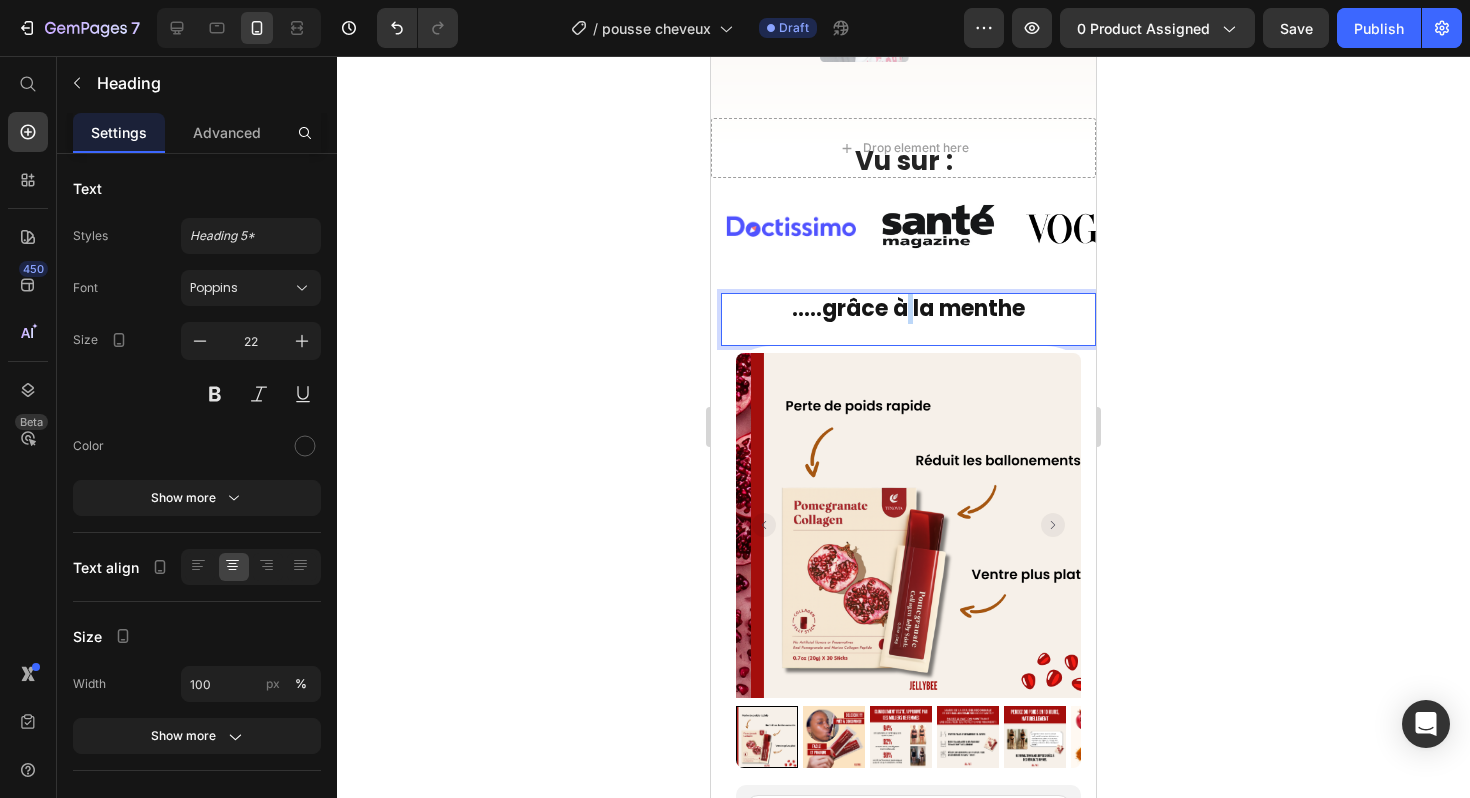 click on ".....grâce à la menthe" at bounding box center [908, 309] 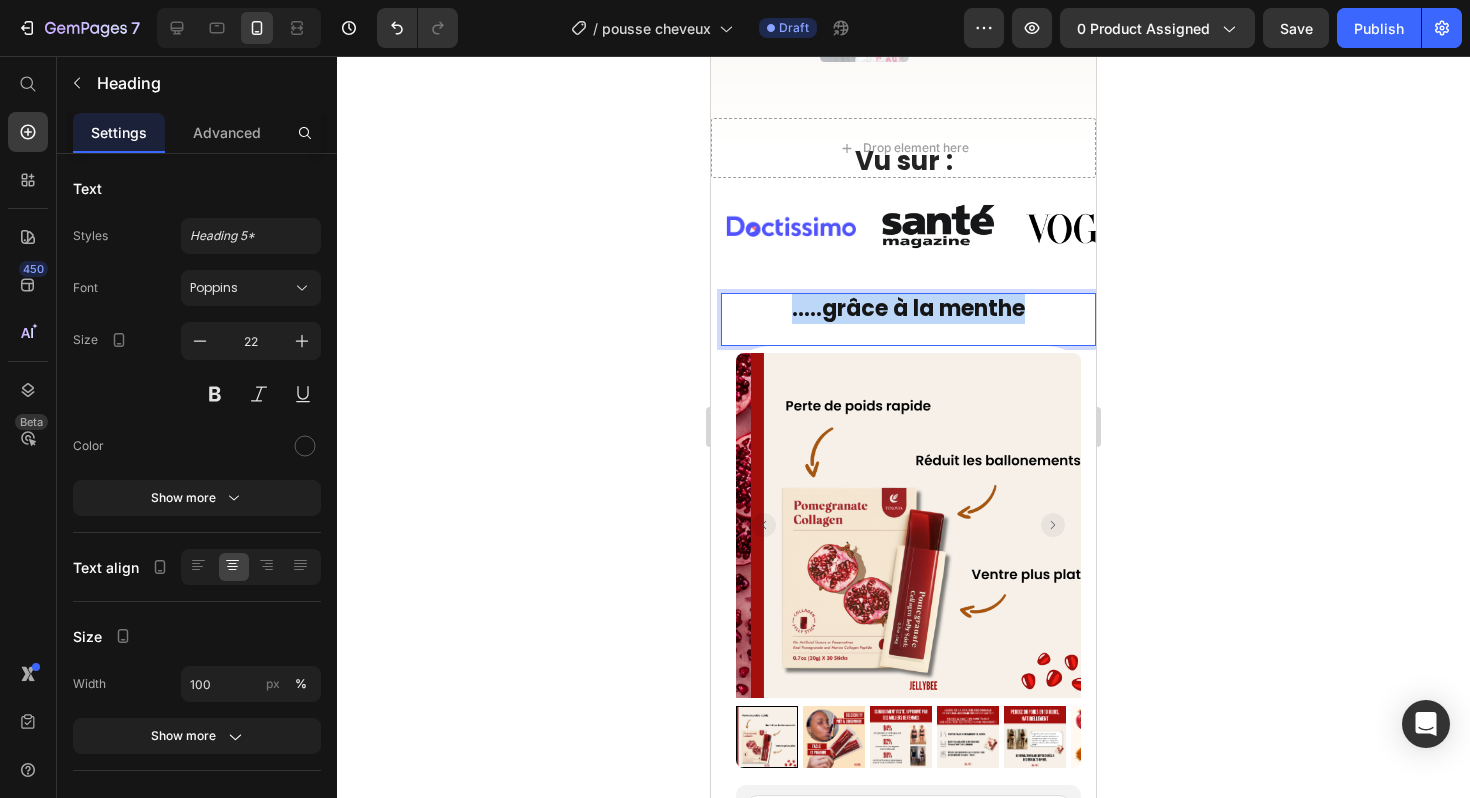 click on ".....grâce à la menthe" at bounding box center (908, 309) 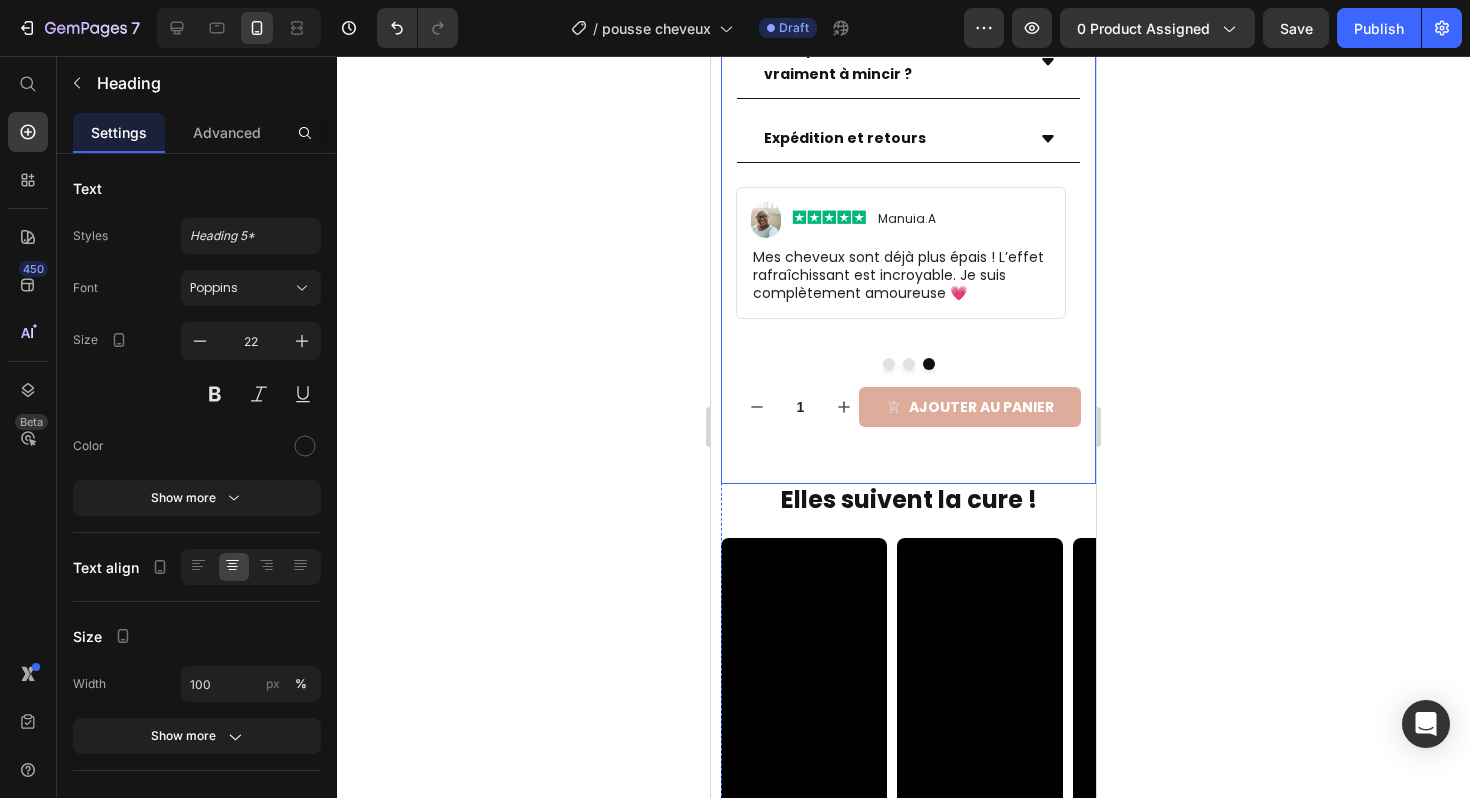 scroll, scrollTop: 1991, scrollLeft: 0, axis: vertical 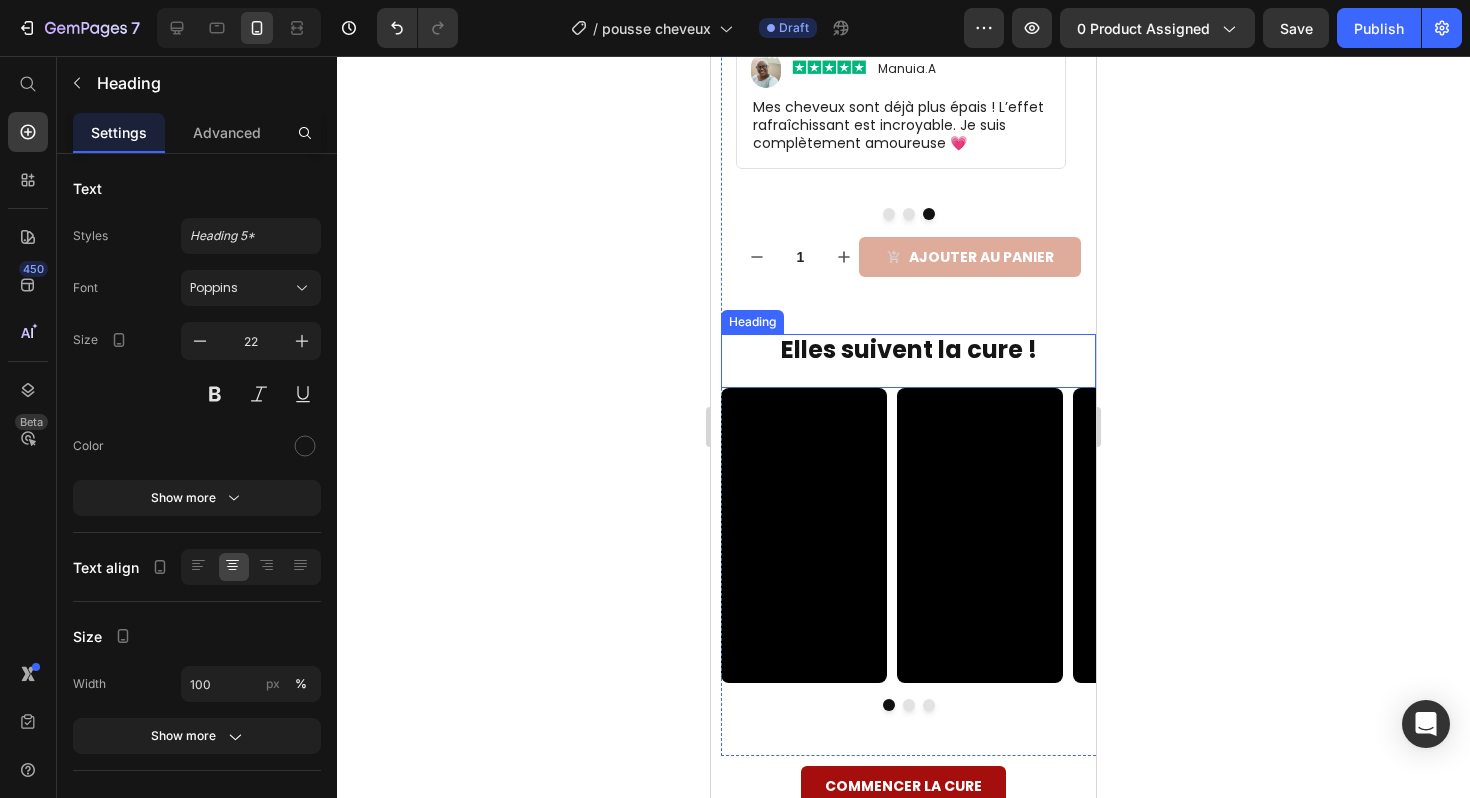 click on "Elles suivent la cure !" at bounding box center [909, 349] 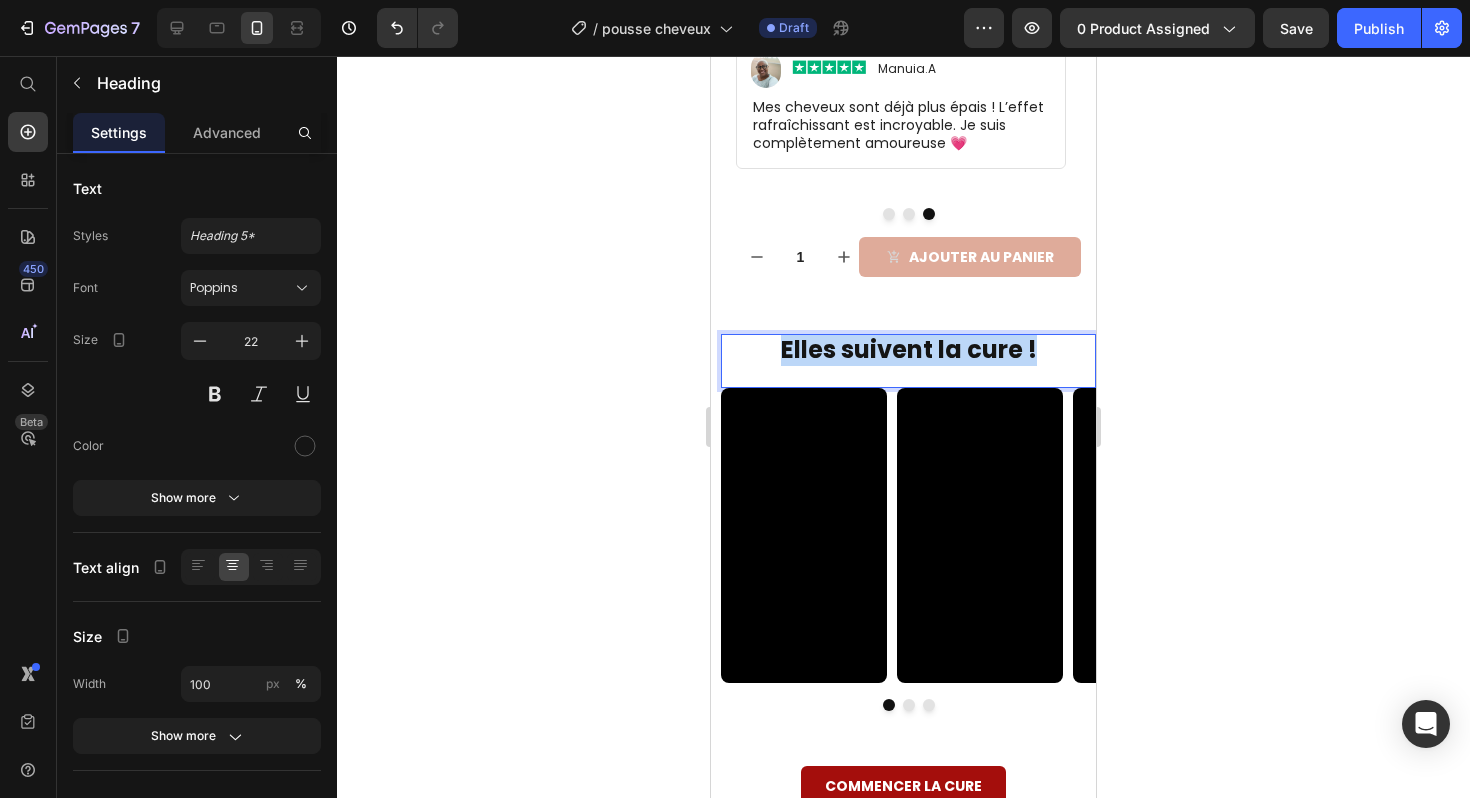 click on "Elles suivent la cure !" at bounding box center (909, 349) 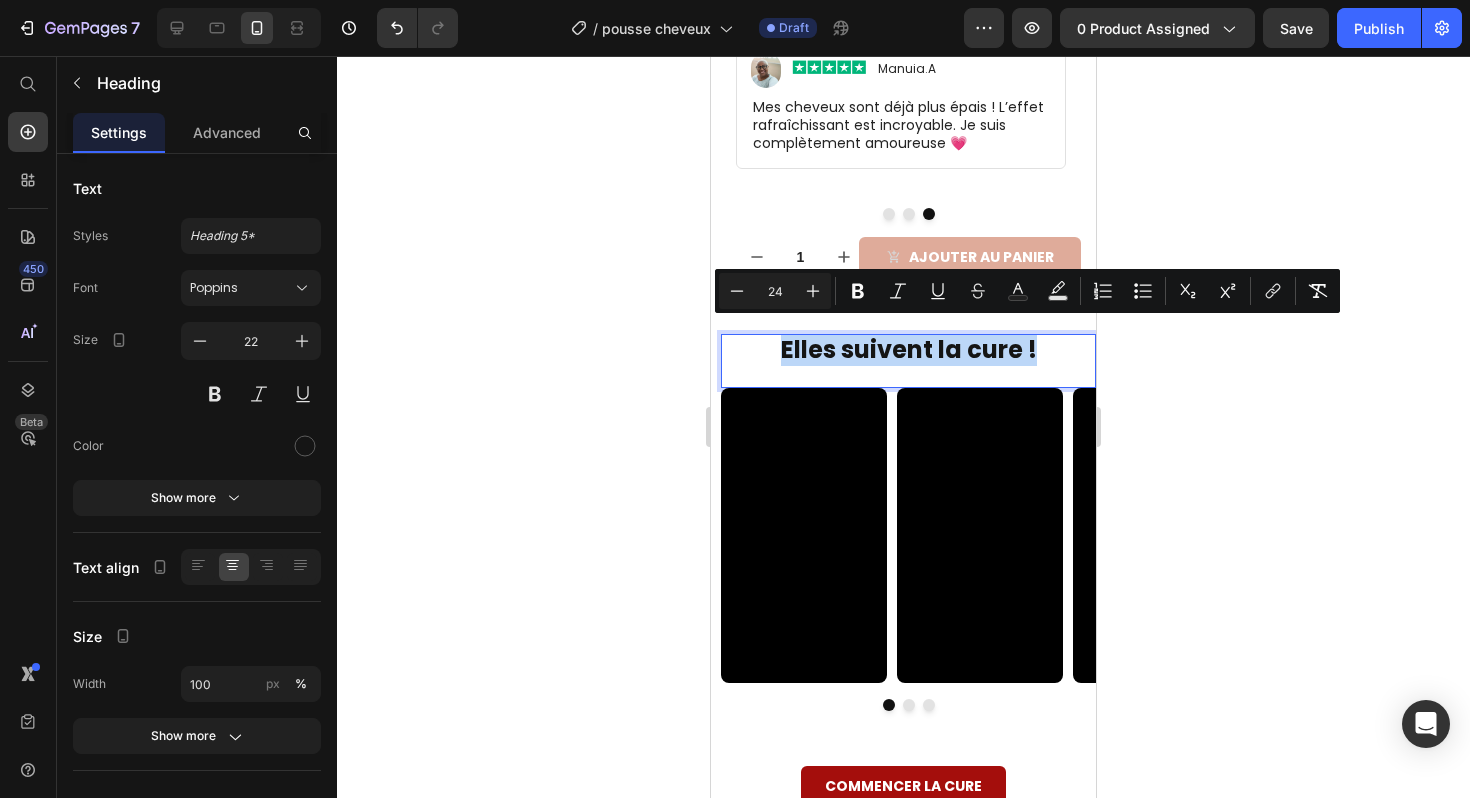 click on "Elles suivent la cure !" at bounding box center [909, 349] 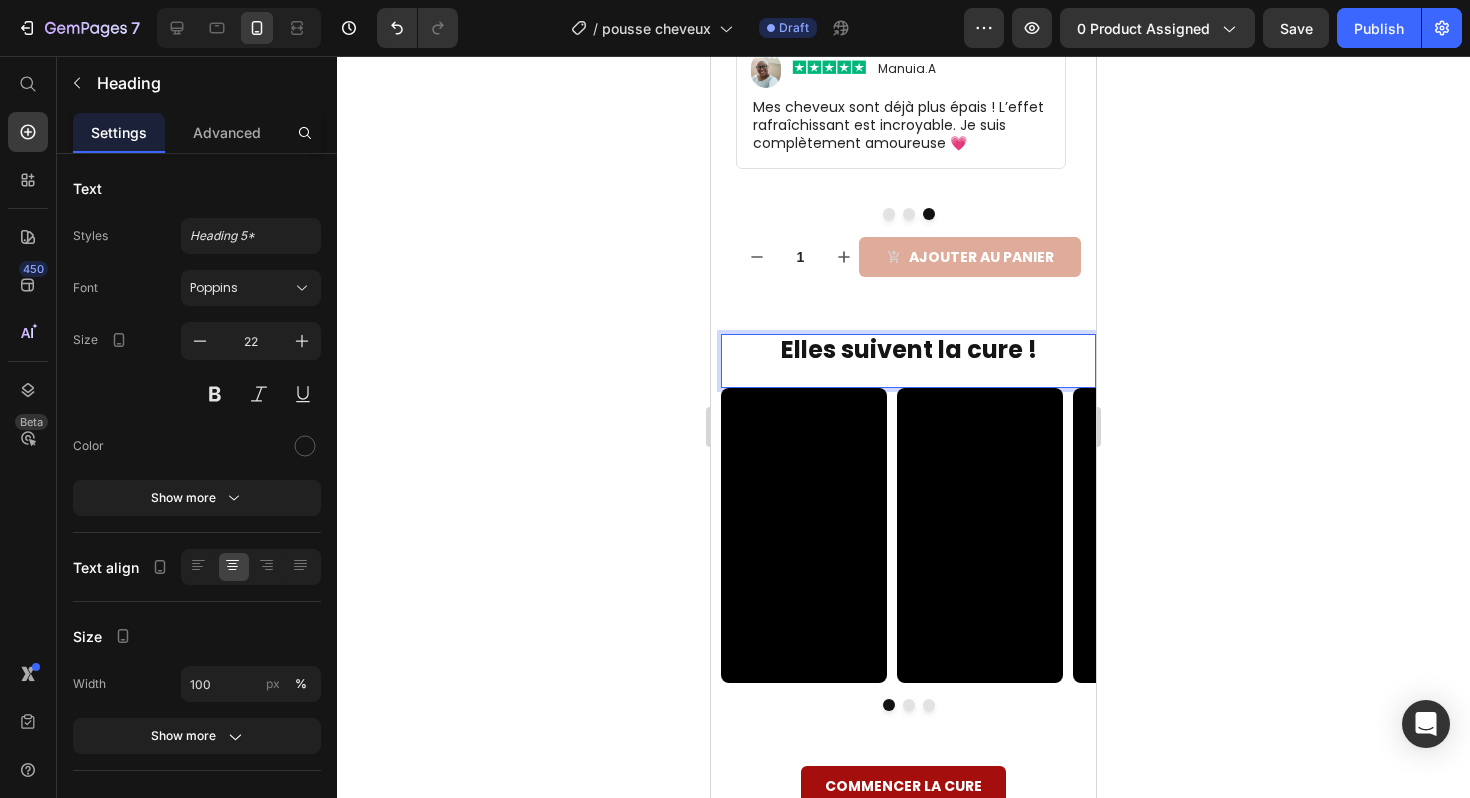 click 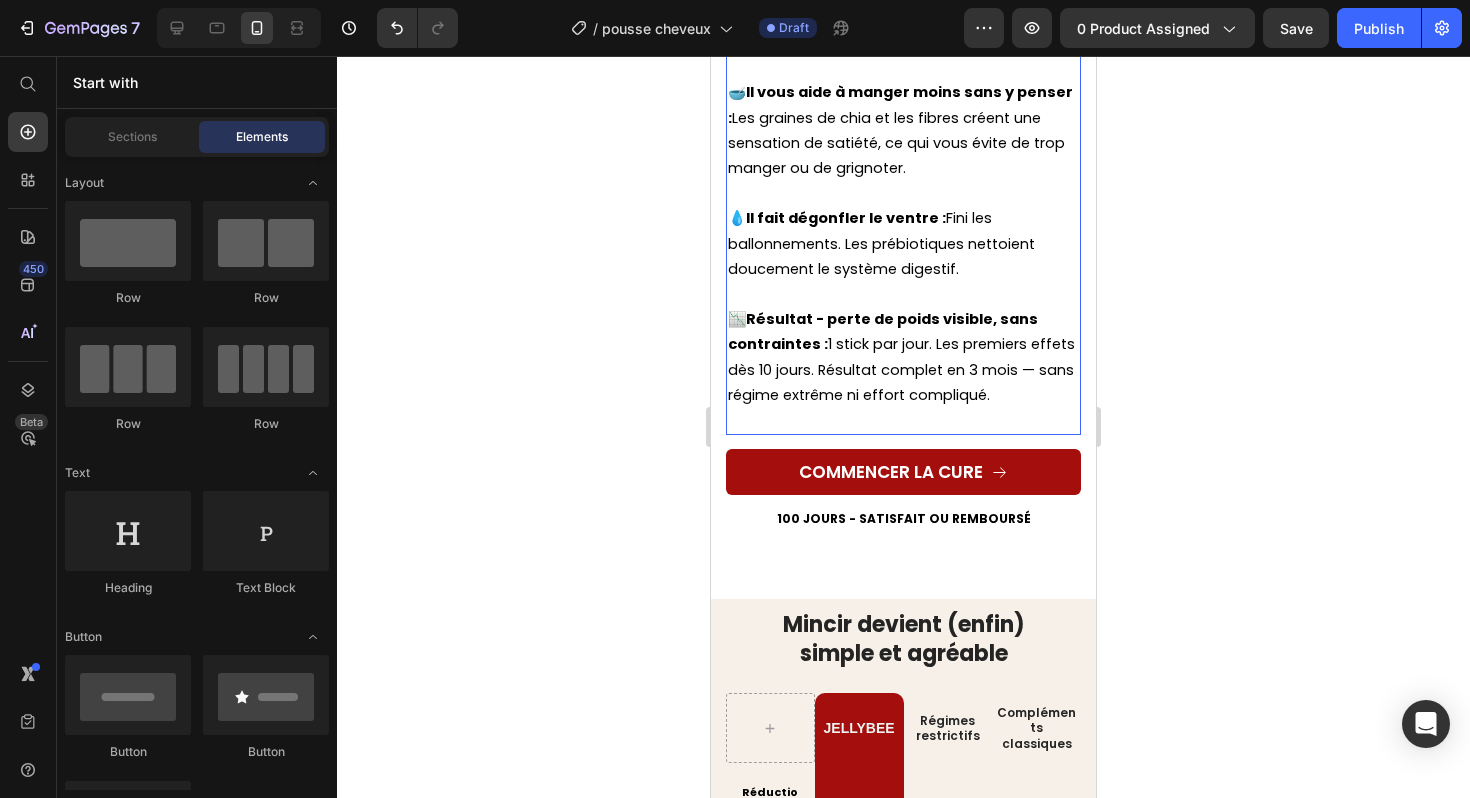 scroll, scrollTop: 3084, scrollLeft: 0, axis: vertical 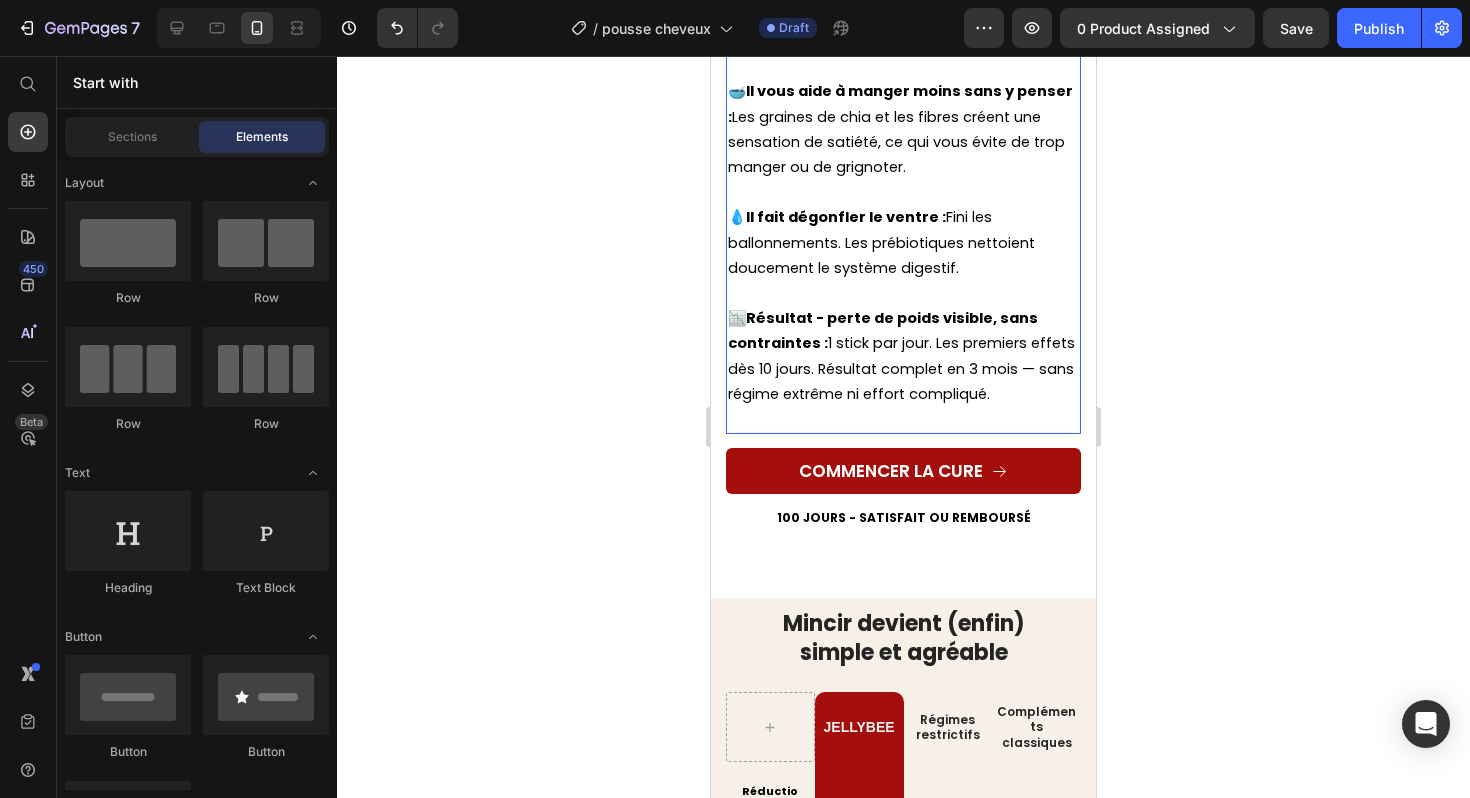 click on "📉  Résultat - perte de poids visible, sans contraintes :  1 stick par jour. Les premiers effets dès 10 jours. Résultat complet en 3 mois — sans régime extrême ni effort compliqué." at bounding box center [901, 356] 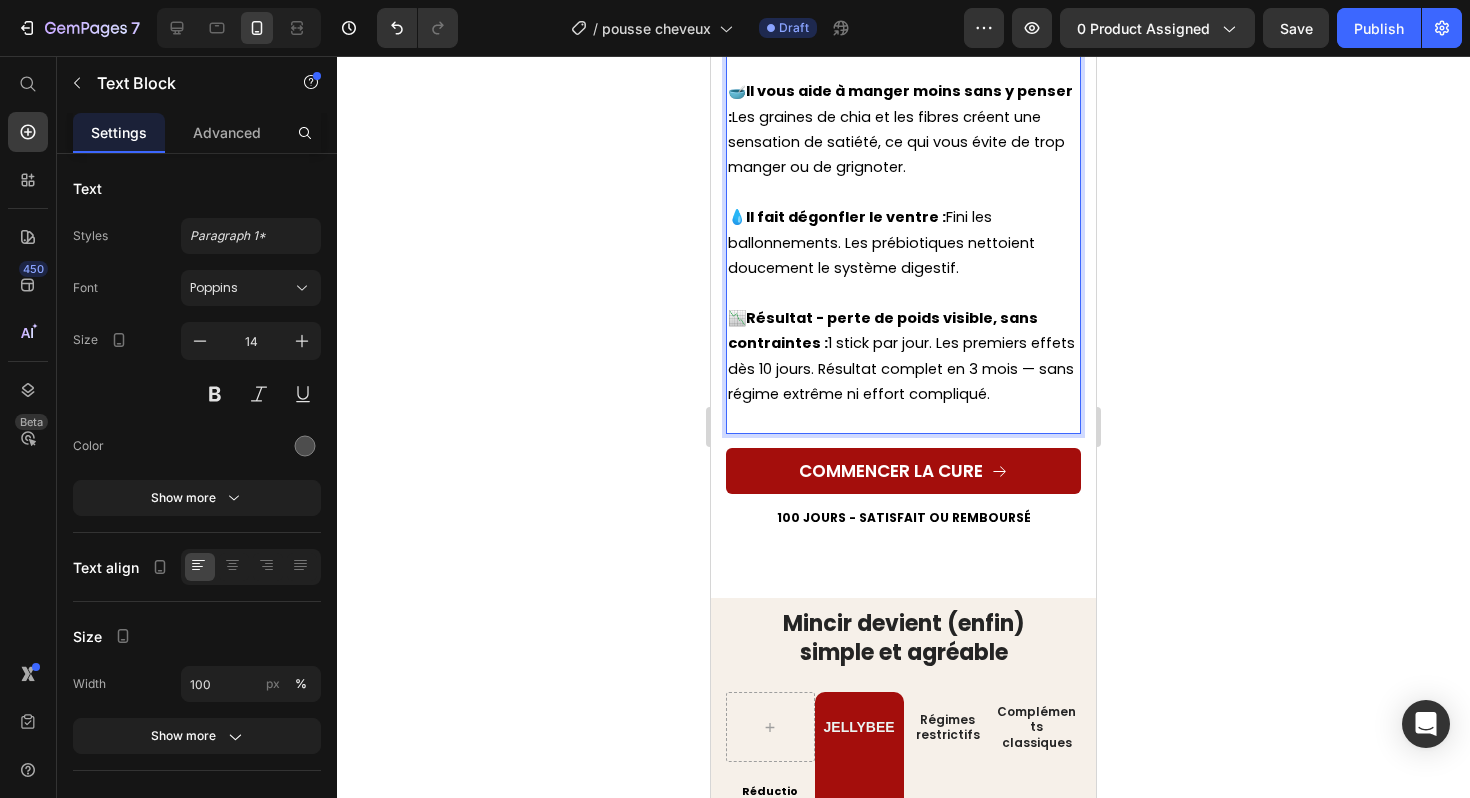 click on "📉  Résultat - perte de poids visible, sans contraintes :  1 stick par jour. Les premiers effets dès 10 jours. Résultat complet en 3 mois — sans régime extrême ni effort compliqué." at bounding box center [901, 356] 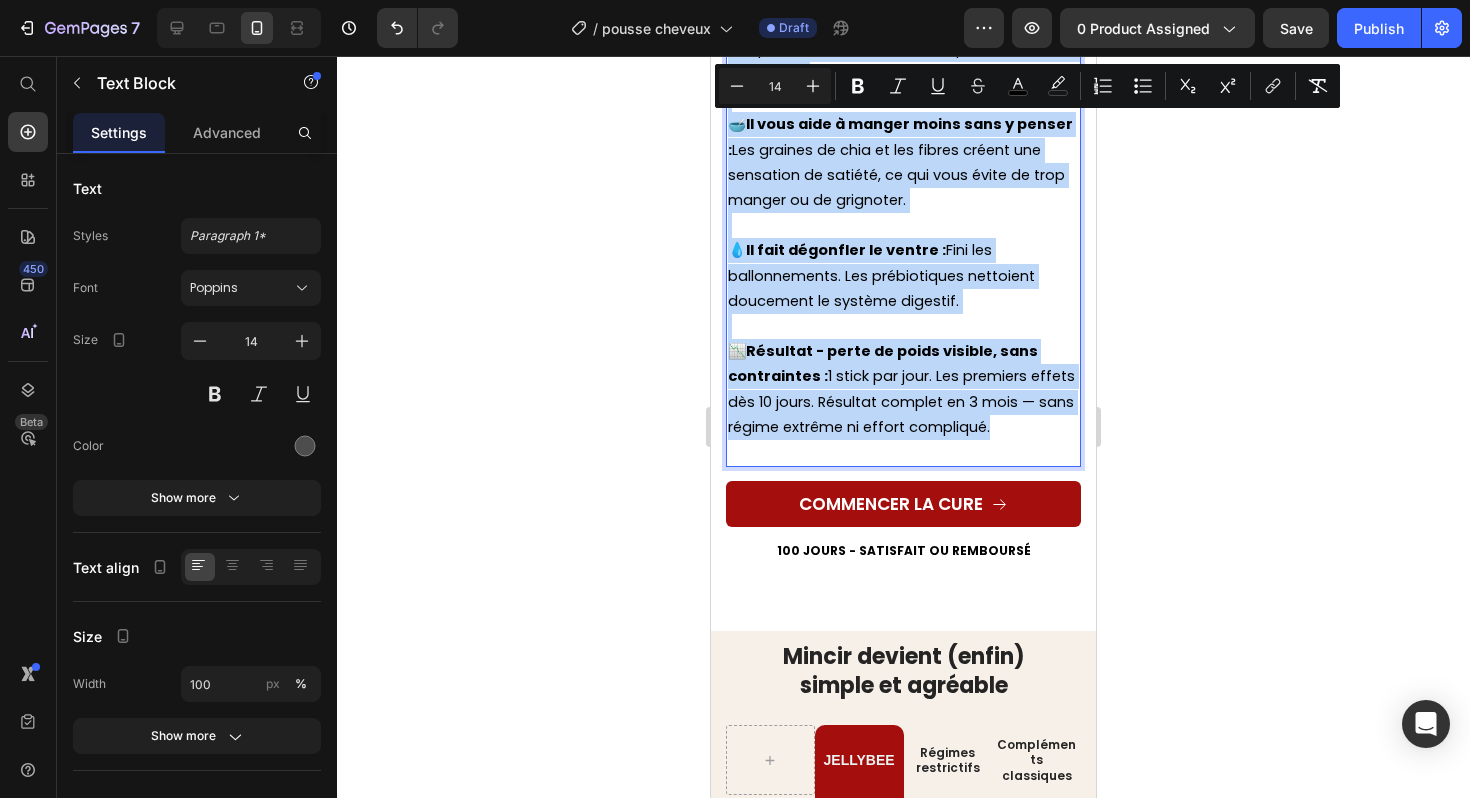 type on "11" 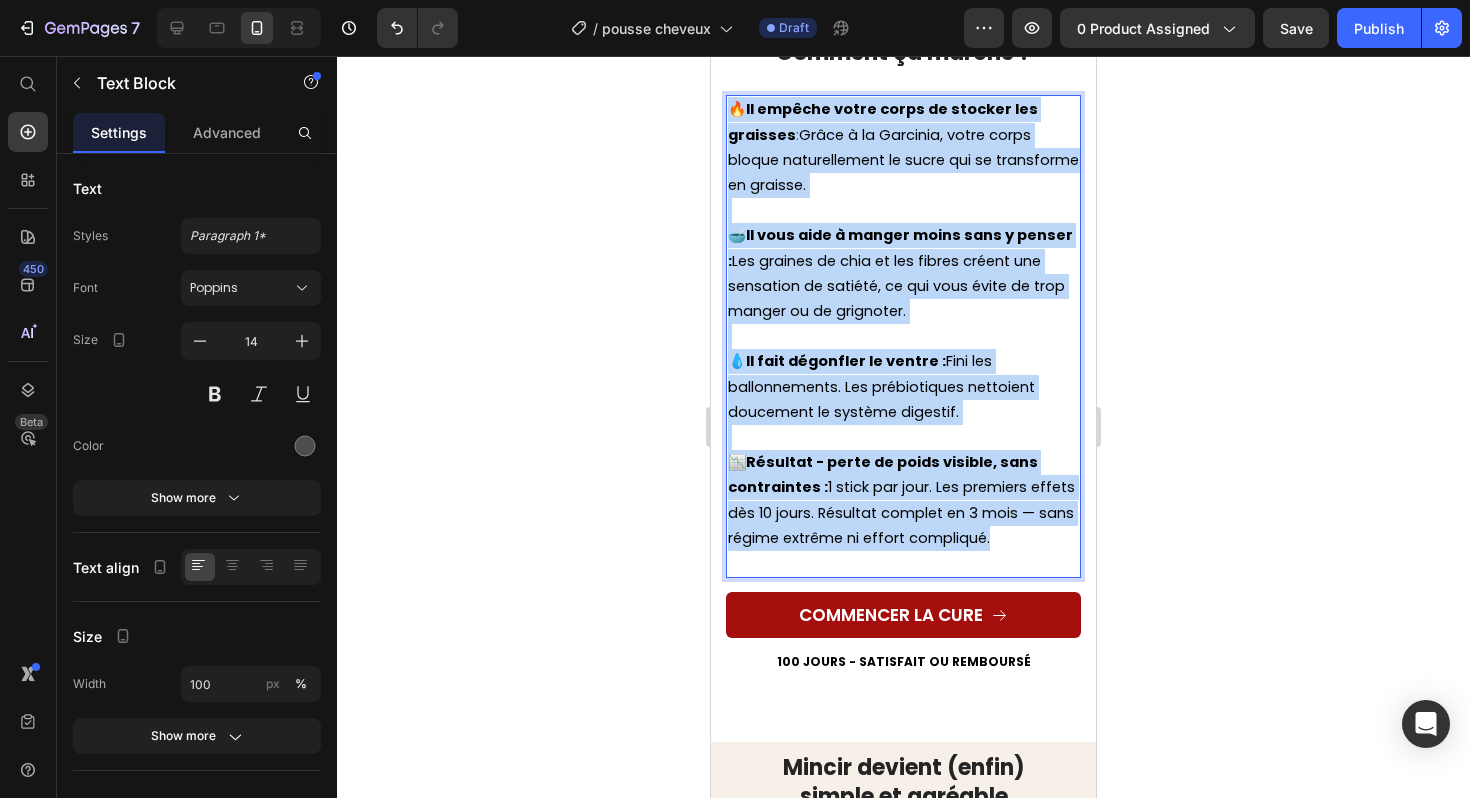 scroll, scrollTop: 2902, scrollLeft: 0, axis: vertical 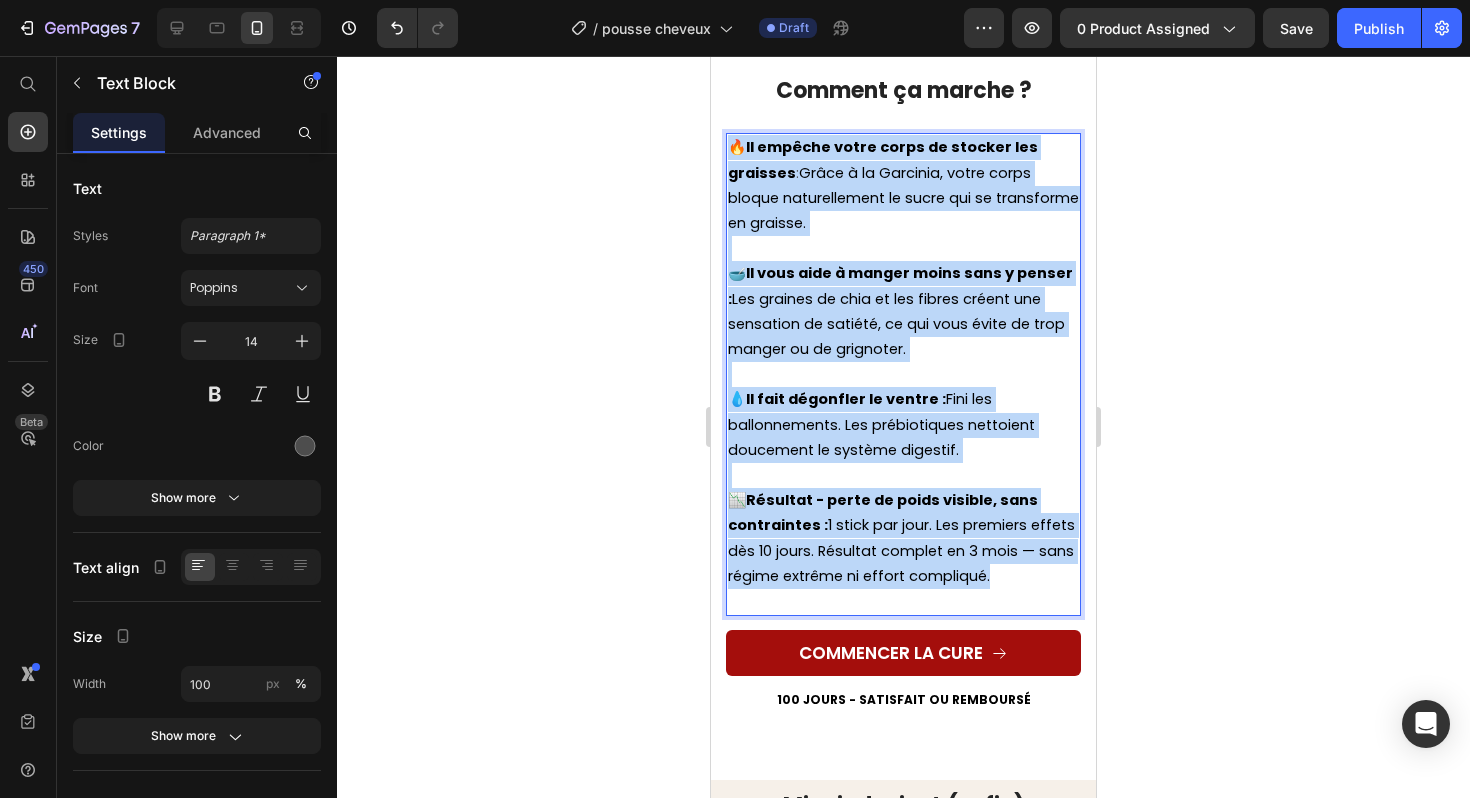 drag, startPoint x: 1046, startPoint y: 471, endPoint x: 1417, endPoint y: 269, distance: 422.42752 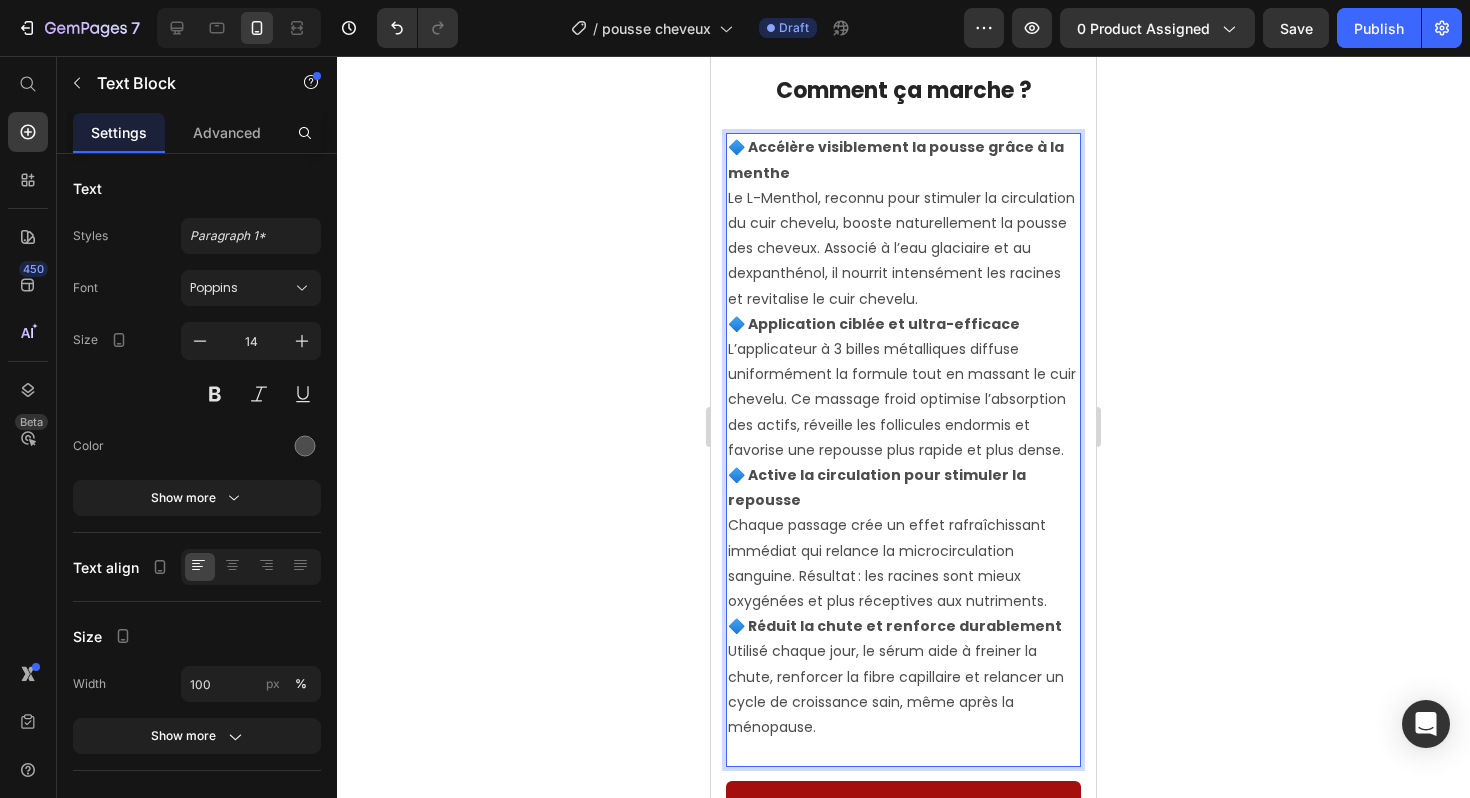 scroll, scrollTop: 2978, scrollLeft: 0, axis: vertical 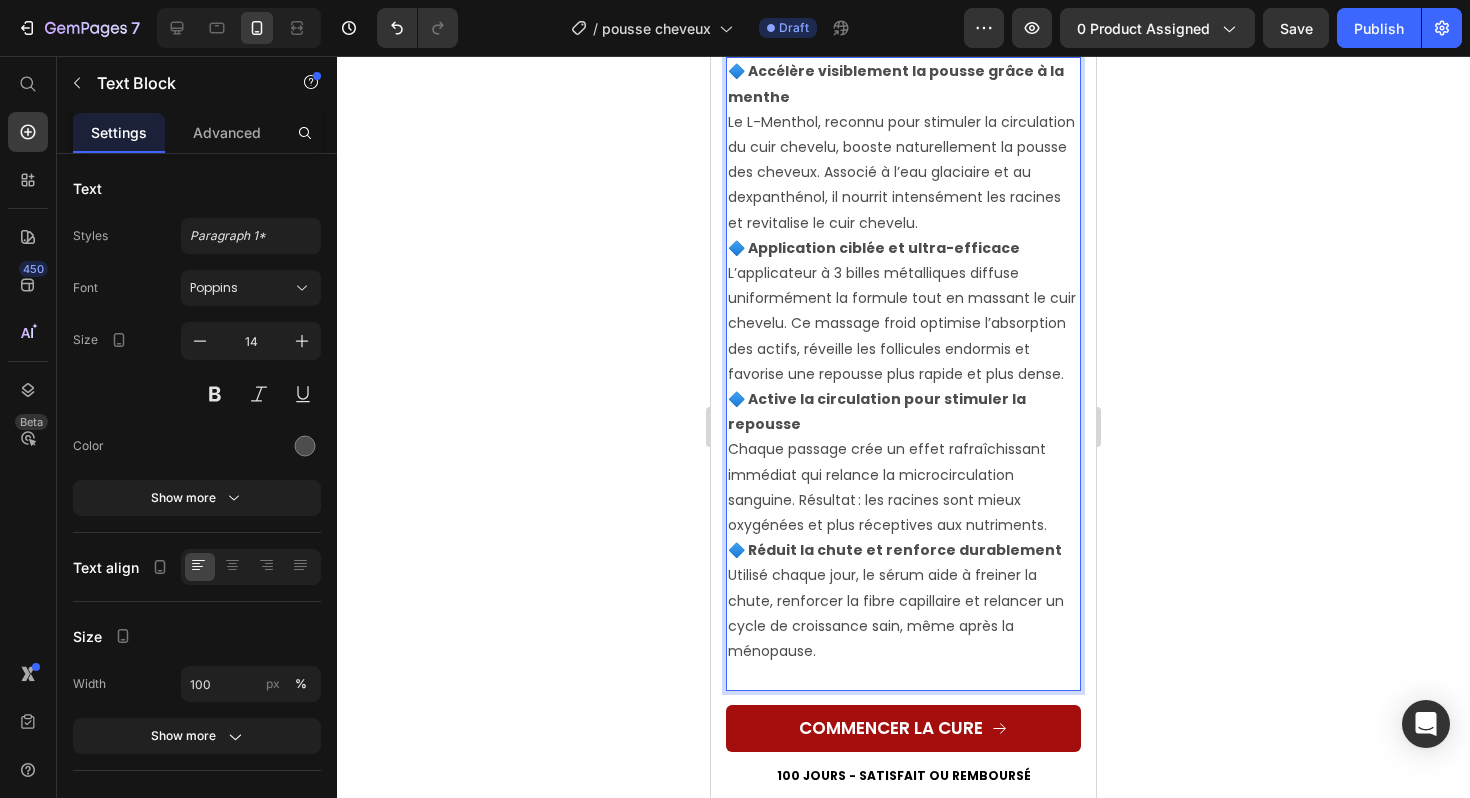 click on "🔷 Accélère visiblement la pousse grâce à la menthe Le L-Menthol, reconnu pour stimuler la circulation du cuir chevelu, booste naturellement la pousse des cheveux. Associé à l’eau glaciaire et au dexpanthénol, il nourrit intensément les racines et revitalise le cuir chevelu." at bounding box center [903, 147] 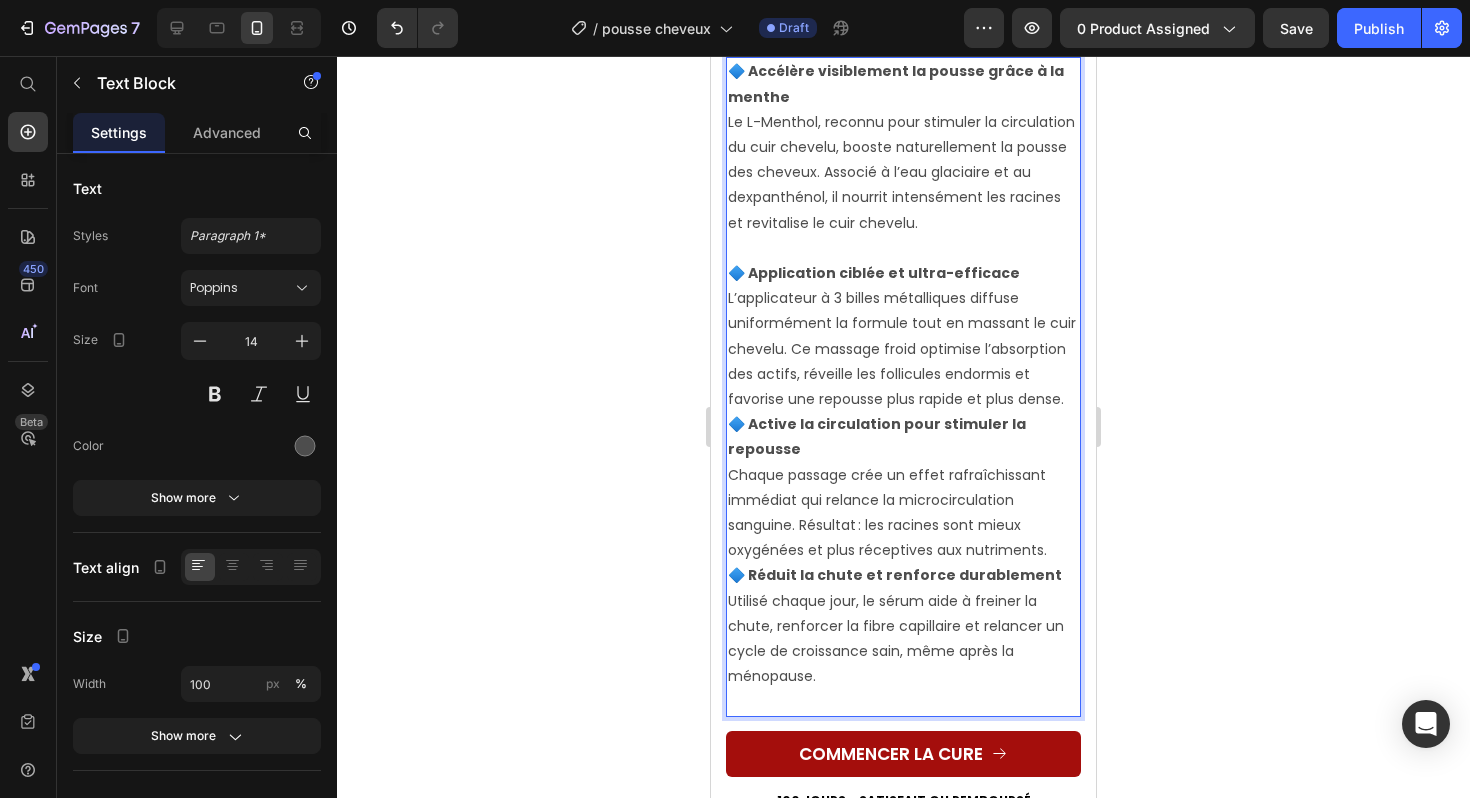 click on "🔷 Application ciblée et ultra-efficace L’applicateur à 3 billes métalliques diffuse uniformément la formule tout en massant le cuir chevelu. Ce massage froid optimise l’absorption des actifs, réveille les follicules endormis et favorise une repousse plus rapide et plus dense." at bounding box center [903, 336] 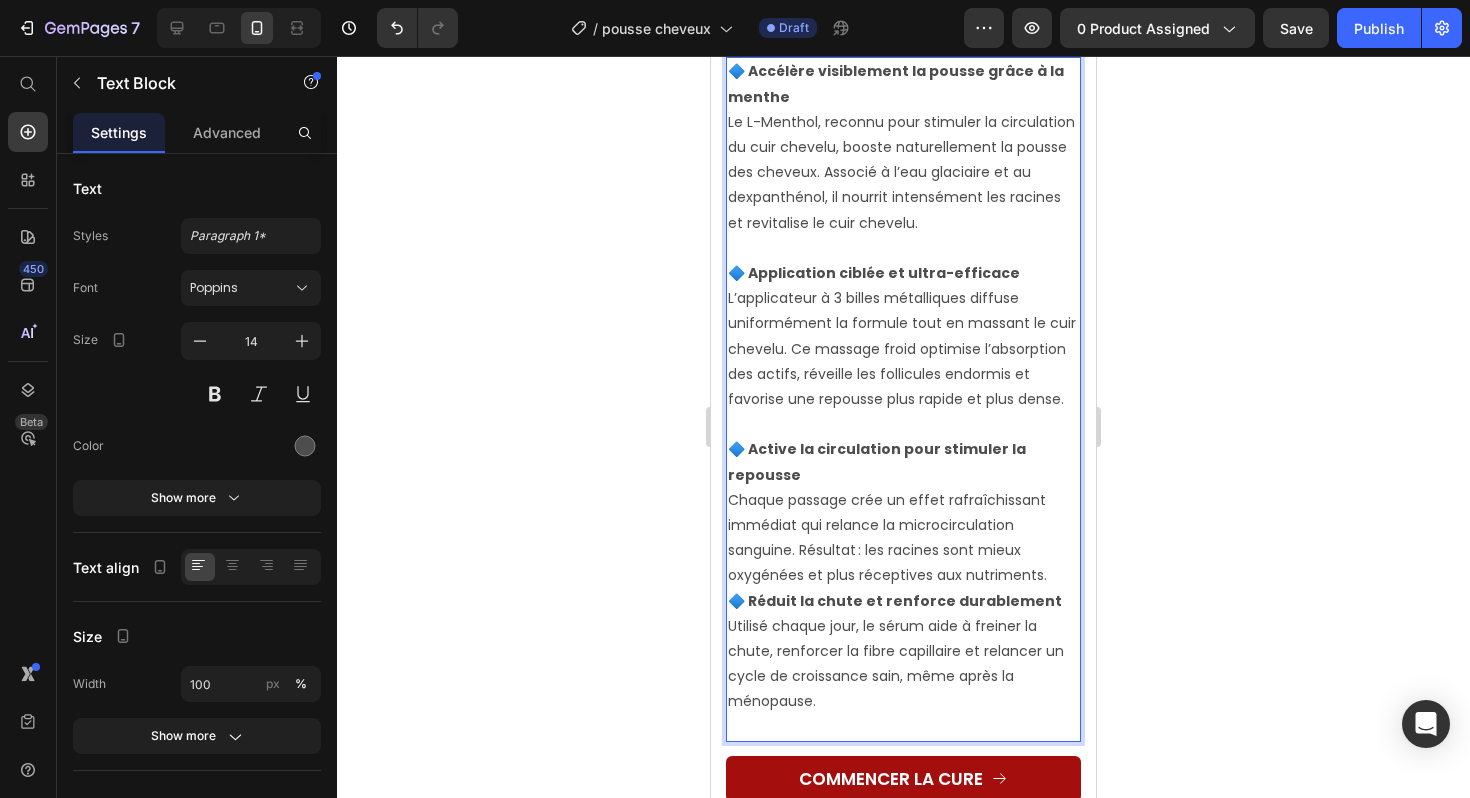 scroll, scrollTop: 3187, scrollLeft: 0, axis: vertical 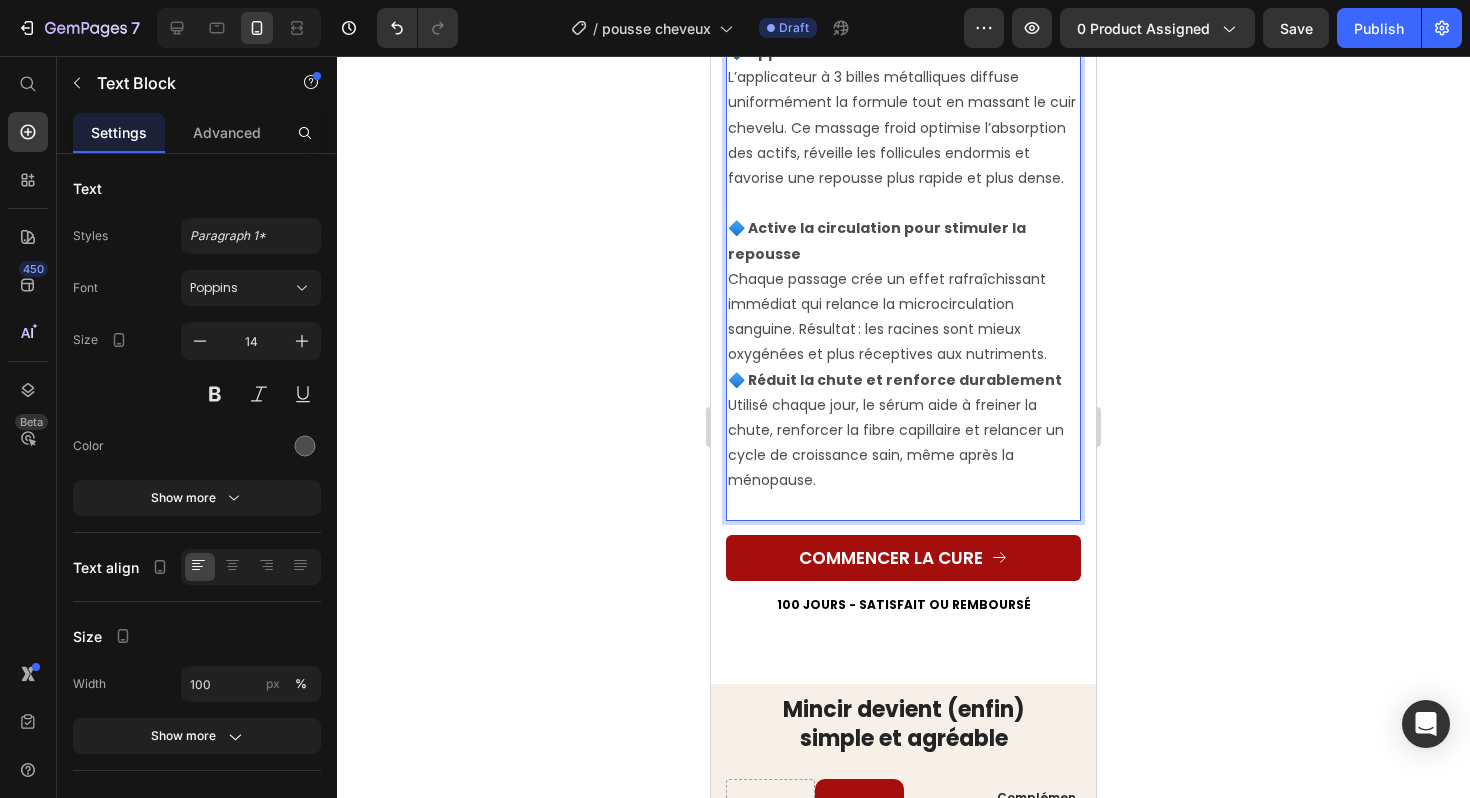 click on "🔷 Active la circulation pour stimuler la repousse Chaque passage crée un effet rafraîchissant immédiat qui relance la microcirculation sanguine. Résultat : les racines sont mieux oxygénées et plus réceptives aux nutriments." at bounding box center (903, 291) 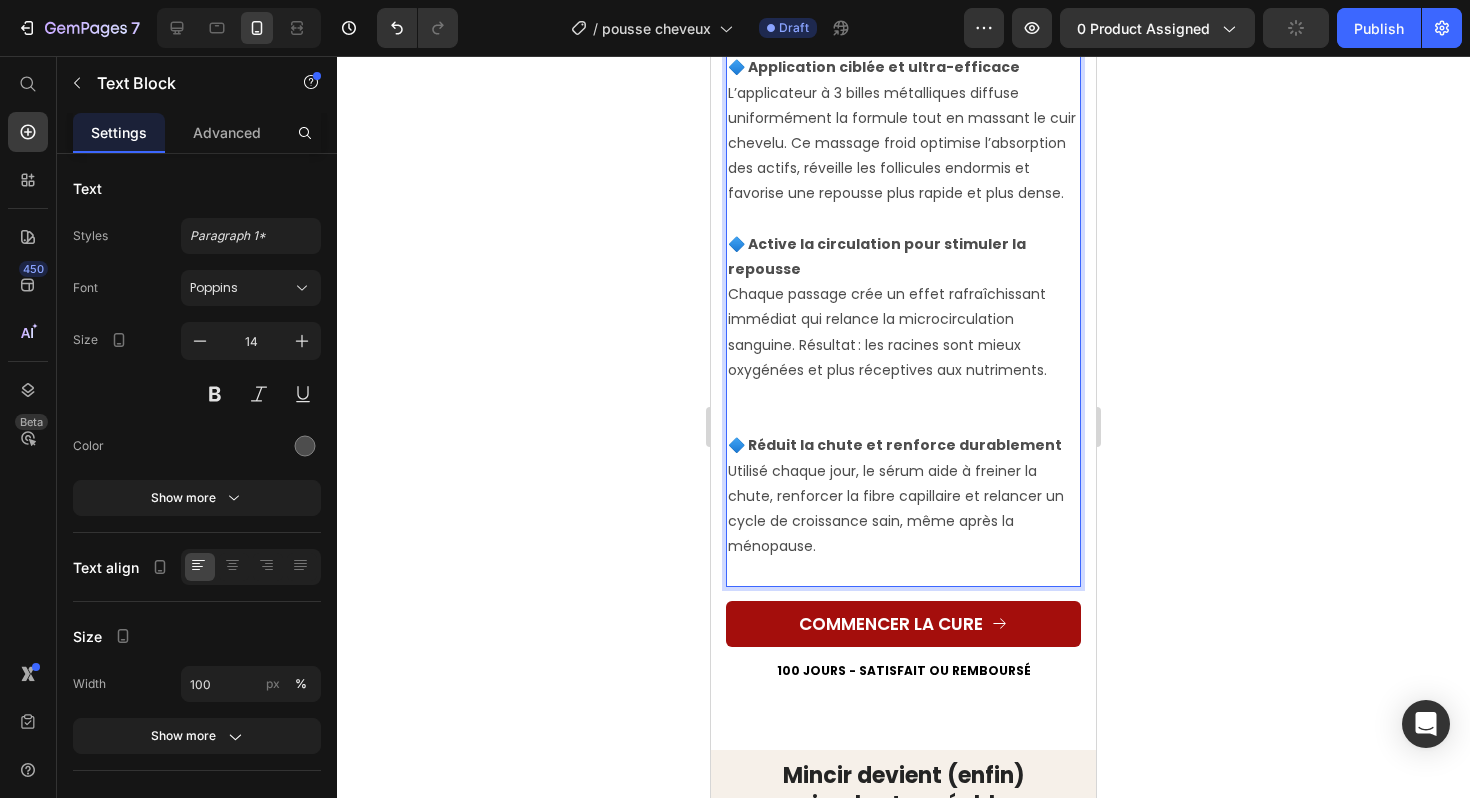 scroll, scrollTop: 2861, scrollLeft: 0, axis: vertical 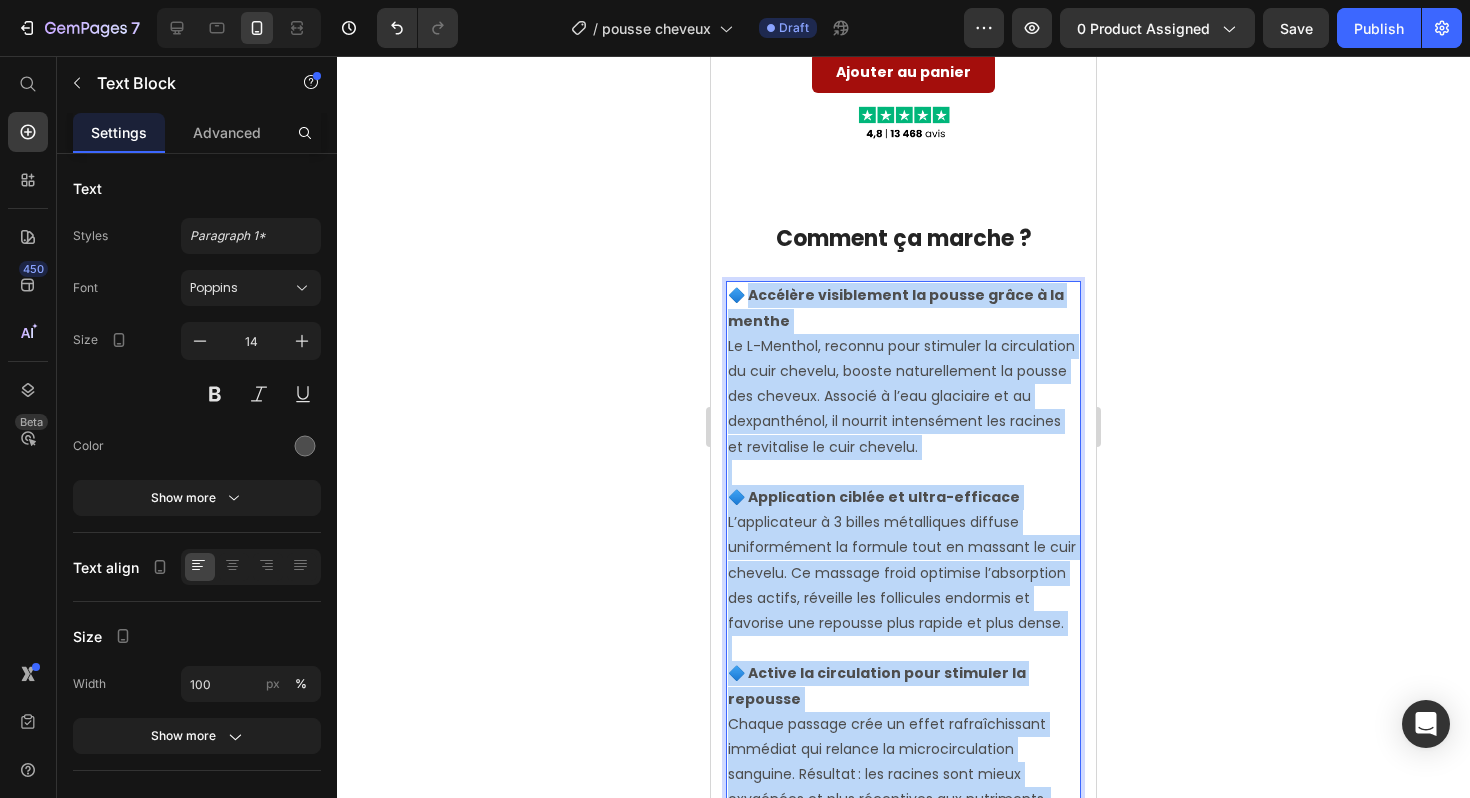 drag, startPoint x: 850, startPoint y: 449, endPoint x: 748, endPoint y: 278, distance: 199.11052 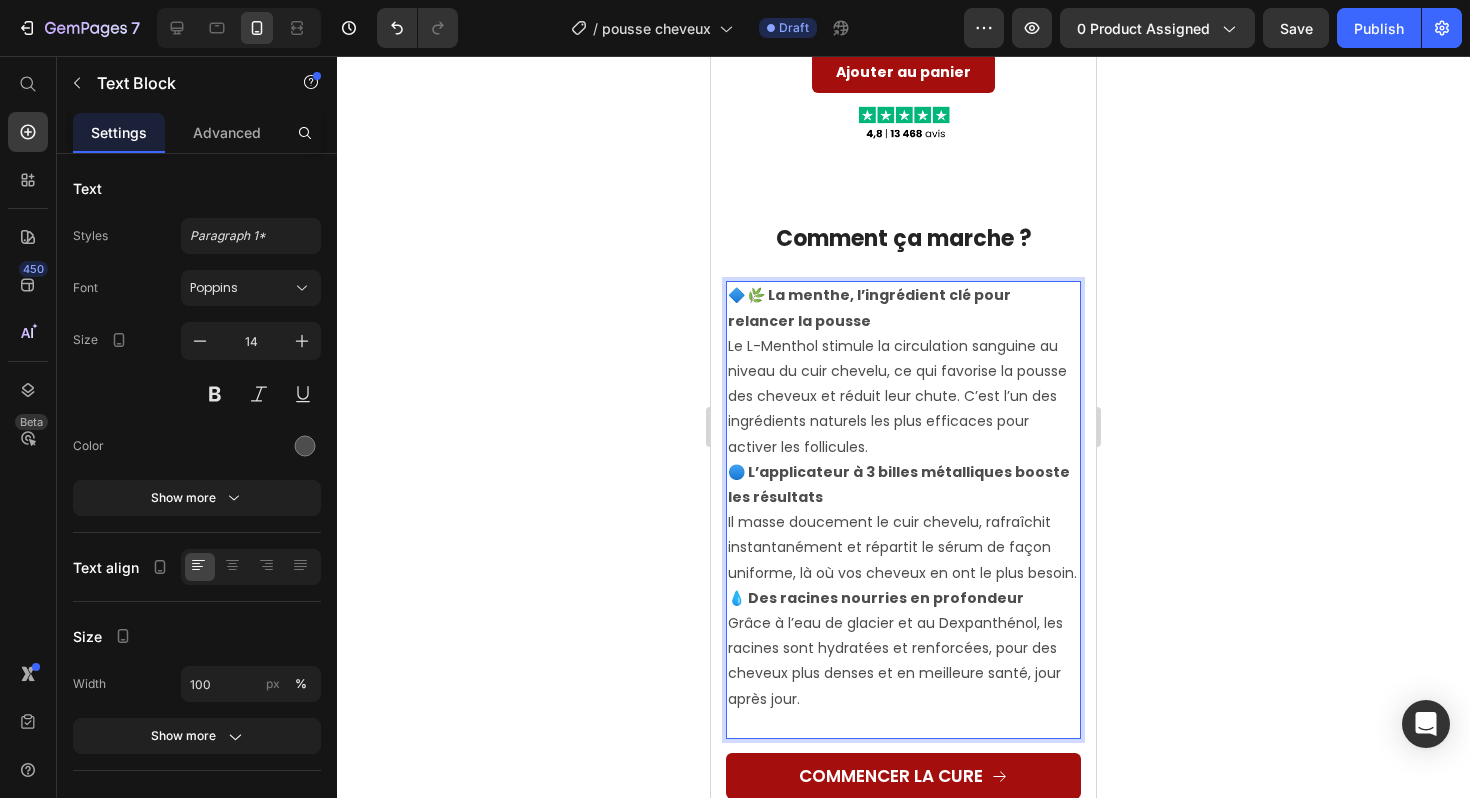 click on "🔷 🌿 La menthe, l’ingrédient clé pour relancer la pousse" at bounding box center [869, 307] 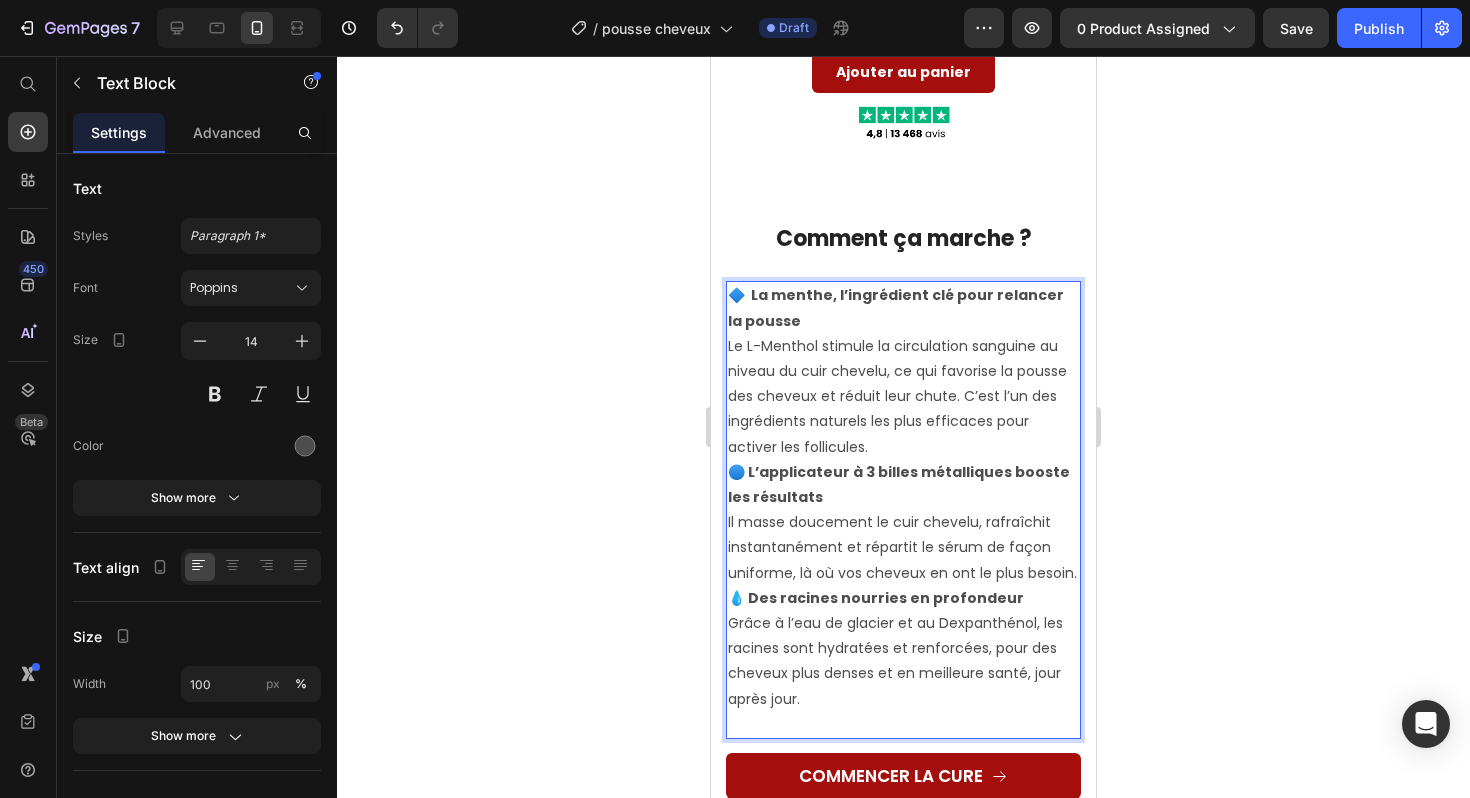 click on "🔷  La menthe, l’ingrédient clé pour relancer la pousse" at bounding box center (896, 307) 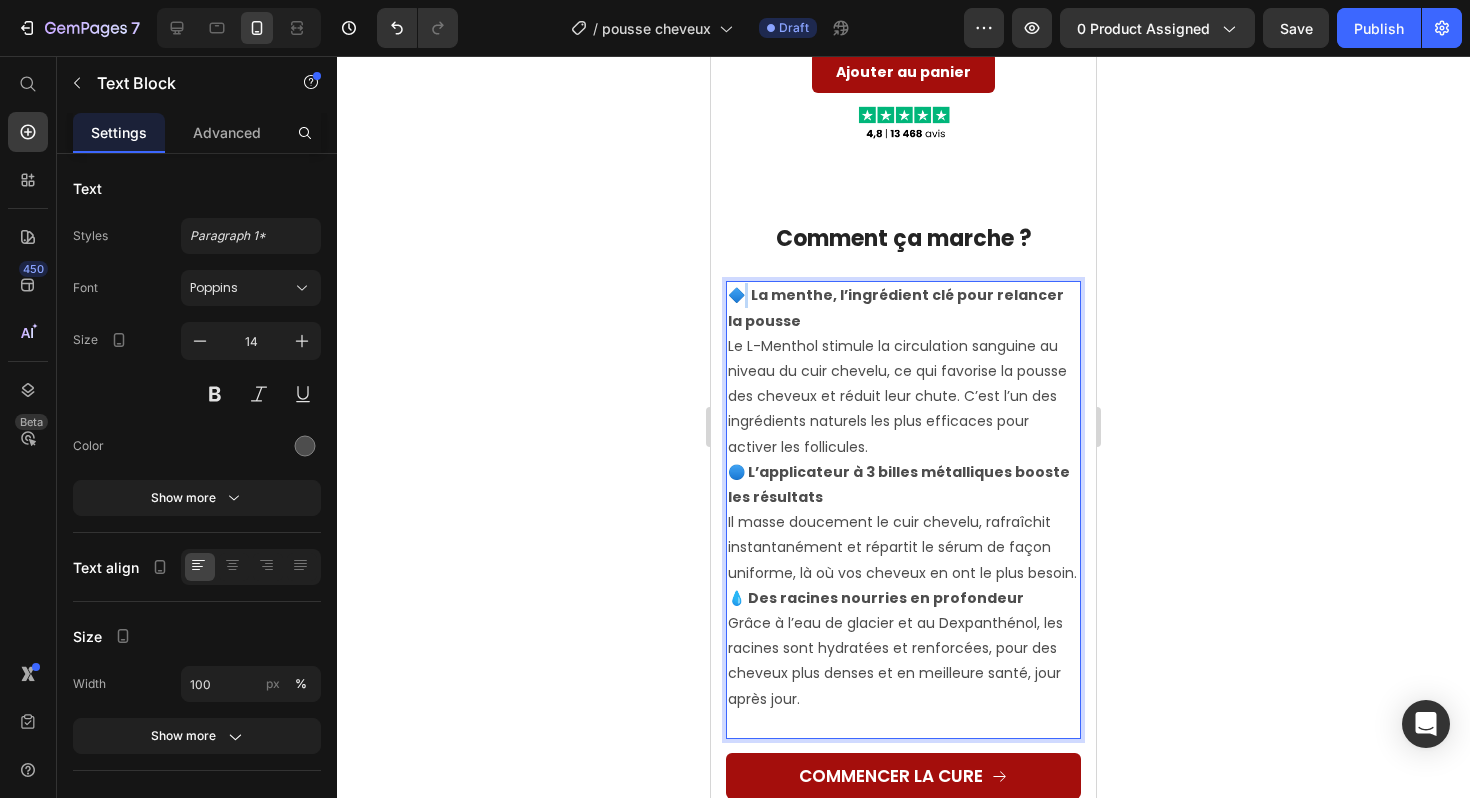 click on "🔷  La menthe, l’ingrédient clé pour relancer la pousse" at bounding box center [896, 307] 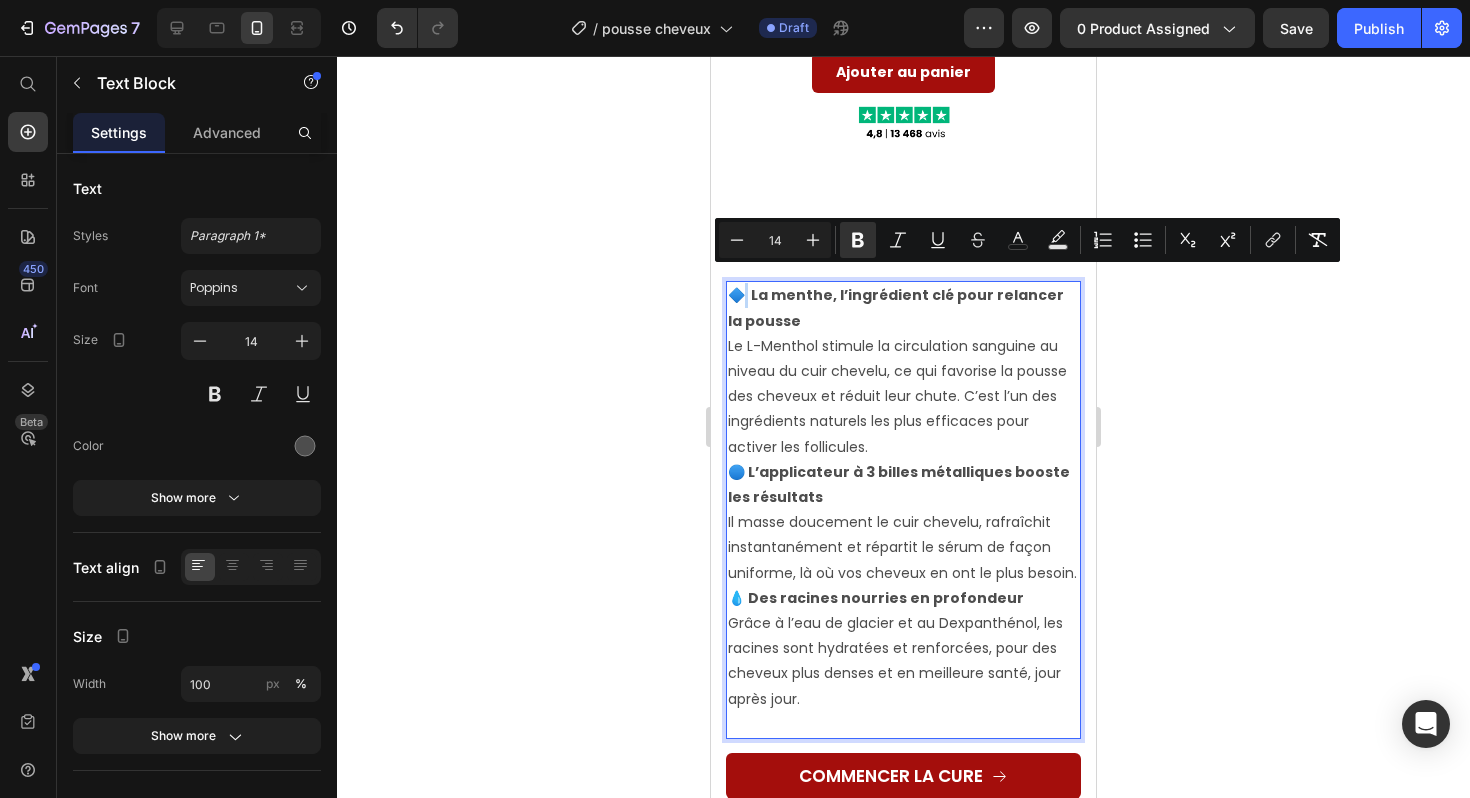 click on "🔷  La menthe, l’ingrédient clé pour relancer la pousse" at bounding box center (896, 307) 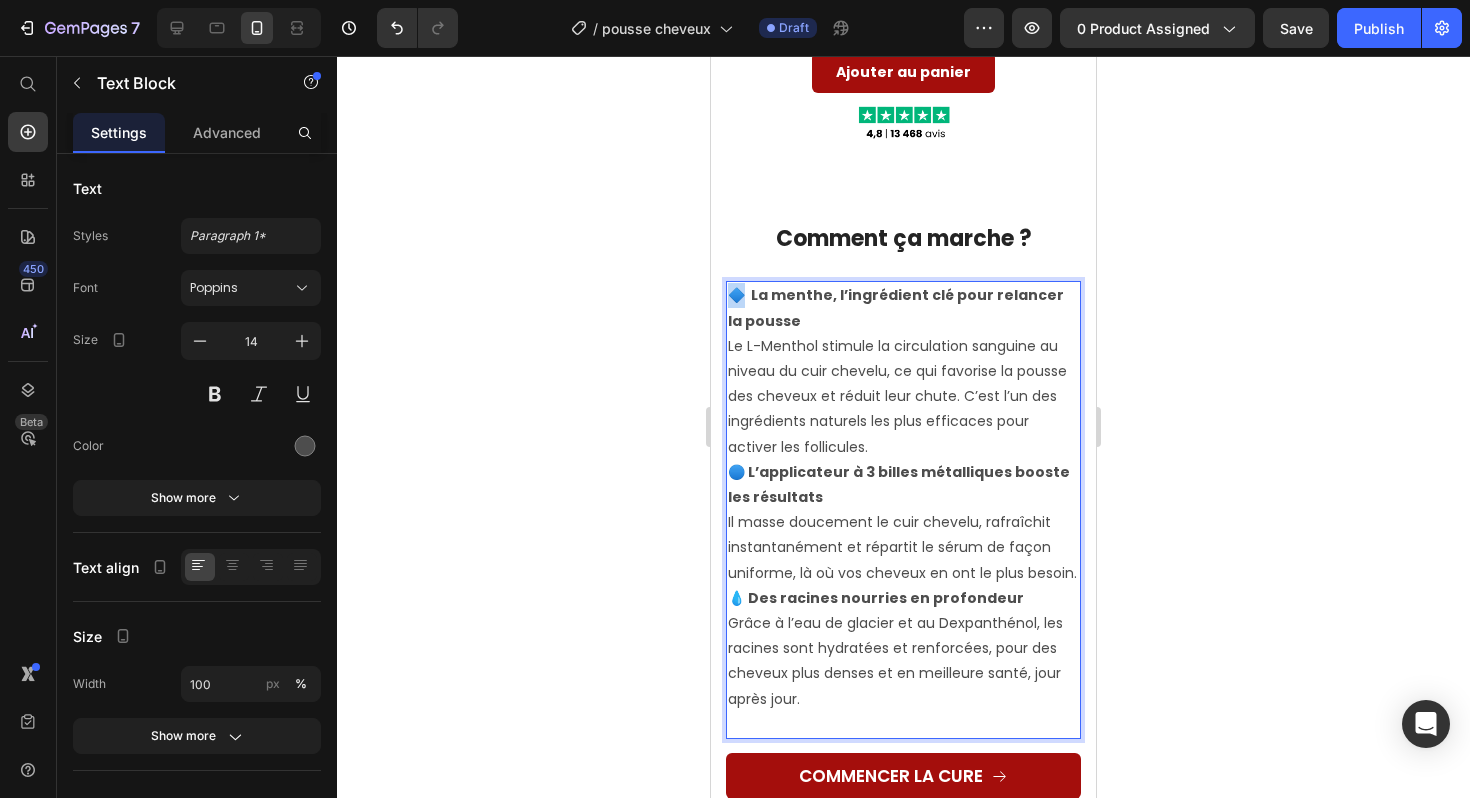 click on "🔷  La menthe, l’ingrédient clé pour relancer la pousse" at bounding box center [896, 307] 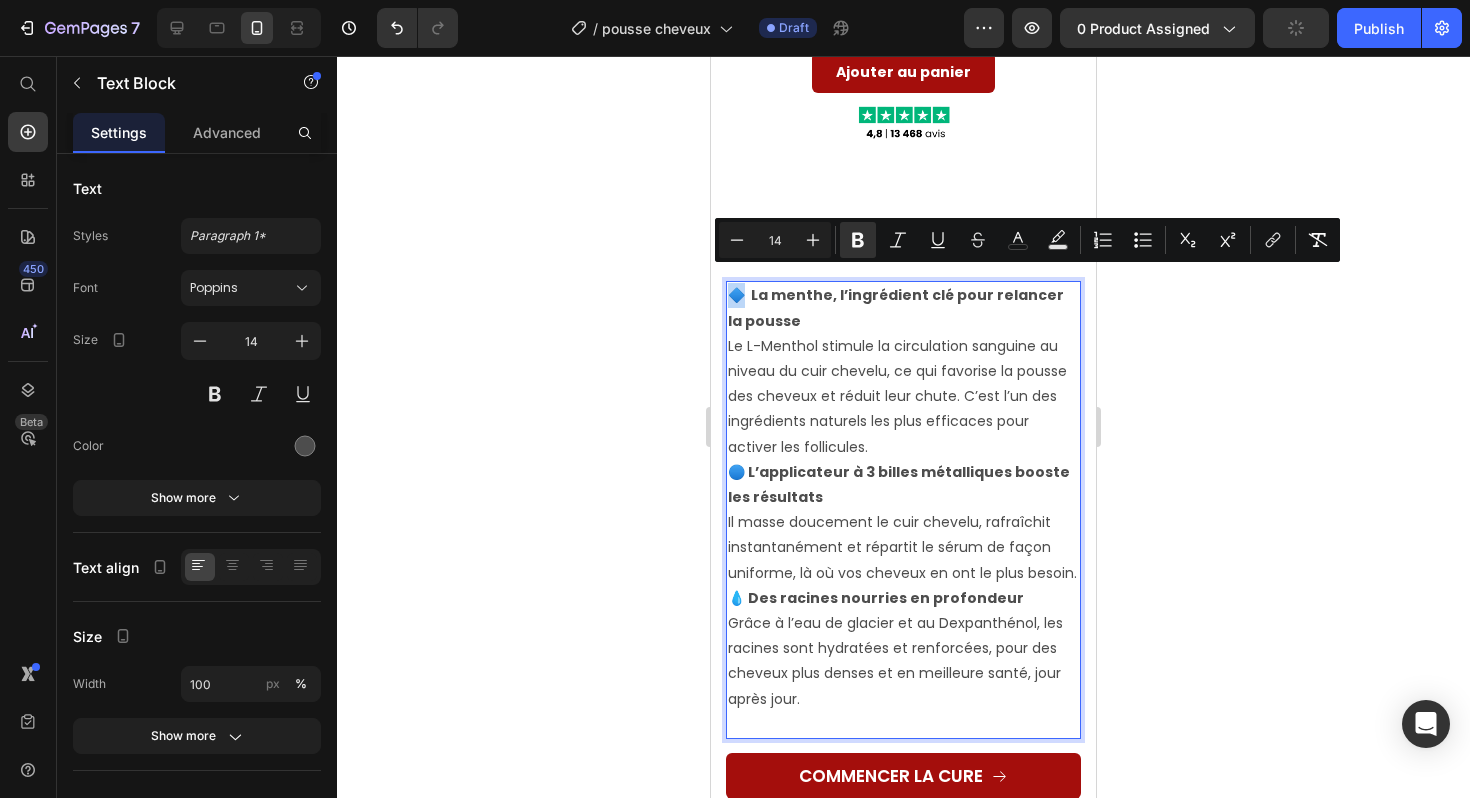 copy on "🔷" 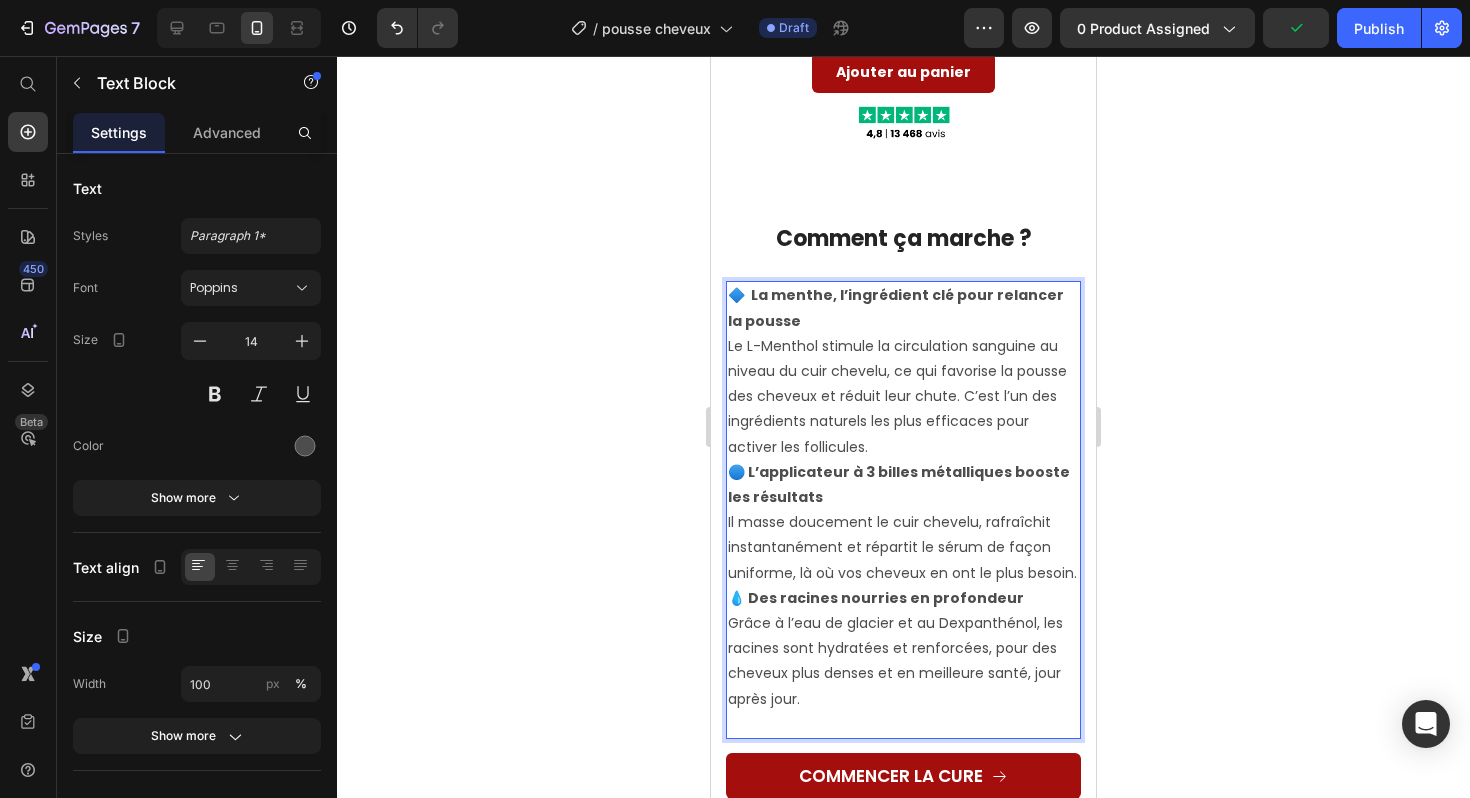 click on "🔵 L’applicateur à 3 billes métalliques booste les résultats" at bounding box center (899, 484) 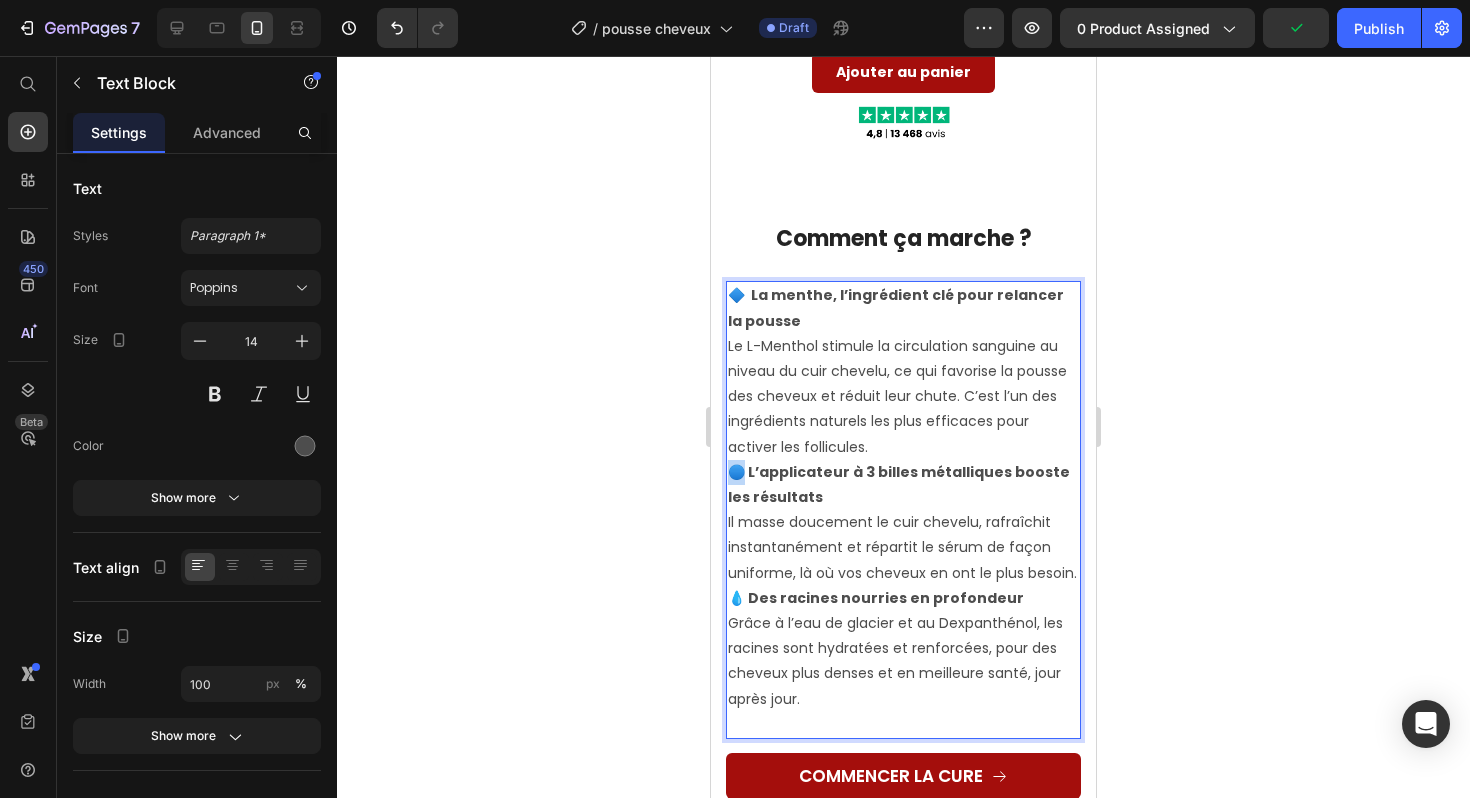 click on "🔷  La menthe, l’ingrédient clé pour relancer la pousse Le L-Menthol stimule la circulation sanguine au niveau du cuir chevelu, ce qui favorise la pousse des cheveux et réduit leur chute. C’est l’un des ingrédients naturels les plus efficaces pour activer les follicules. 🔵 L’applicateur à 3 billes métalliques booste les résultats Il masse doucement le cuir chevelu, rafraîchit instantanément et répartit le sérum de façon uniforme, là où vos cheveux en ont le plus besoin. 💧 Des racines nourries en profondeur Grâce à l’eau de glacier et au Dexpanthénol, les racines sont hydratées et renforcées, pour des cheveux plus denses et en meilleure santé, jour après jour." at bounding box center (903, 510) 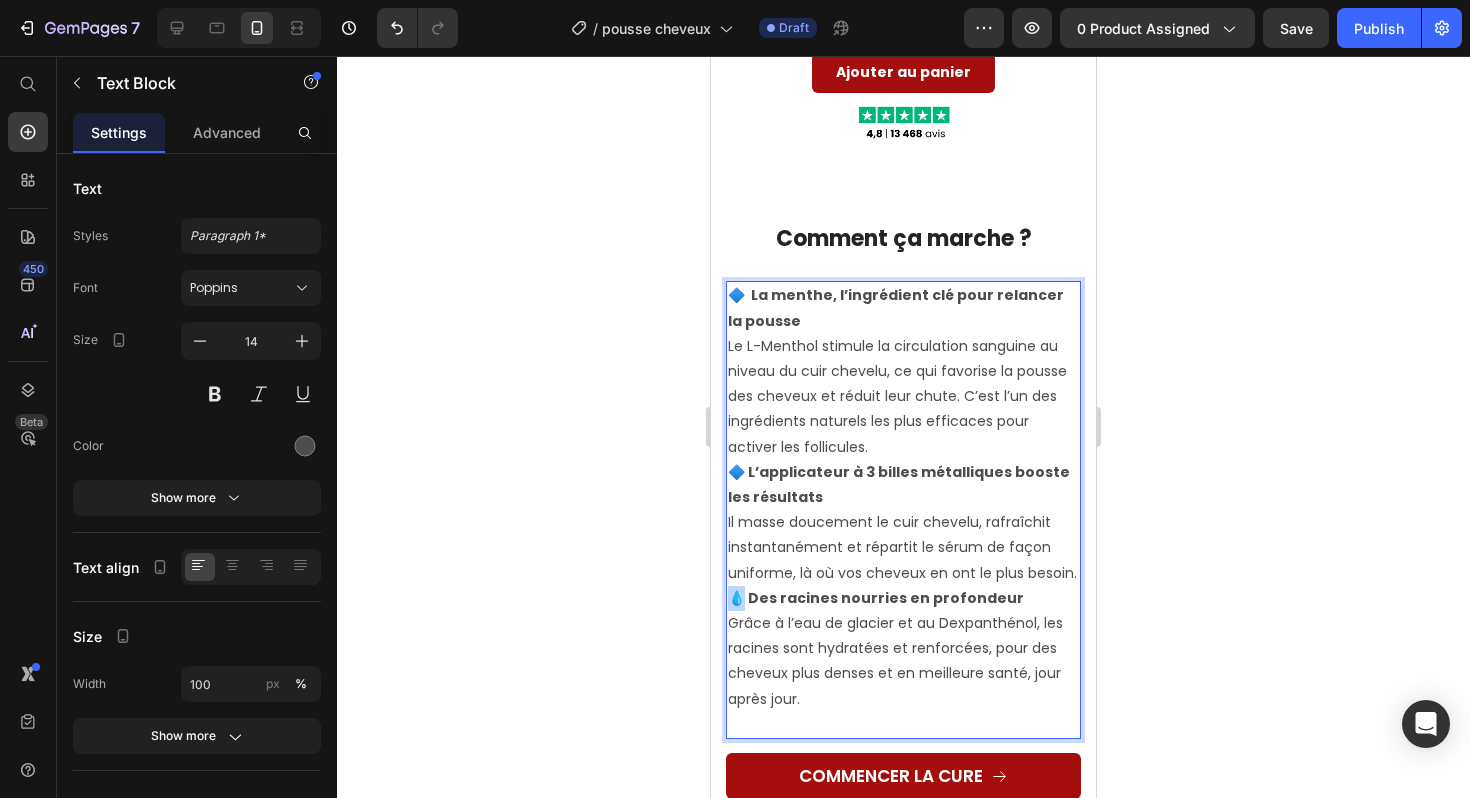 click on "💧 Des racines nourries en profondeur" at bounding box center (876, 598) 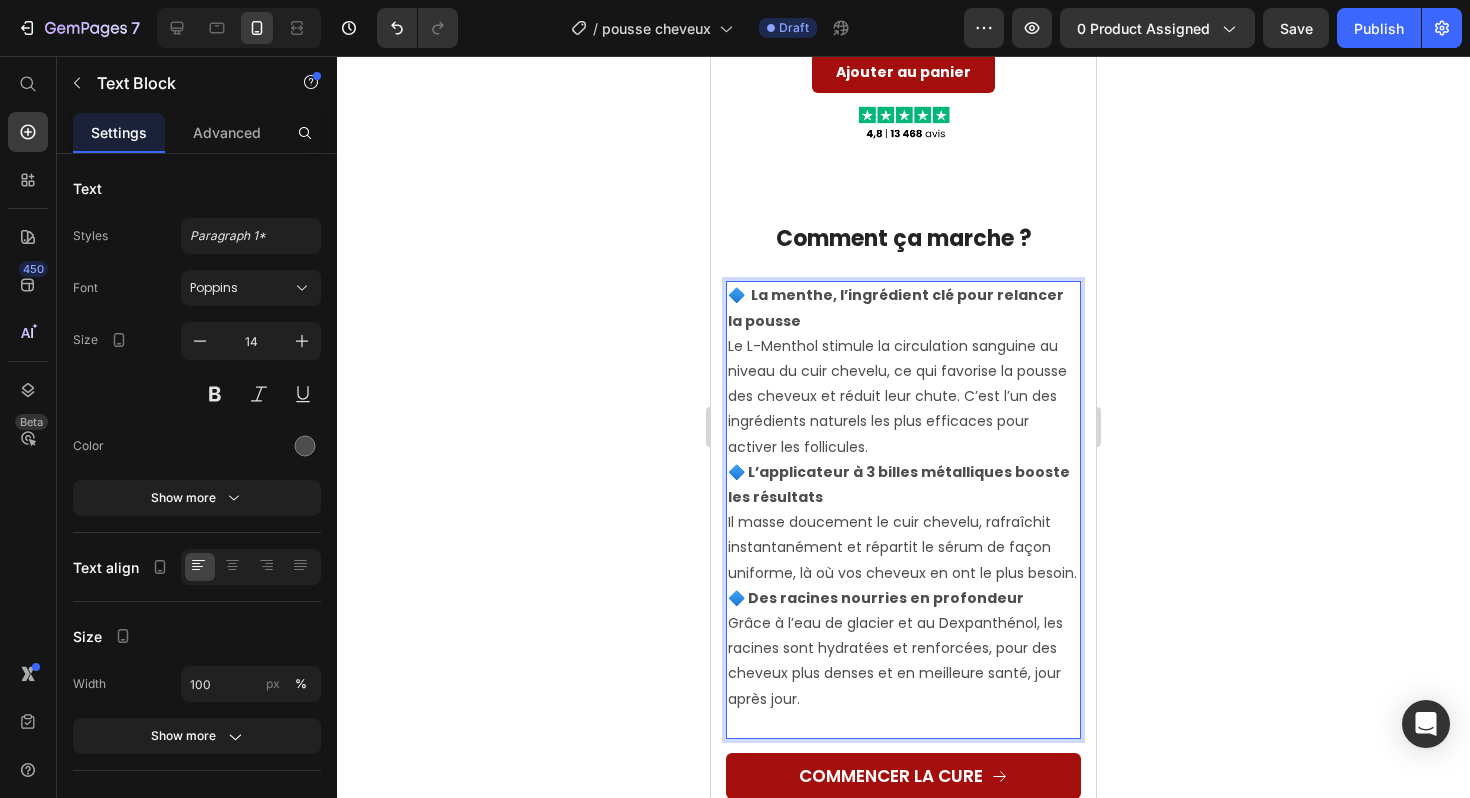 click on "🔷  La menthe, l’ingrédient clé pour relancer la pousse Le L-Menthol stimule la circulation sanguine au niveau du cuir chevelu, ce qui favorise la pousse des cheveux et réduit leur chute. C’est l’un des ingrédients naturels les plus efficaces pour activer les follicules." at bounding box center (903, 371) 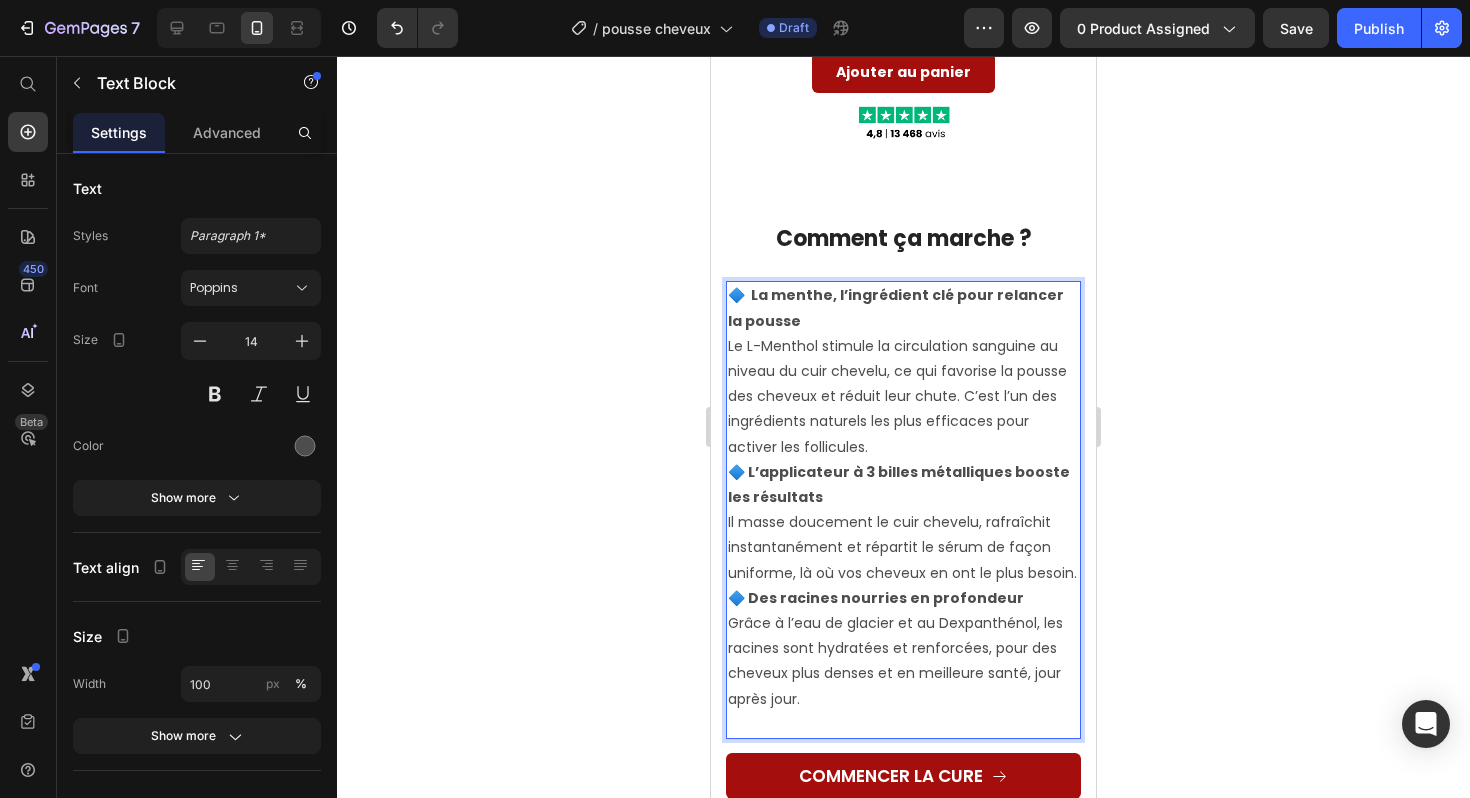 click on "🔷  La menthe, l’ingrédient clé pour relancer la pousse Le L-Menthol stimule la circulation sanguine au niveau du cuir chevelu, ce qui favorise la pousse des cheveux et réduit leur chute. C’est l’un des ingrédients naturels les plus efficaces pour activer les follicules." at bounding box center [903, 371] 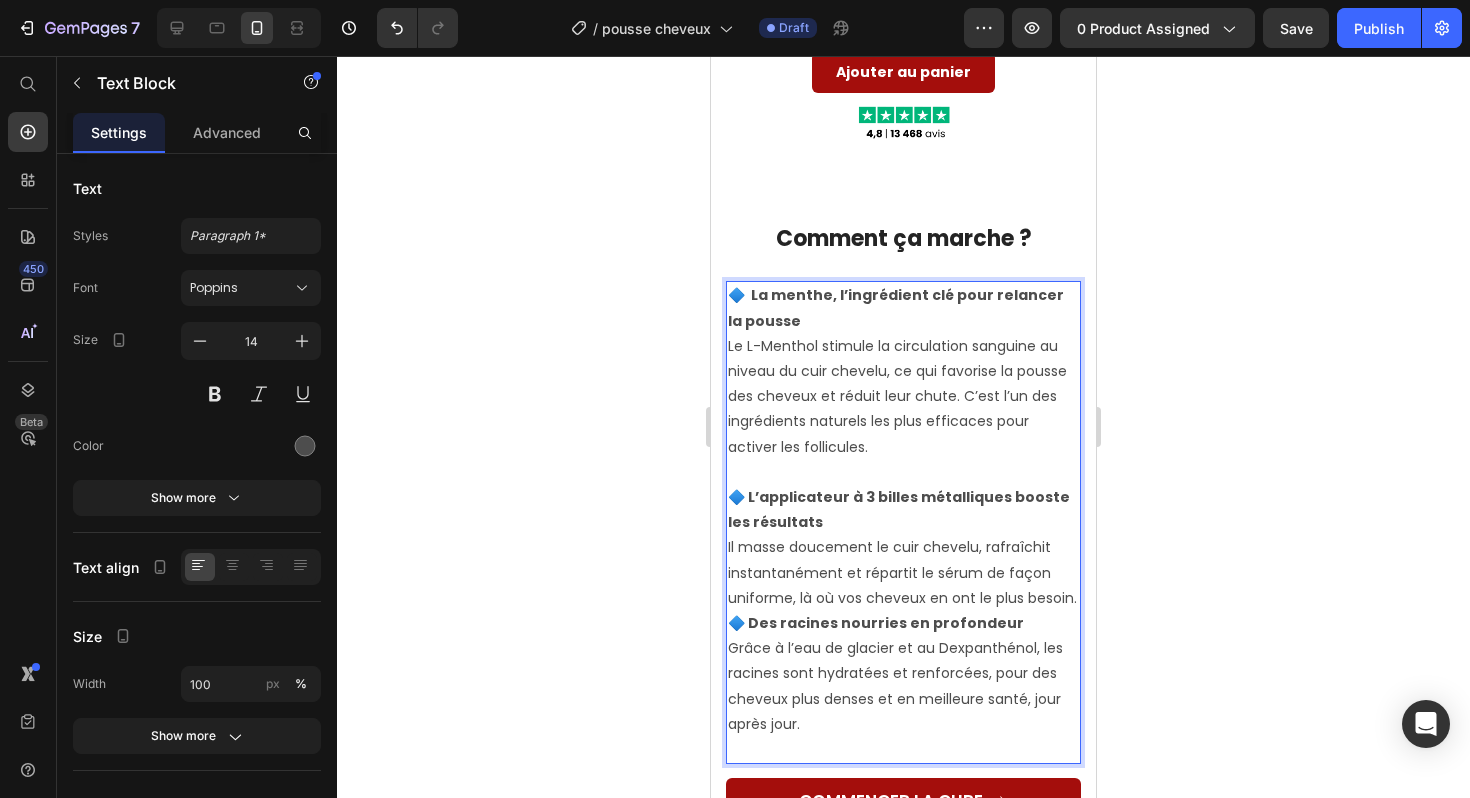 click on "🔷 L’applicateur à 3 billes métalliques booste les résultats Il masse doucement le cuir chevelu, rafraîchit instantanément et répartit le sérum de façon uniforme, là où vos cheveux en ont le plus besoin." at bounding box center (903, 548) 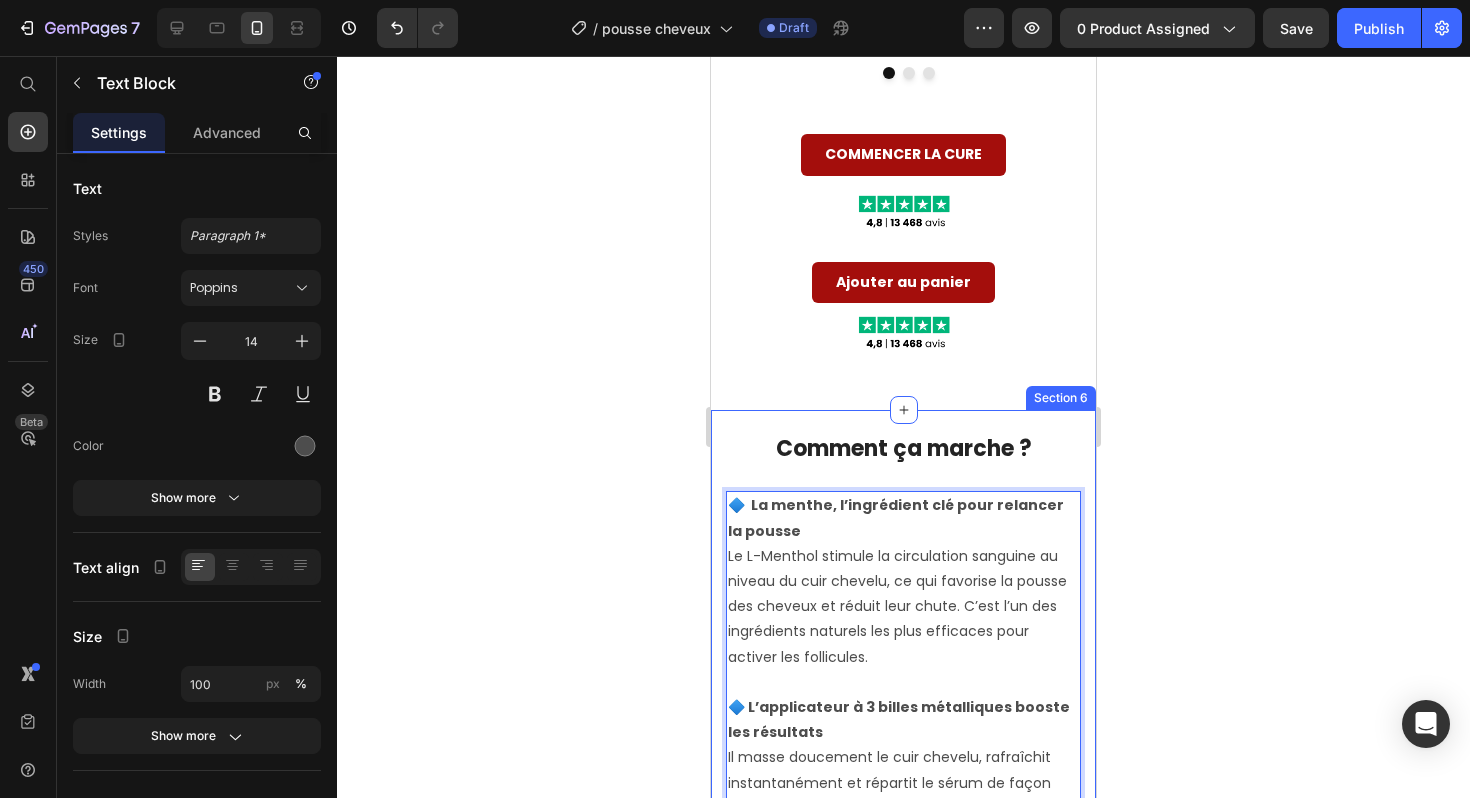 scroll, scrollTop: 2611, scrollLeft: 0, axis: vertical 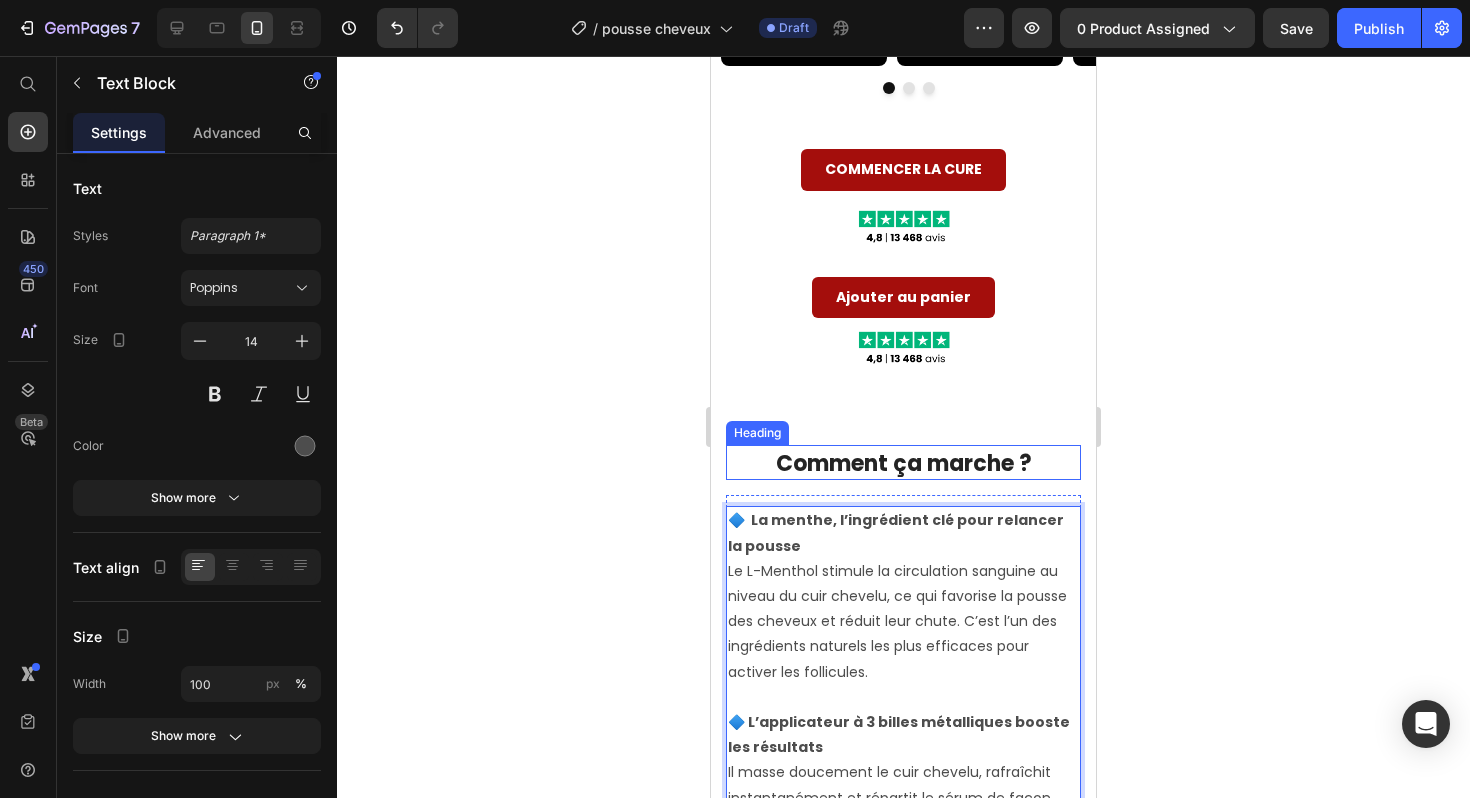 click on "Comment ça marche ?" at bounding box center [904, 463] 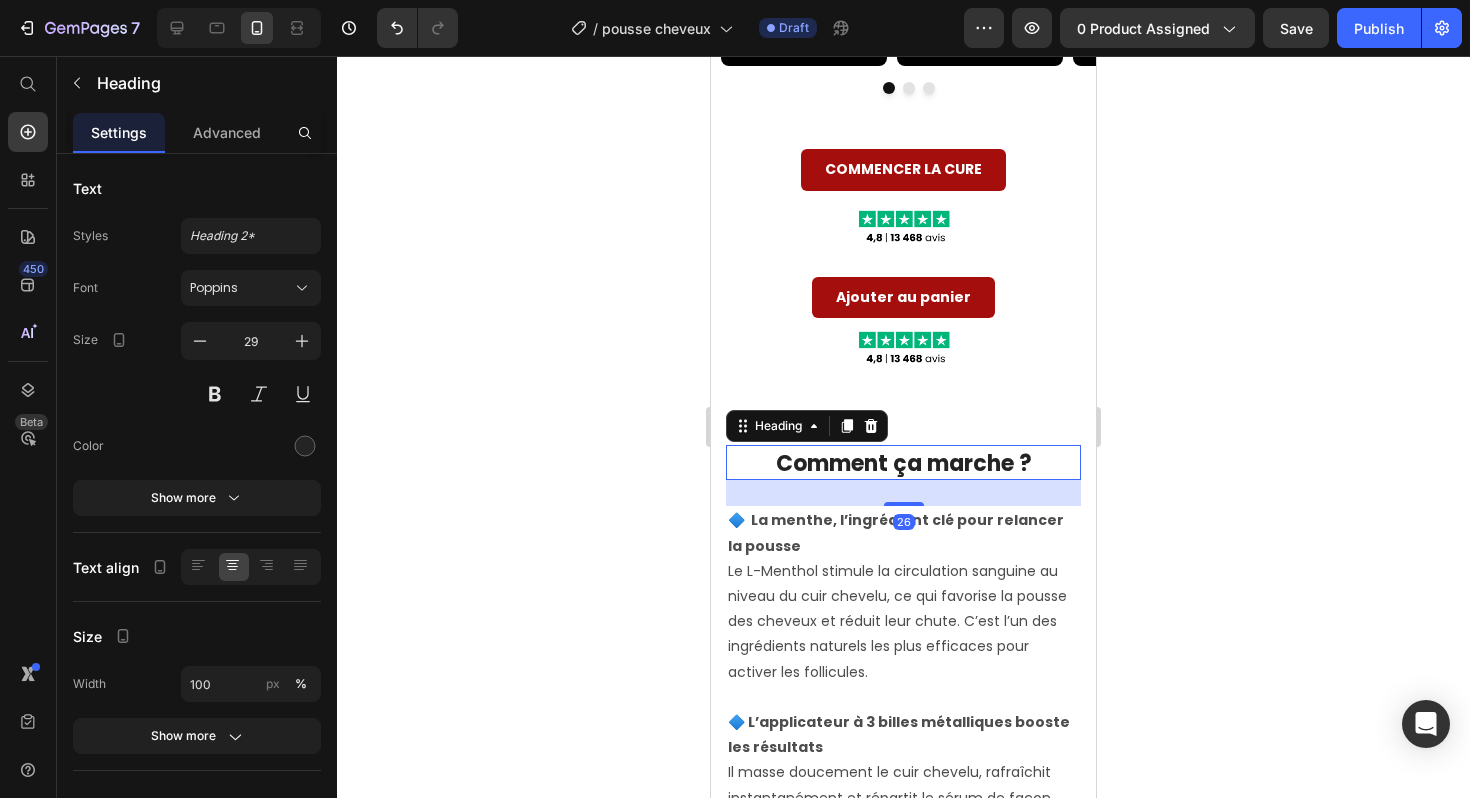click on "Comment ça marche ?" at bounding box center (904, 463) 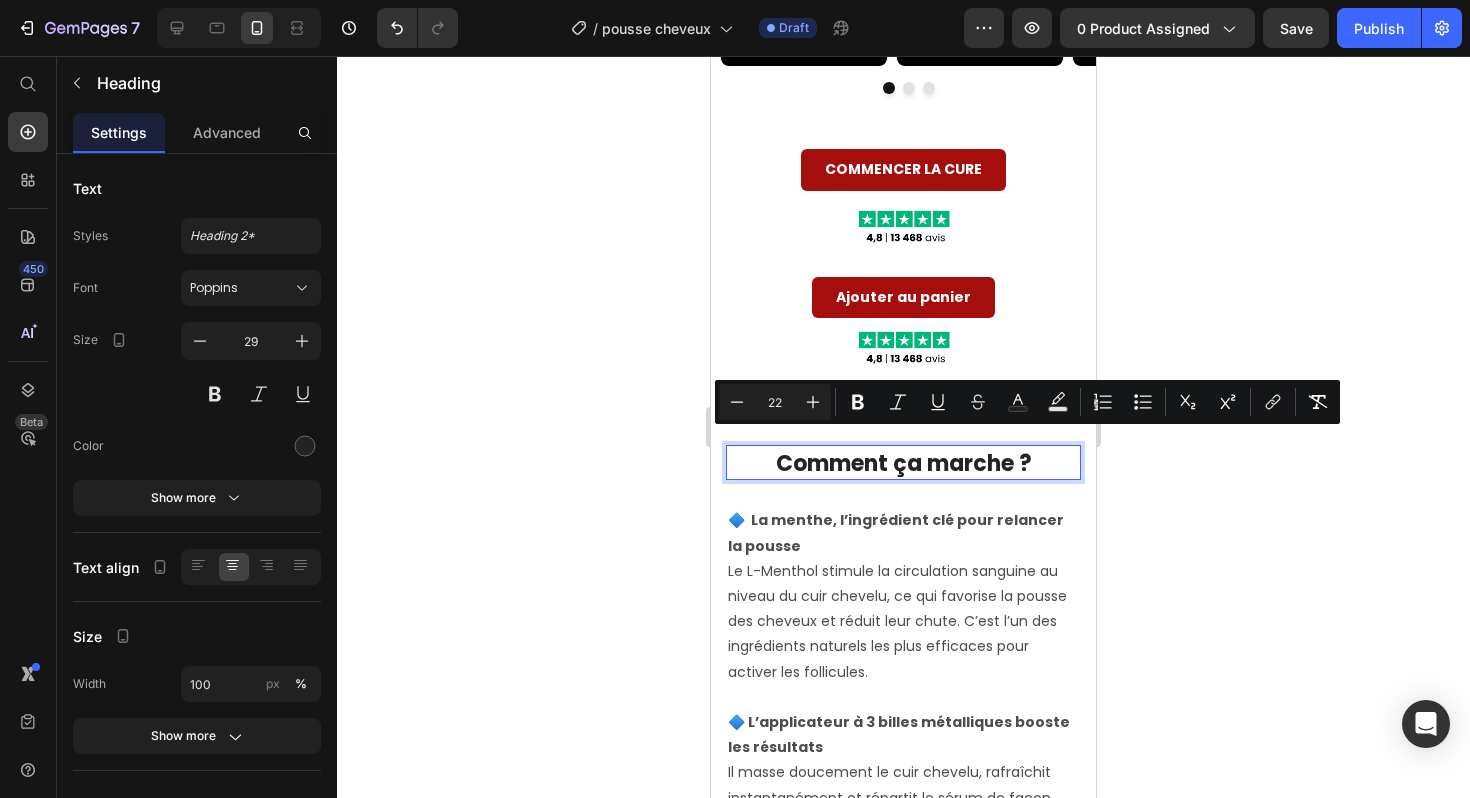 click on "Comment ça marche ?" at bounding box center [904, 463] 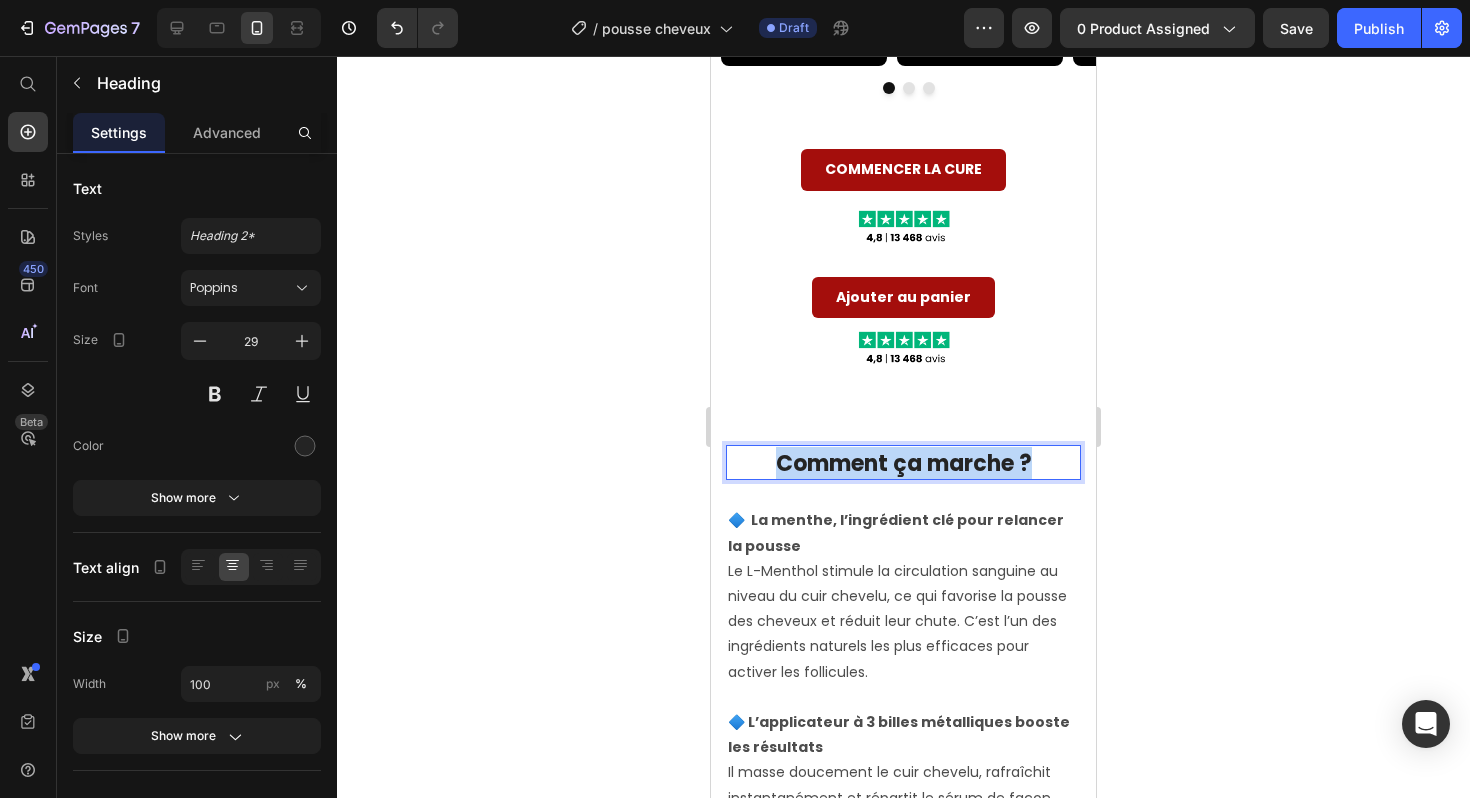 drag, startPoint x: 1024, startPoint y: 453, endPoint x: 760, endPoint y: 459, distance: 264.06818 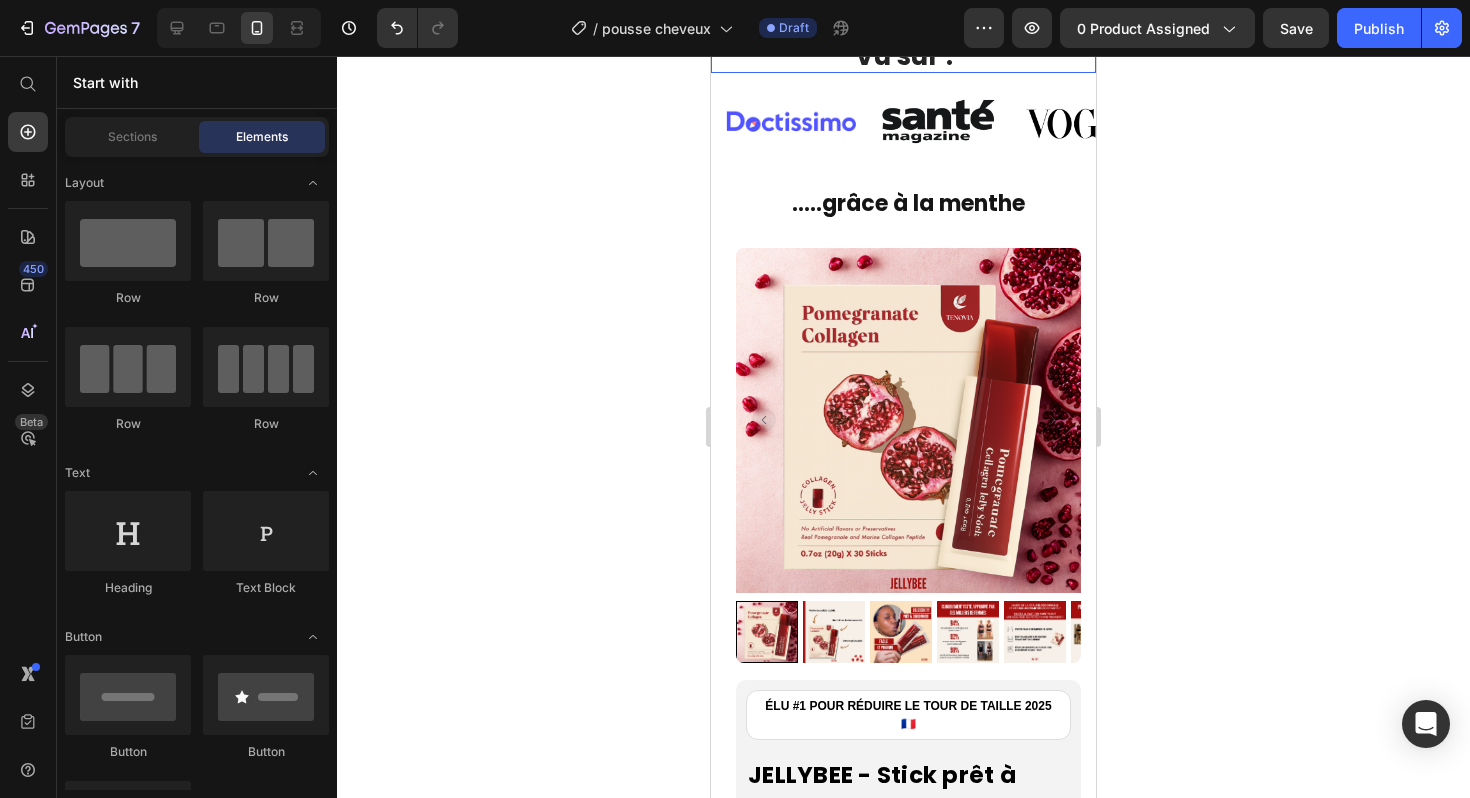 scroll, scrollTop: 883, scrollLeft: 0, axis: vertical 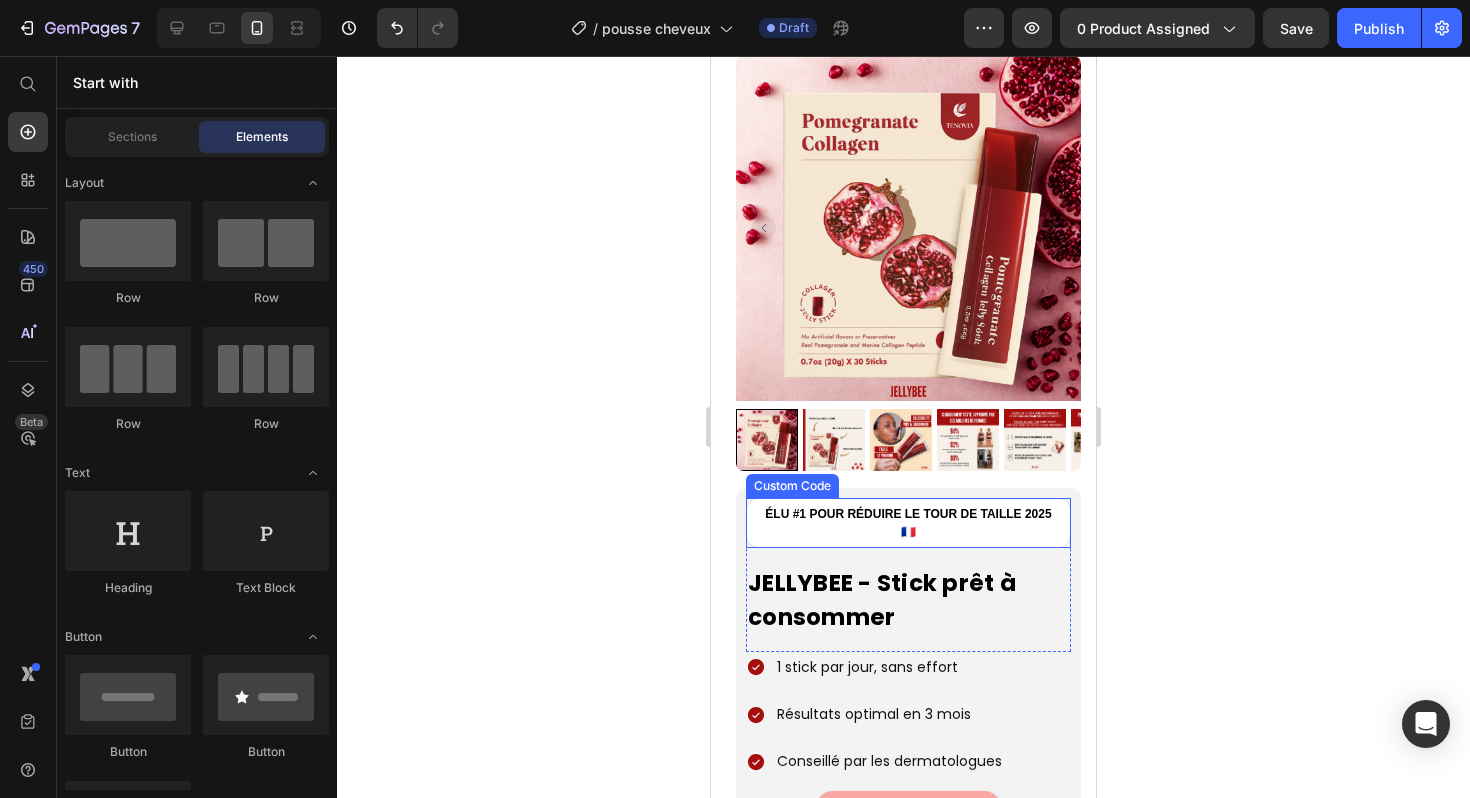 click on "ÉLU #1 POUR RÉDUIRE LE TOUR DE TAILLE 2025 🇫🇷" at bounding box center [908, 523] 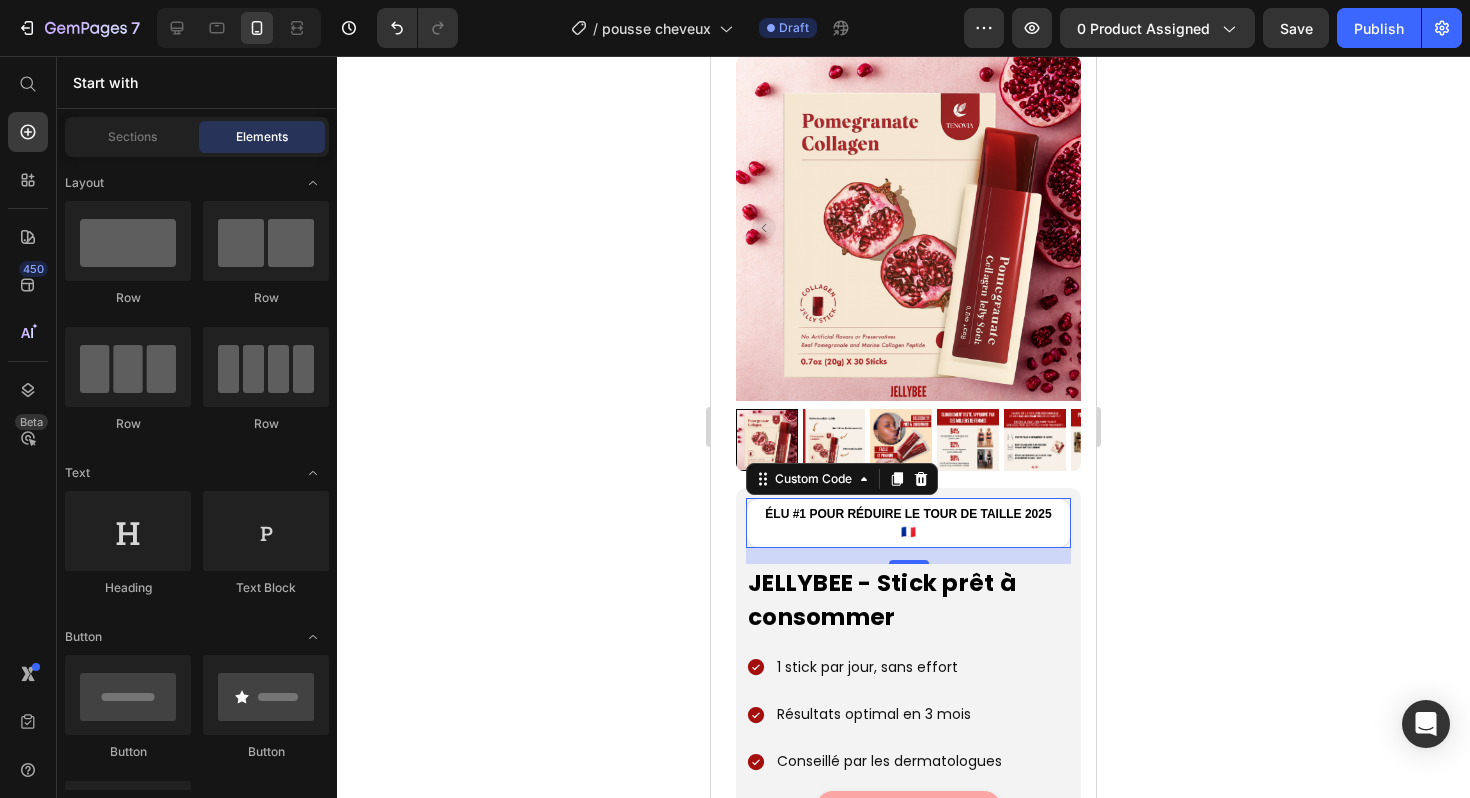 click on "ÉLU #1 POUR RÉDUIRE LE TOUR DE TAILLE 2025 🇫🇷" at bounding box center (908, 523) 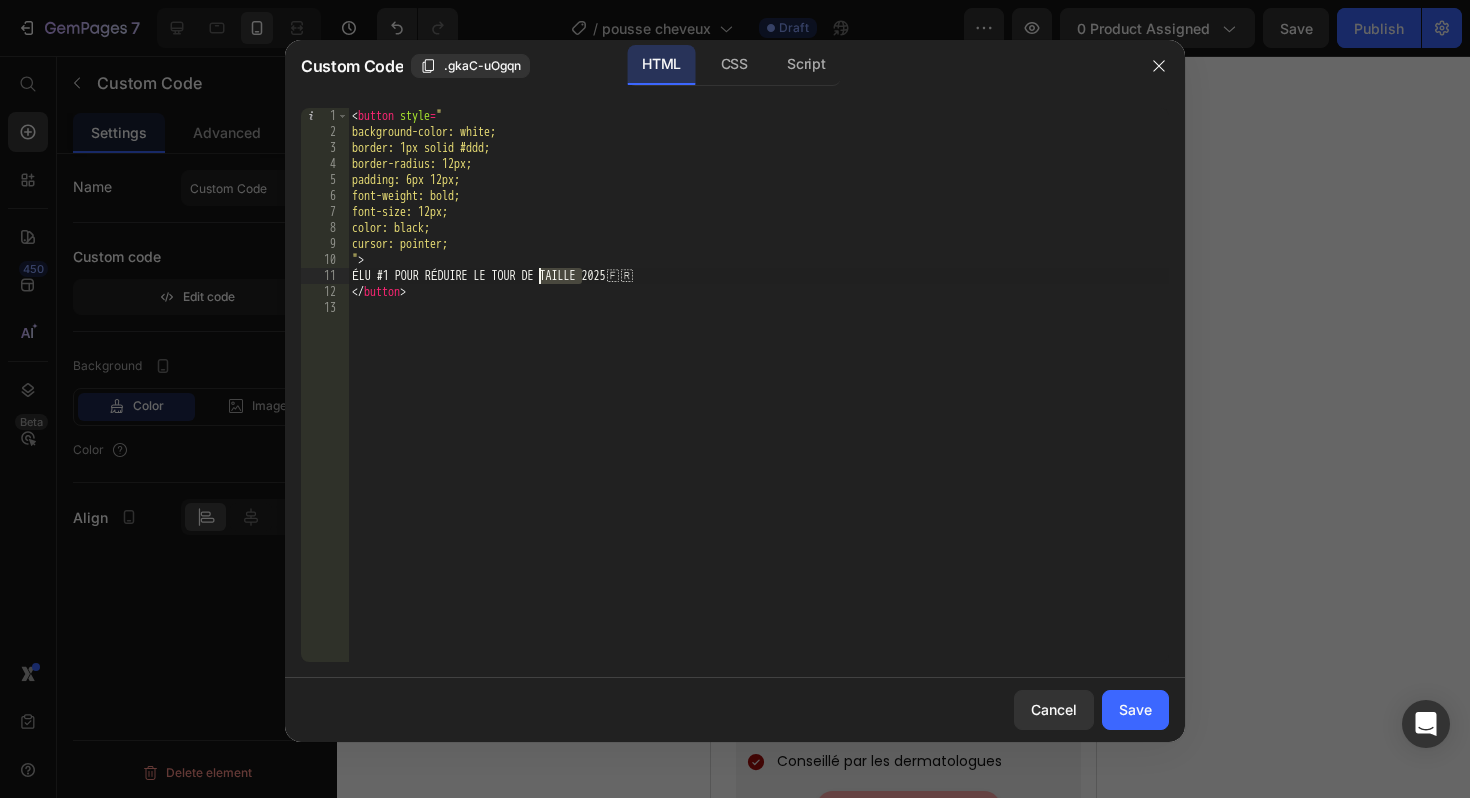 drag, startPoint x: 584, startPoint y: 275, endPoint x: 539, endPoint y: 274, distance: 45.01111 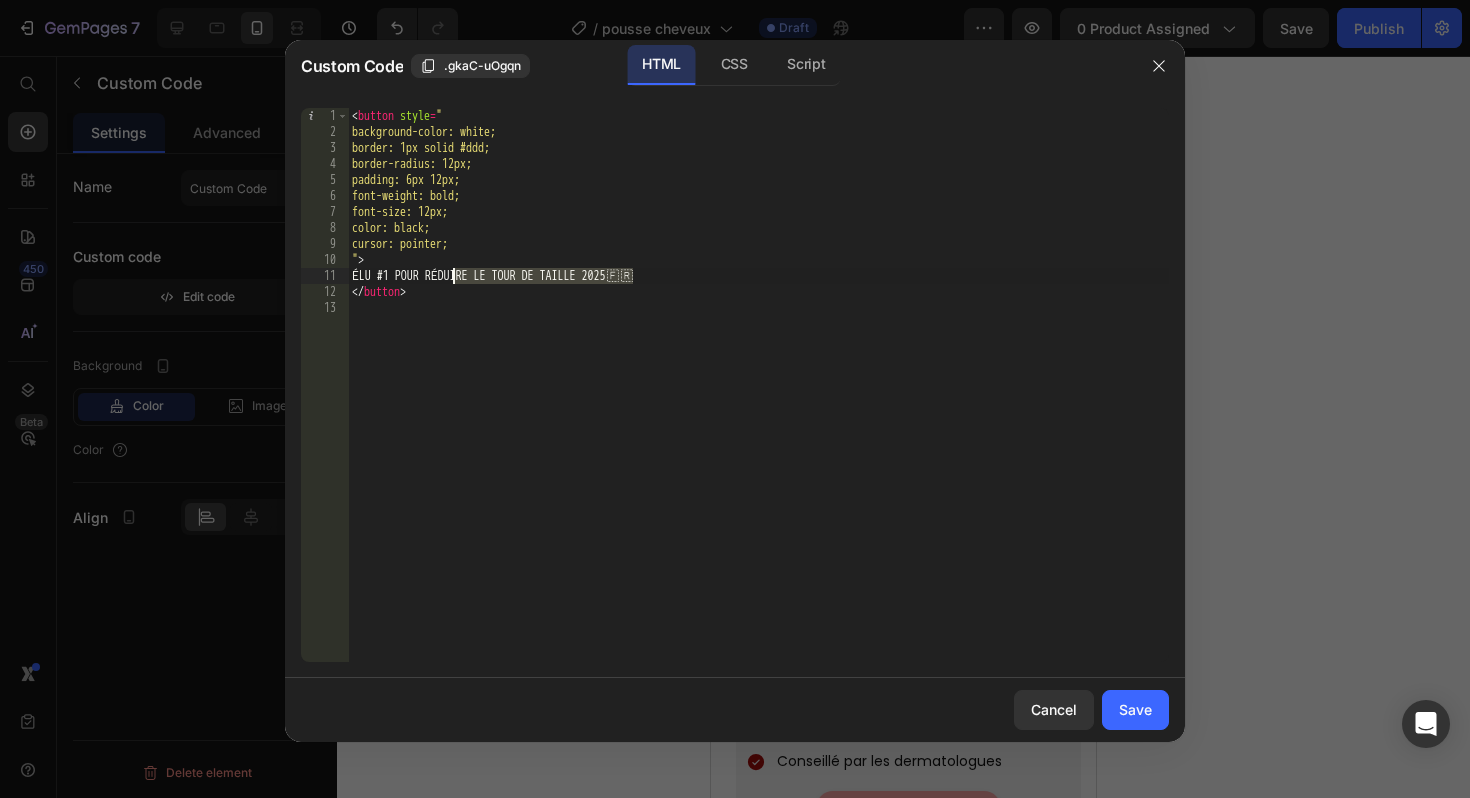 drag, startPoint x: 636, startPoint y: 276, endPoint x: 452, endPoint y: 279, distance: 184.02446 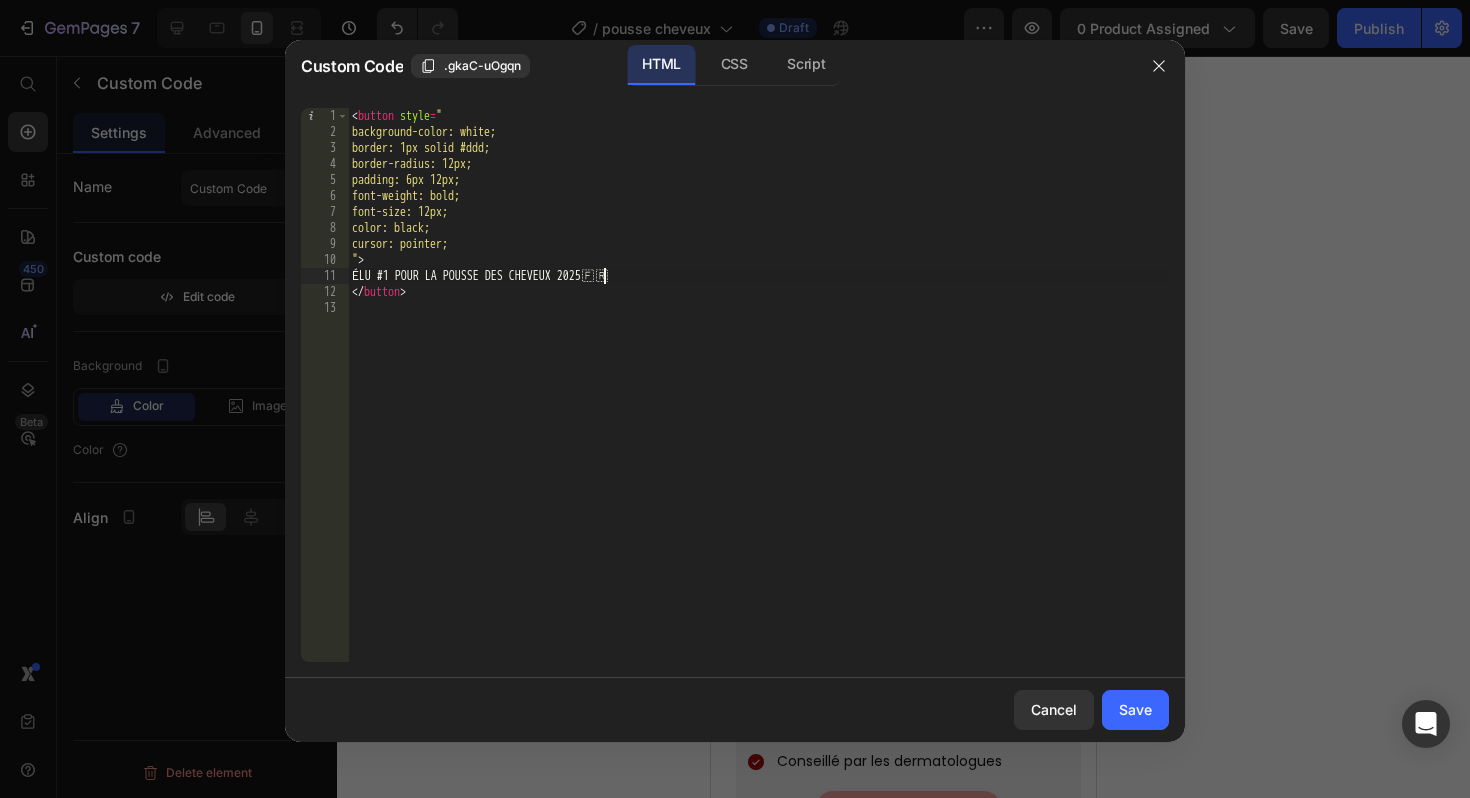 scroll, scrollTop: 0, scrollLeft: 21, axis: horizontal 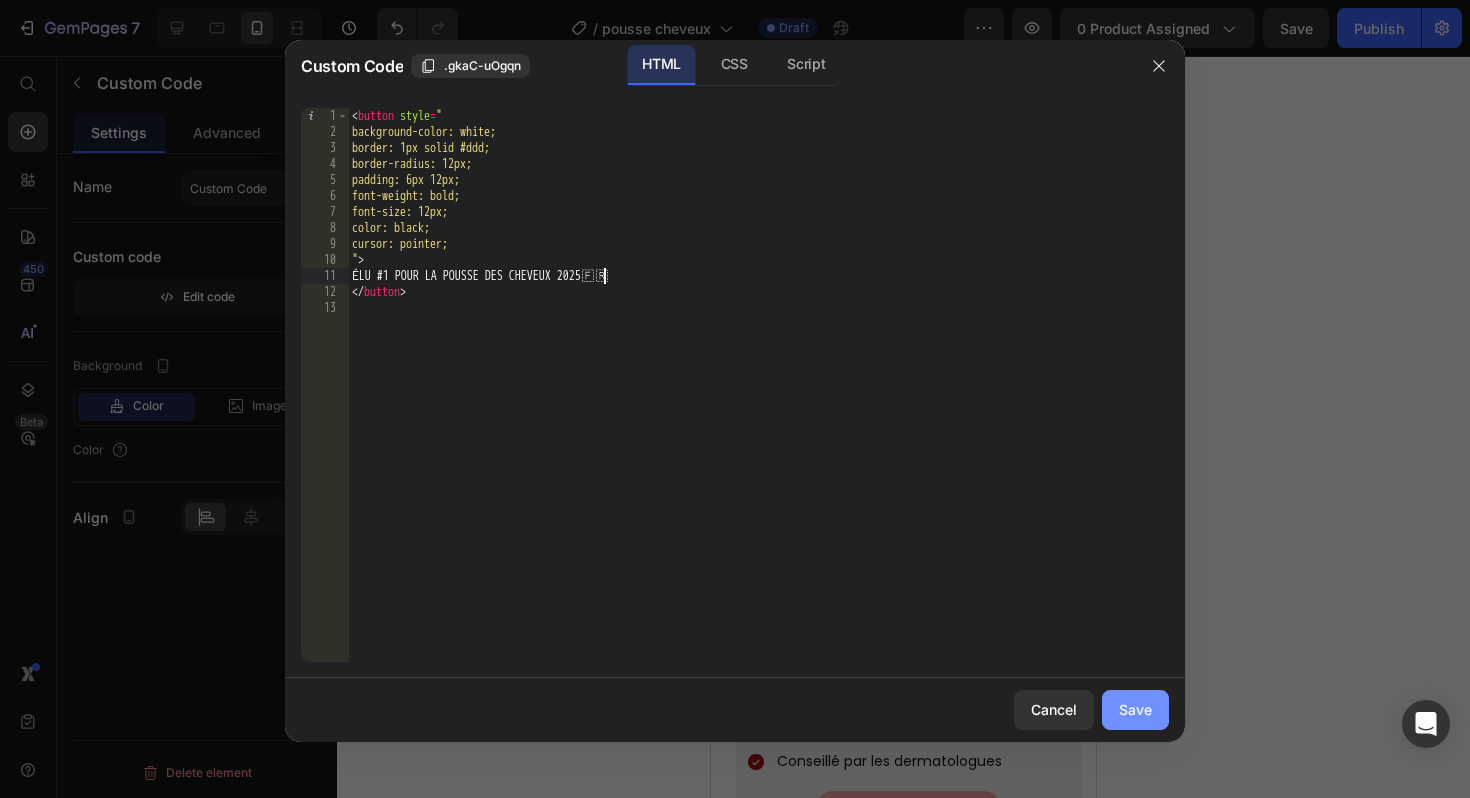 type on "ÉLU #1 POUR LA POUSSE DES CHEVEUX 2025 🇫🇷" 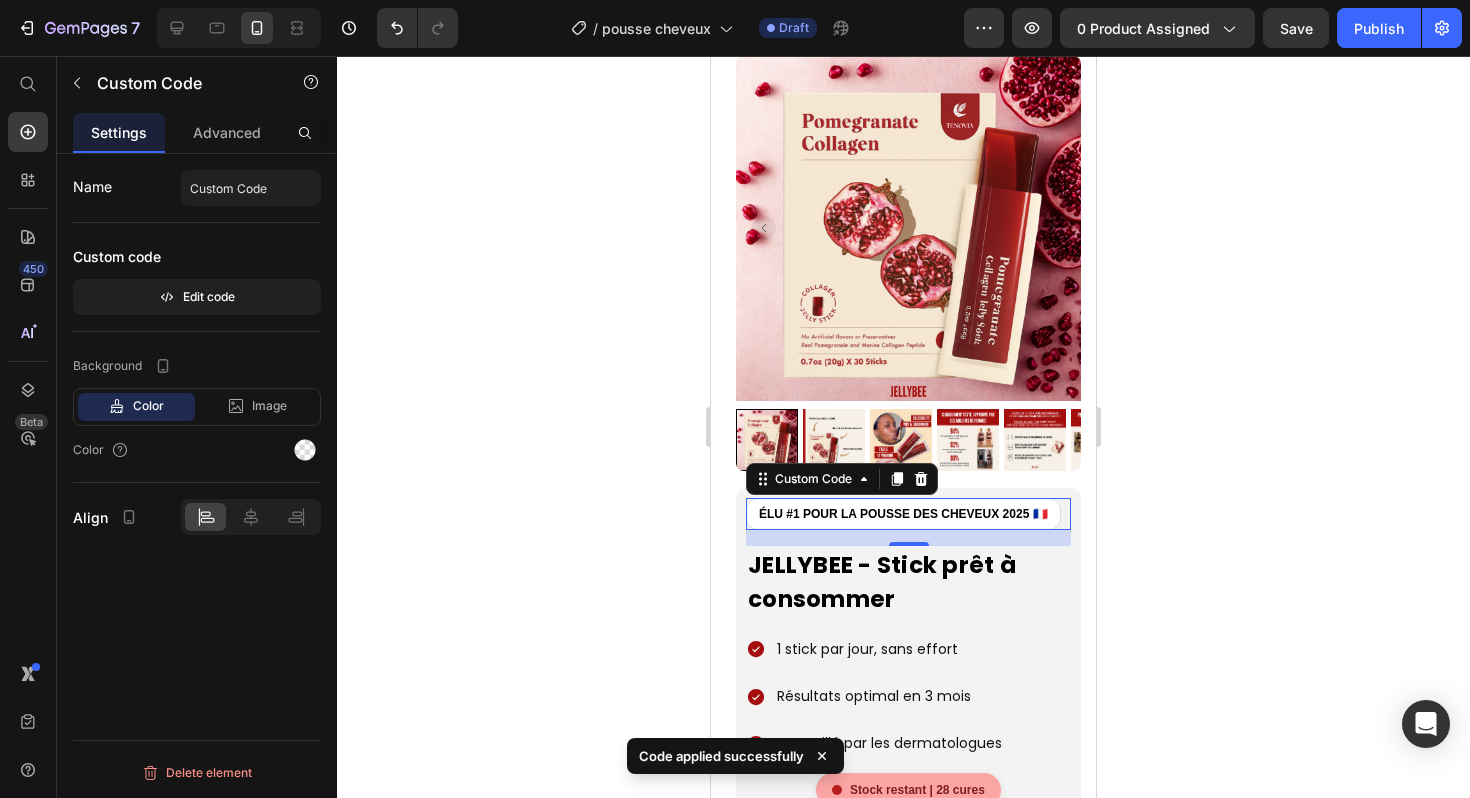click on "ÉLU #1 POUR LA POUSSE DES CHEVEUX 2025 🇫🇷" at bounding box center (903, 514) 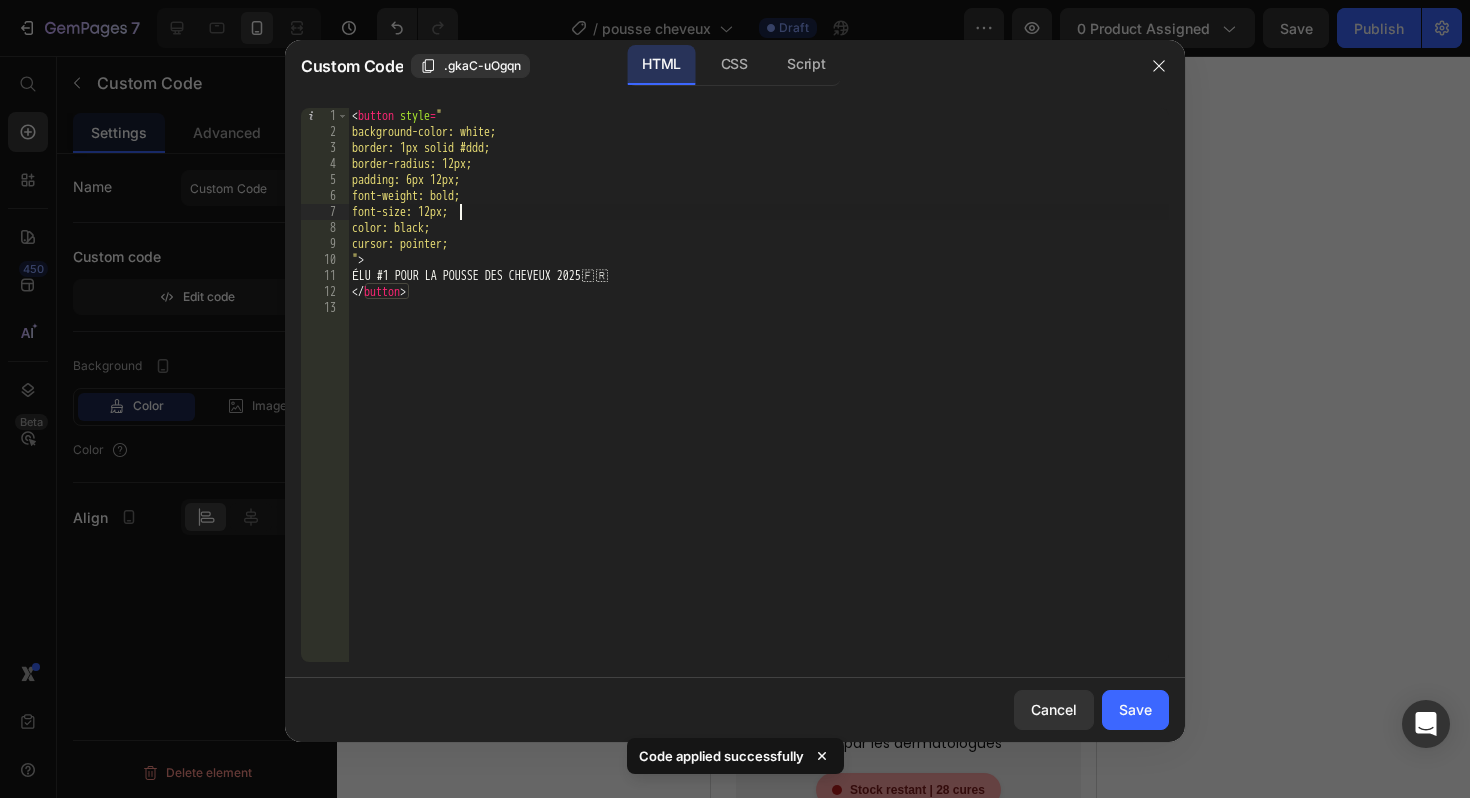 click on "< button   style = "   background-color: white;   border: 1px solid #ddd;   border-radius: 12px;   padding: 6px 12px;   font-weight: bold;   font-size: 12px;   color: black;   cursor: pointer; " >   ÉLU #1 POUR LA POUSSE DES CHEVEUX 2025  🇫 🇷 </ button >" at bounding box center (758, 401) 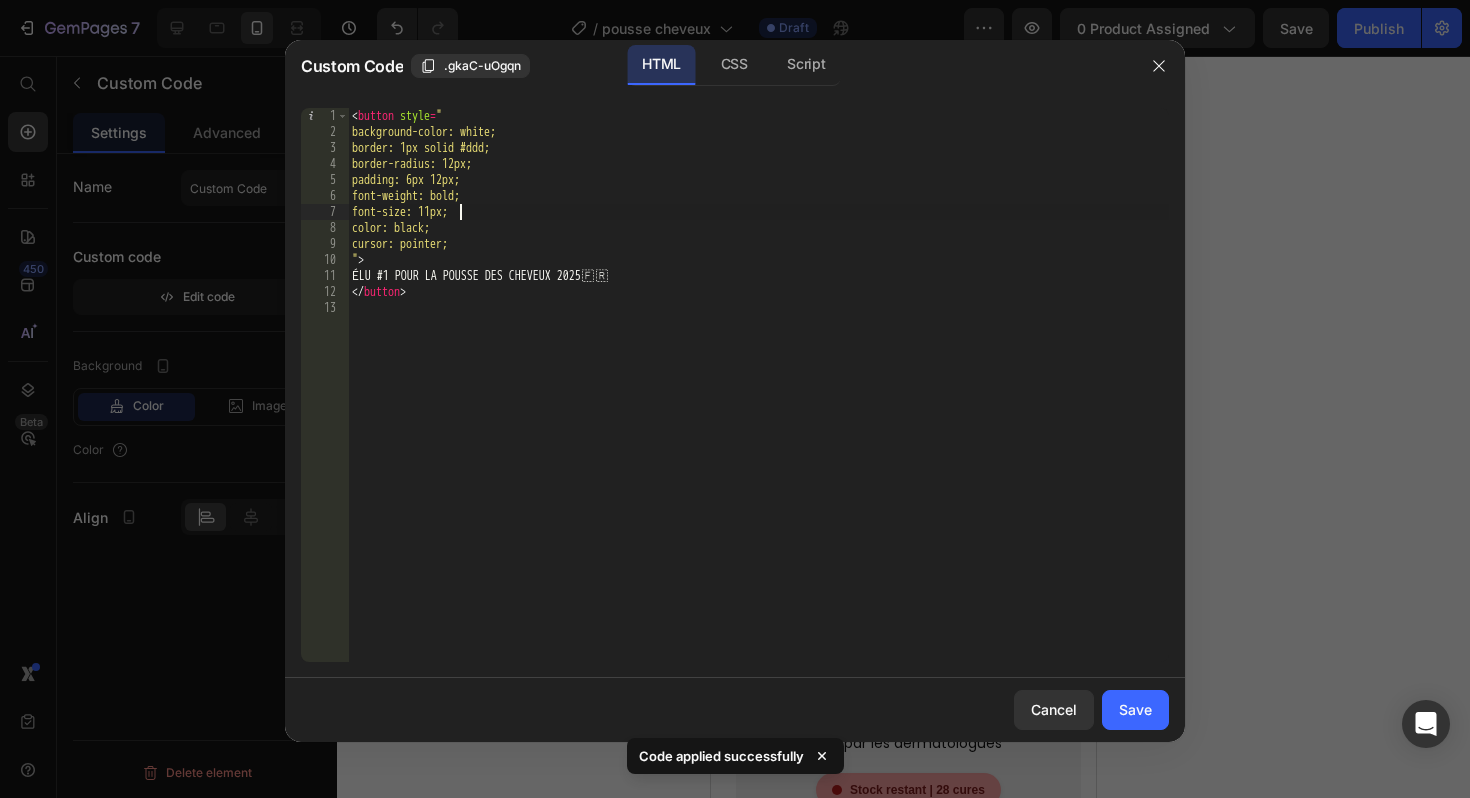 scroll, scrollTop: 0, scrollLeft: 8, axis: horizontal 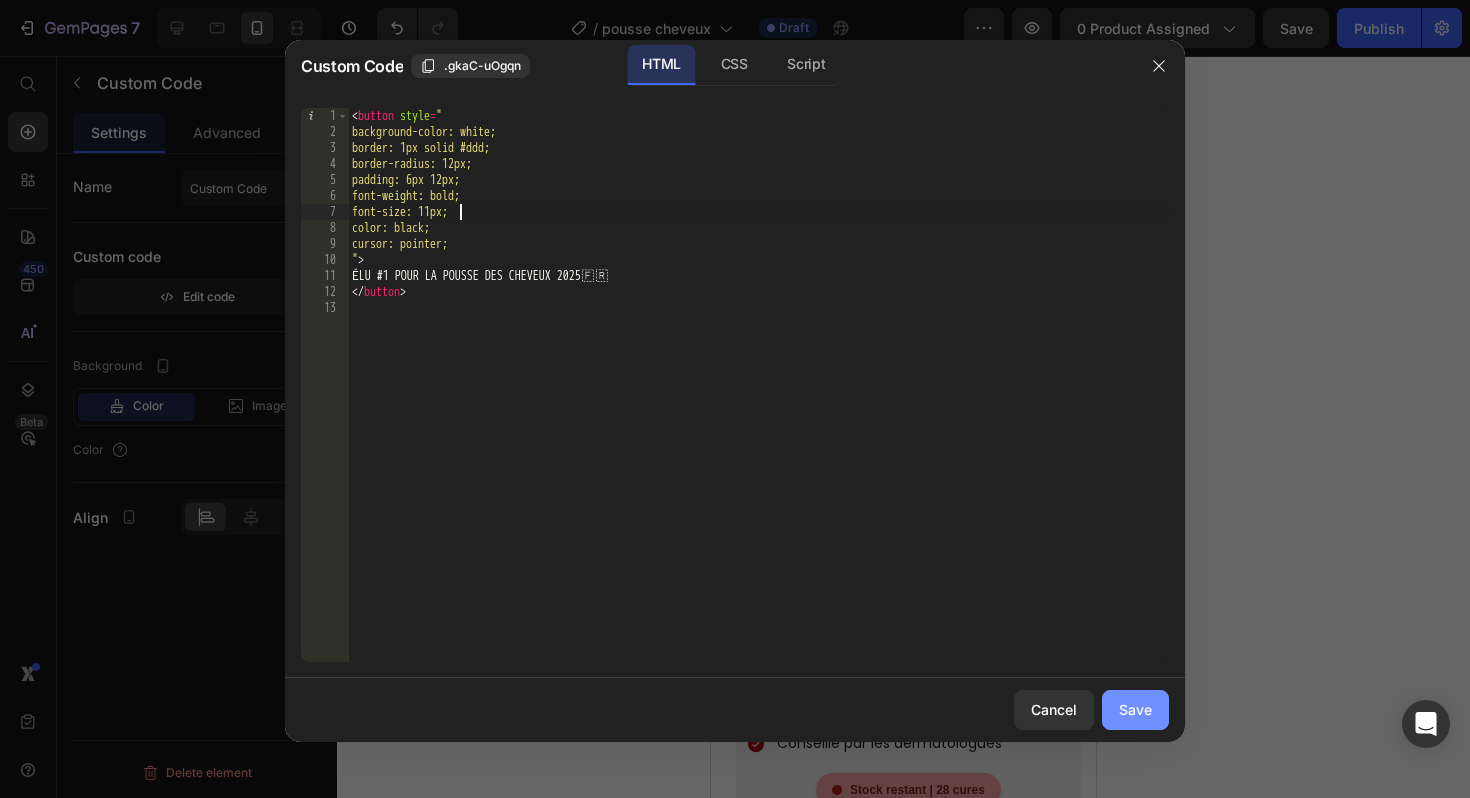 type on "font-size: 11px;" 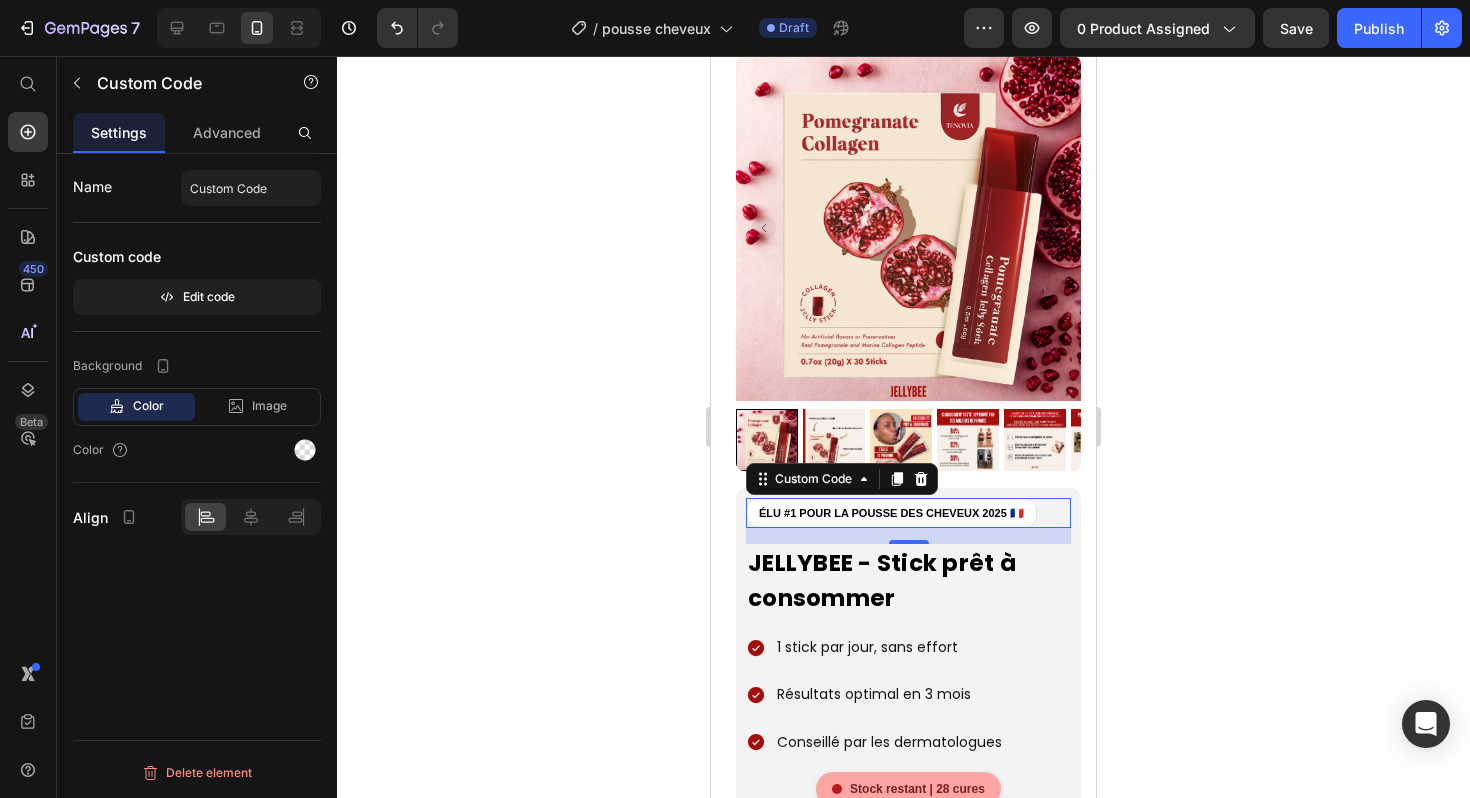 click 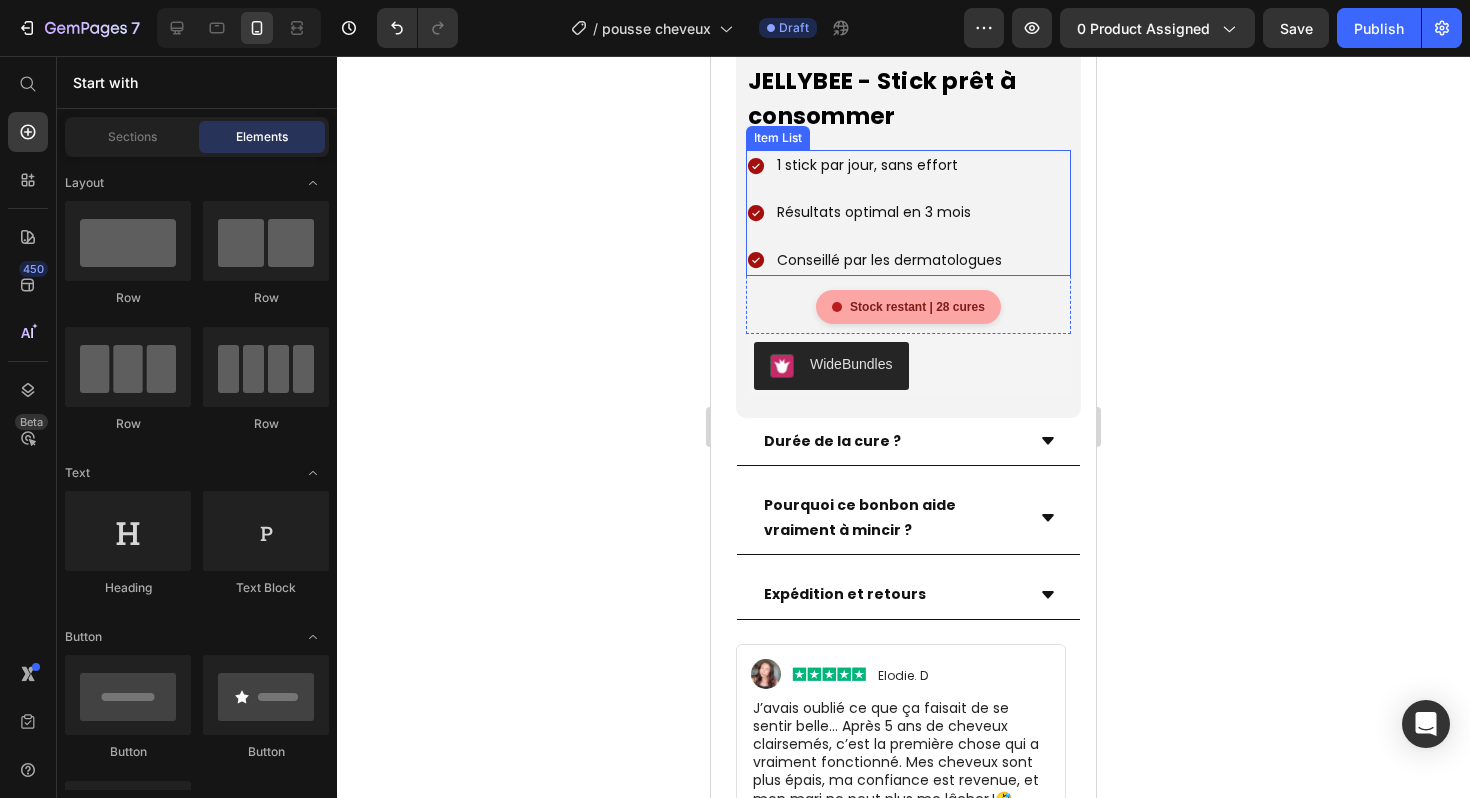 scroll, scrollTop: 1044, scrollLeft: 0, axis: vertical 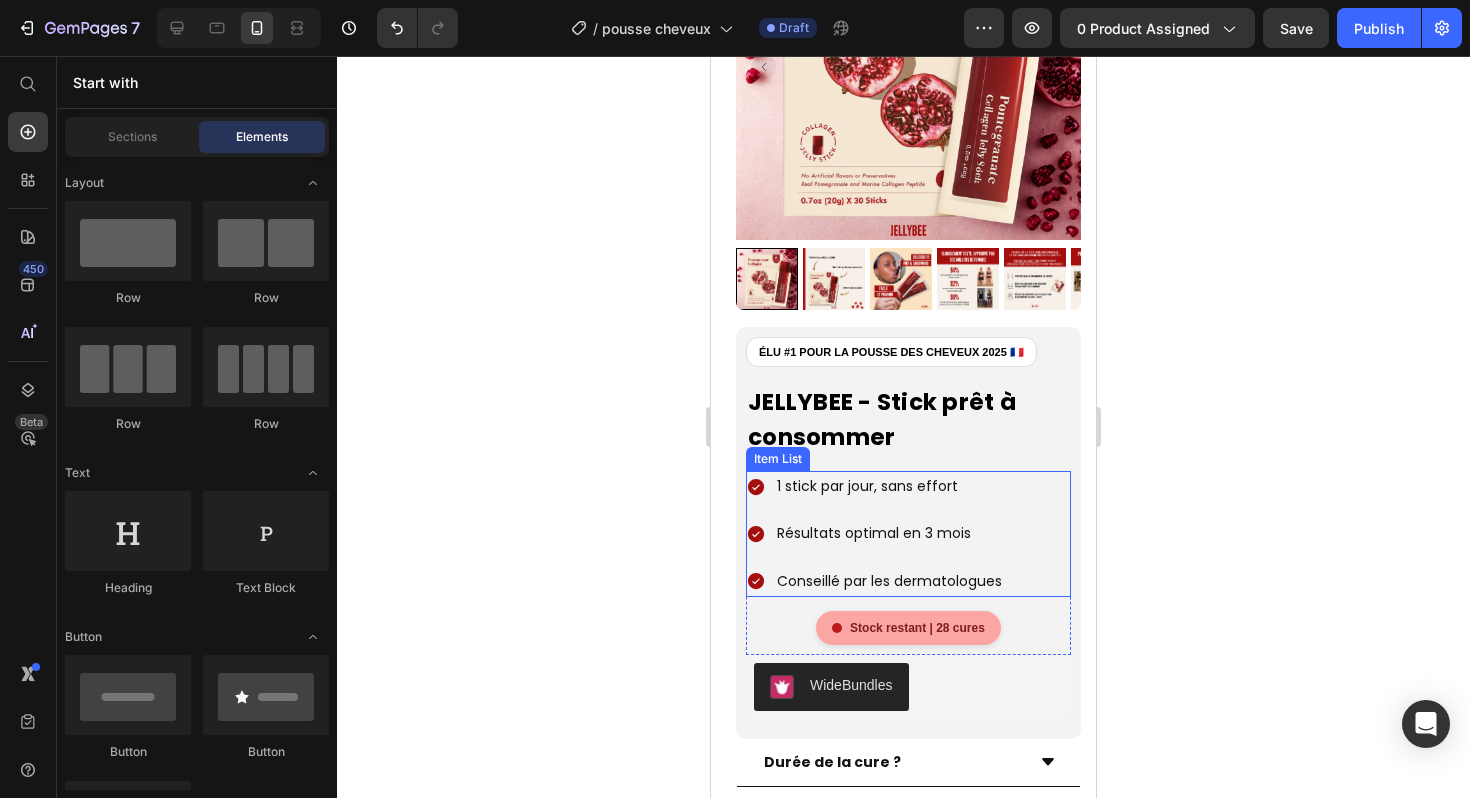 click on "1 stick par jour, sans effort" at bounding box center (889, 486) 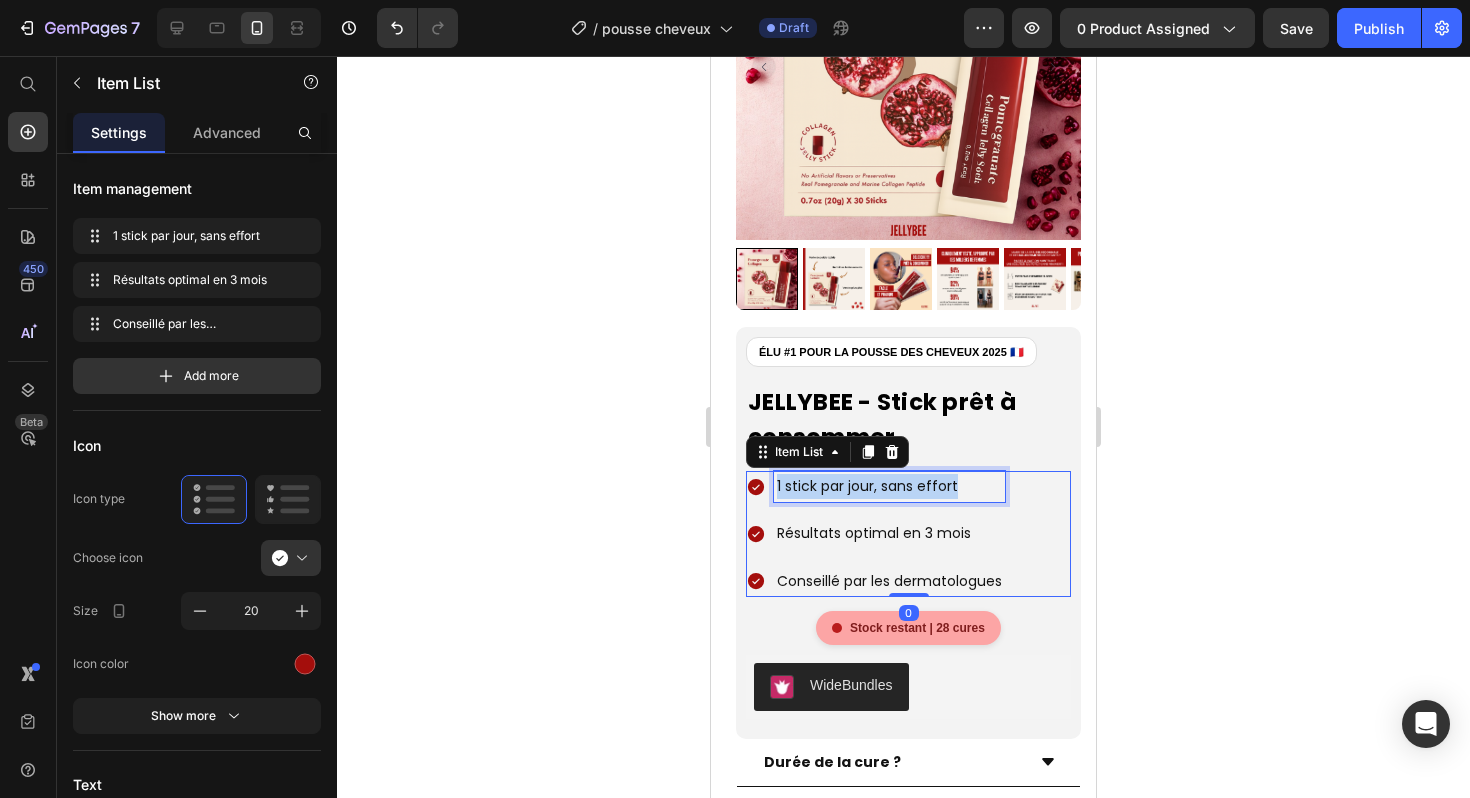 click on "1 stick par jour, sans effort" at bounding box center (889, 486) 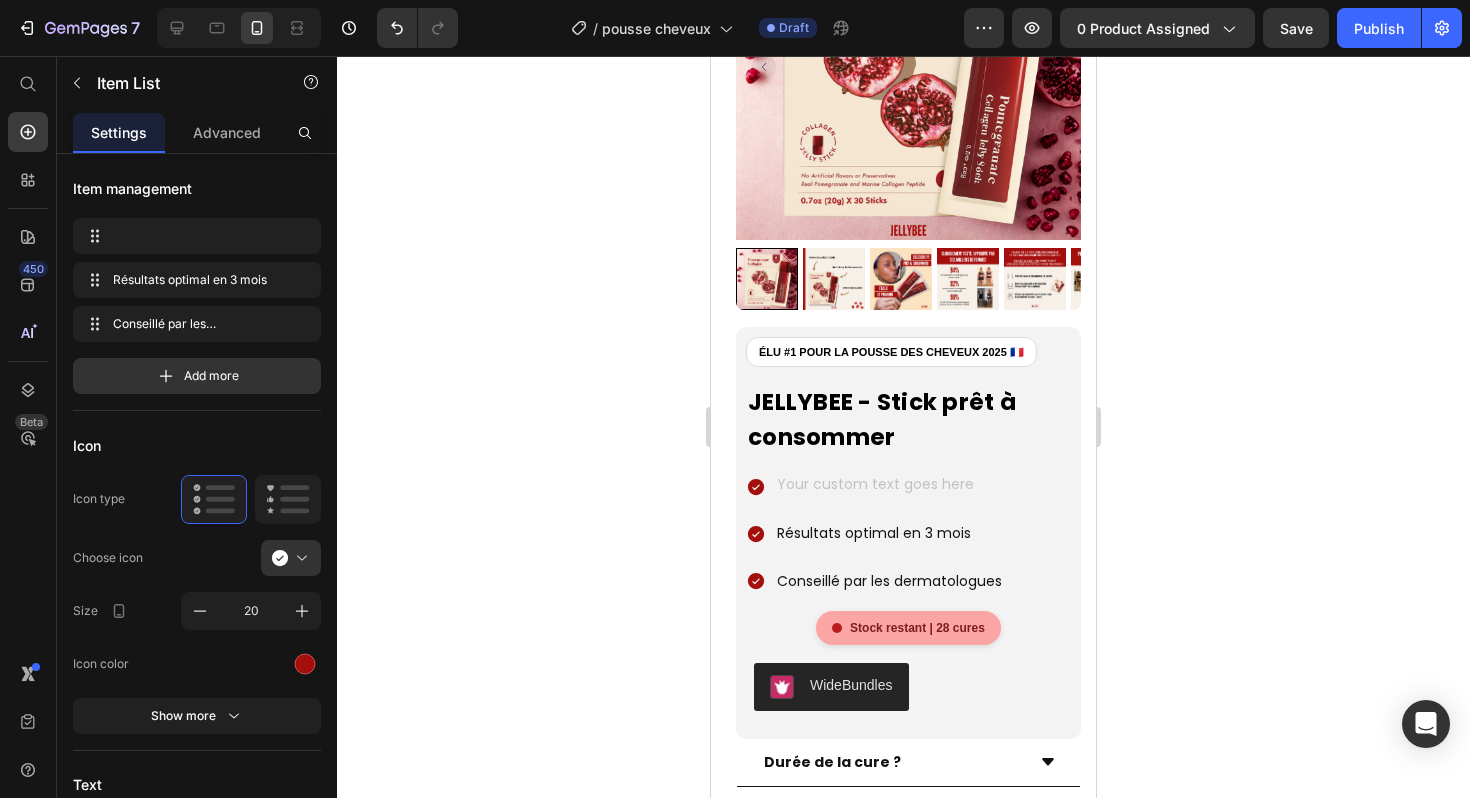 scroll, scrollTop: 1037, scrollLeft: 0, axis: vertical 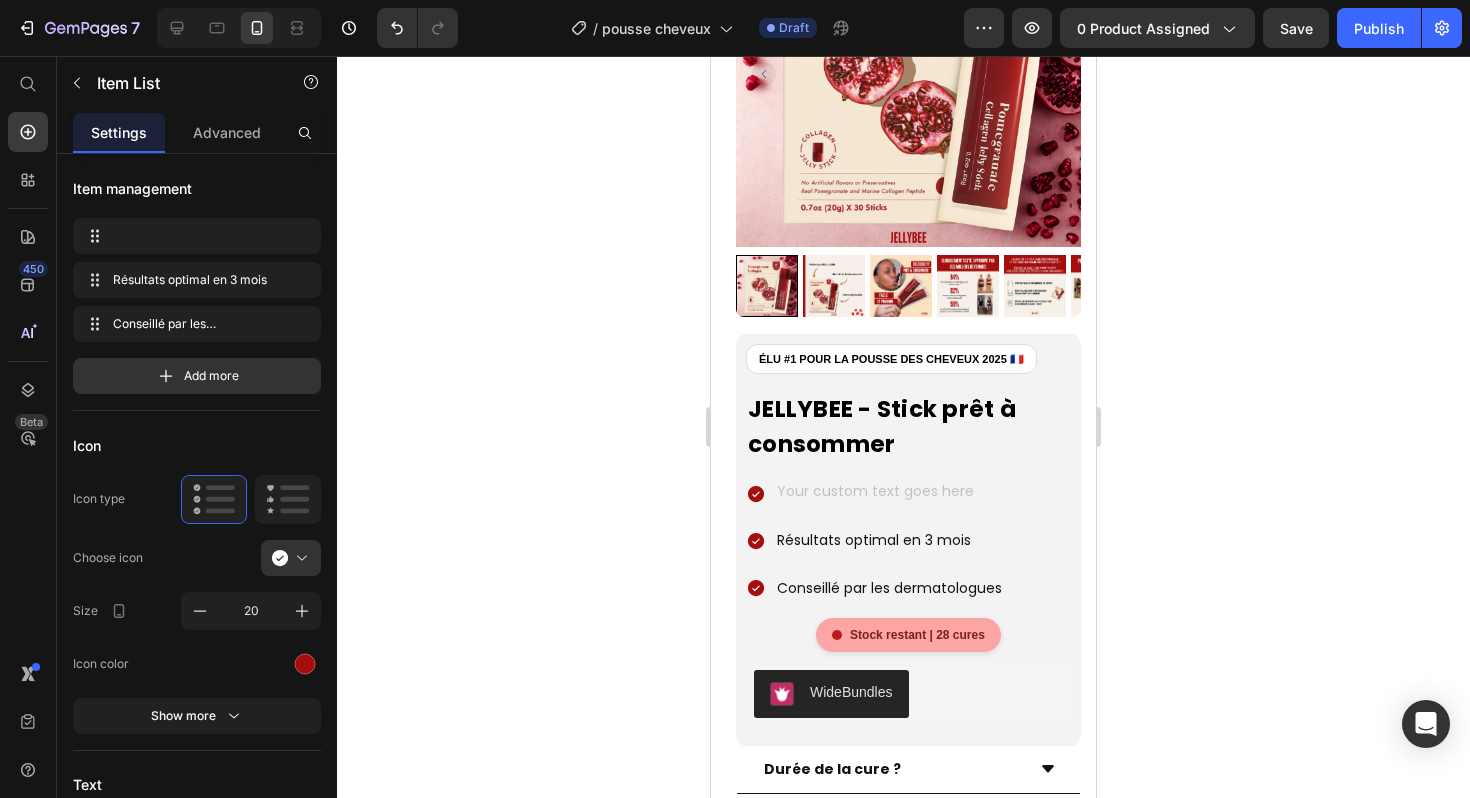 click on "Résultats optimal en 3 mois" at bounding box center (889, 540) 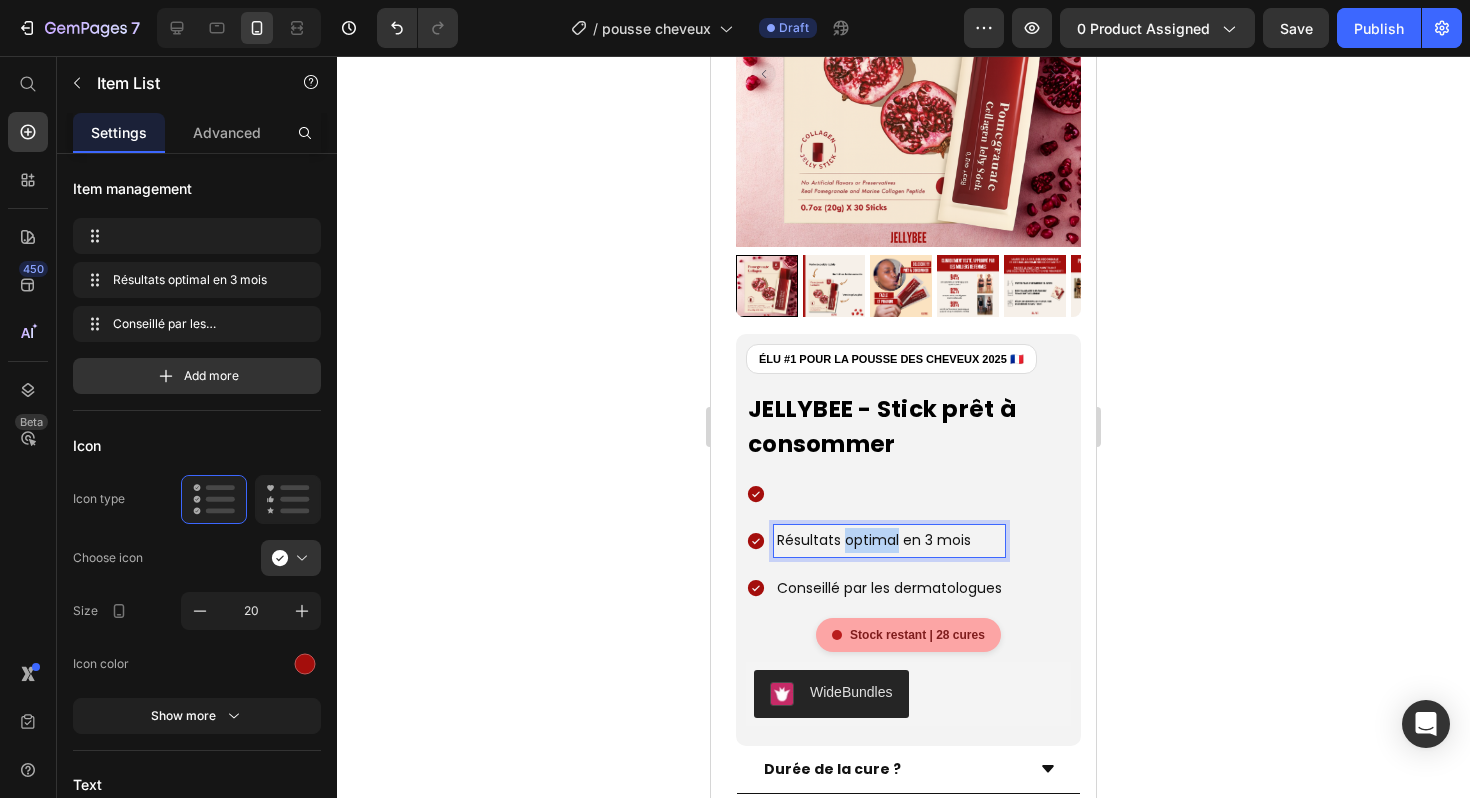 click on "Résultats optimal en 3 mois" at bounding box center [889, 540] 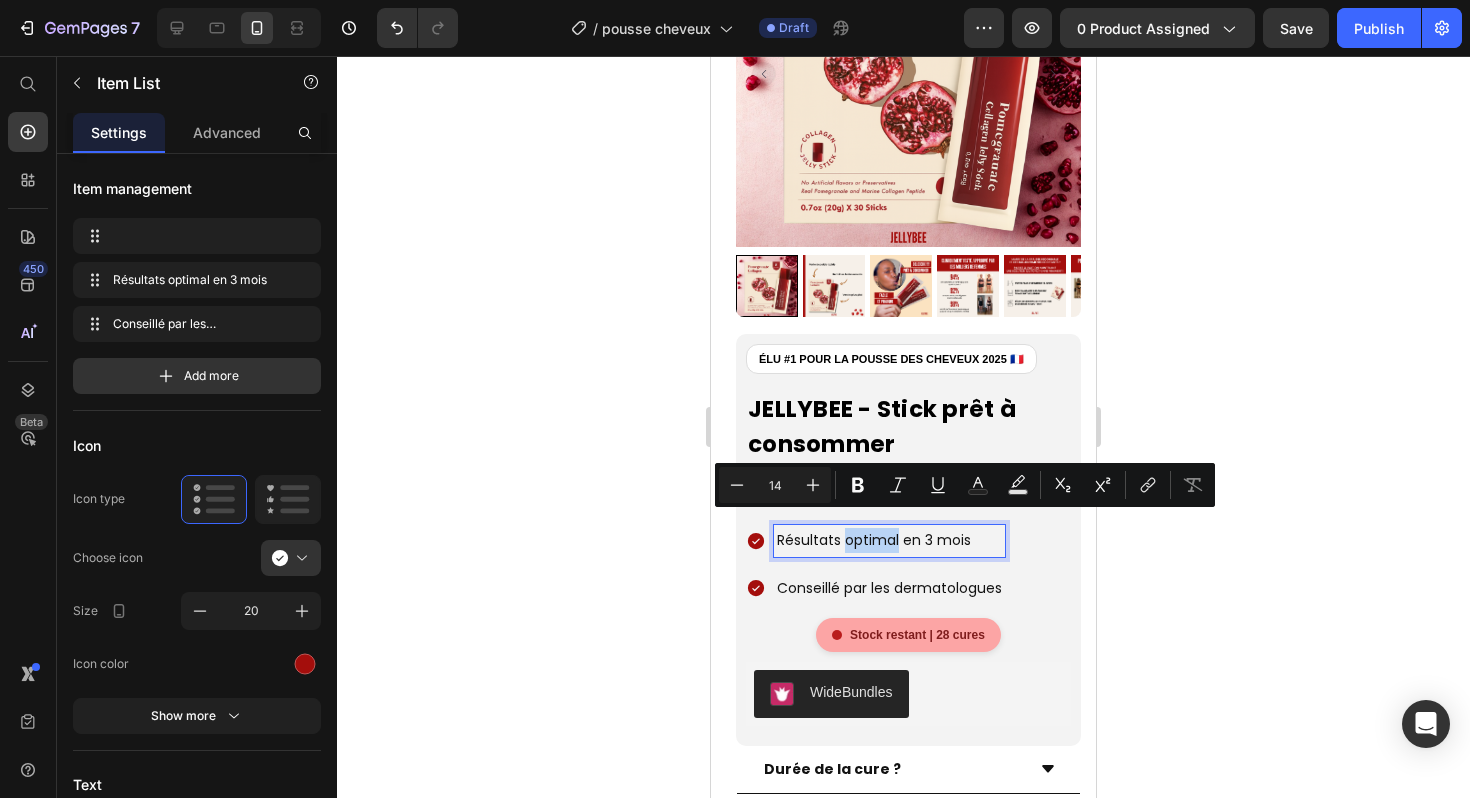 copy on "Résultats optimal en 3 mois" 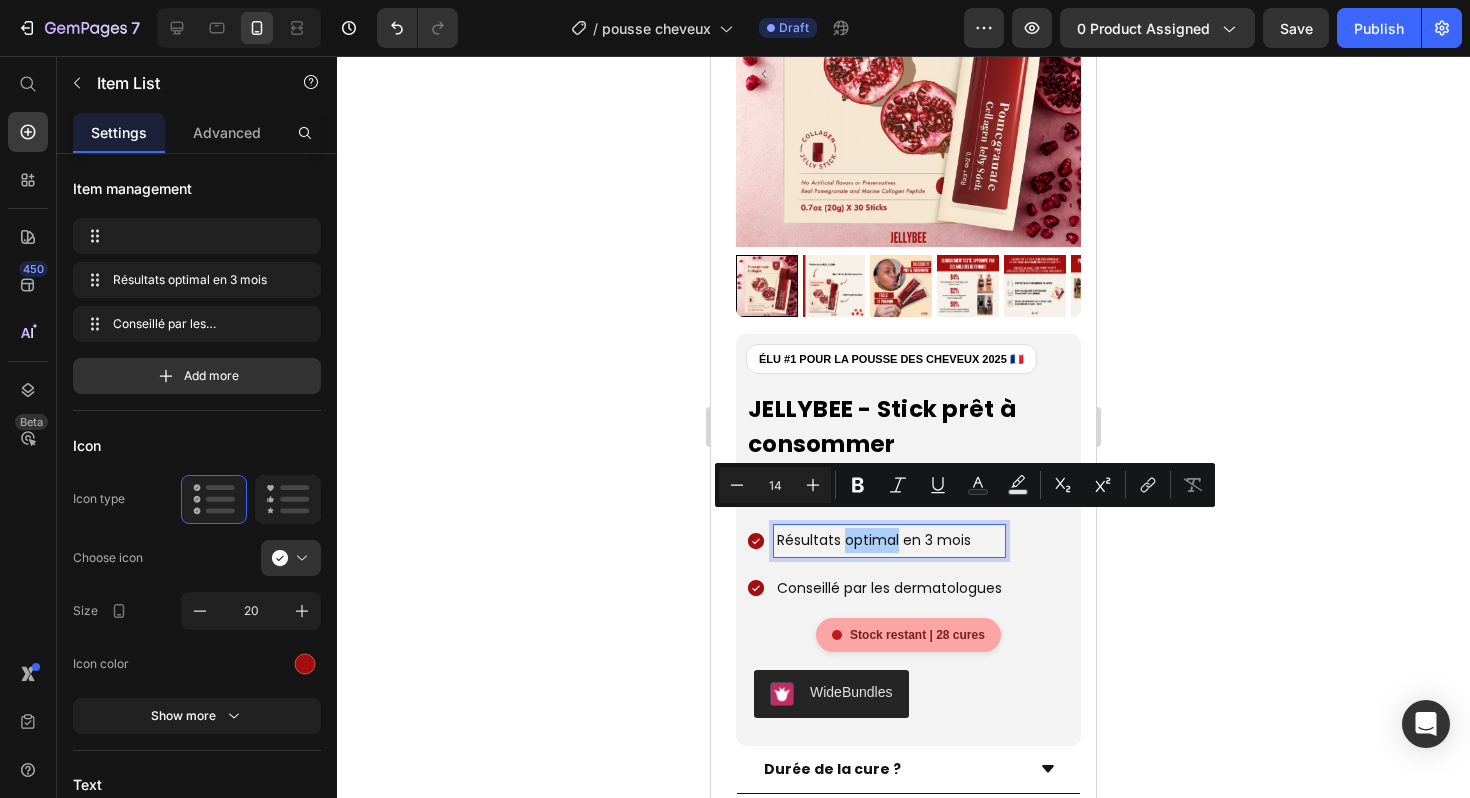 click 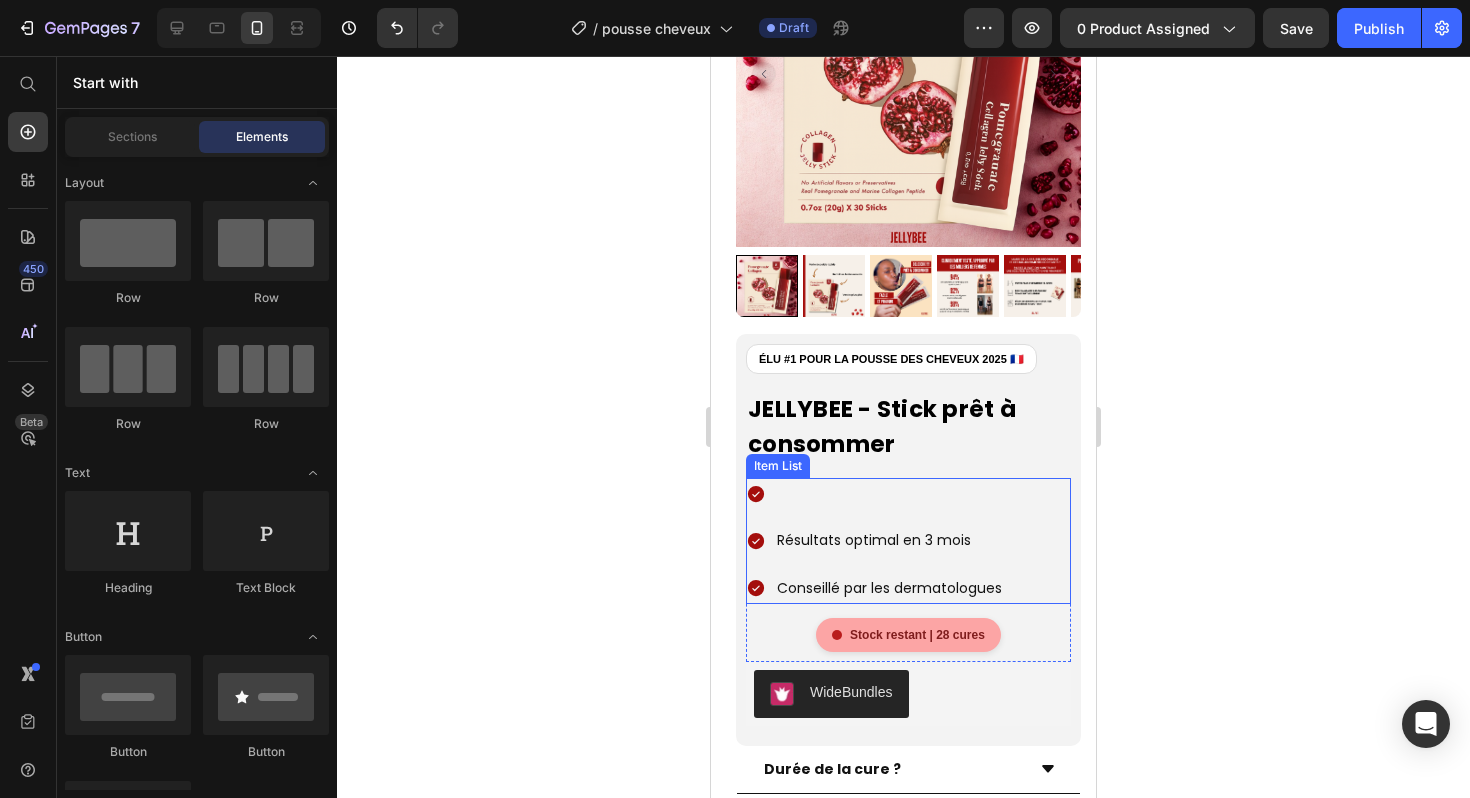 click at bounding box center [889, 493] 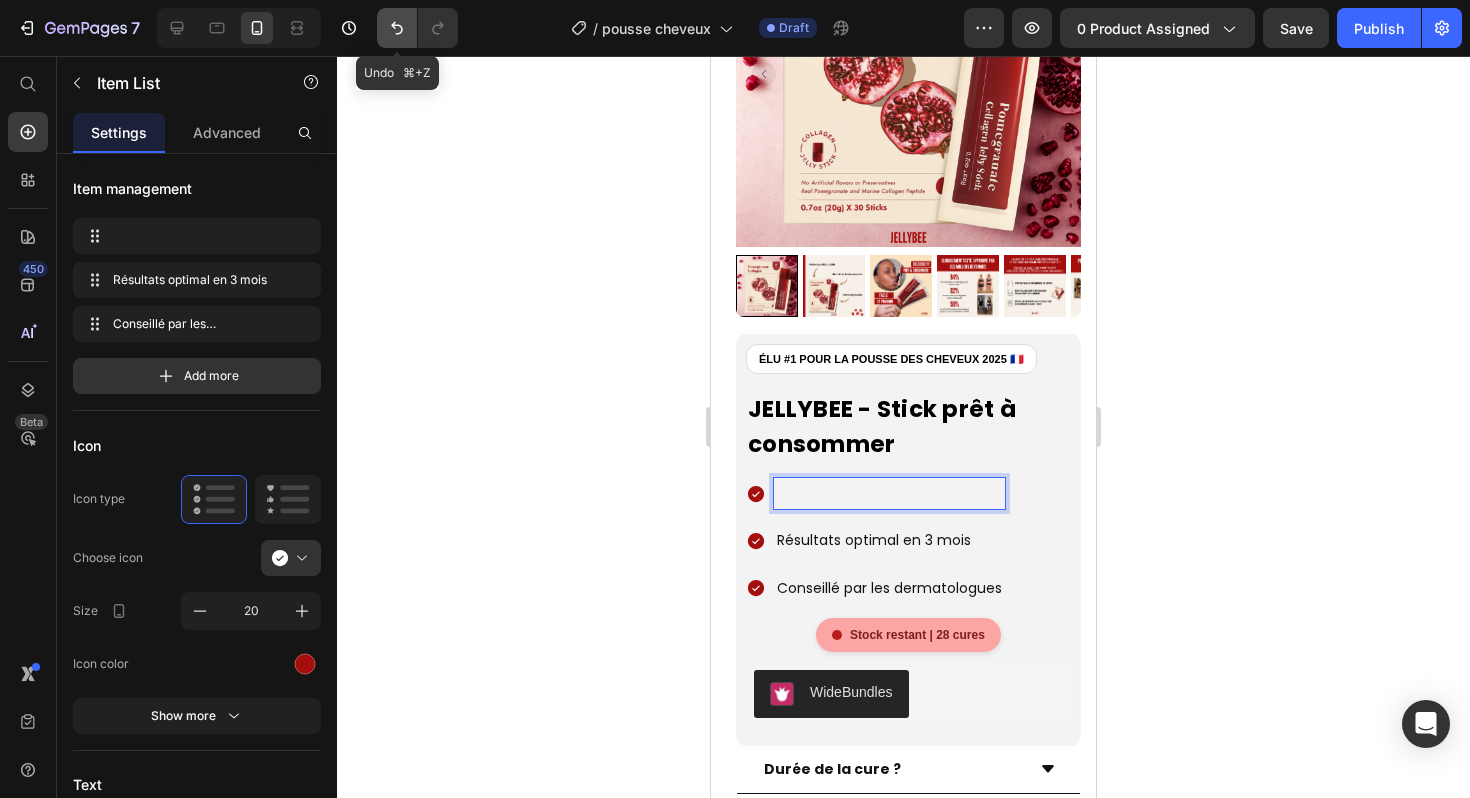 click 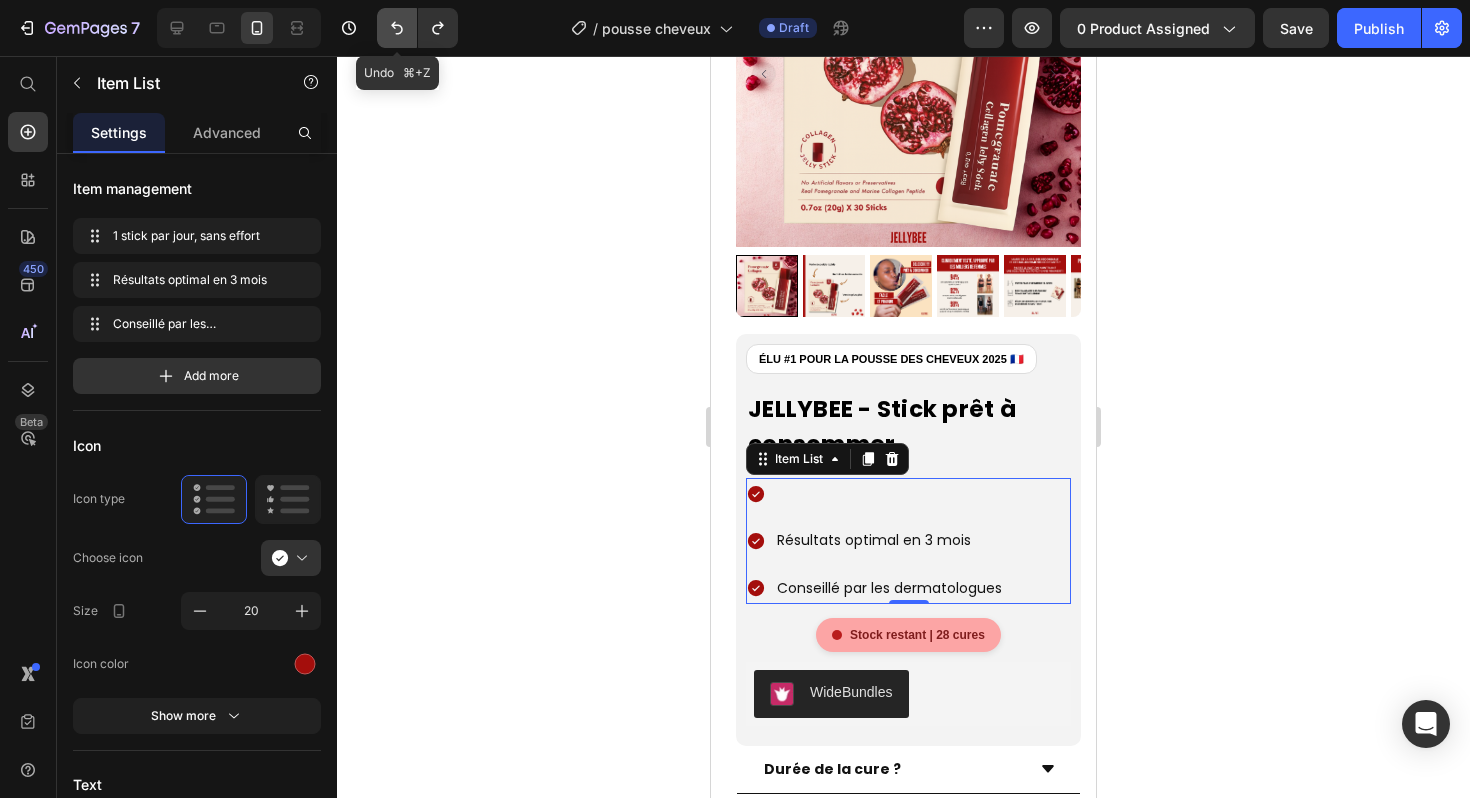 click 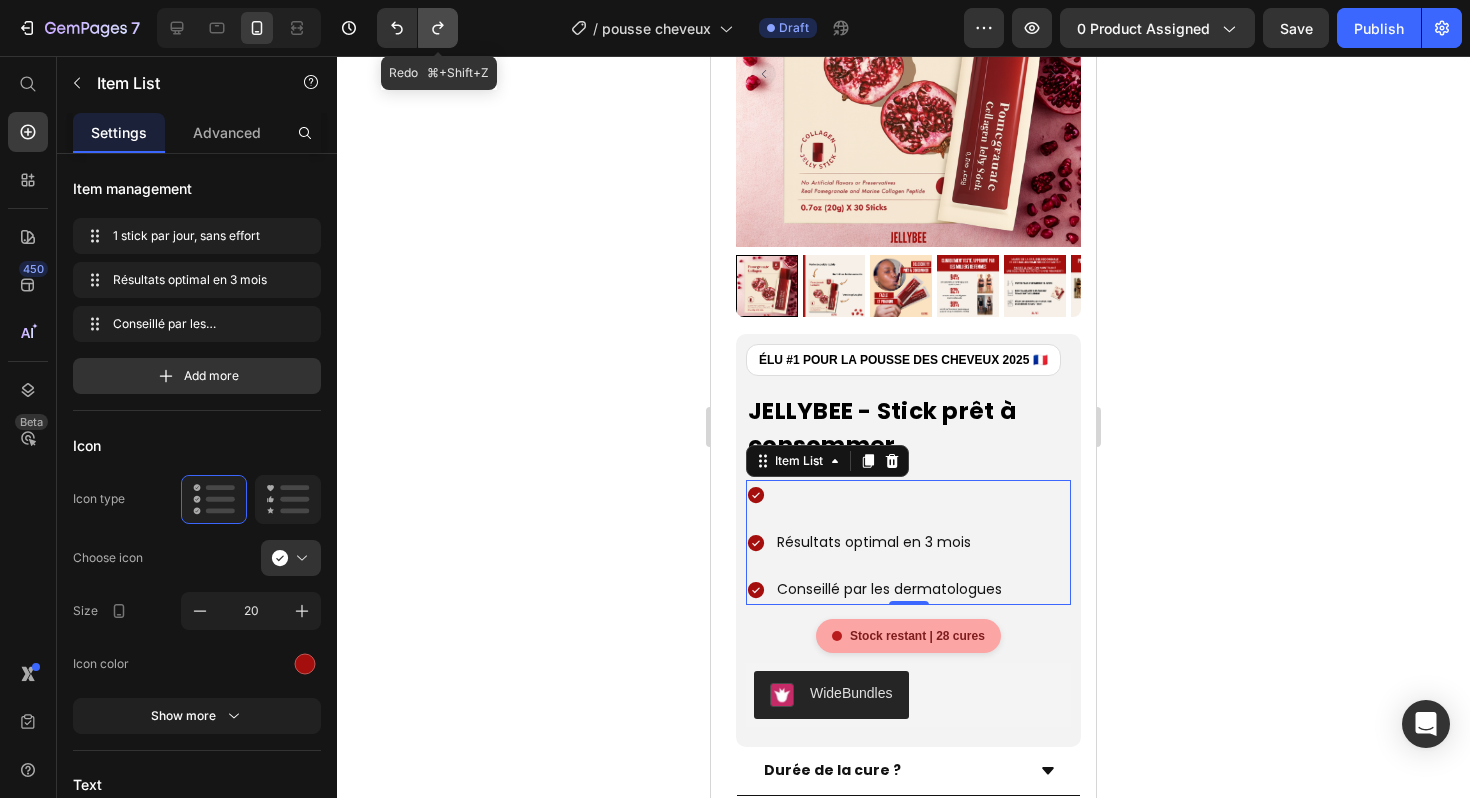 click 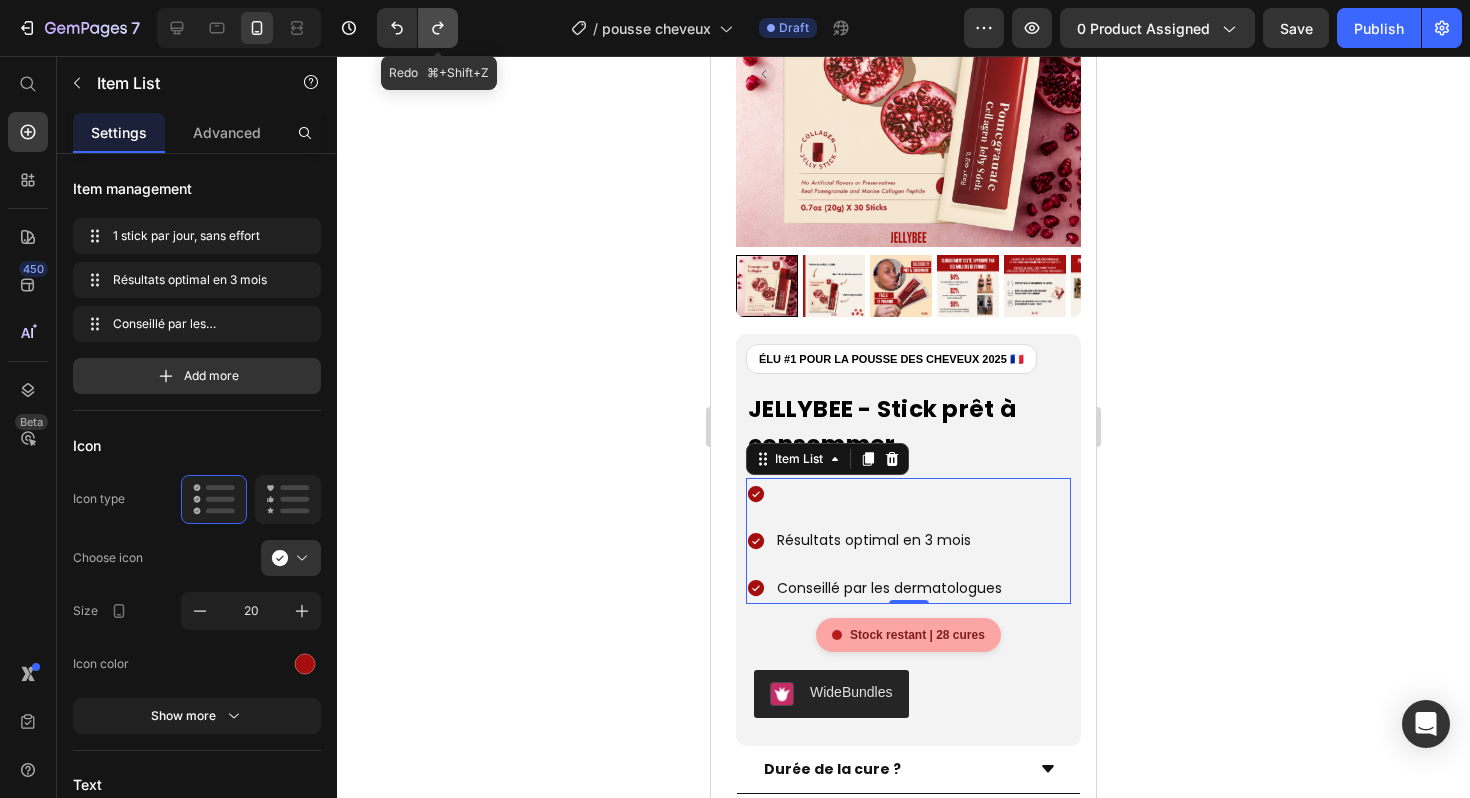 click 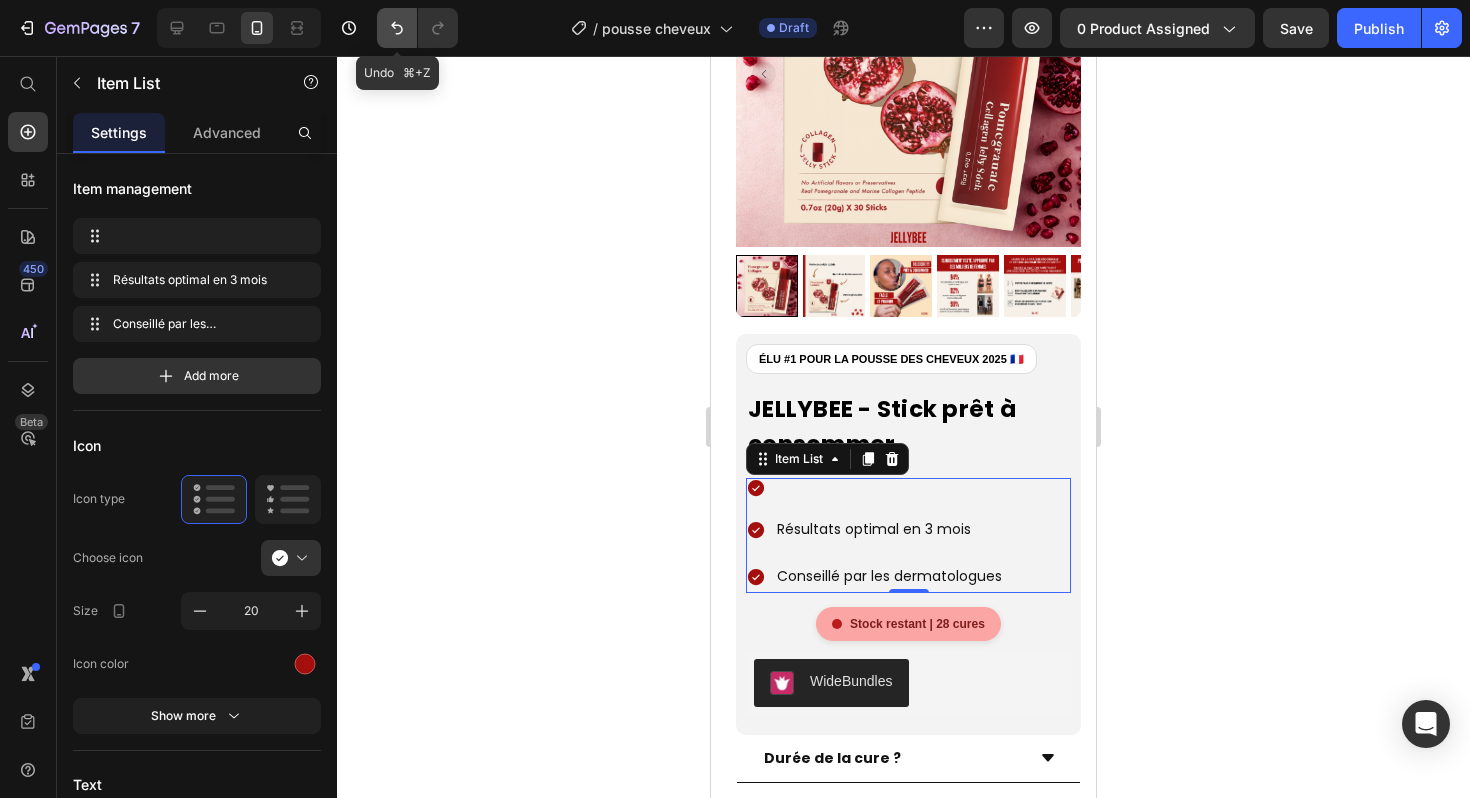 click 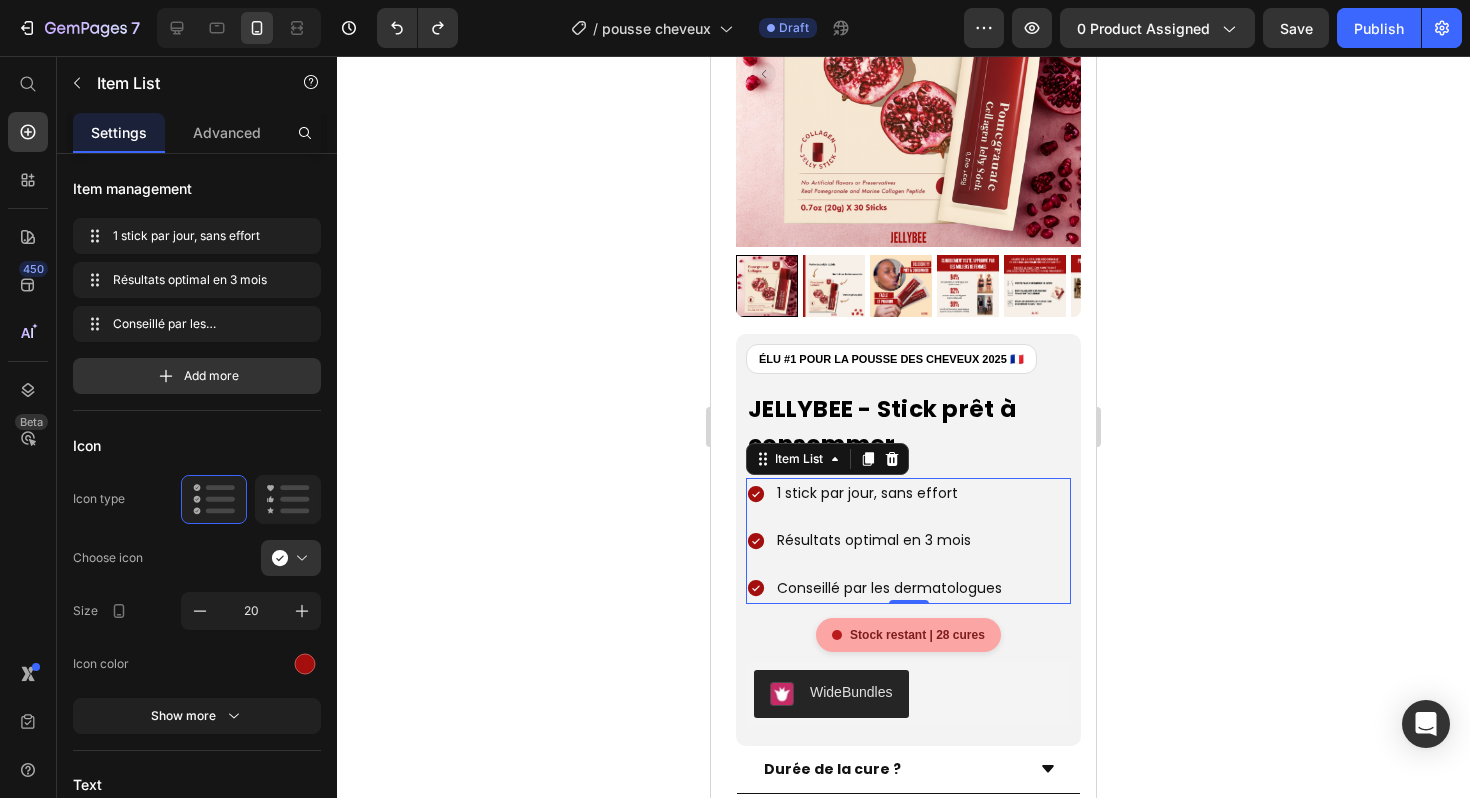 click 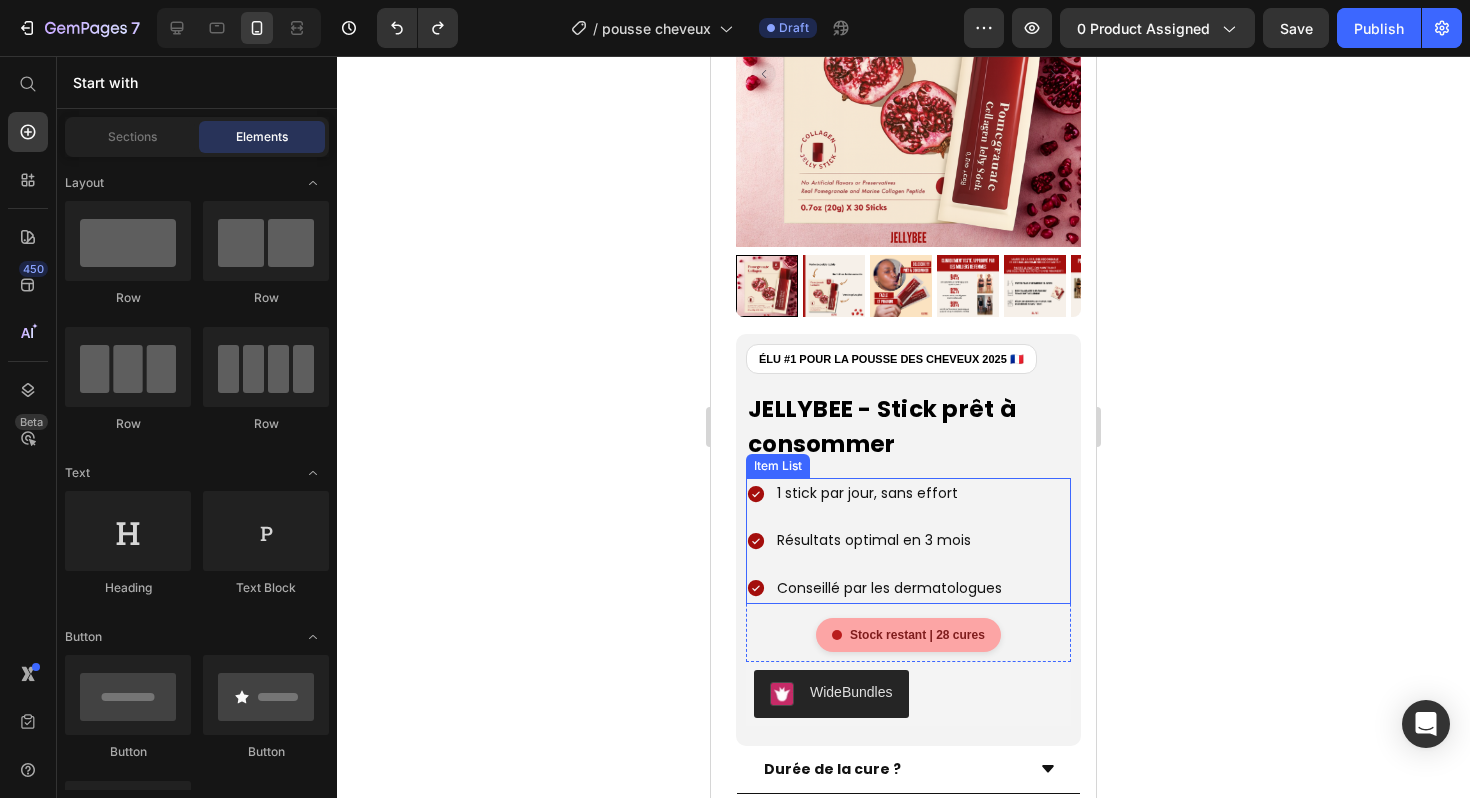 click on "Résultats optimal en 3 mois" at bounding box center [889, 540] 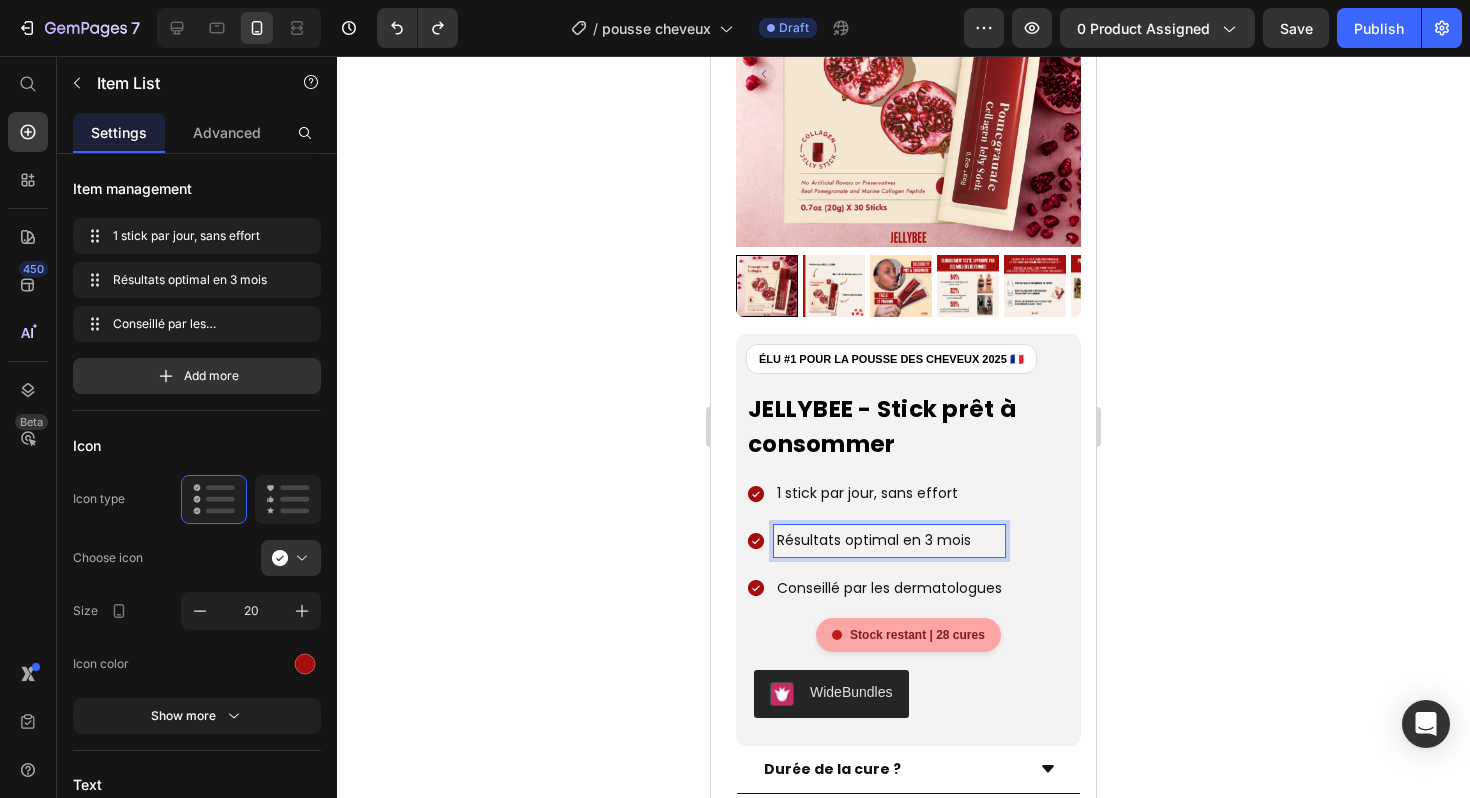 click on "Résultats optimal en 3 mois" at bounding box center [889, 540] 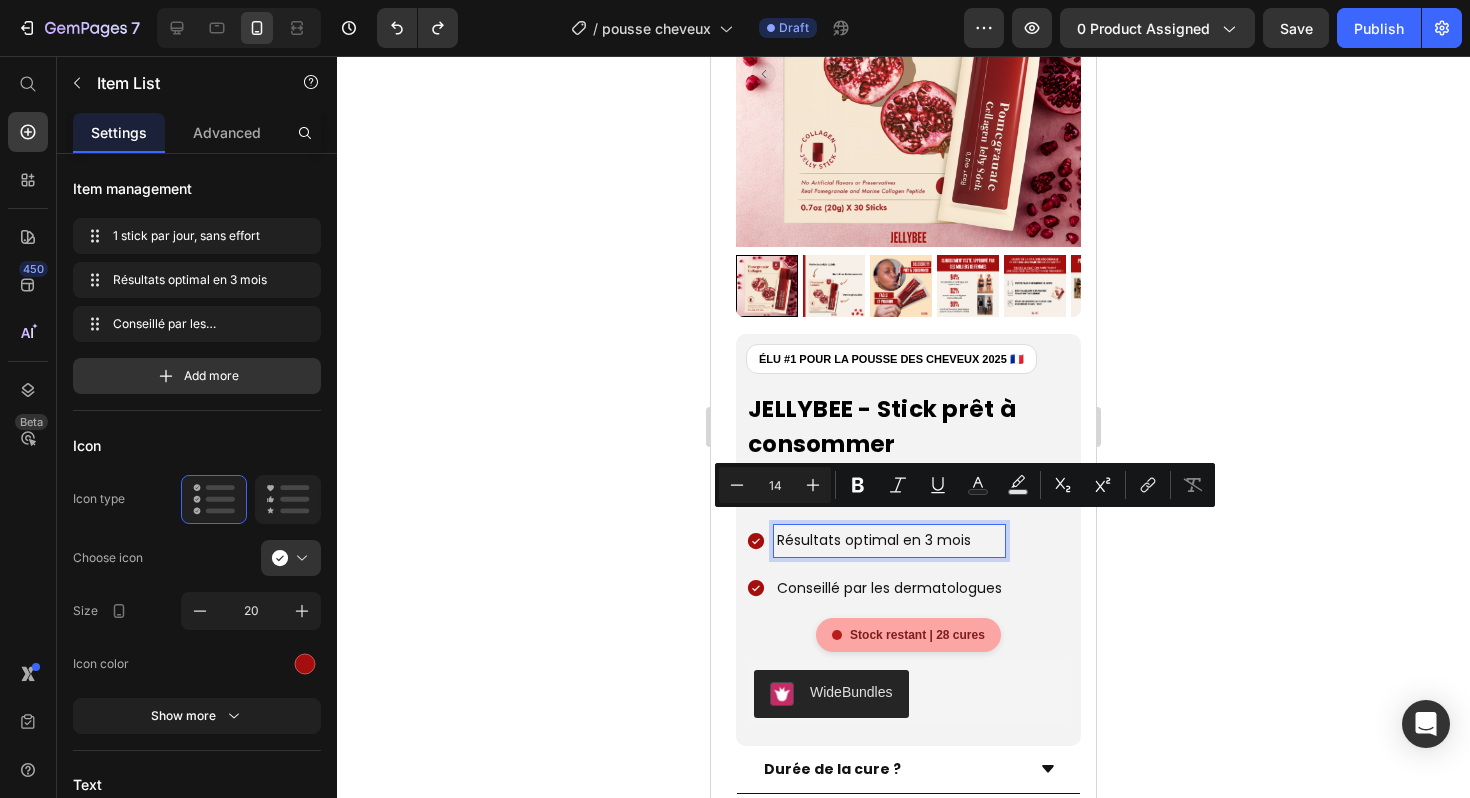 drag, startPoint x: 972, startPoint y: 523, endPoint x: 845, endPoint y: 522, distance: 127.00394 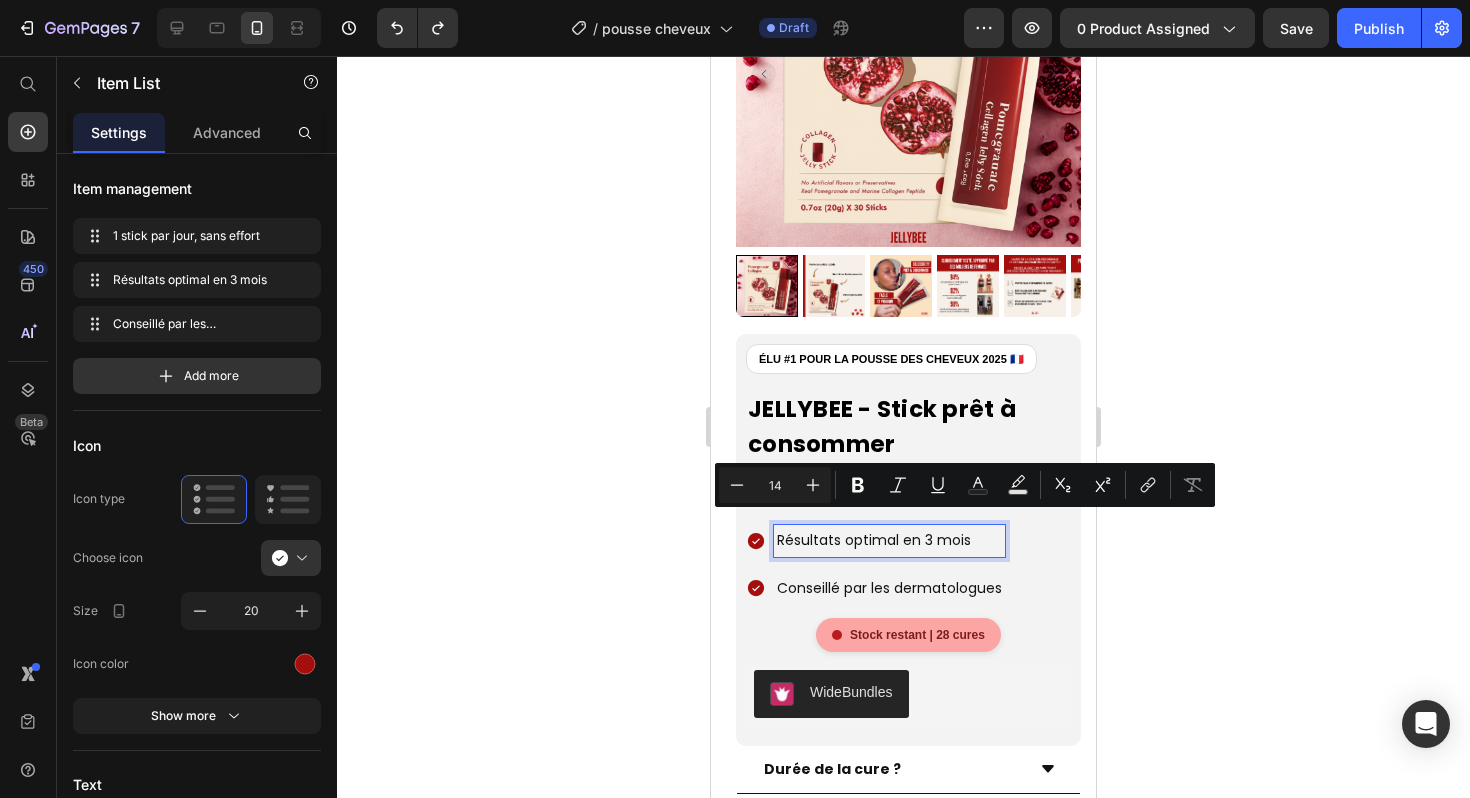 copy on "Résultats optimal en 3 mois" 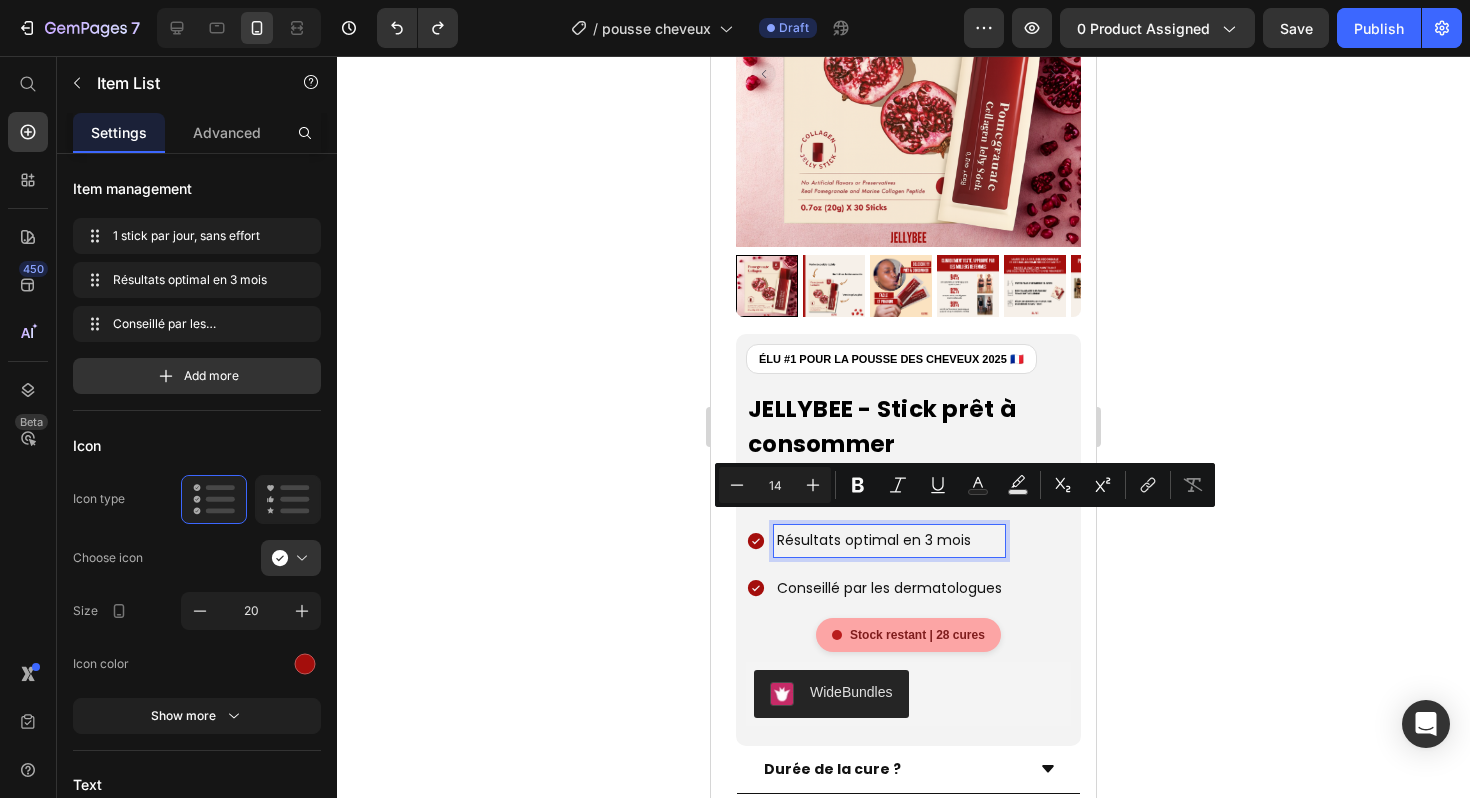 click on "Mobile  ( 385 px) iPhone 13 Mini iPhone 13 Pro iPhone 11 Pro Max iPhone 15 Pro Max Pixel 7 Galaxy S8+ Galaxy S20 Ultra iPad Mini iPad Air iPad Pro Header
Drop element here Hero Banner Section 1 Vu sur : Heading Image Image Image Image Carousel Section 2 Custom Code .....grâce à la menthe Heading Un Bonbon Sans Sucre Pour Maigrir Heading
Product Images Row
ÉLU #1 POUR LA POUSSE DES CHEVEUX 2025 🇫🇷
Custom Code JELLYBEE - Stick prêt à consommer Product Title Row 1 stick par jour, sans effort Résultats optimal en 3 mois  Conseillé par les dermatologues  Item List   0
Stock restant | 28 cures
Custom Code Row WideBundles WideBundles Row
Durée de la cure ?
Pourquoi ce bonbon aide vraiment à mincir ?
Expédition et retours Accordion Image Image Elodie. D Text Block Row Text Block Row Image Image Isabelle.M Text Block Row Text Block Row" at bounding box center (903, 2486) 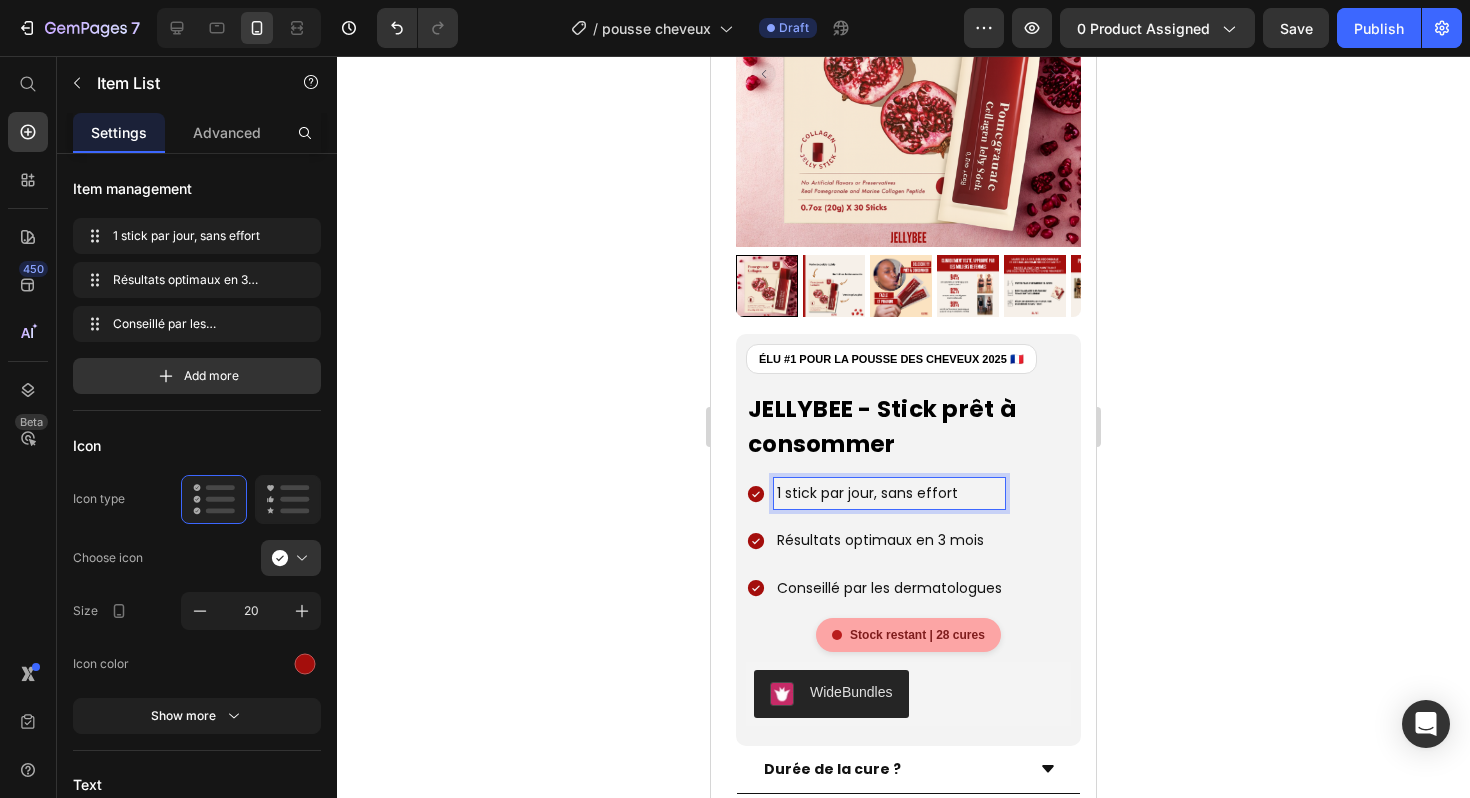 click on "1 stick par jour, sans effort" at bounding box center (889, 493) 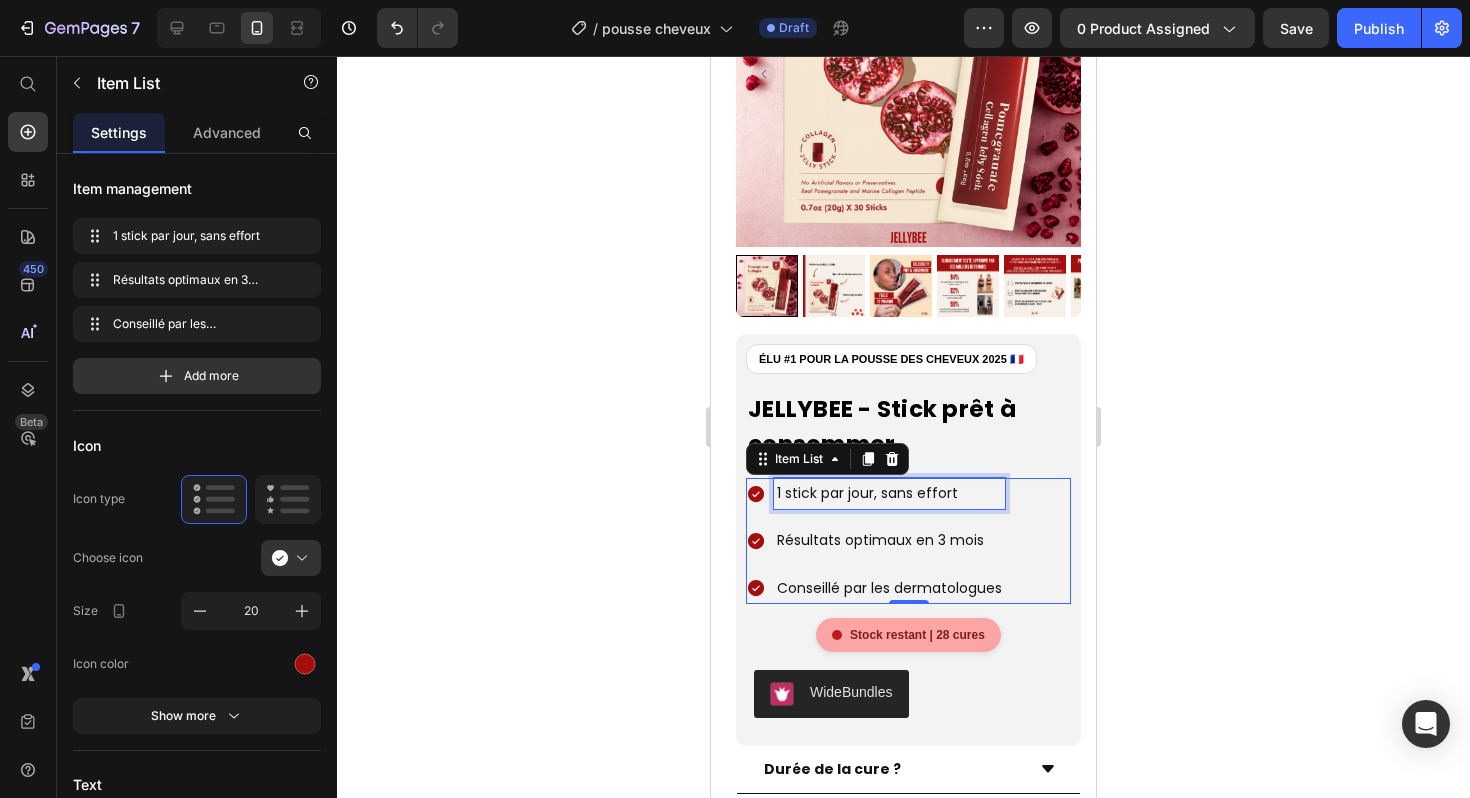 click on "1 stick par jour, sans effort" at bounding box center (889, 493) 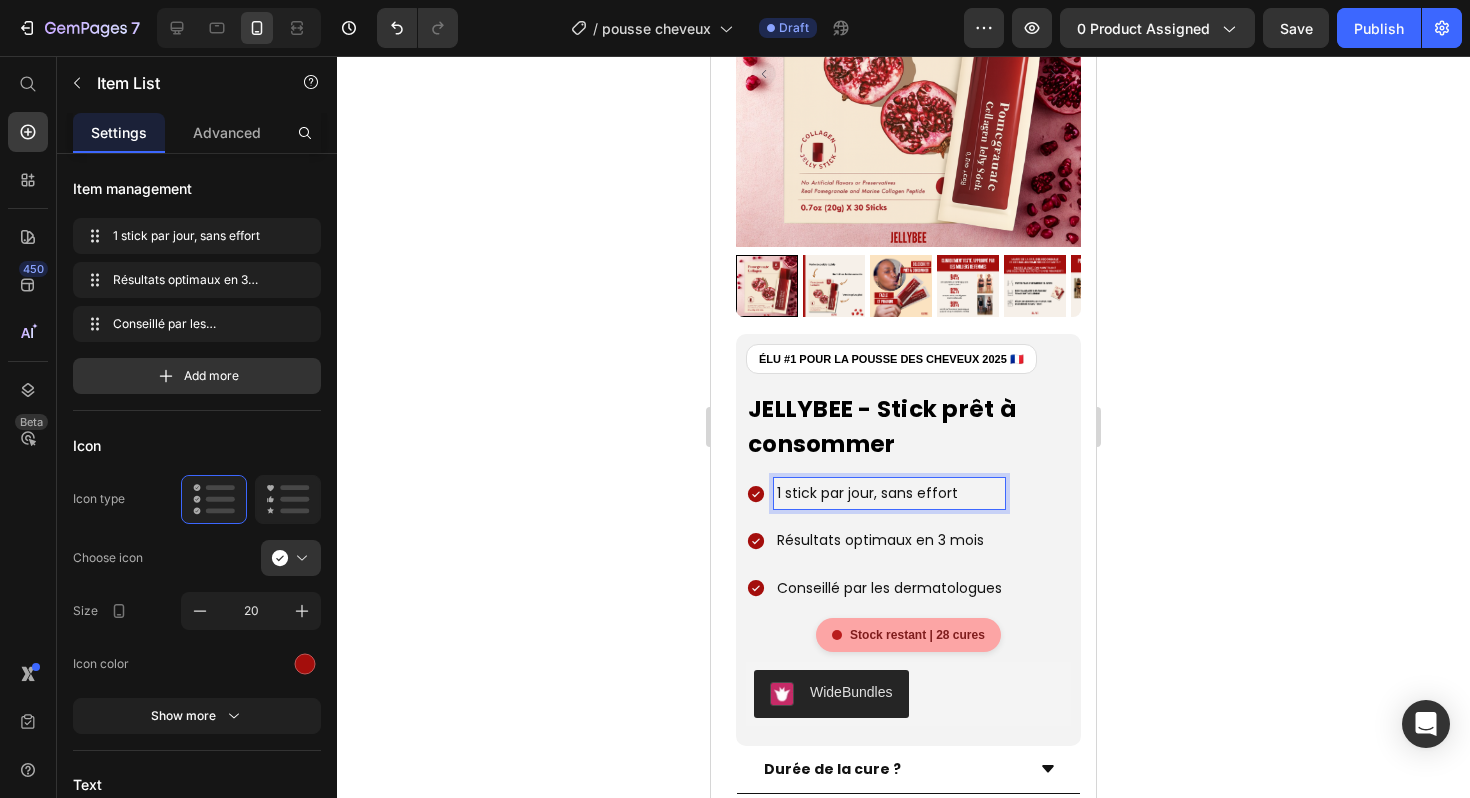 click on "1 stick par jour, sans effort" at bounding box center (875, 493) 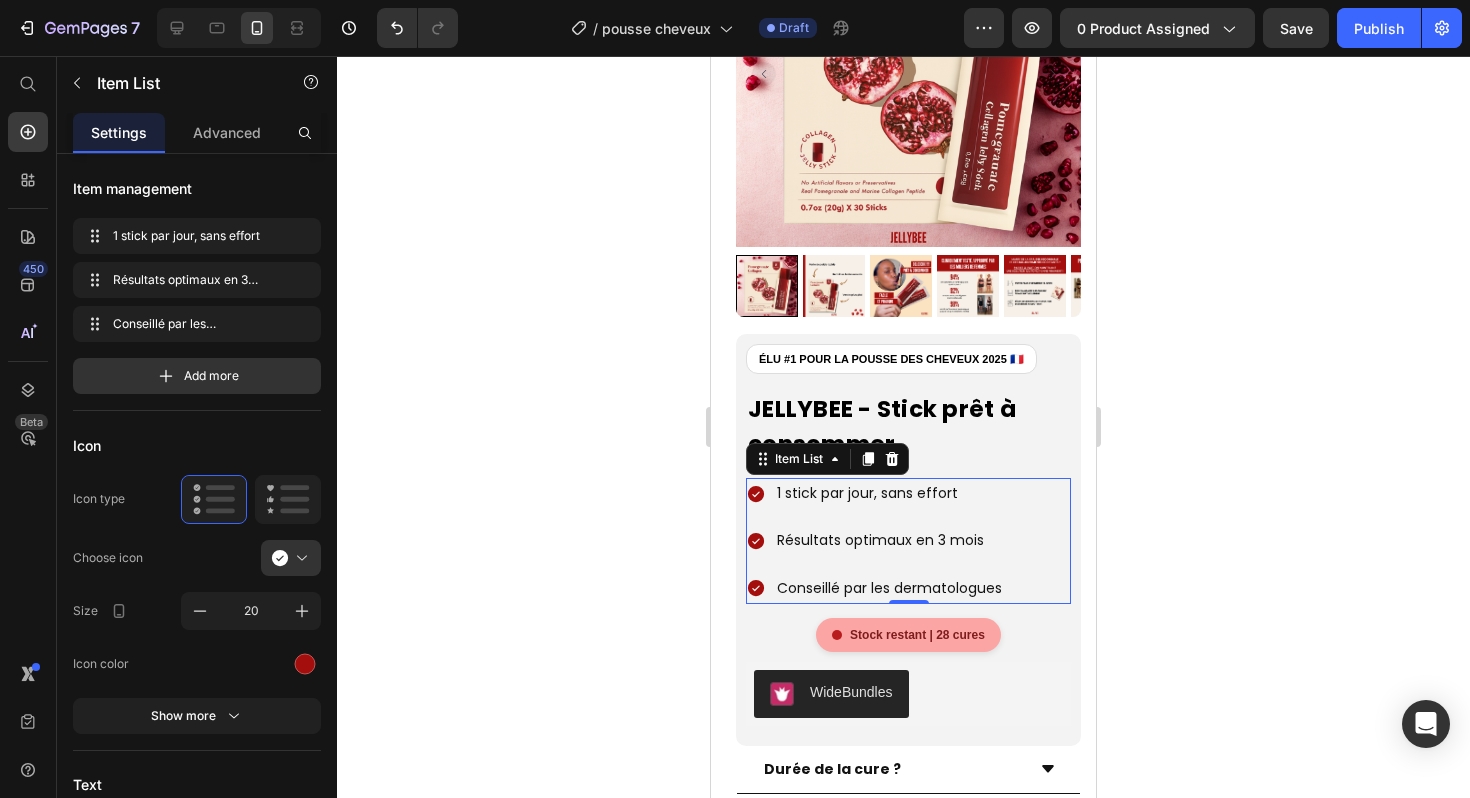 click 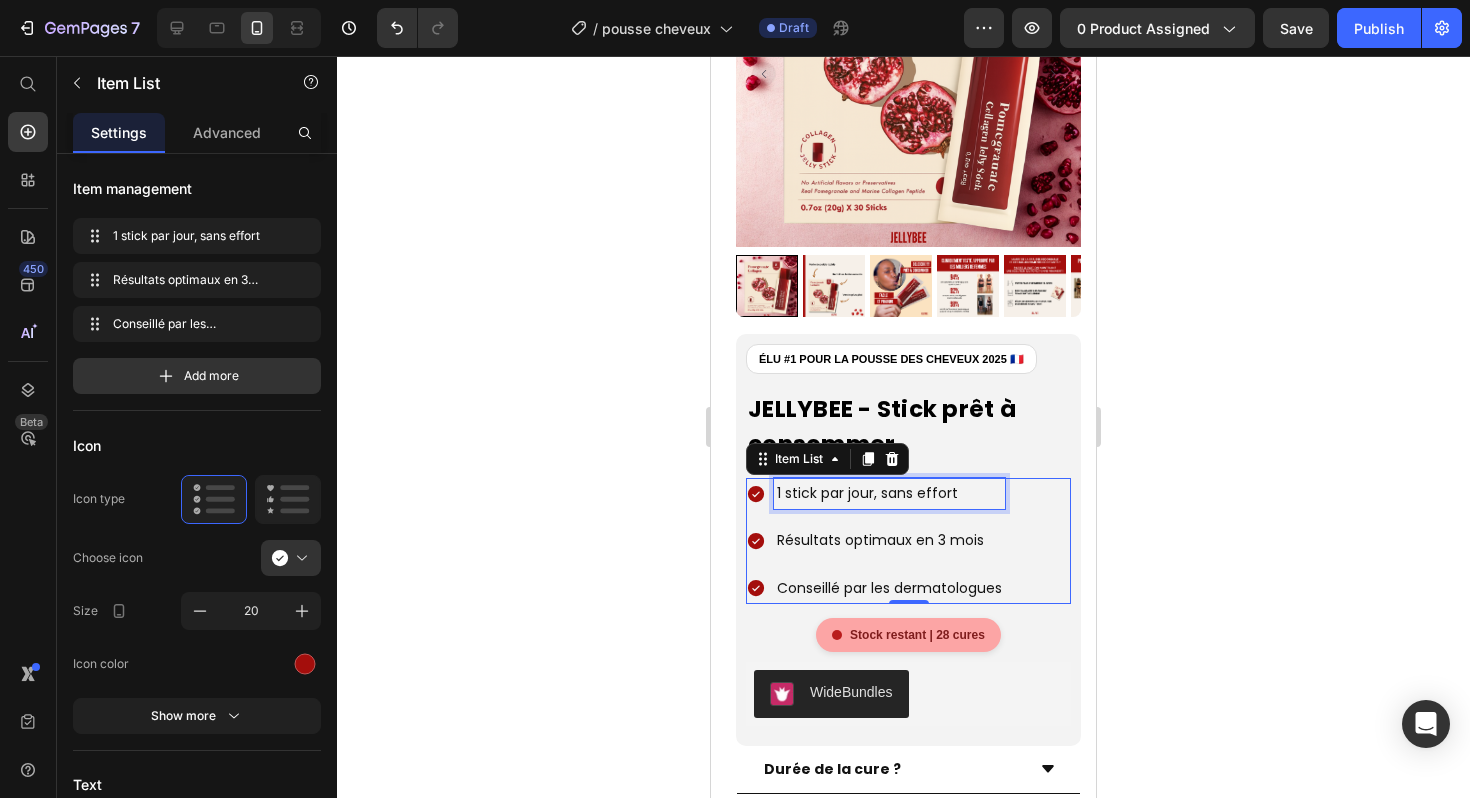 click on "1 stick par jour, sans effort" at bounding box center (889, 493) 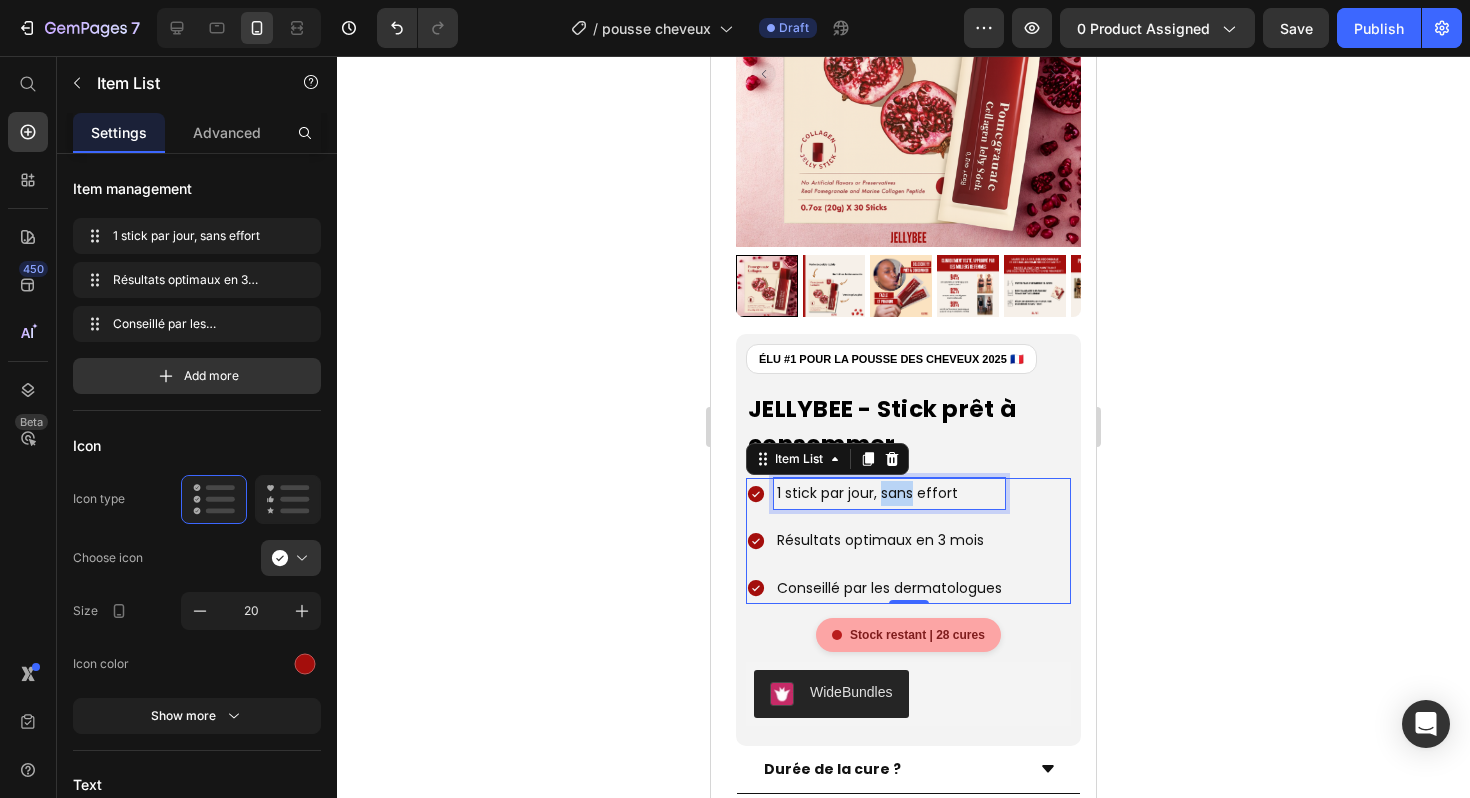 click on "1 stick par jour, sans effort" at bounding box center (889, 493) 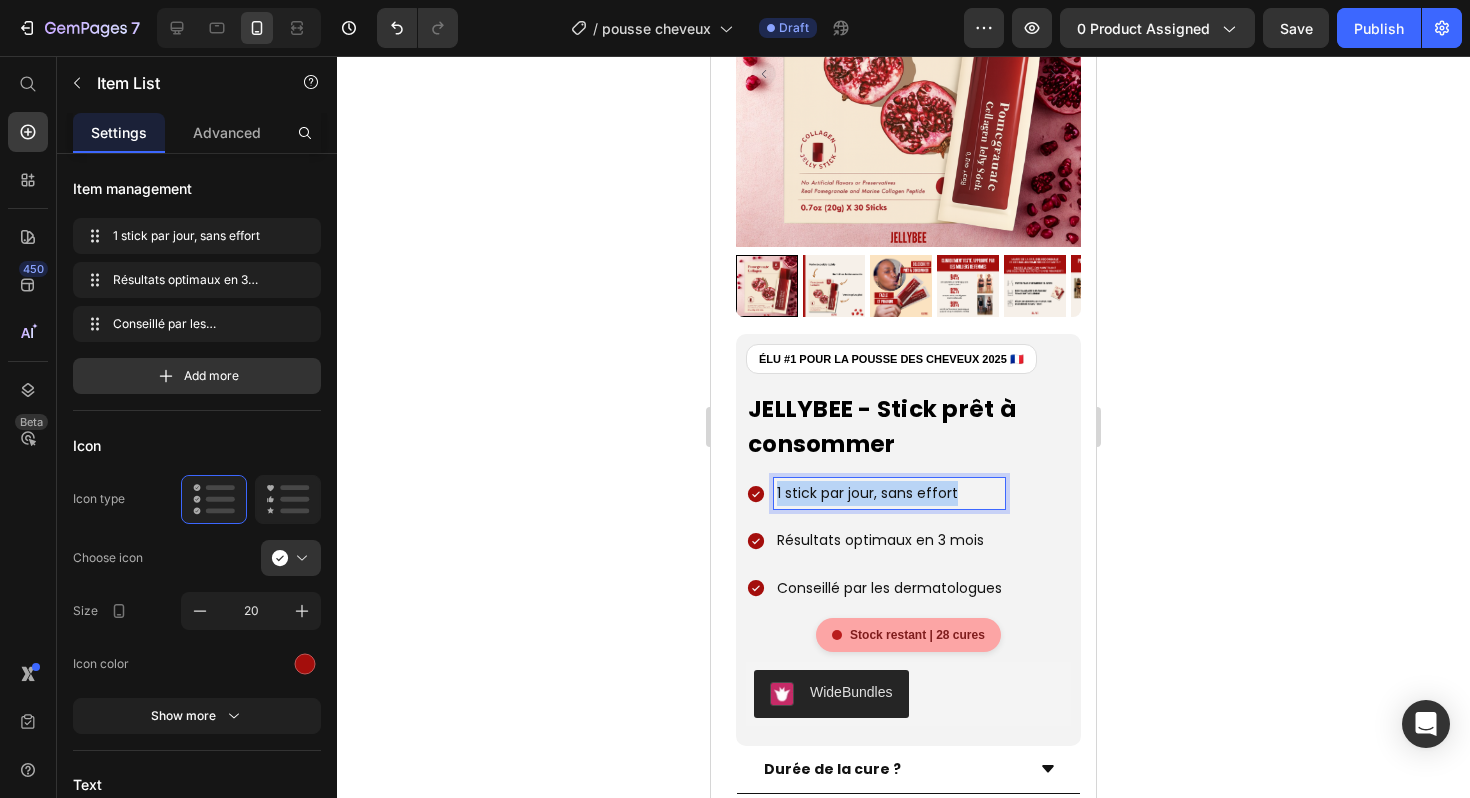 click on "1 stick par jour, sans effort" at bounding box center [889, 493] 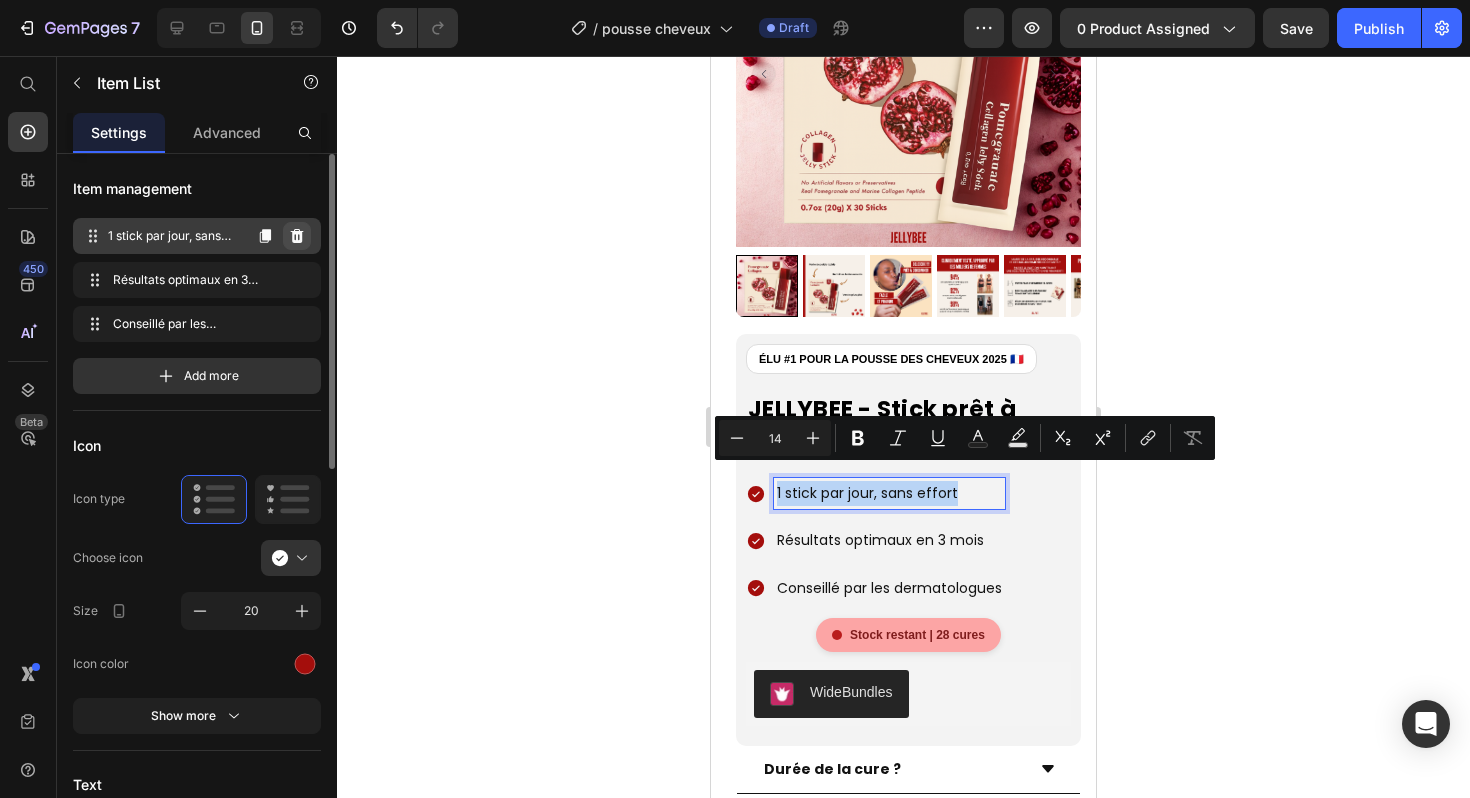 click 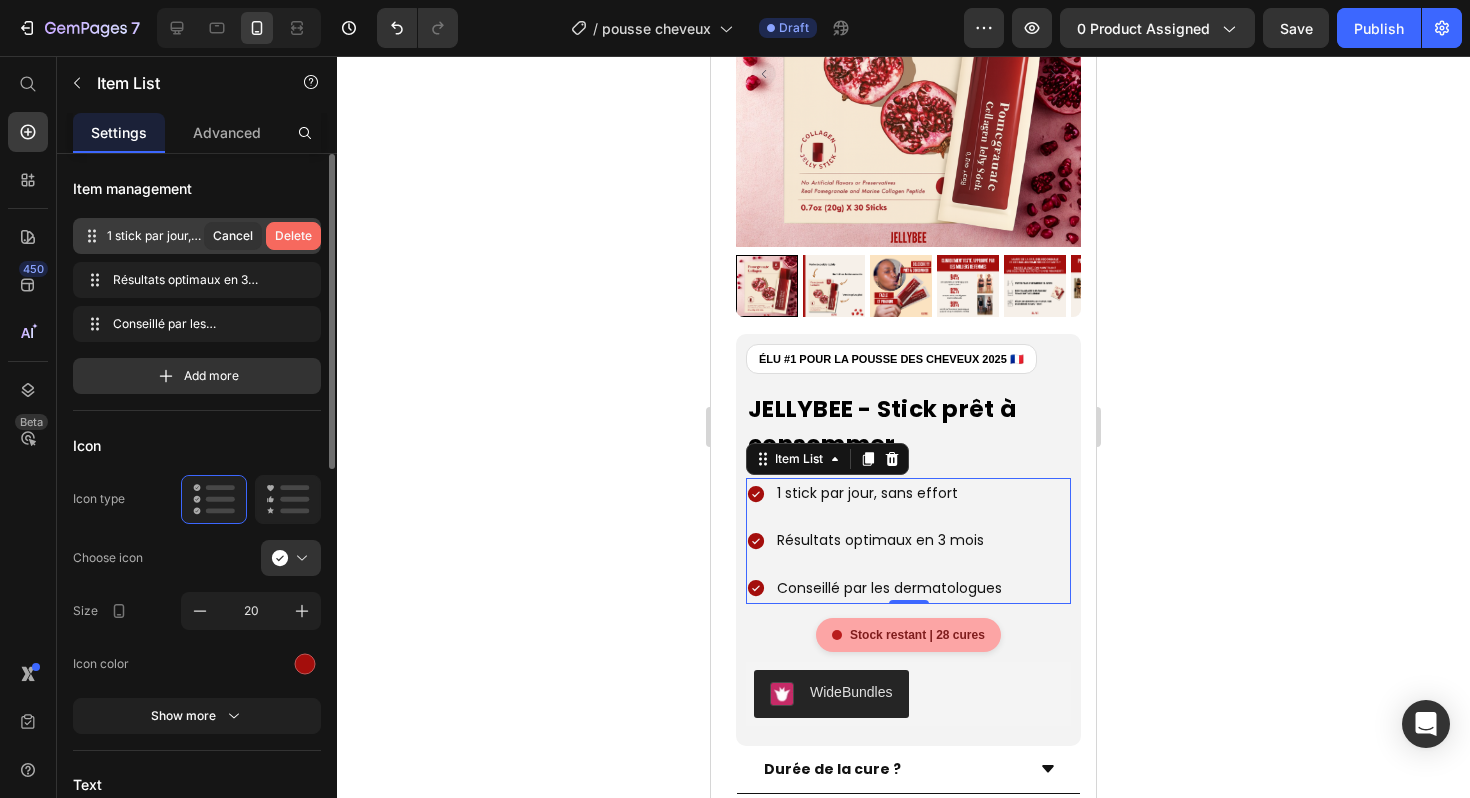 click on "Delete" at bounding box center [293, 236] 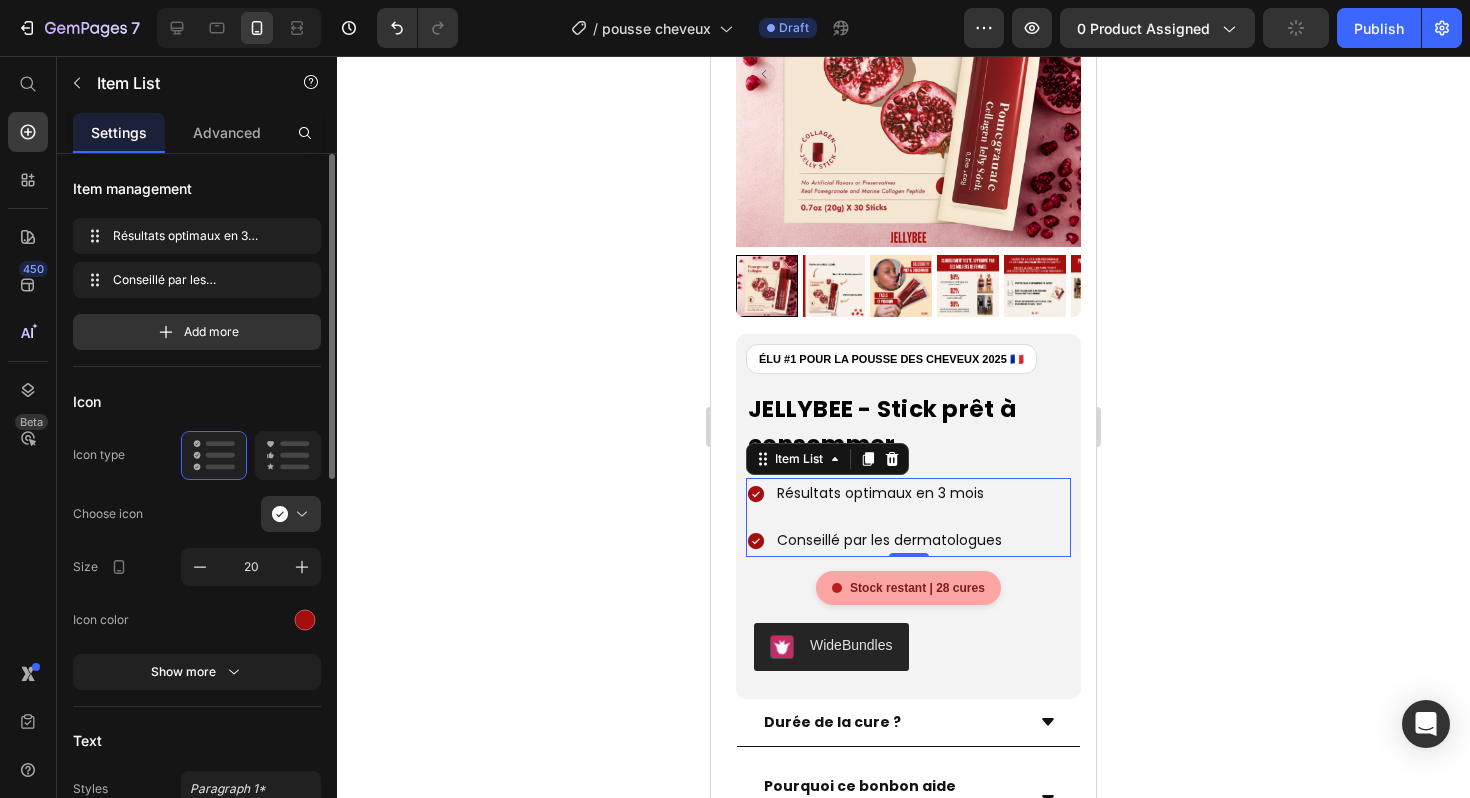 click 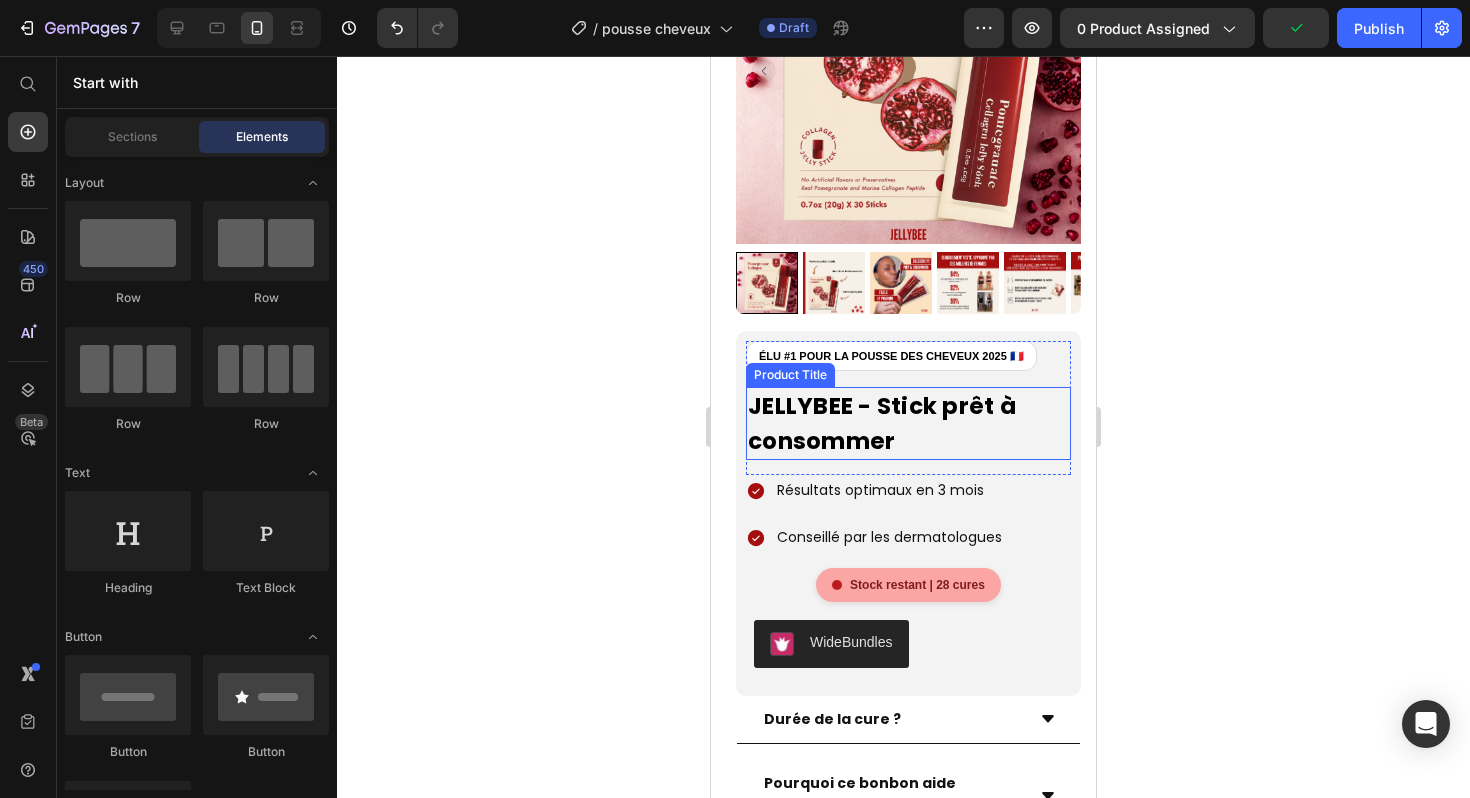 scroll, scrollTop: 1188, scrollLeft: 0, axis: vertical 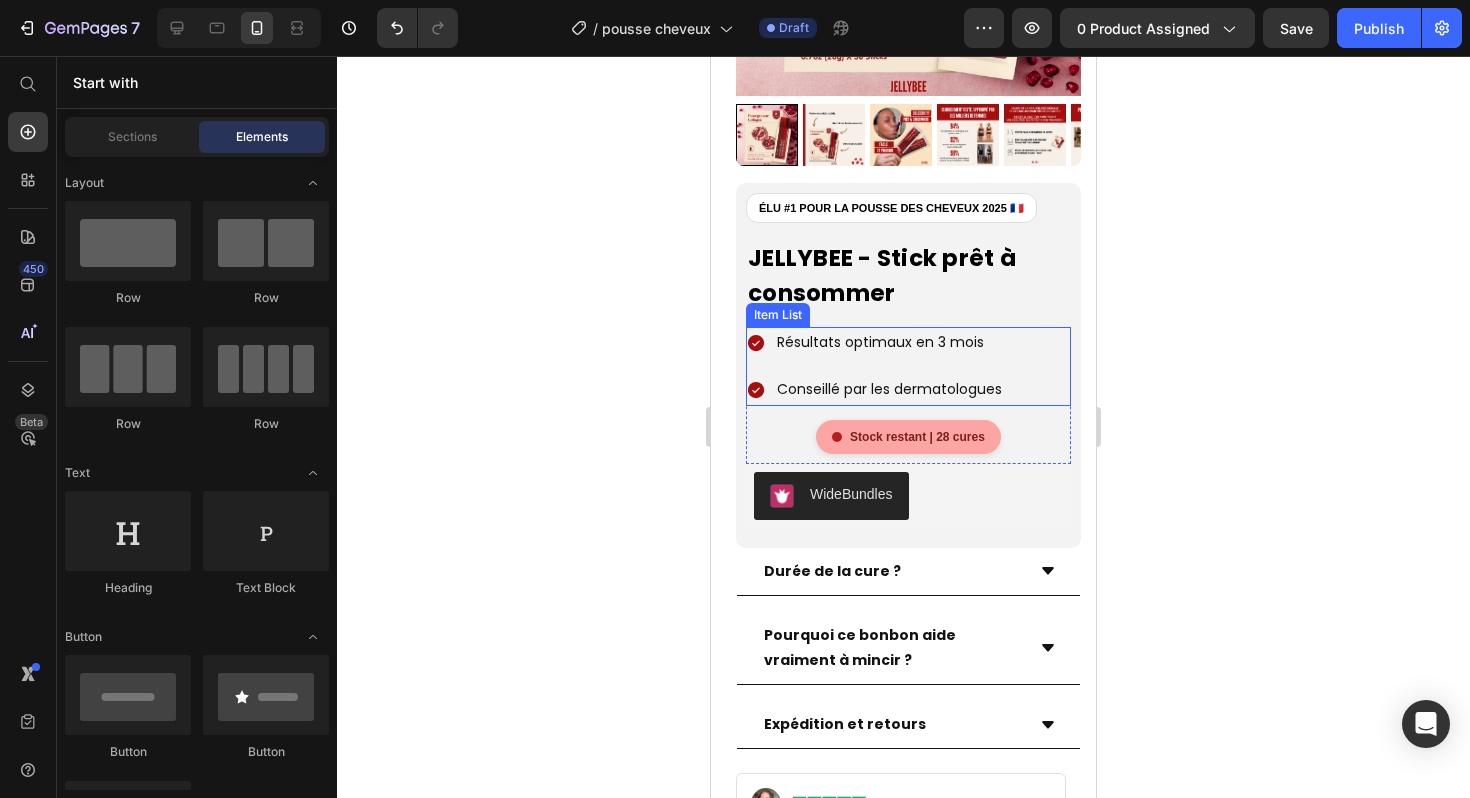 click on "Résultats optimaux en 3 mois" at bounding box center (889, 342) 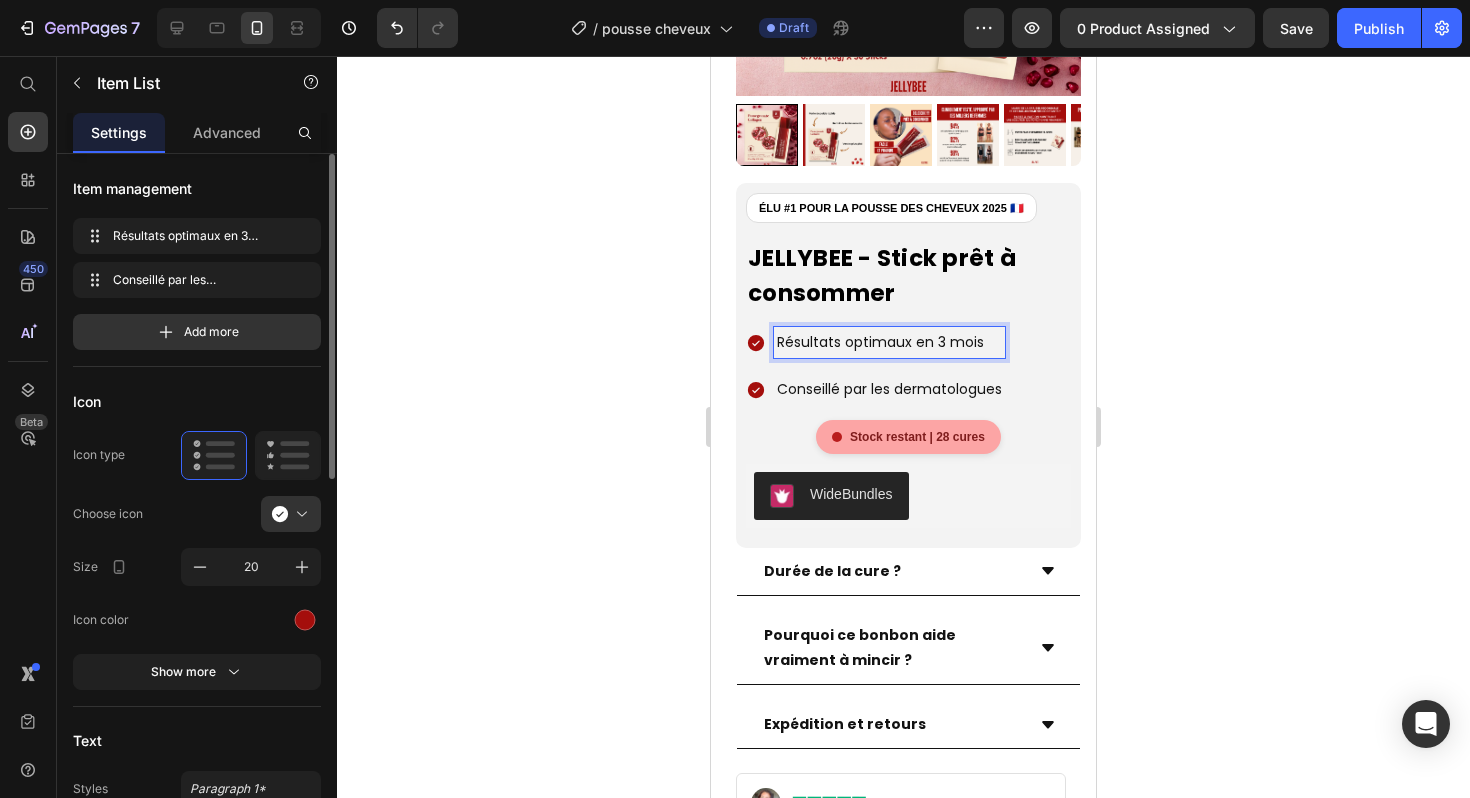 drag, startPoint x: 999, startPoint y: 314, endPoint x: 1015, endPoint y: 316, distance: 16.124516 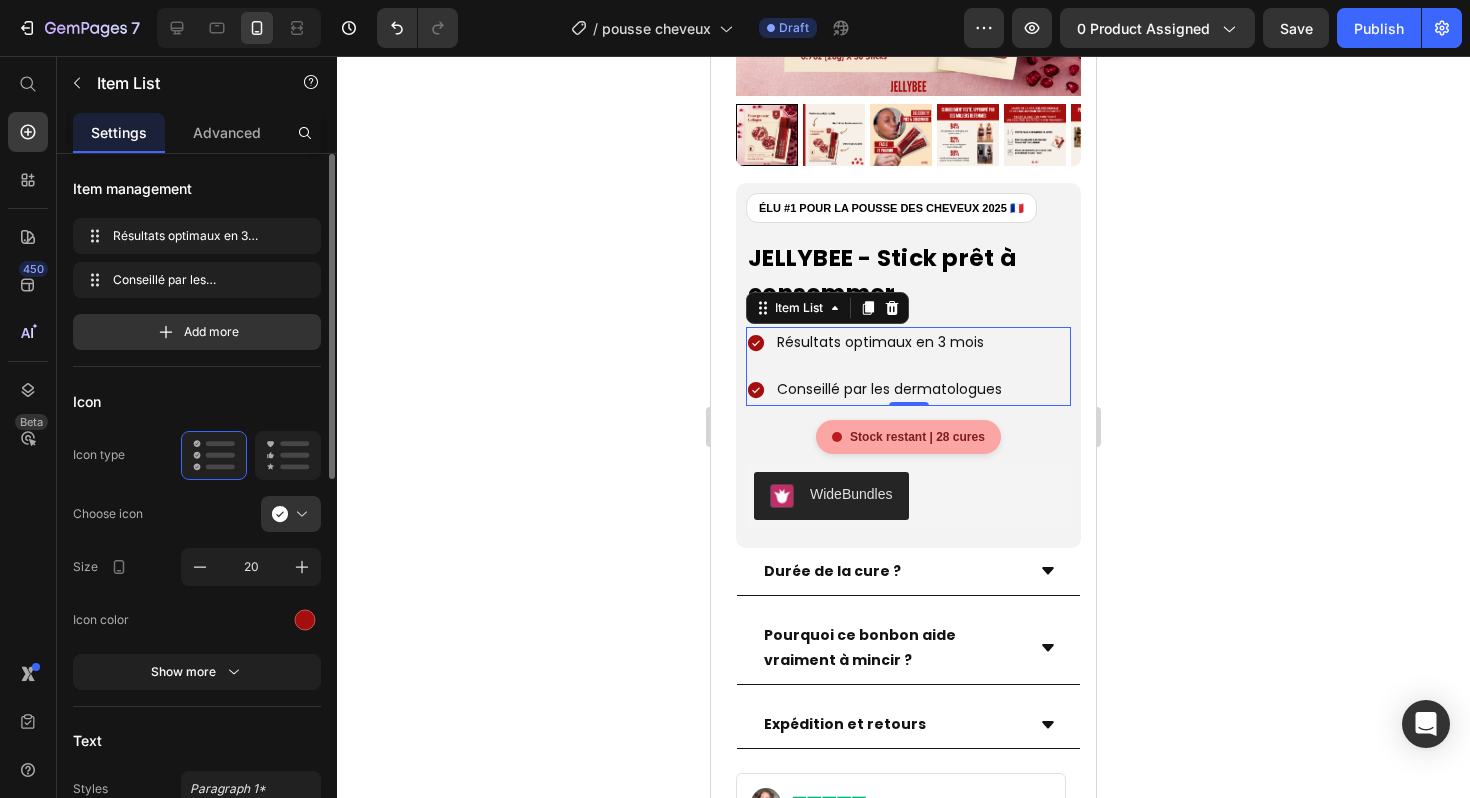 click on "Résultats optimaux en 3 mois Conseillé par les dermatologues" at bounding box center (908, 366) 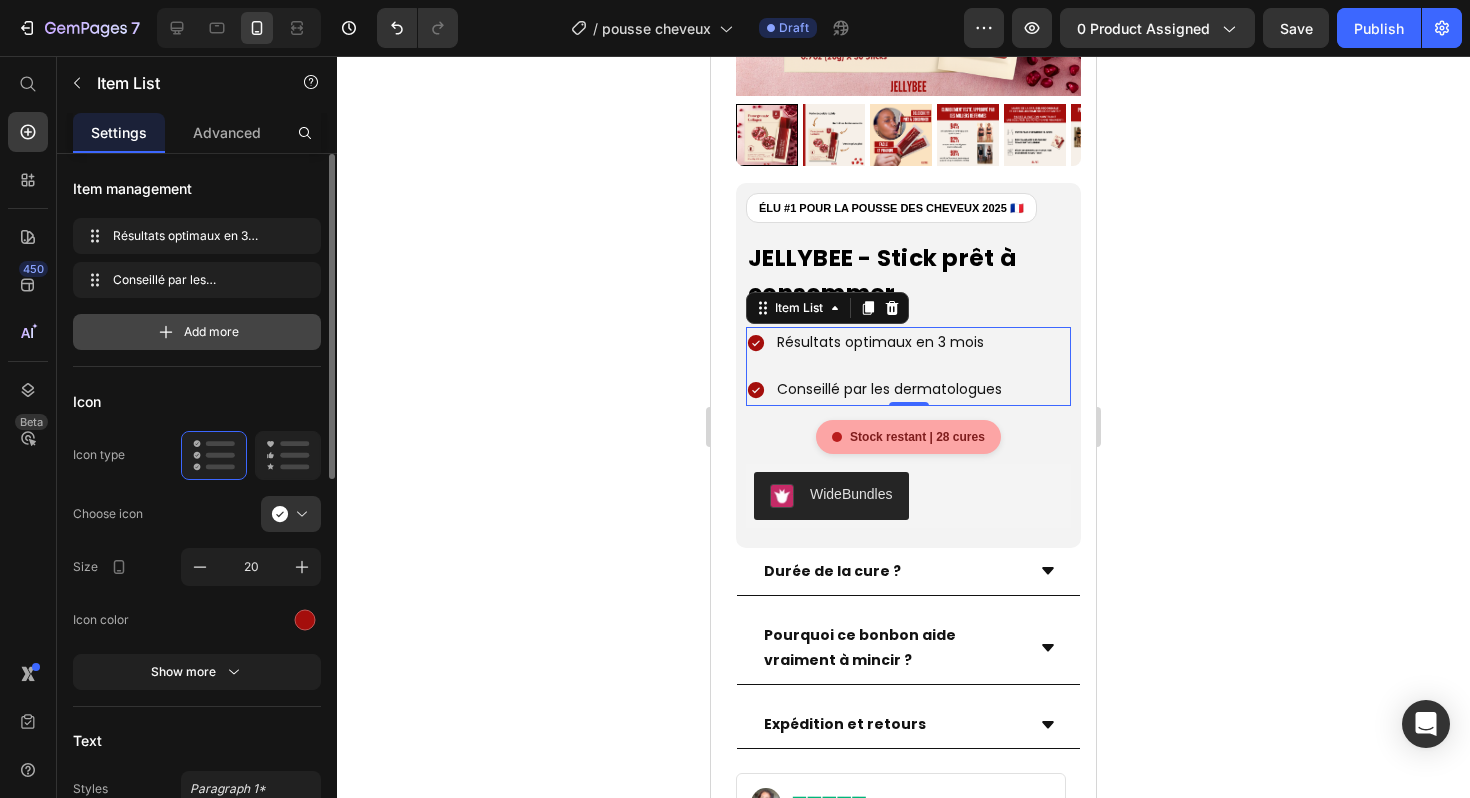 click on "Add more" at bounding box center [211, 332] 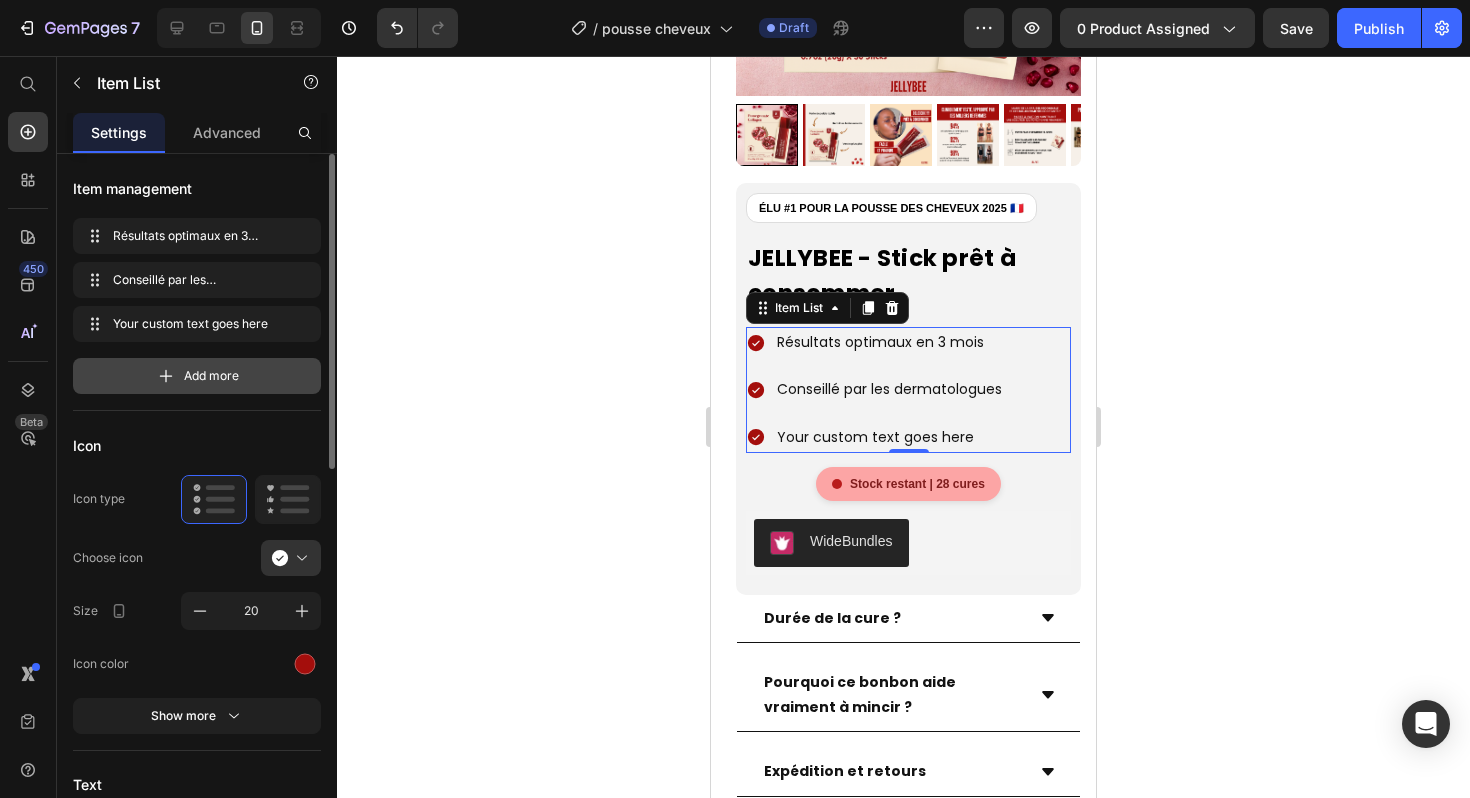 click on "Add more" at bounding box center (211, 376) 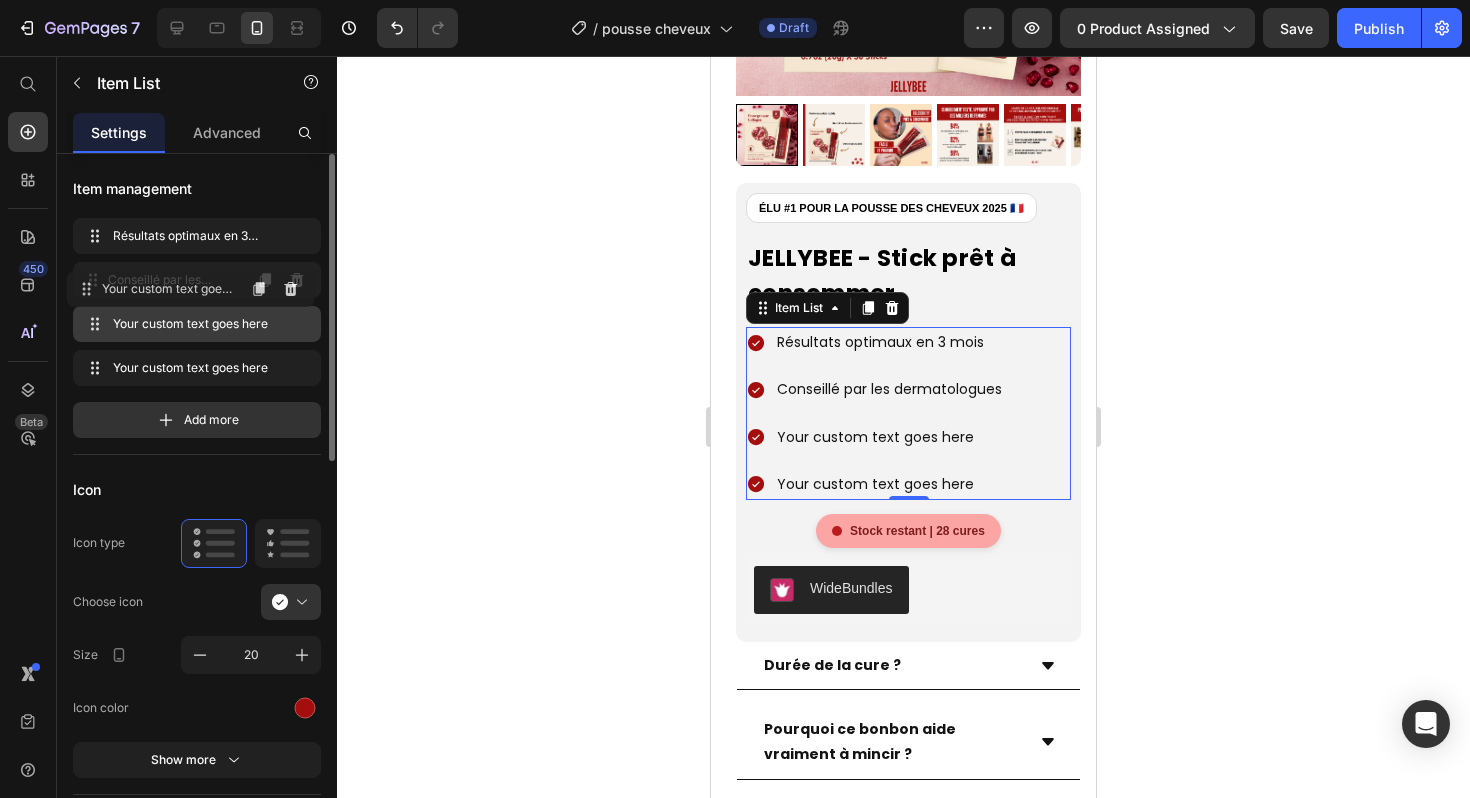 type 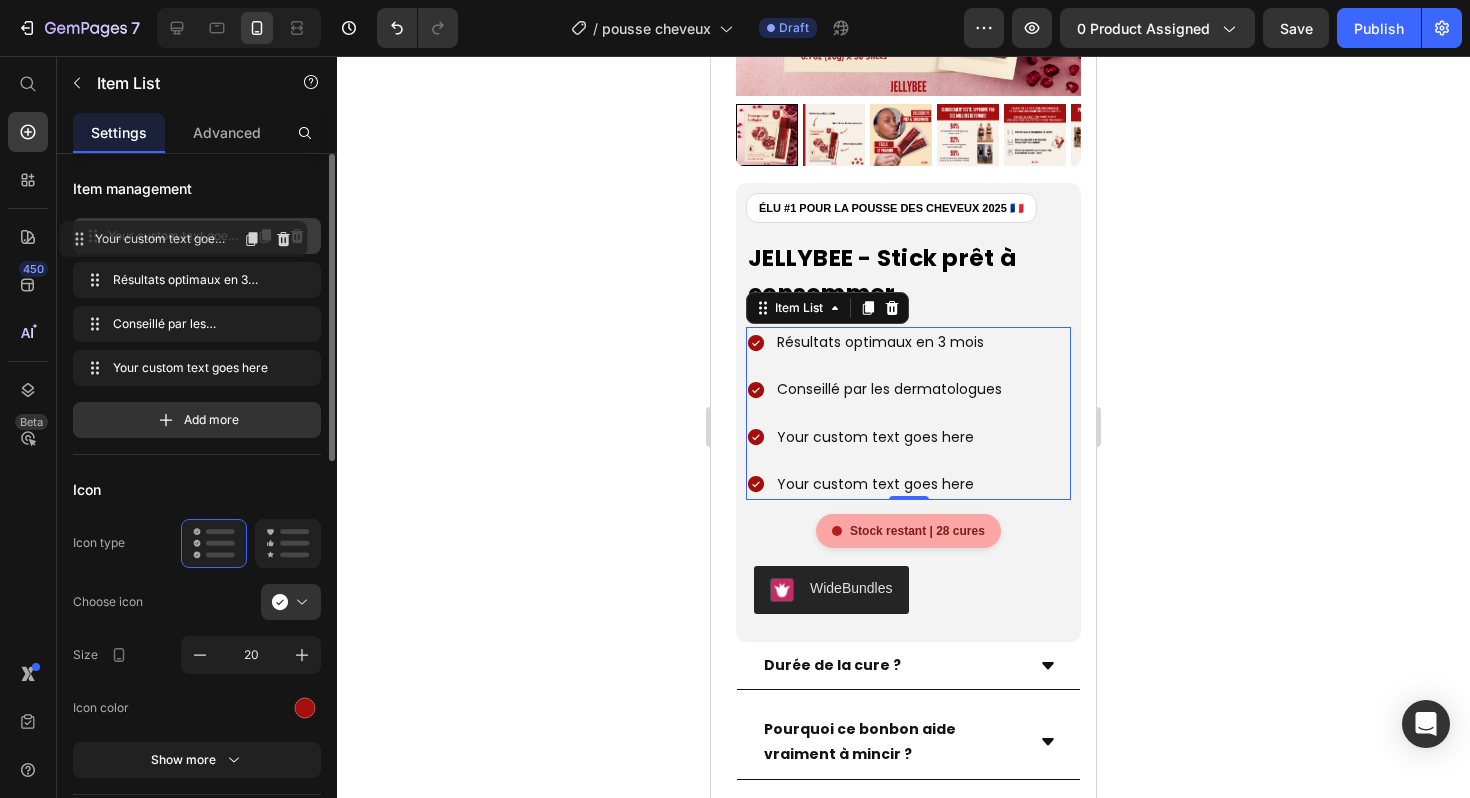 drag, startPoint x: 227, startPoint y: 317, endPoint x: 216, endPoint y: 244, distance: 73.82411 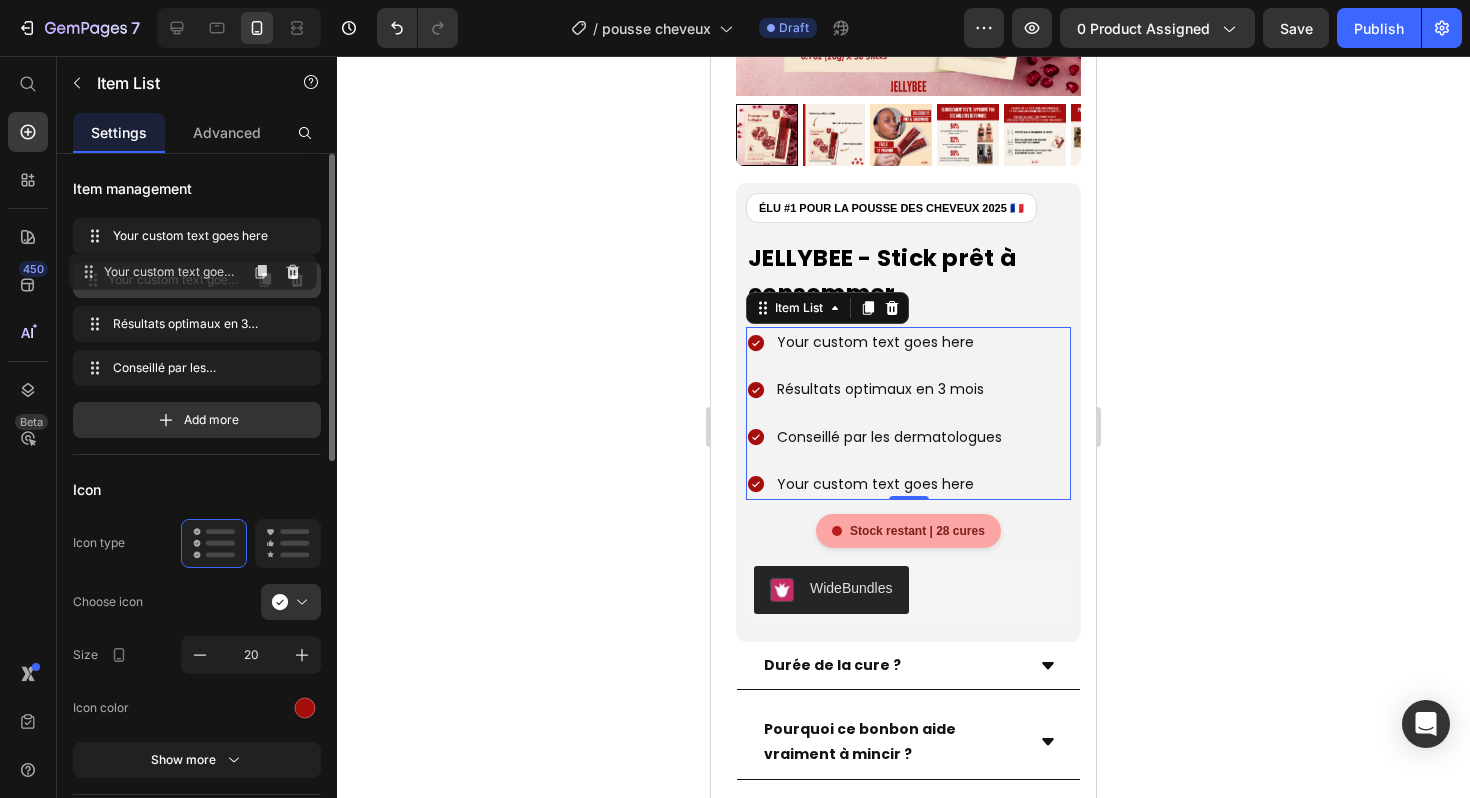 drag, startPoint x: 199, startPoint y: 361, endPoint x: 195, endPoint y: 265, distance: 96.0833 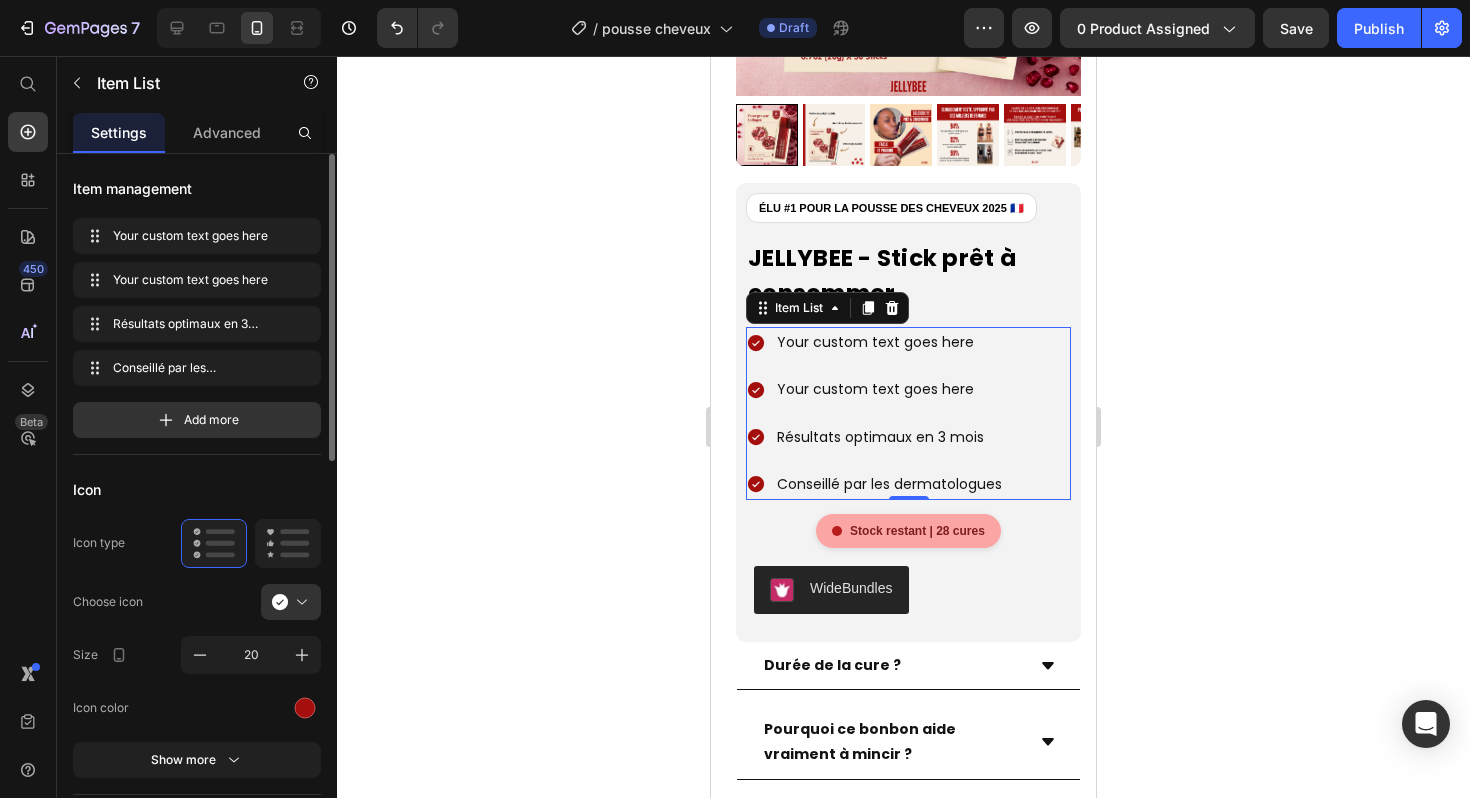 click on "Your custom text goes here" at bounding box center [889, 342] 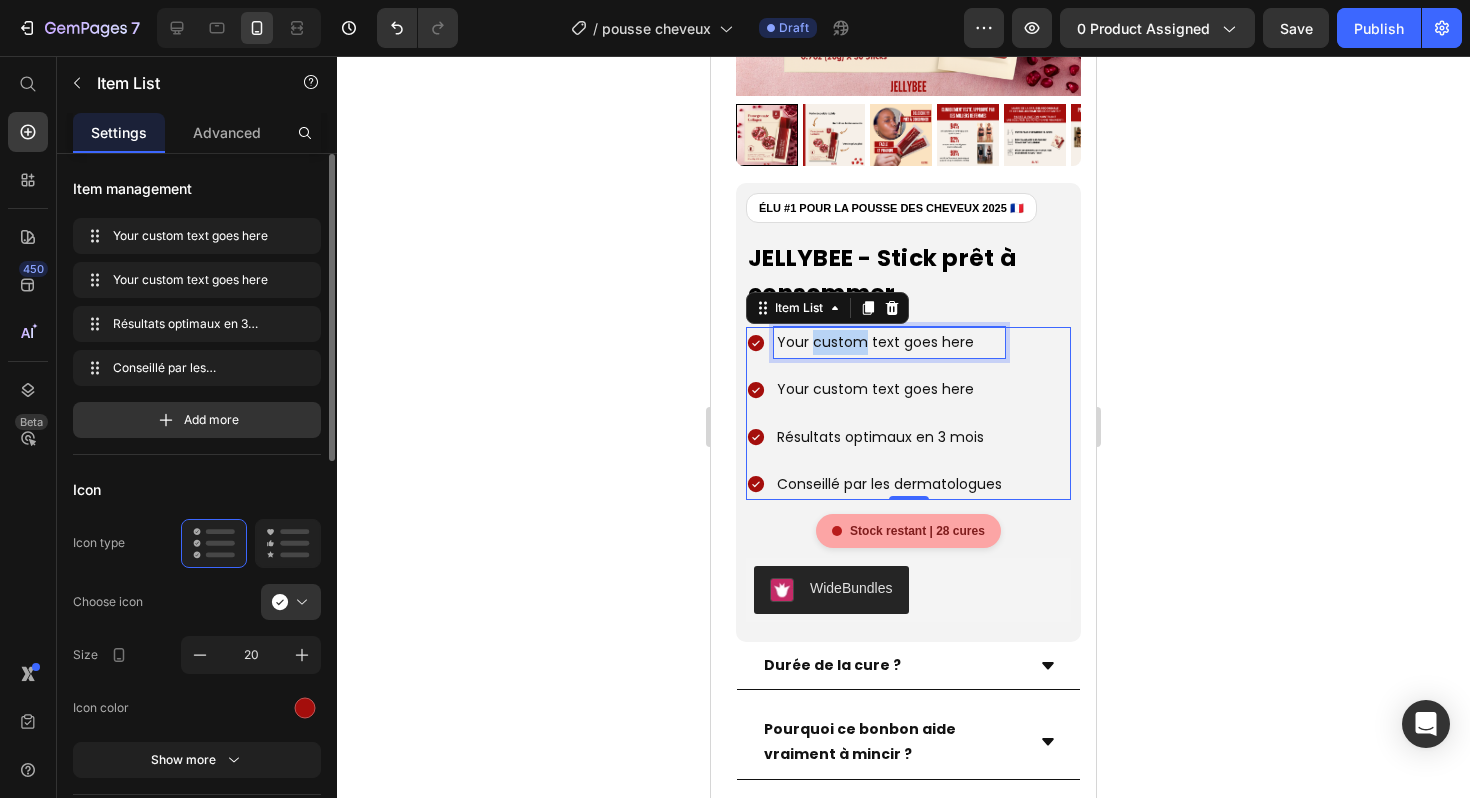 click on "Your custom text goes here" at bounding box center [889, 342] 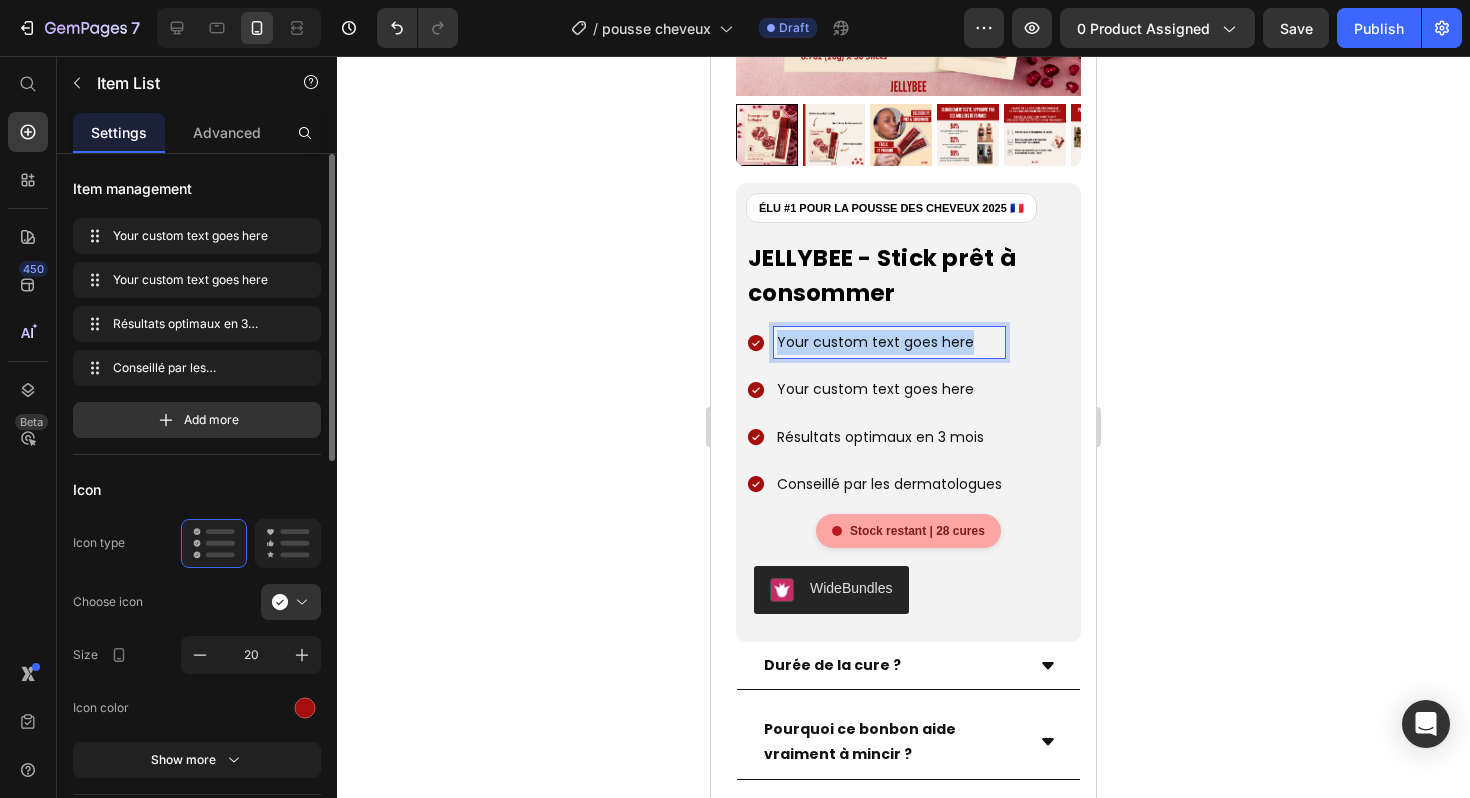 click on "Your custom text goes here" at bounding box center [889, 342] 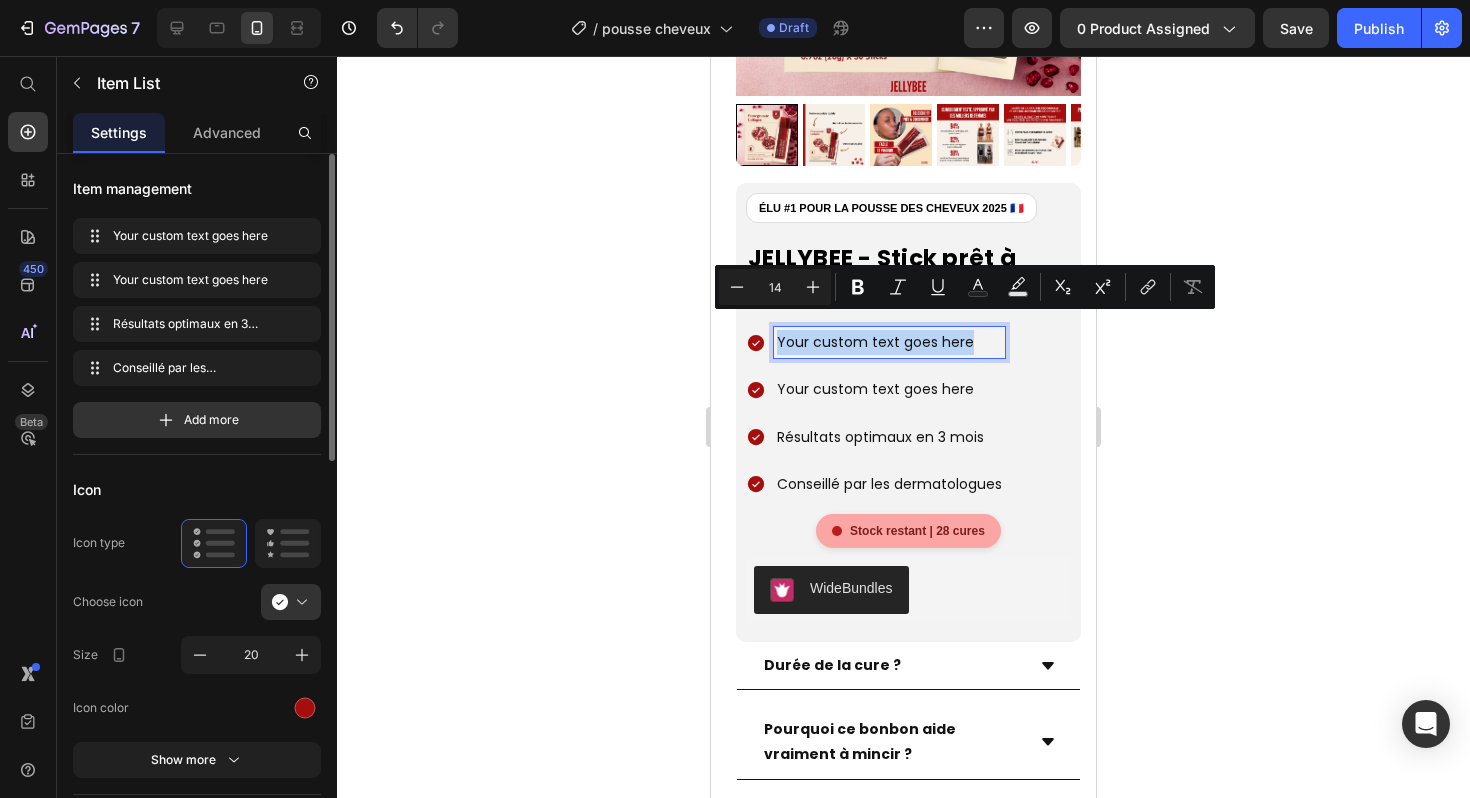 type on "11" 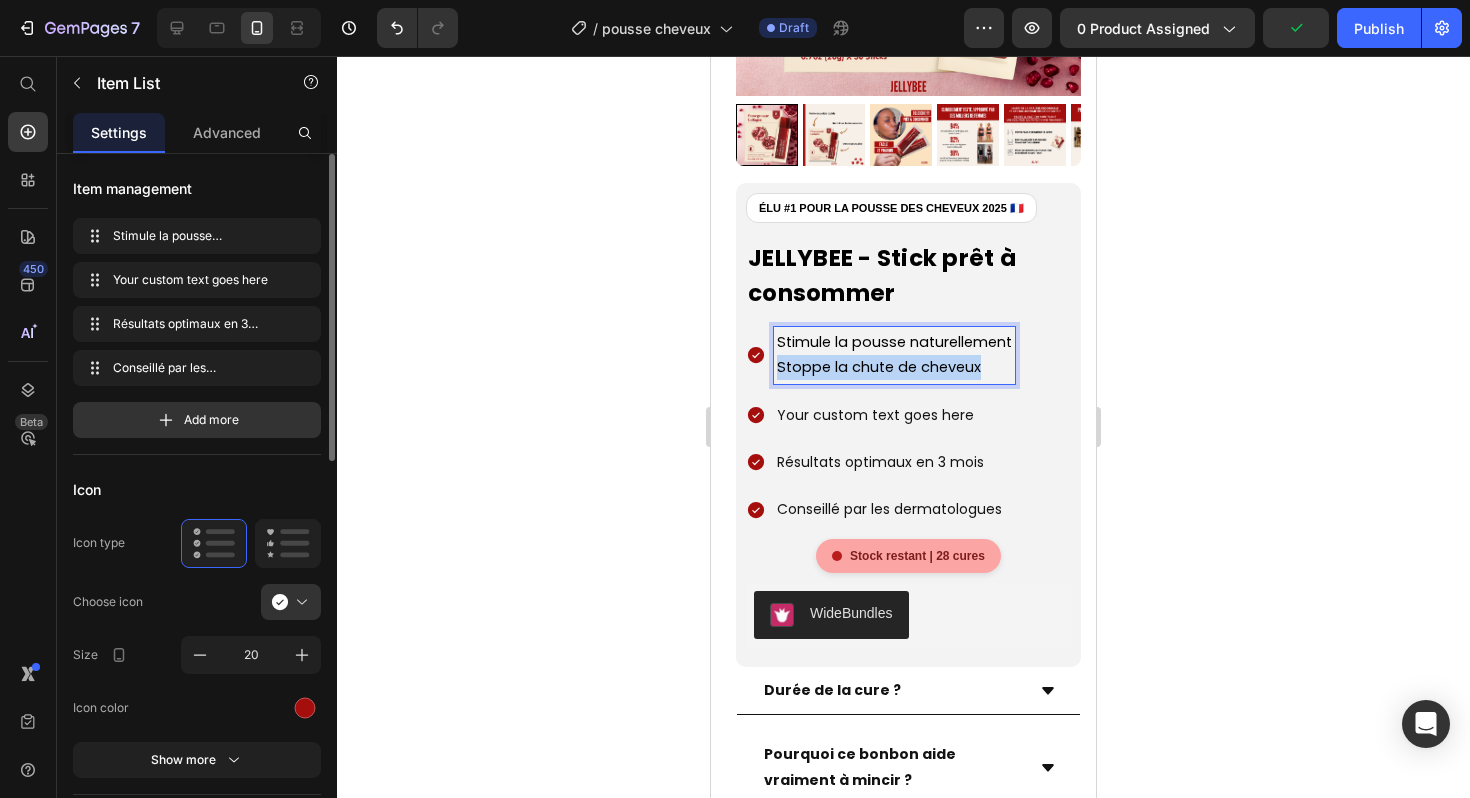 drag, startPoint x: 978, startPoint y: 354, endPoint x: 769, endPoint y: 354, distance: 209 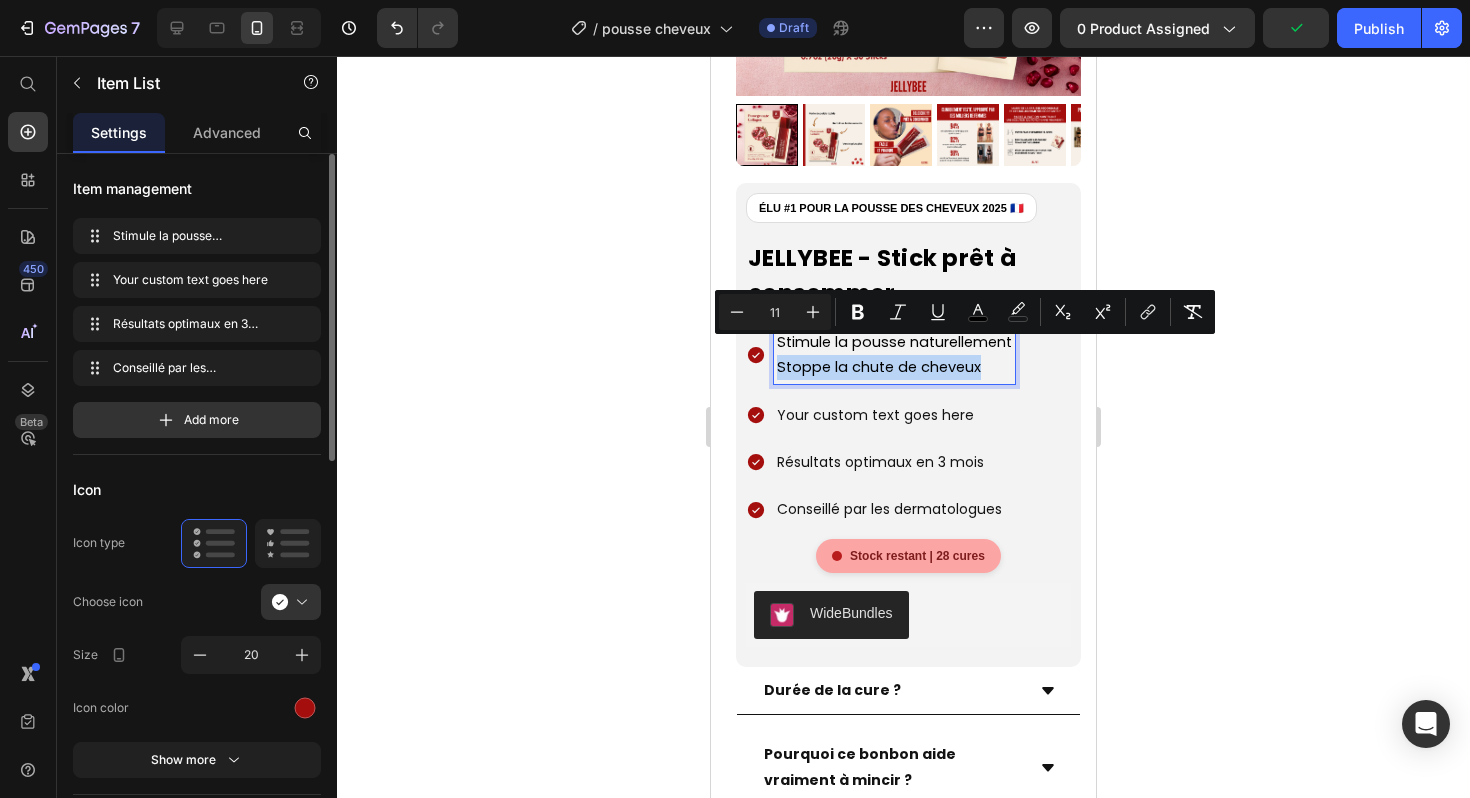 copy on "Stoppe la chute de cheveux" 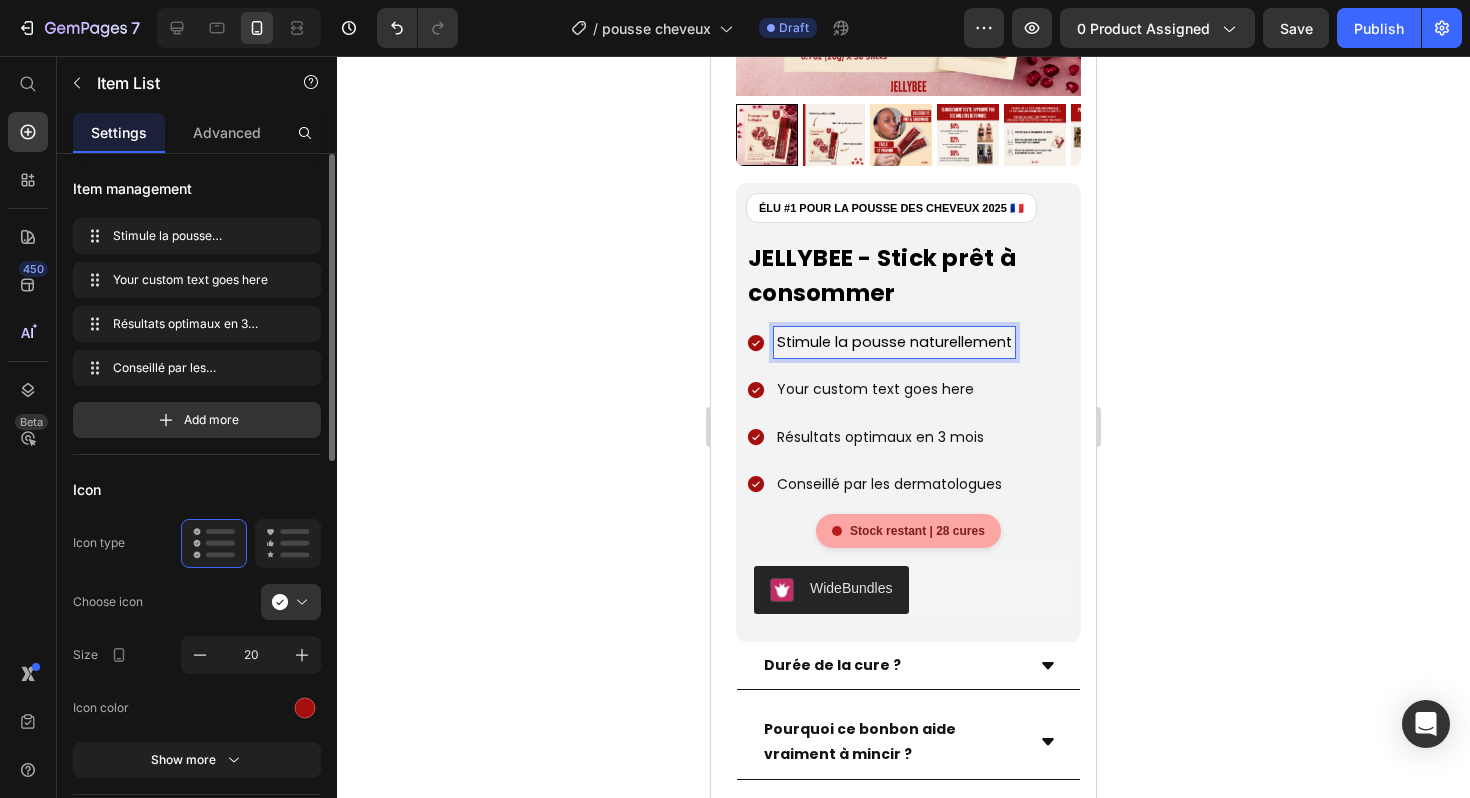 click on "Your custom text goes here" at bounding box center [894, 389] 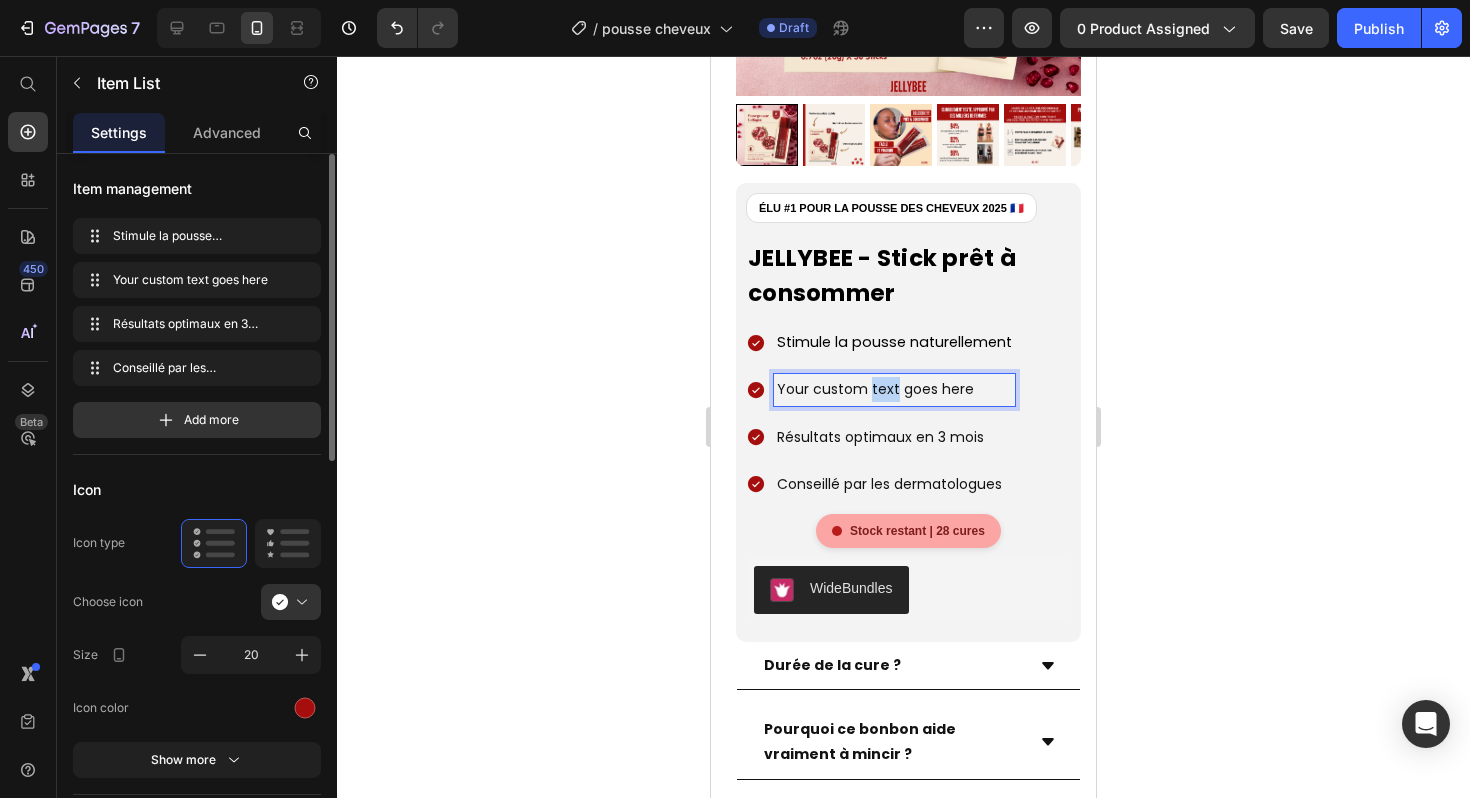 click on "Your custom text goes here" at bounding box center (894, 389) 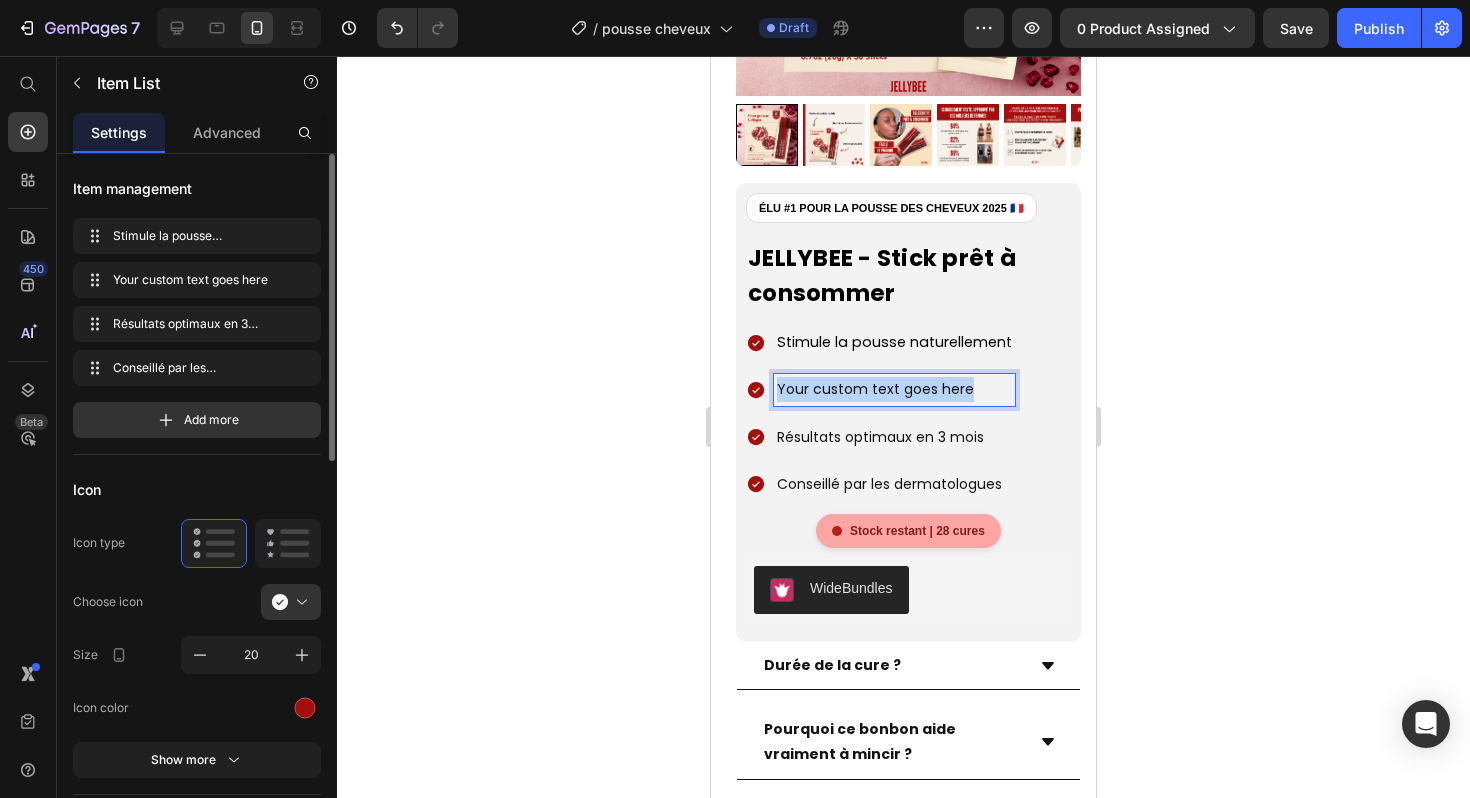 click on "Your custom text goes here" at bounding box center [894, 389] 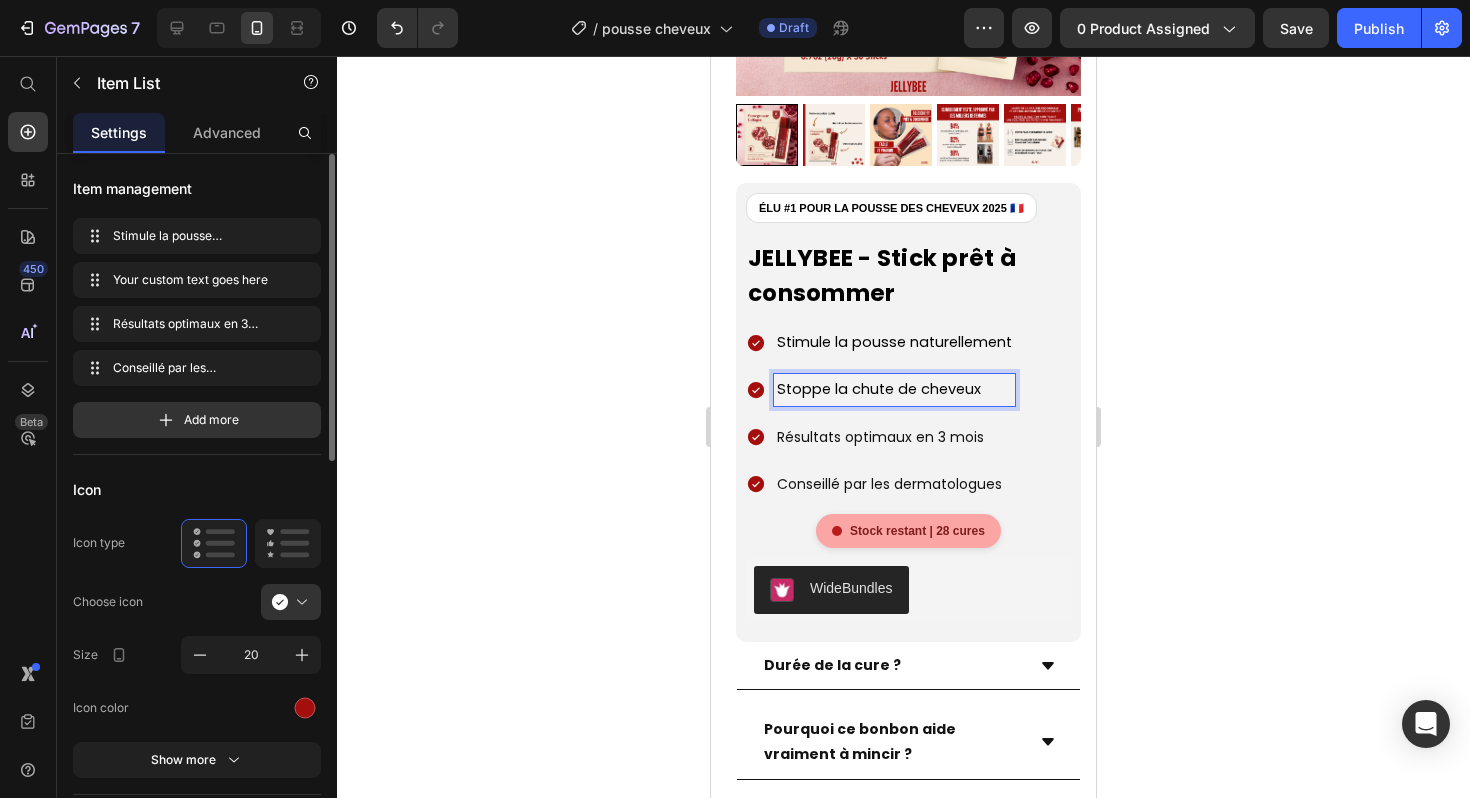 click 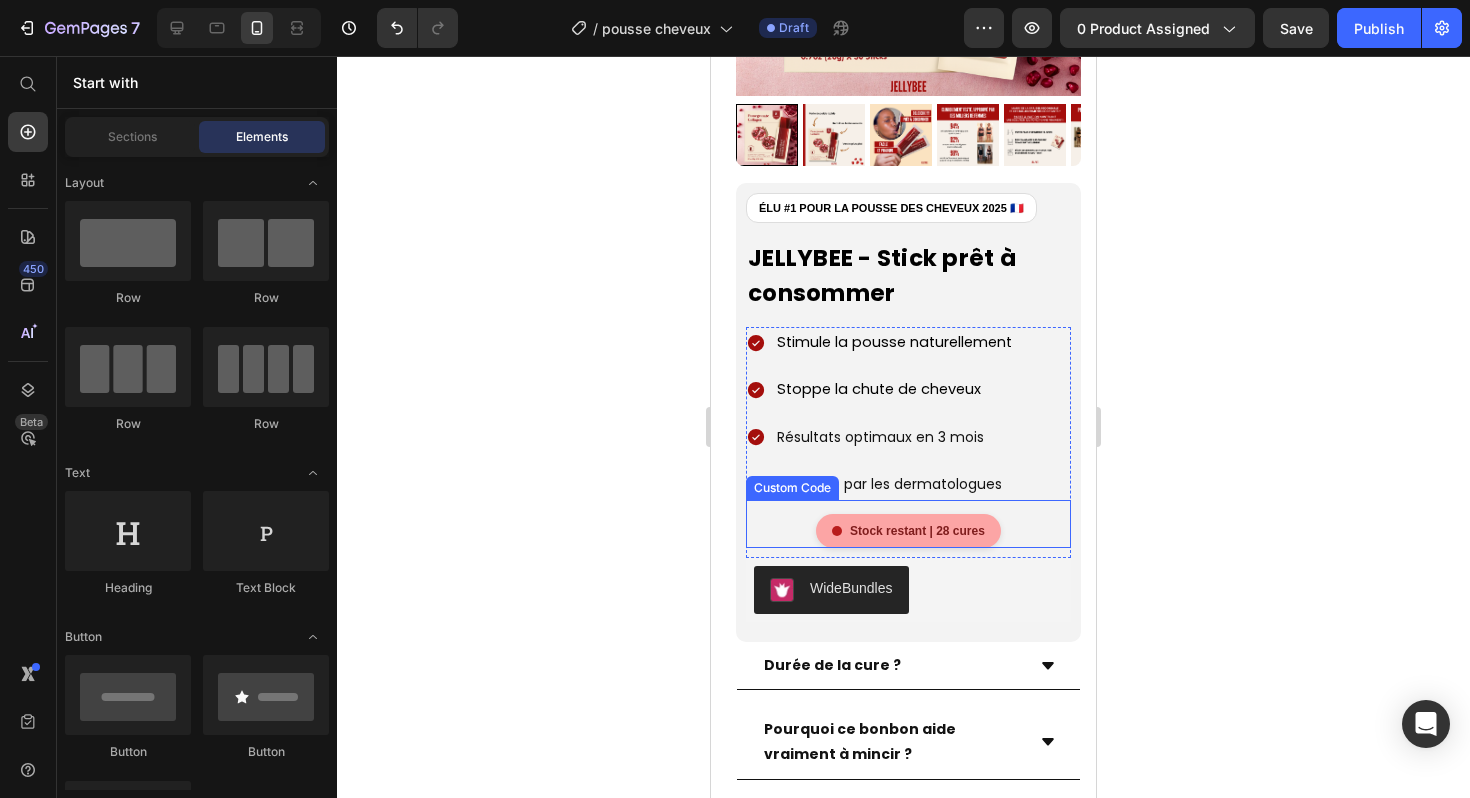 click on "Stock restant | 28 cures" at bounding box center (908, 531) 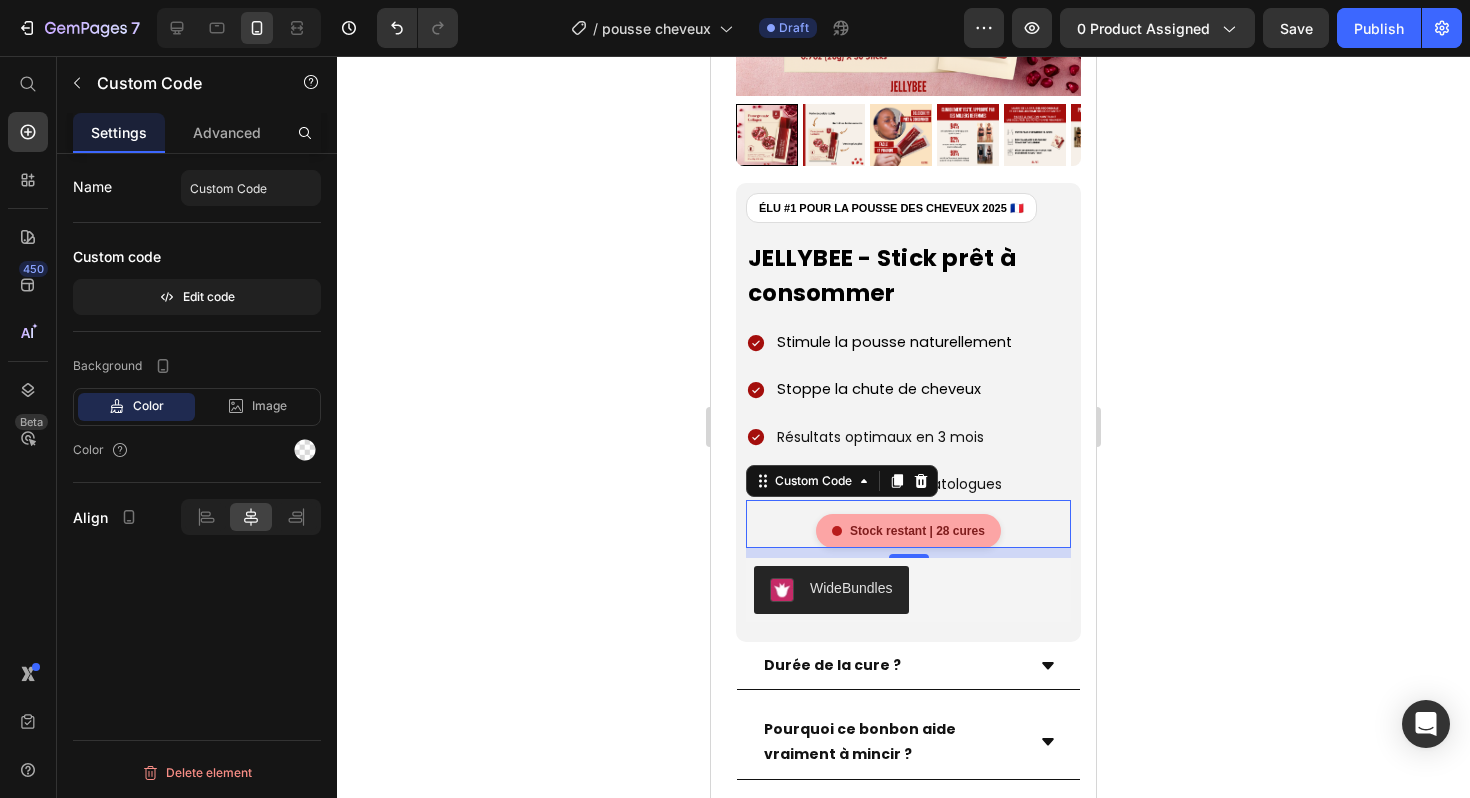 click on "Stock restant | 28 cures" at bounding box center (908, 531) 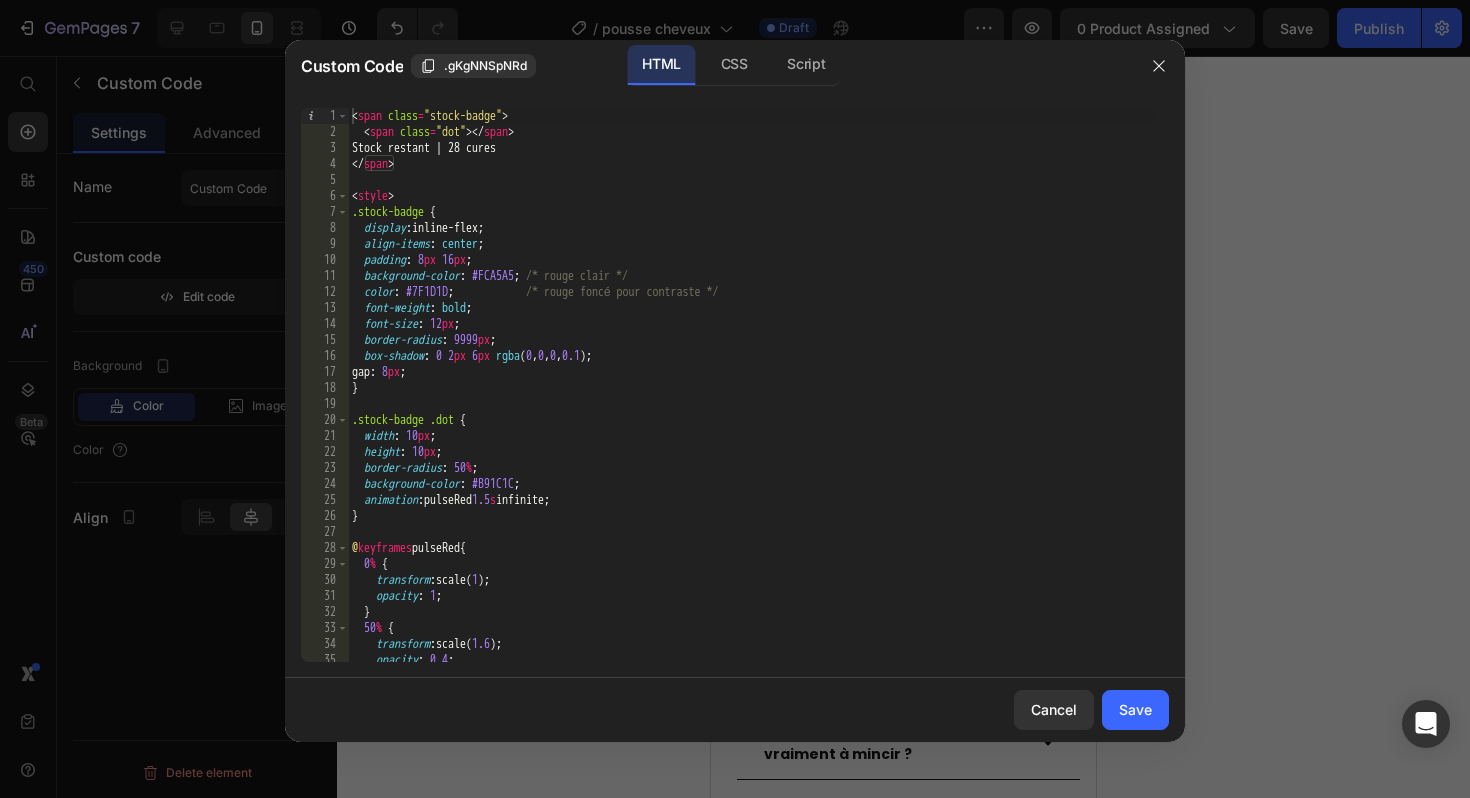 click 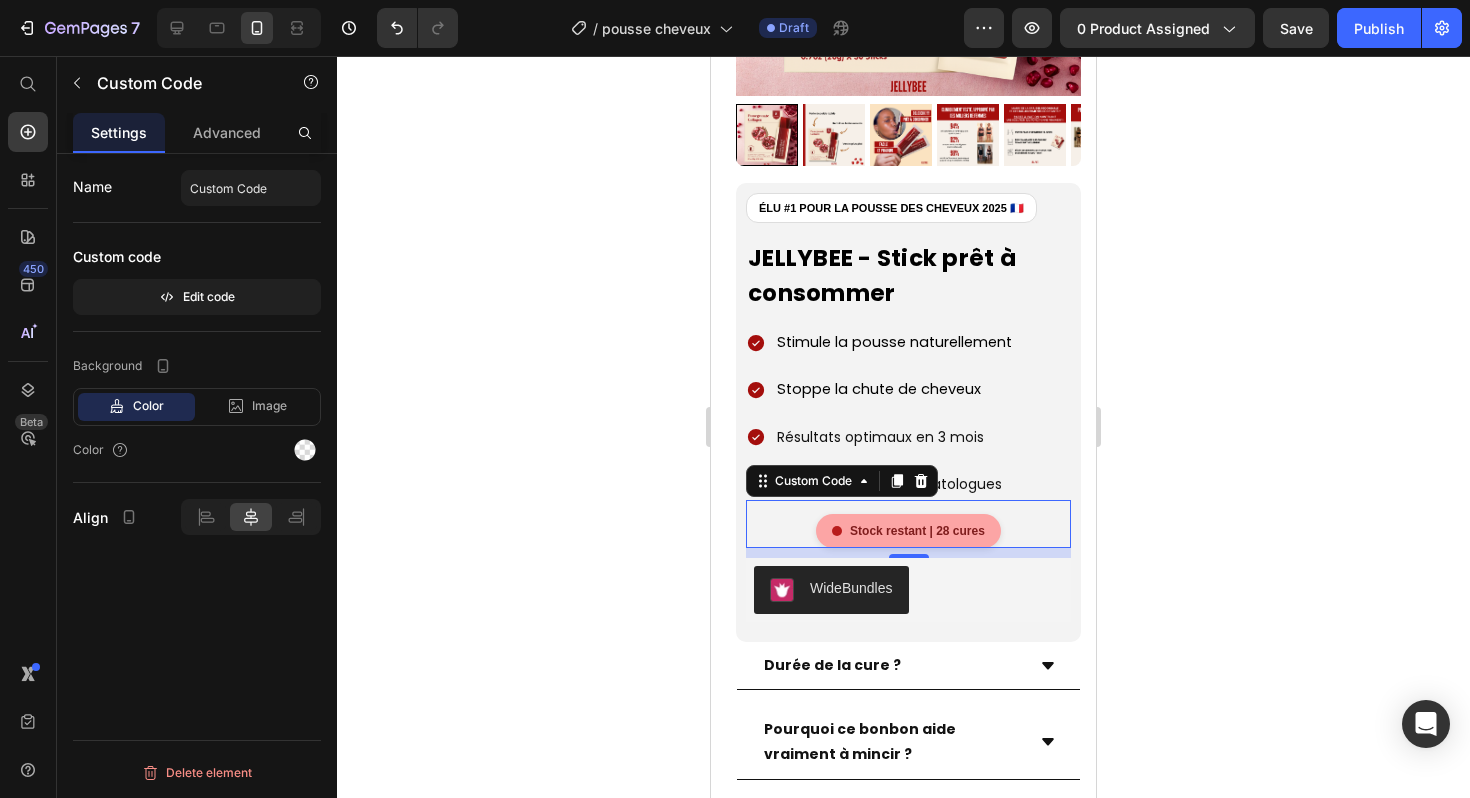 click on "Stock restant | 28 cures" at bounding box center (908, 531) 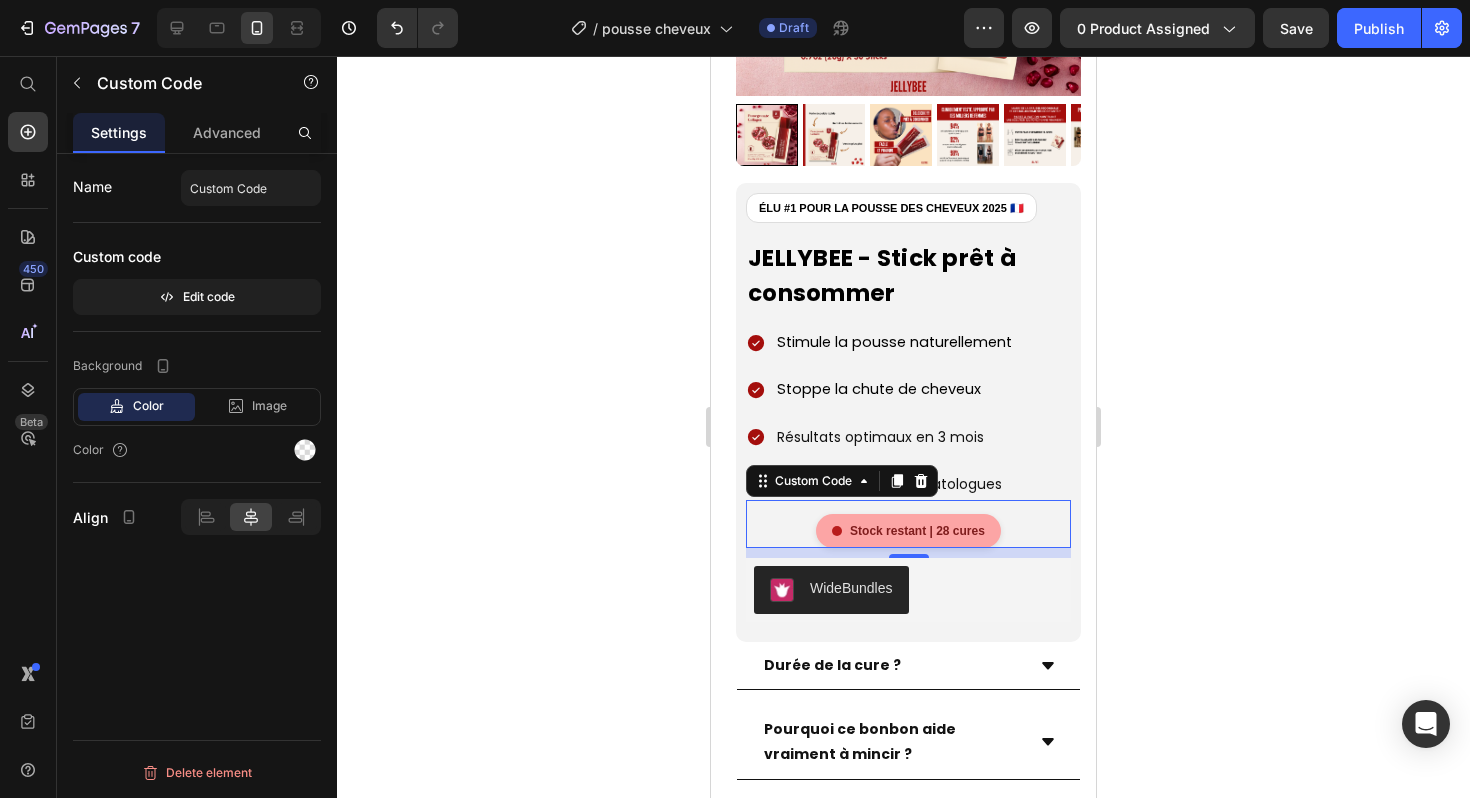 click on "Stock restant | 28 cures" at bounding box center (908, 531) 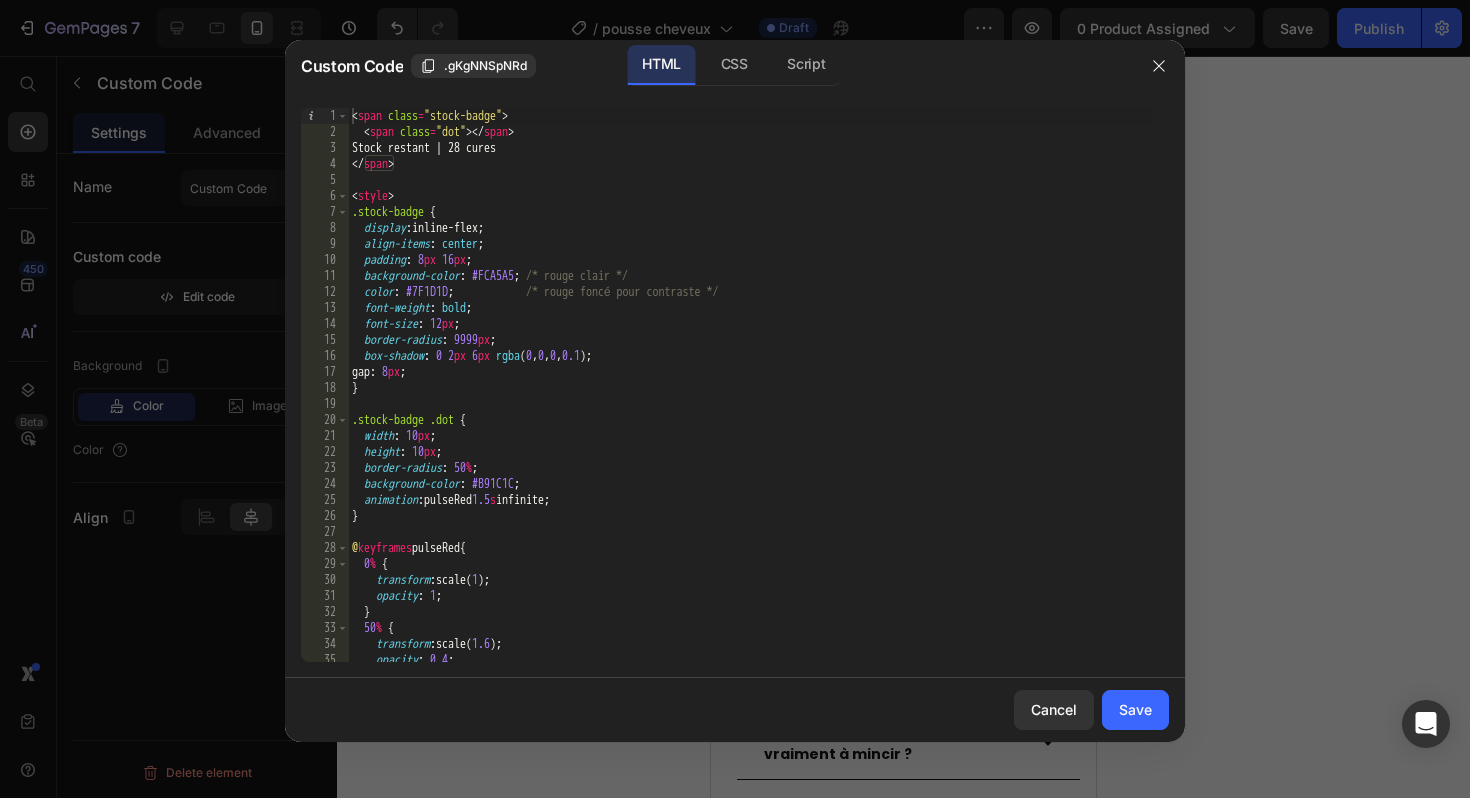 click 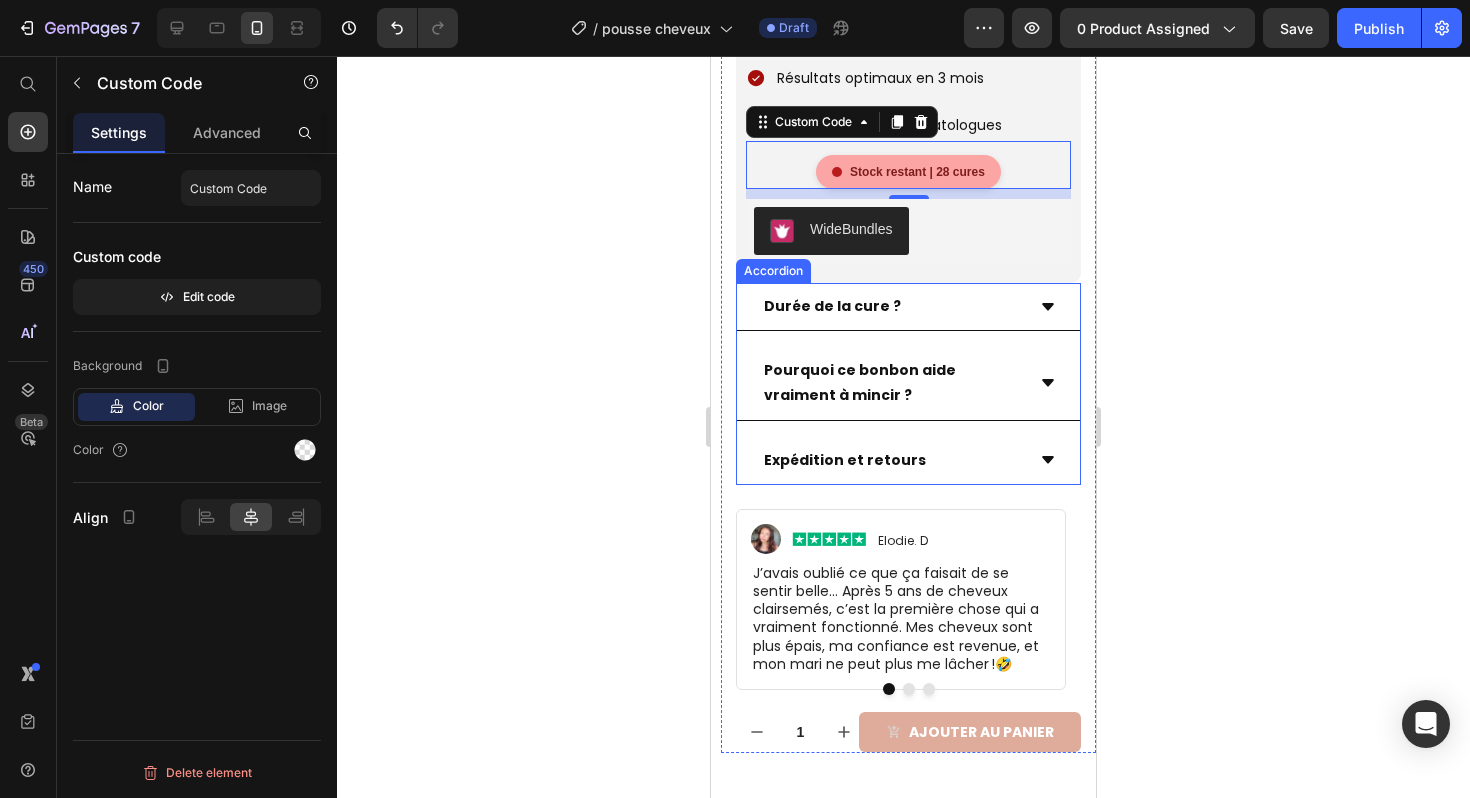 scroll, scrollTop: 1549, scrollLeft: 0, axis: vertical 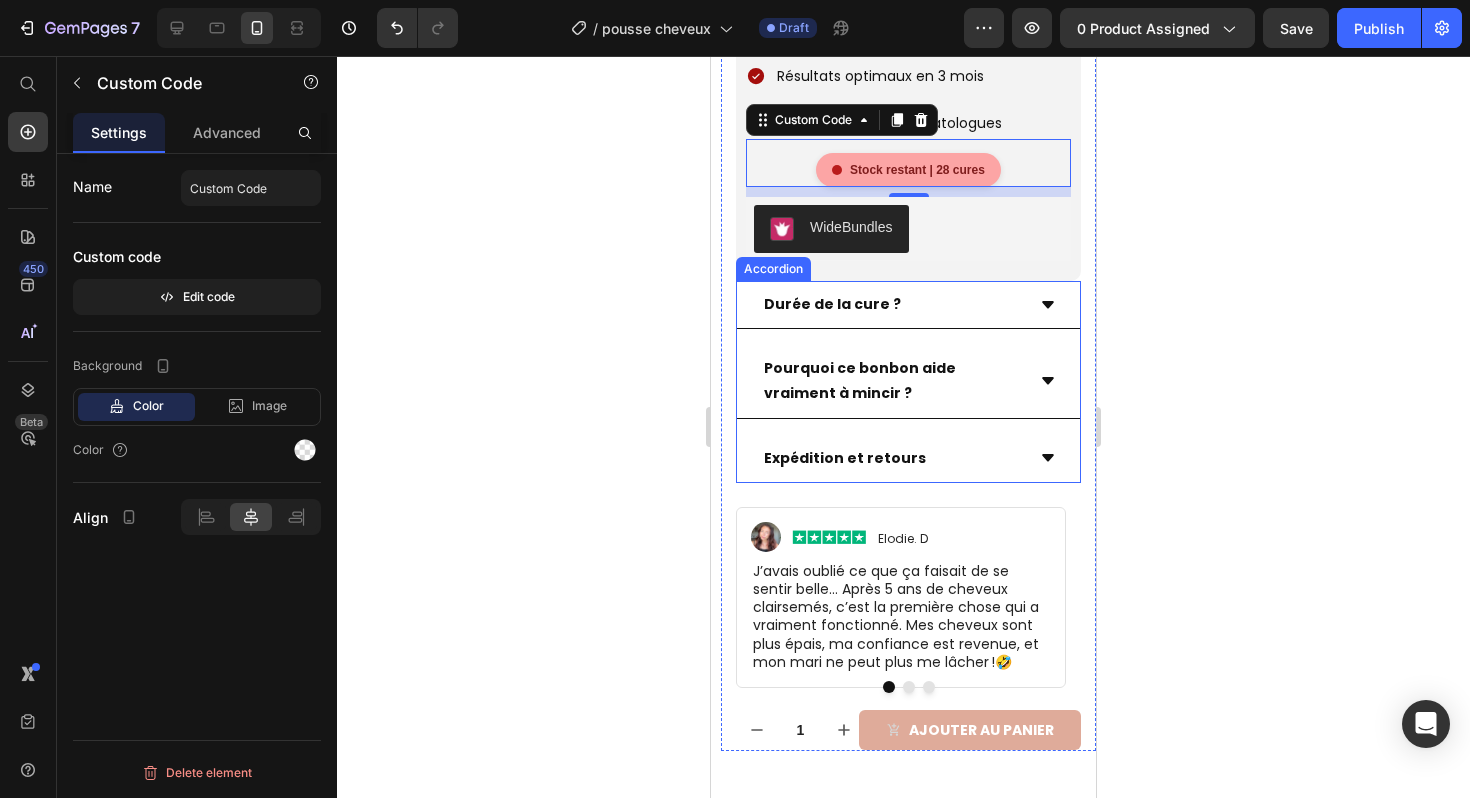 click on "Expédition et retours" at bounding box center (908, 459) 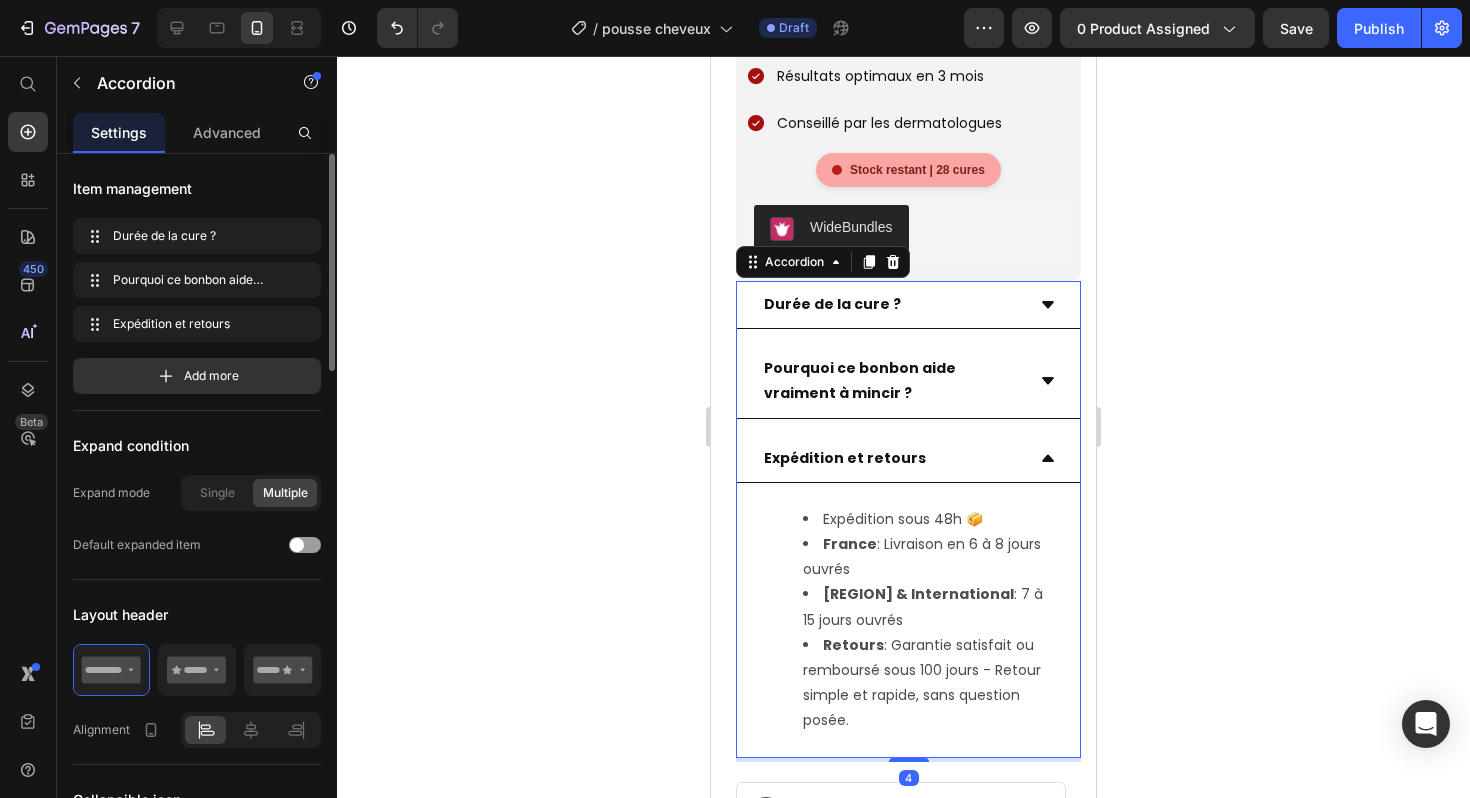 click on "Pourquoi ce bonbon aide vraiment à mincir ?" at bounding box center [908, 381] 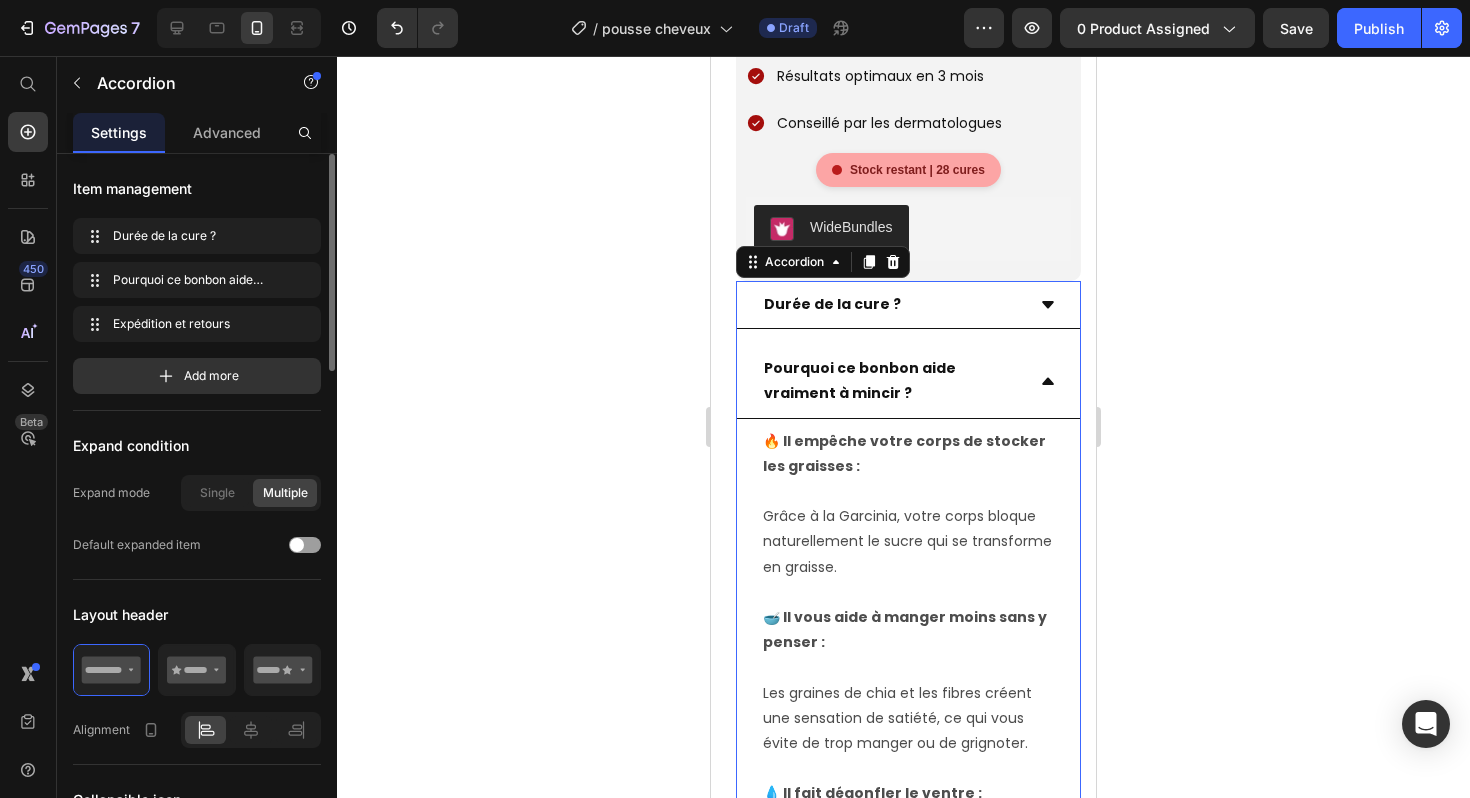 click on "Durée de la cure ?" at bounding box center [908, 305] 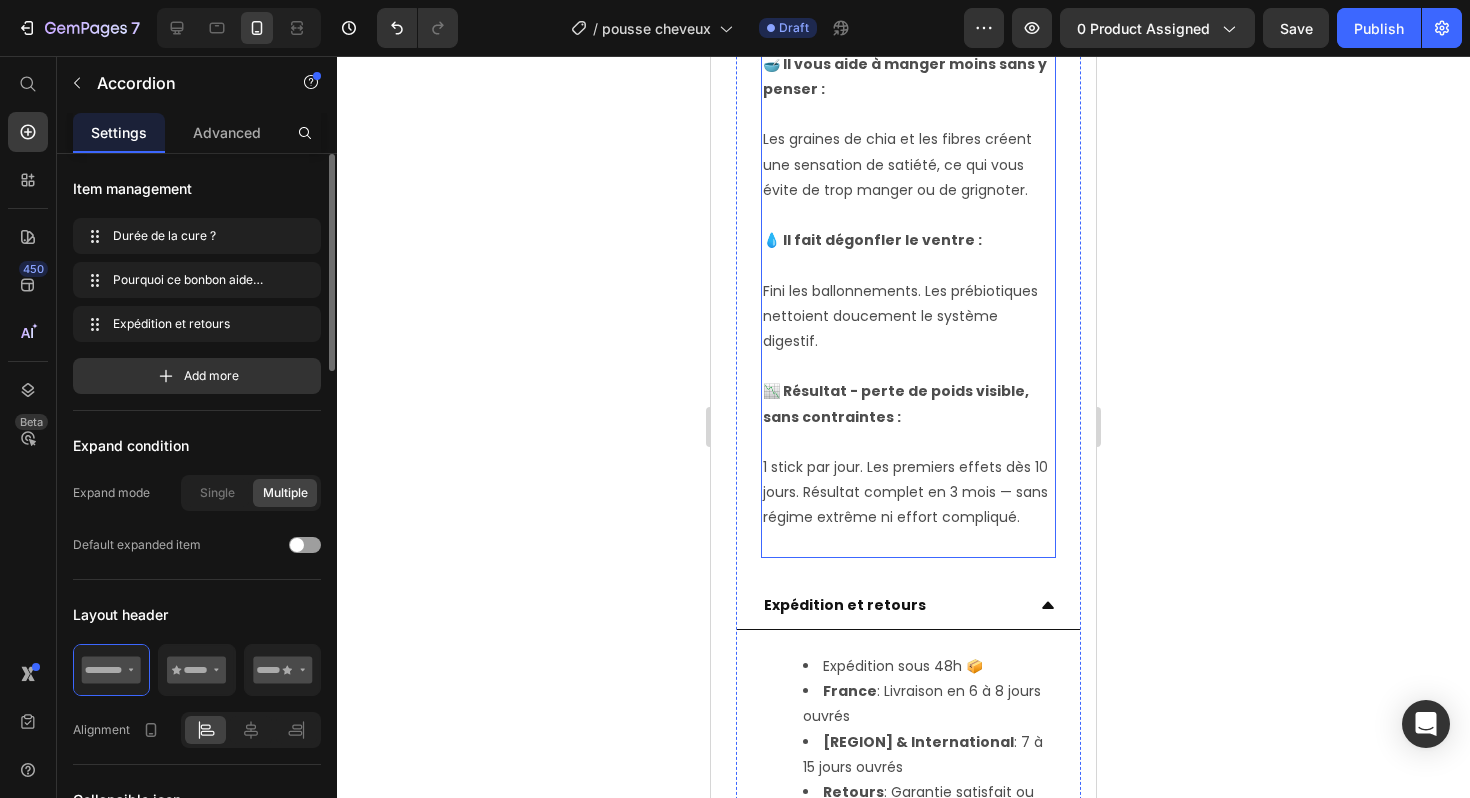 scroll, scrollTop: 2709, scrollLeft: 0, axis: vertical 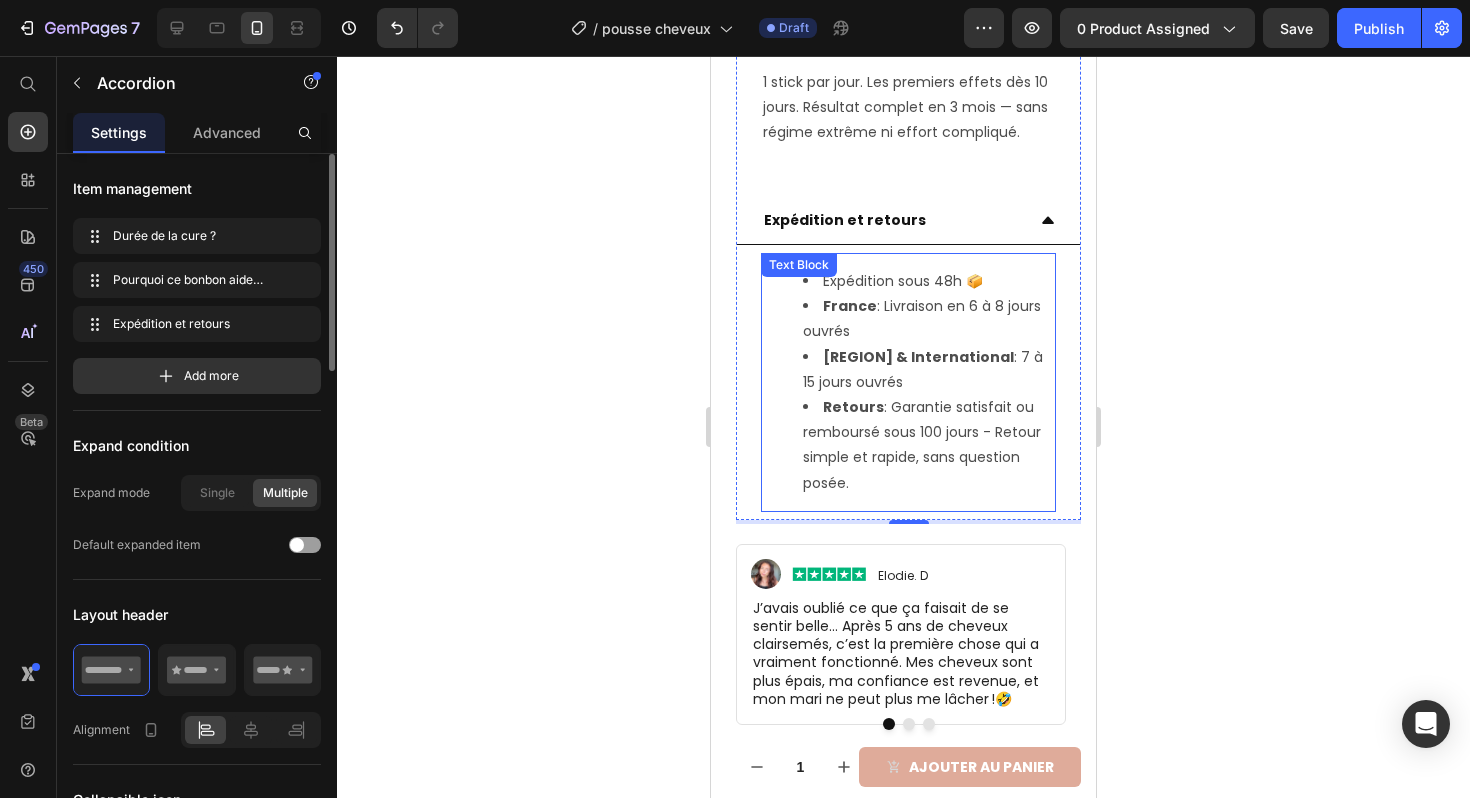 click on "France  : Livraison en 6 à 8 jours ouvrés" at bounding box center (928, 319) 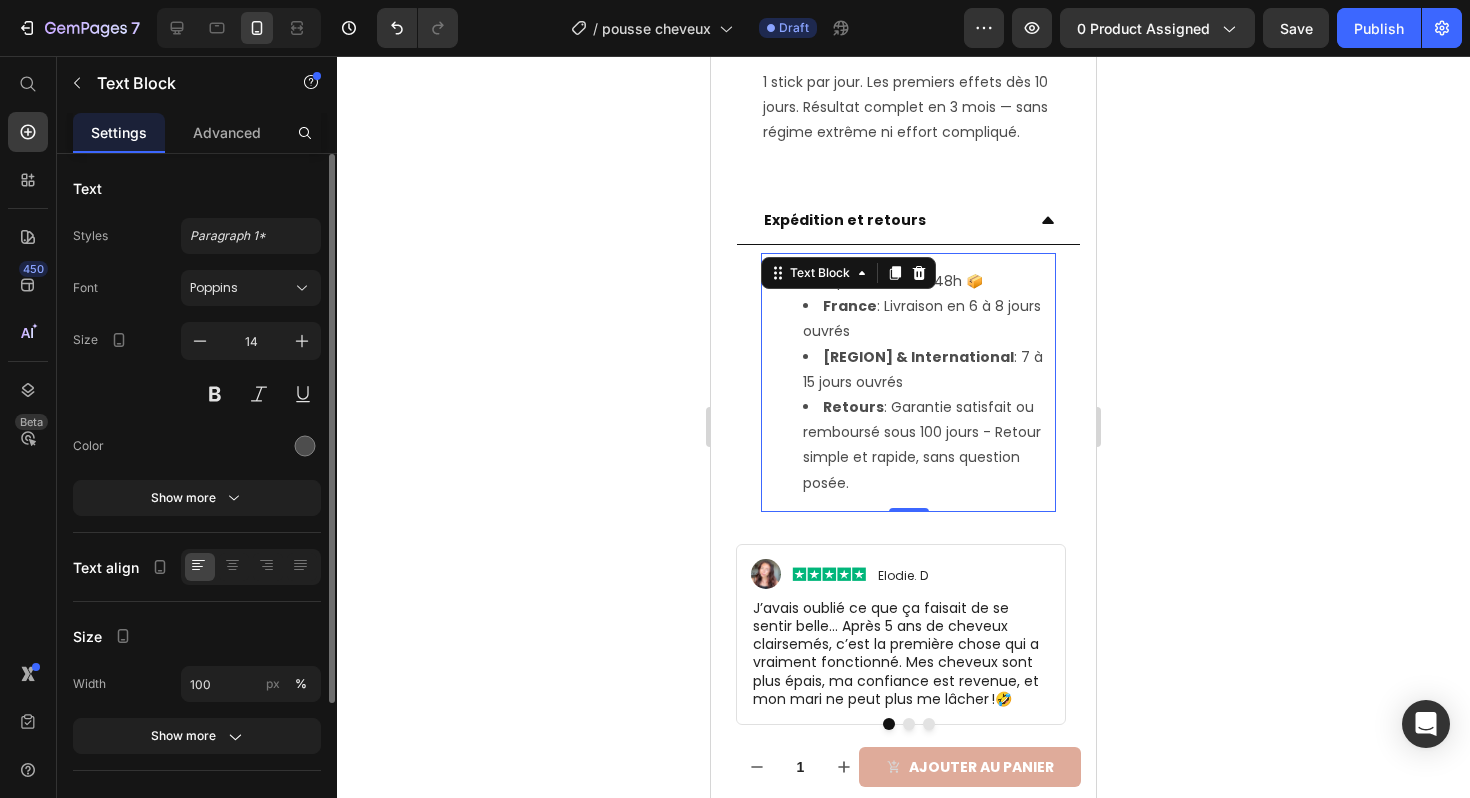 click on "Europe & International  : 7 à 15 jours ouvrés" at bounding box center [928, 370] 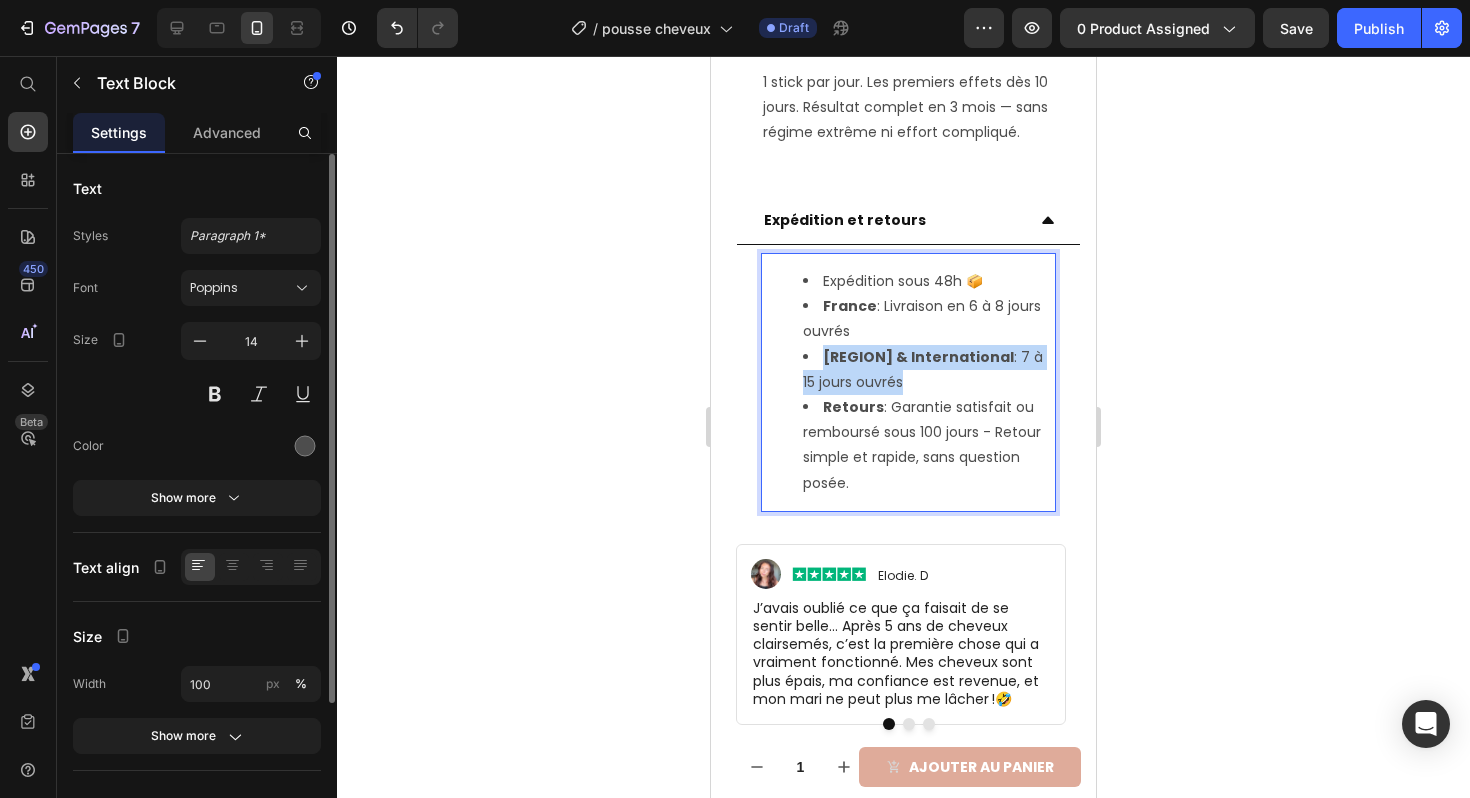 drag, startPoint x: 910, startPoint y: 388, endPoint x: 823, endPoint y: 373, distance: 88.28363 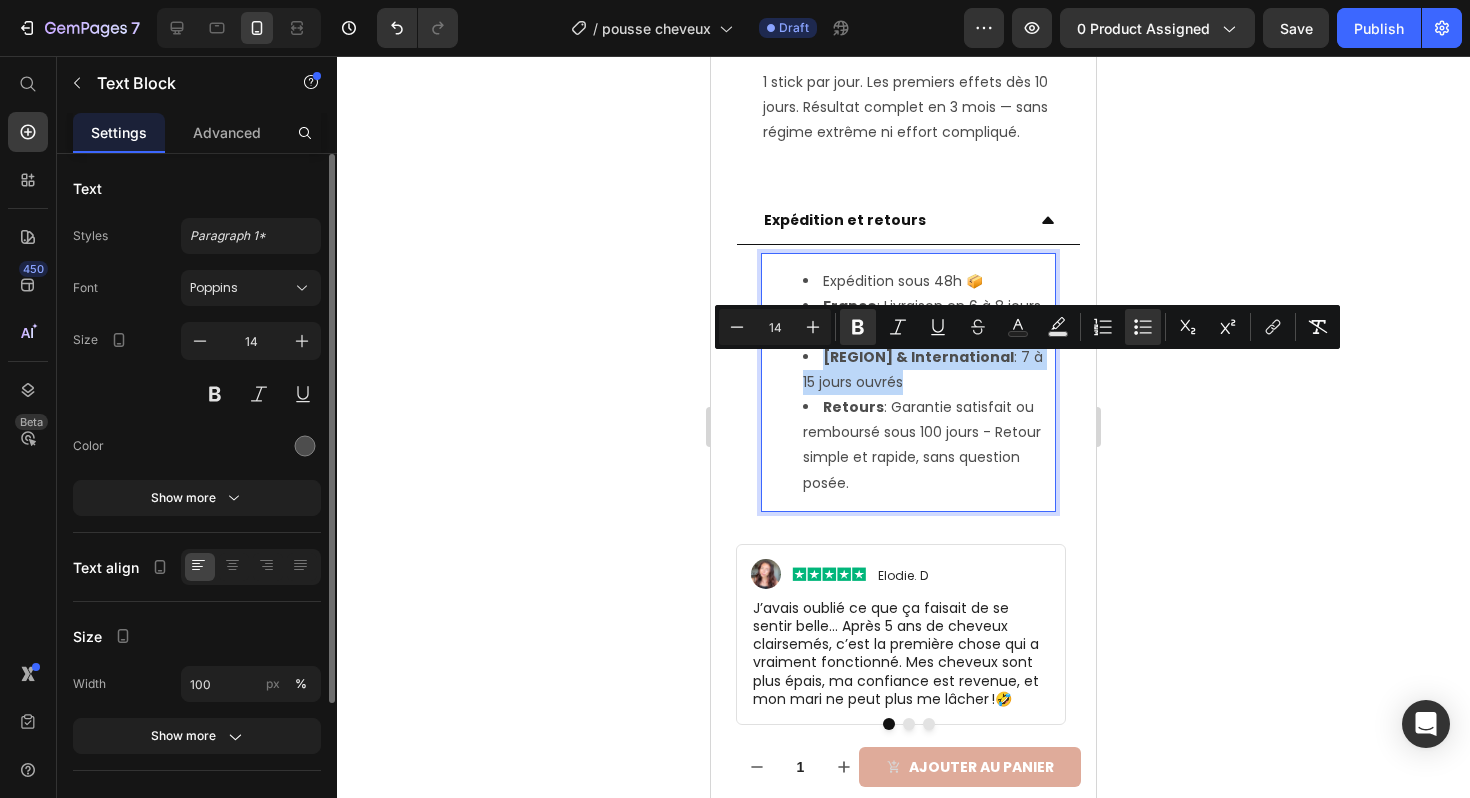 click on "Europe & International  : 7 à 15 jours ouvrés" at bounding box center (928, 370) 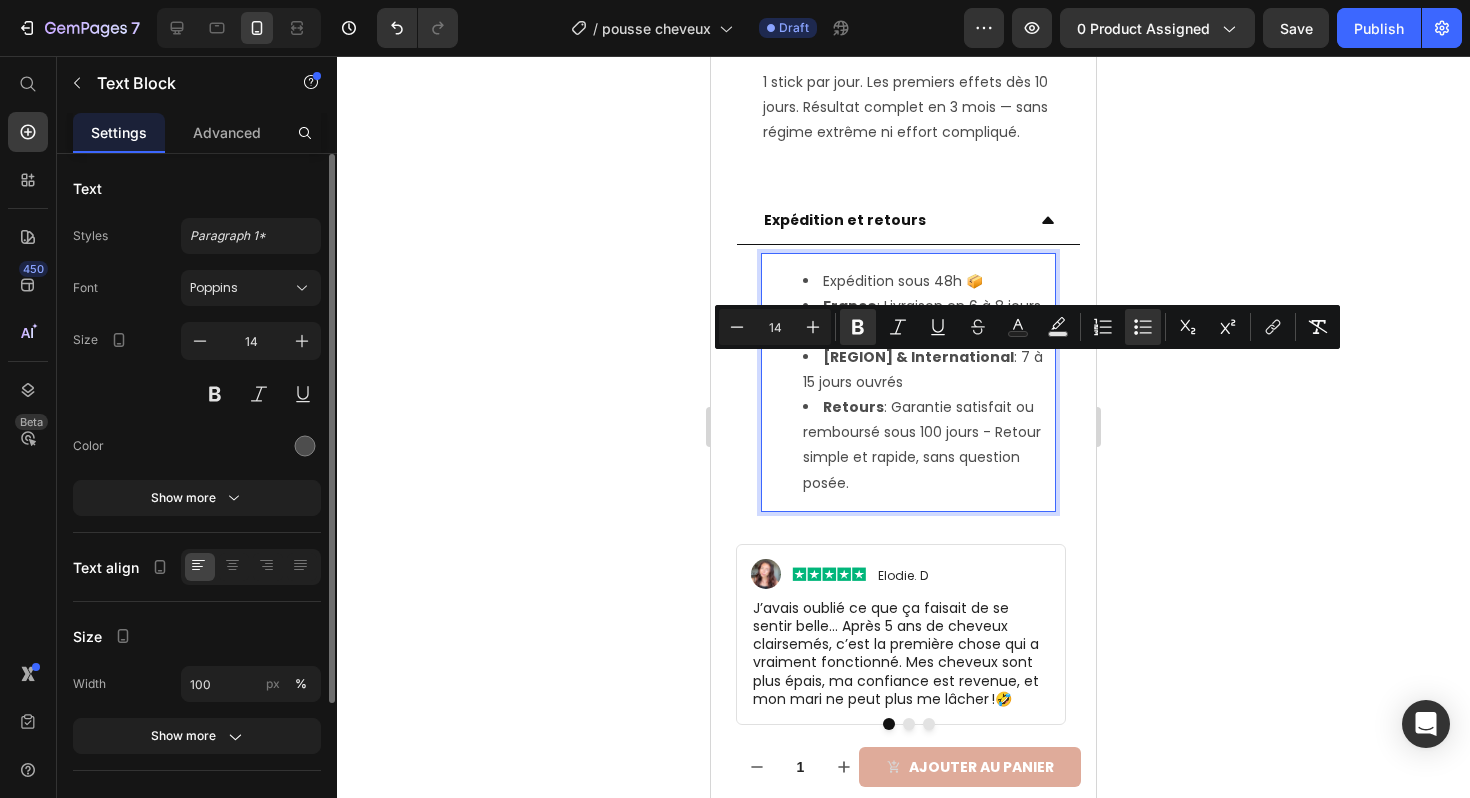 click on "Retours  : Garantie satisfait ou remboursé sous 100 jours - Retour simple et rapide, sans question posée." at bounding box center (928, 445) 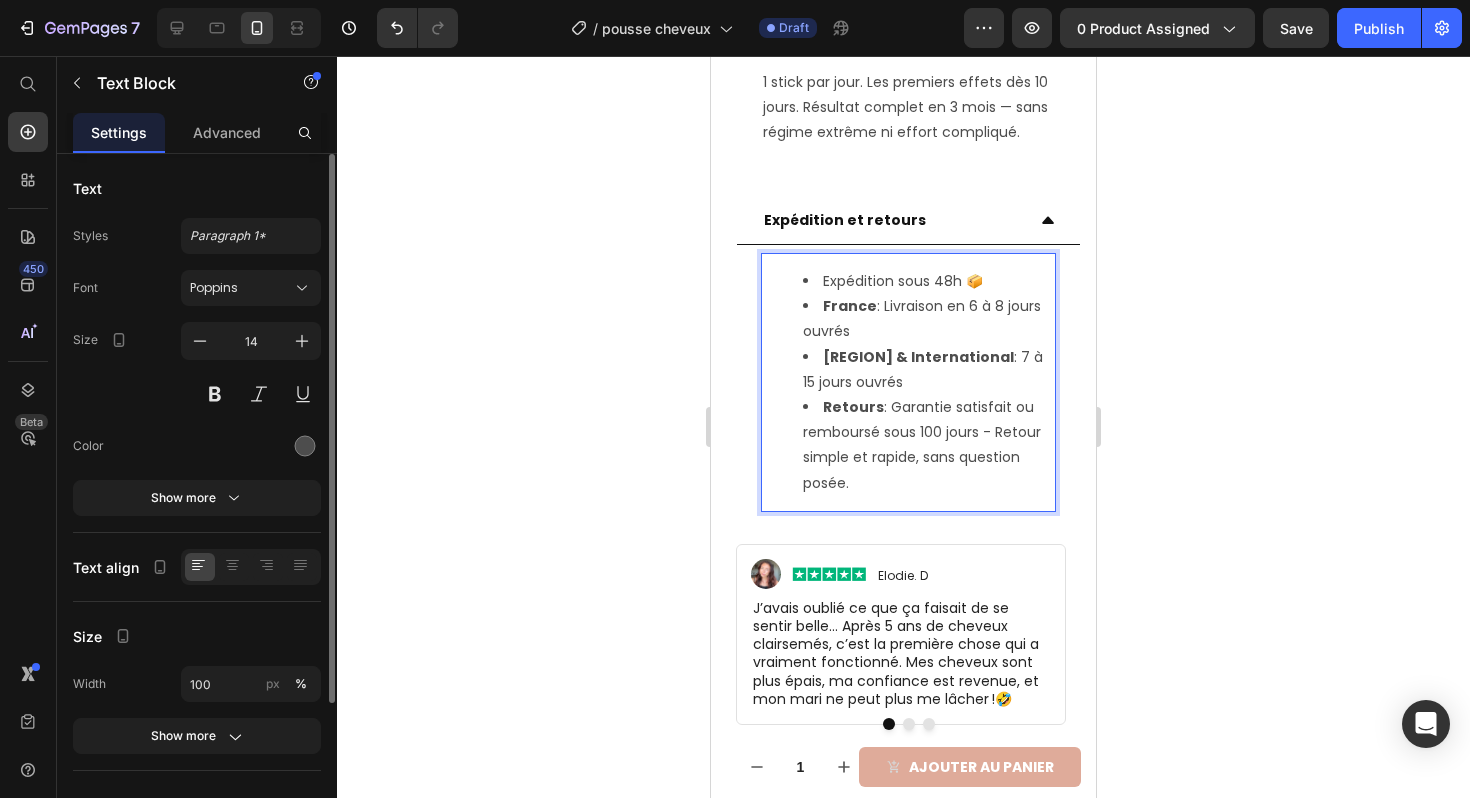 click on "Retours  : Garantie satisfait ou remboursé sous 100 jours - Retour simple et rapide, sans question posée." at bounding box center (928, 445) 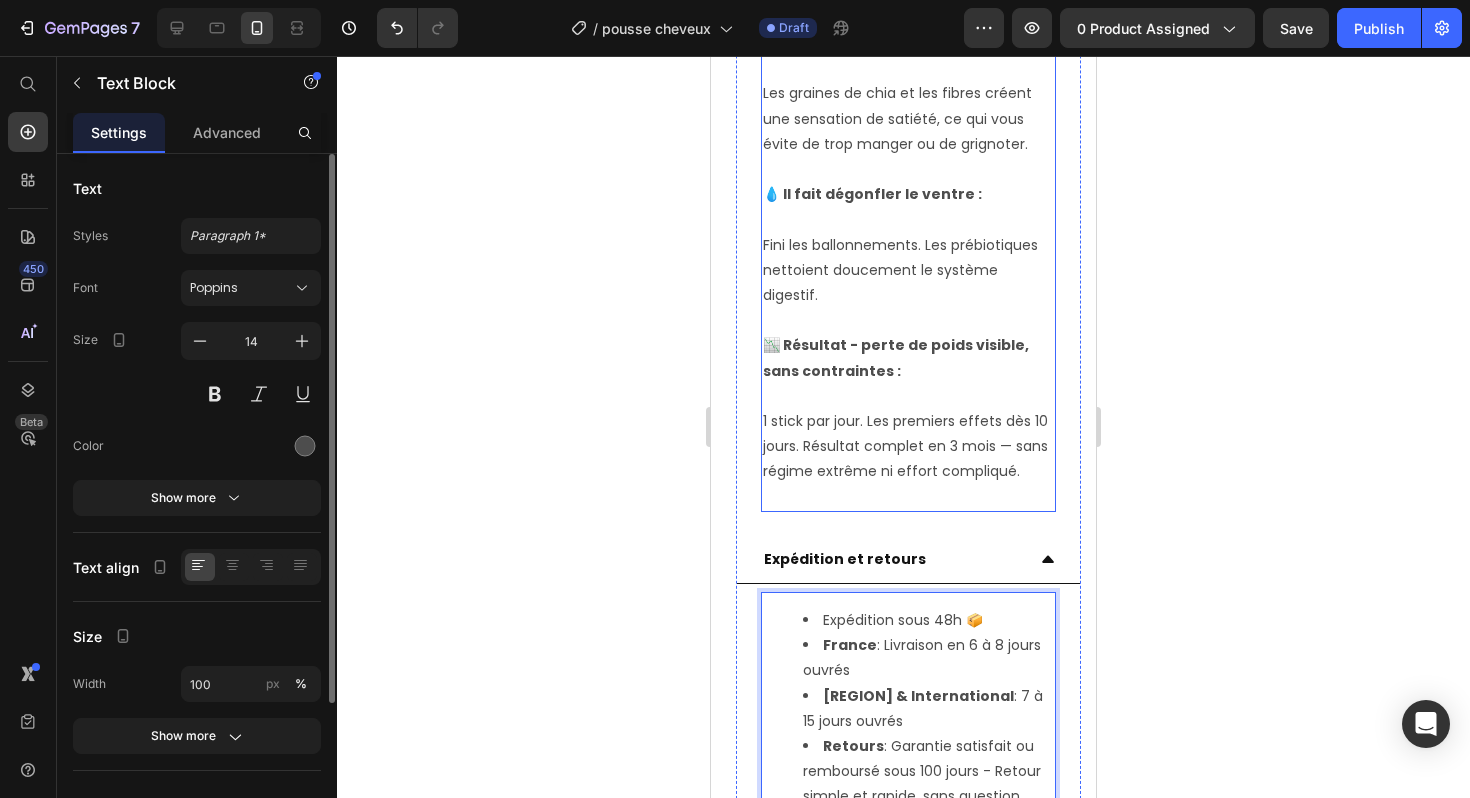 scroll, scrollTop: 2516, scrollLeft: 0, axis: vertical 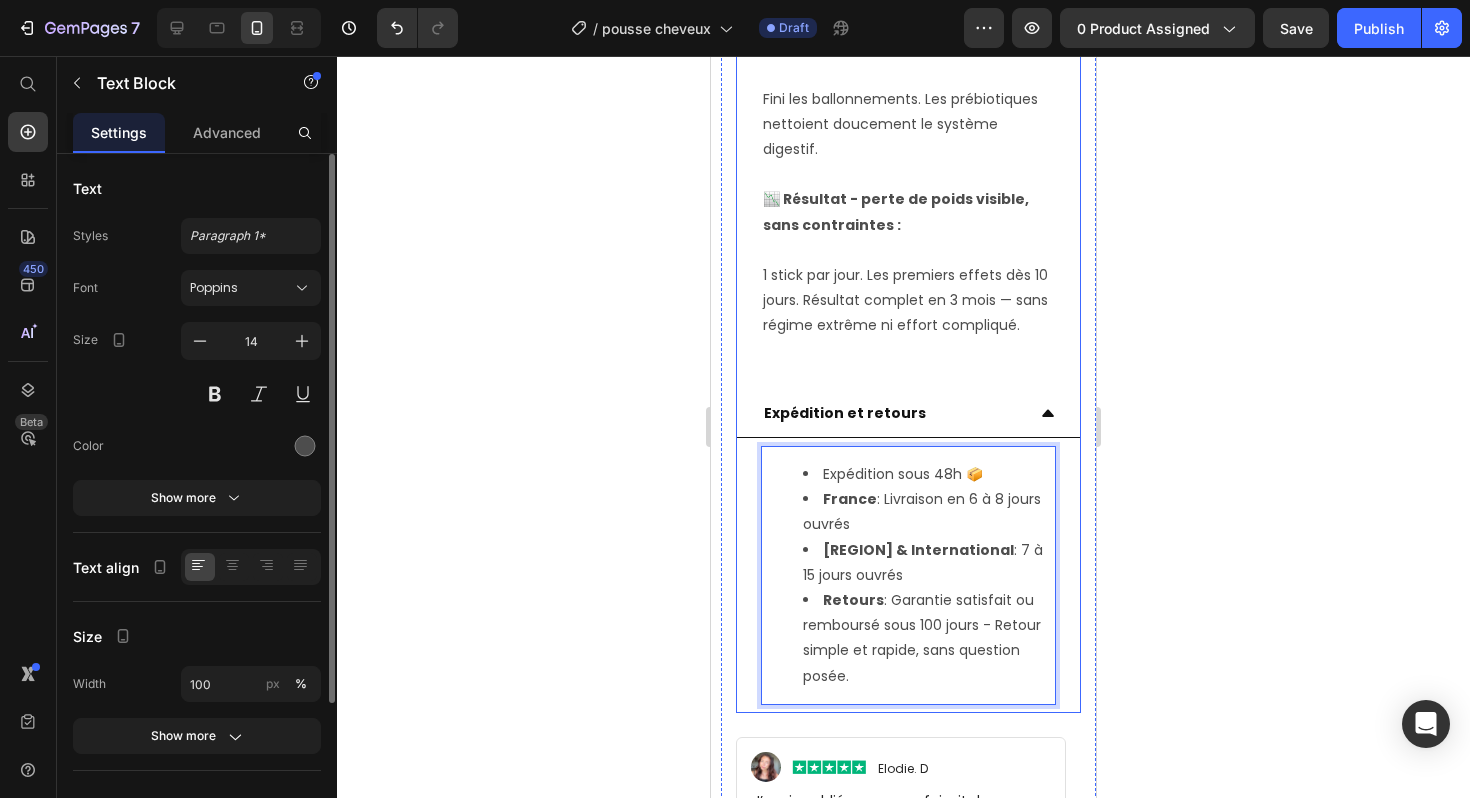 click on "Expédition et retours" at bounding box center (892, 413) 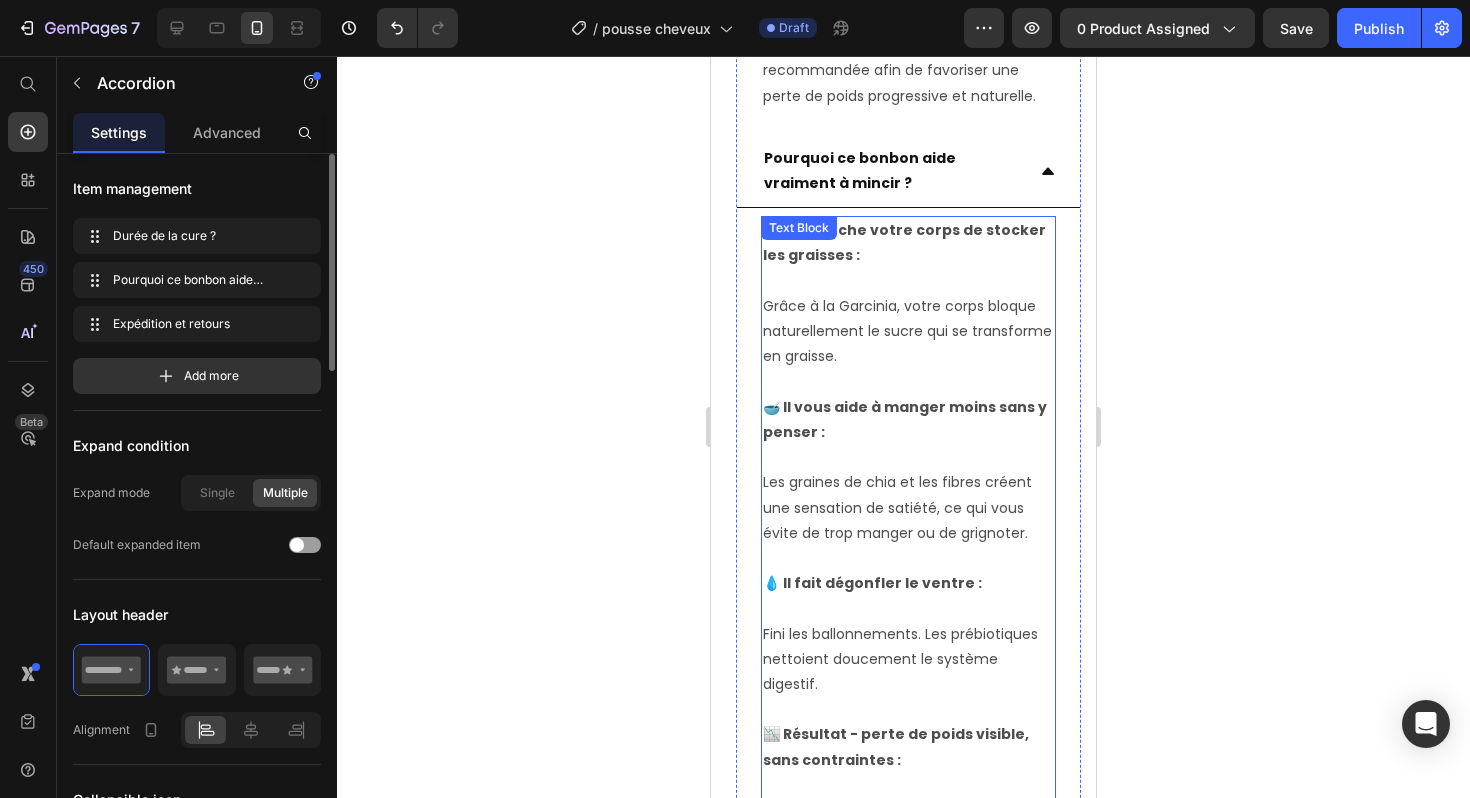 scroll, scrollTop: 1806, scrollLeft: 0, axis: vertical 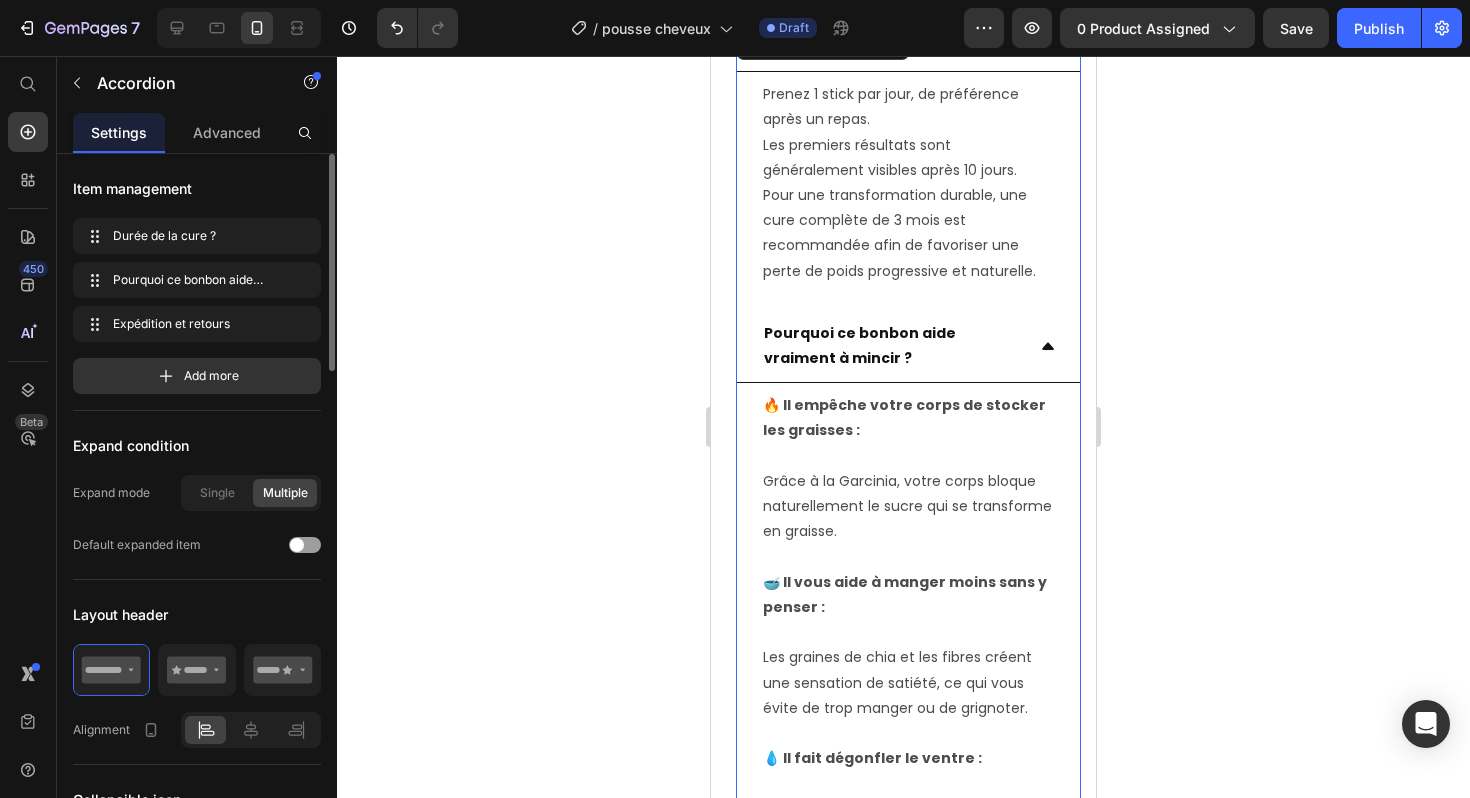 click on "Pourquoi ce bonbon aide vraiment à mincir ?" at bounding box center [908, 346] 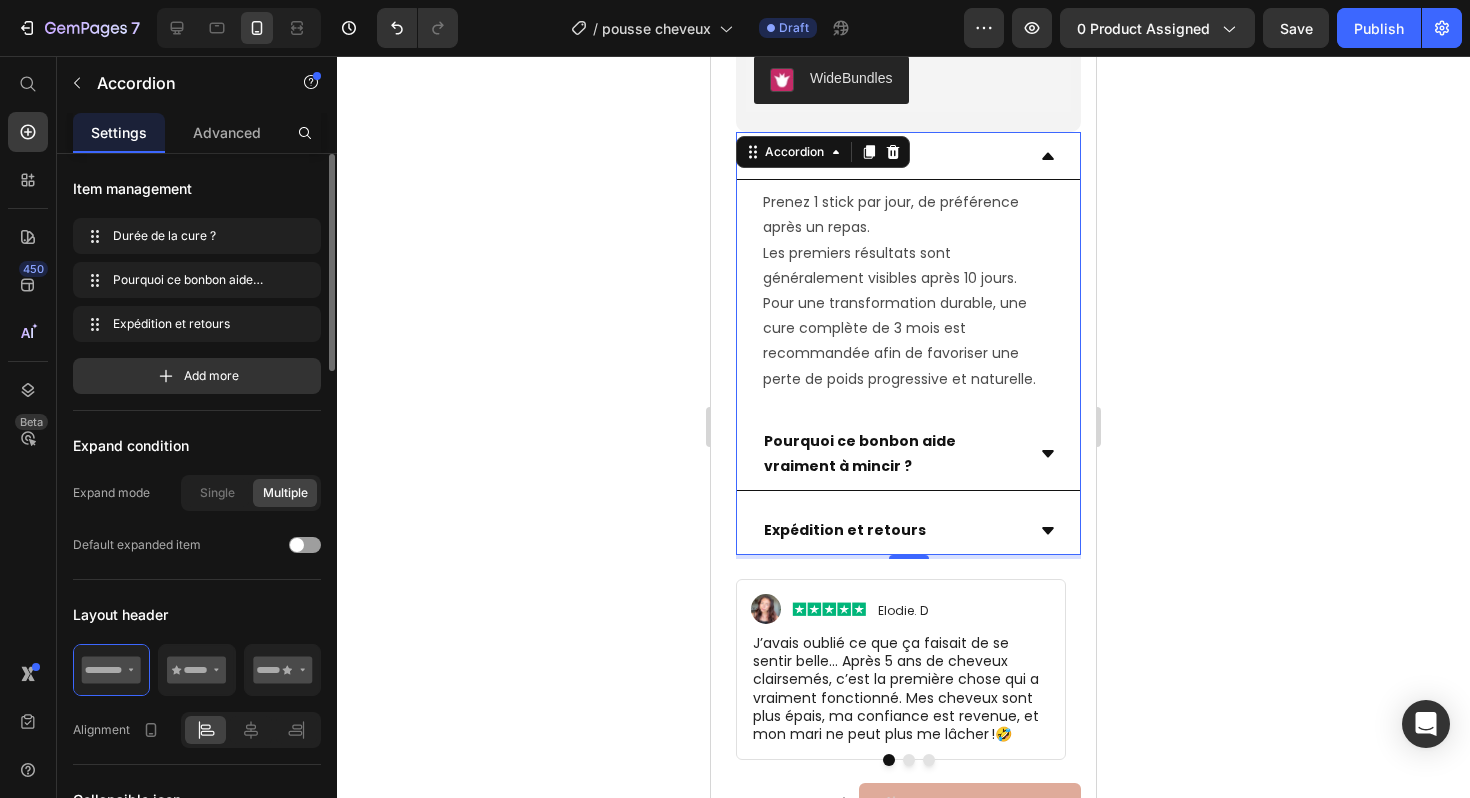 scroll, scrollTop: 1486, scrollLeft: 0, axis: vertical 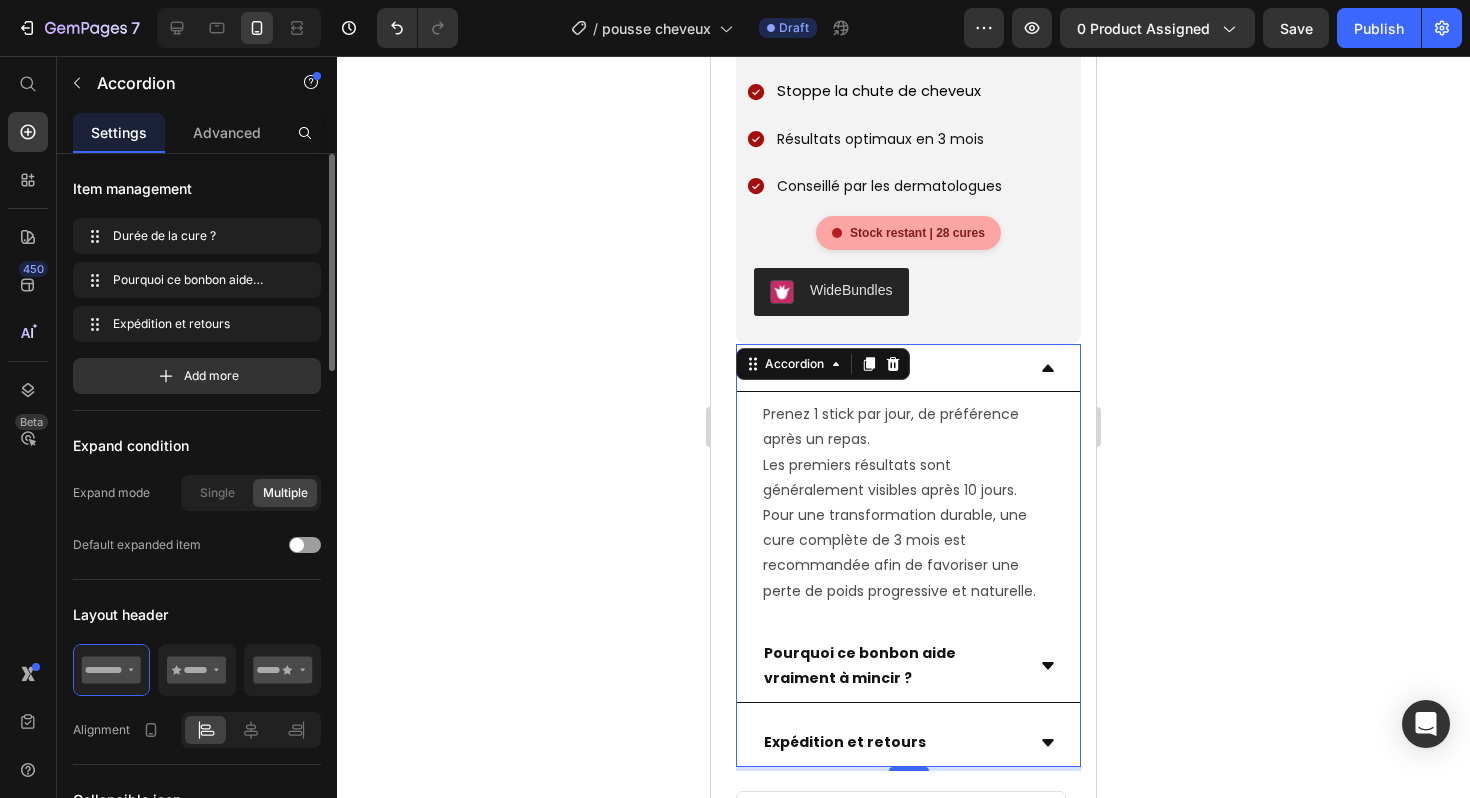 click on "Durée de la cure ?" at bounding box center [908, 368] 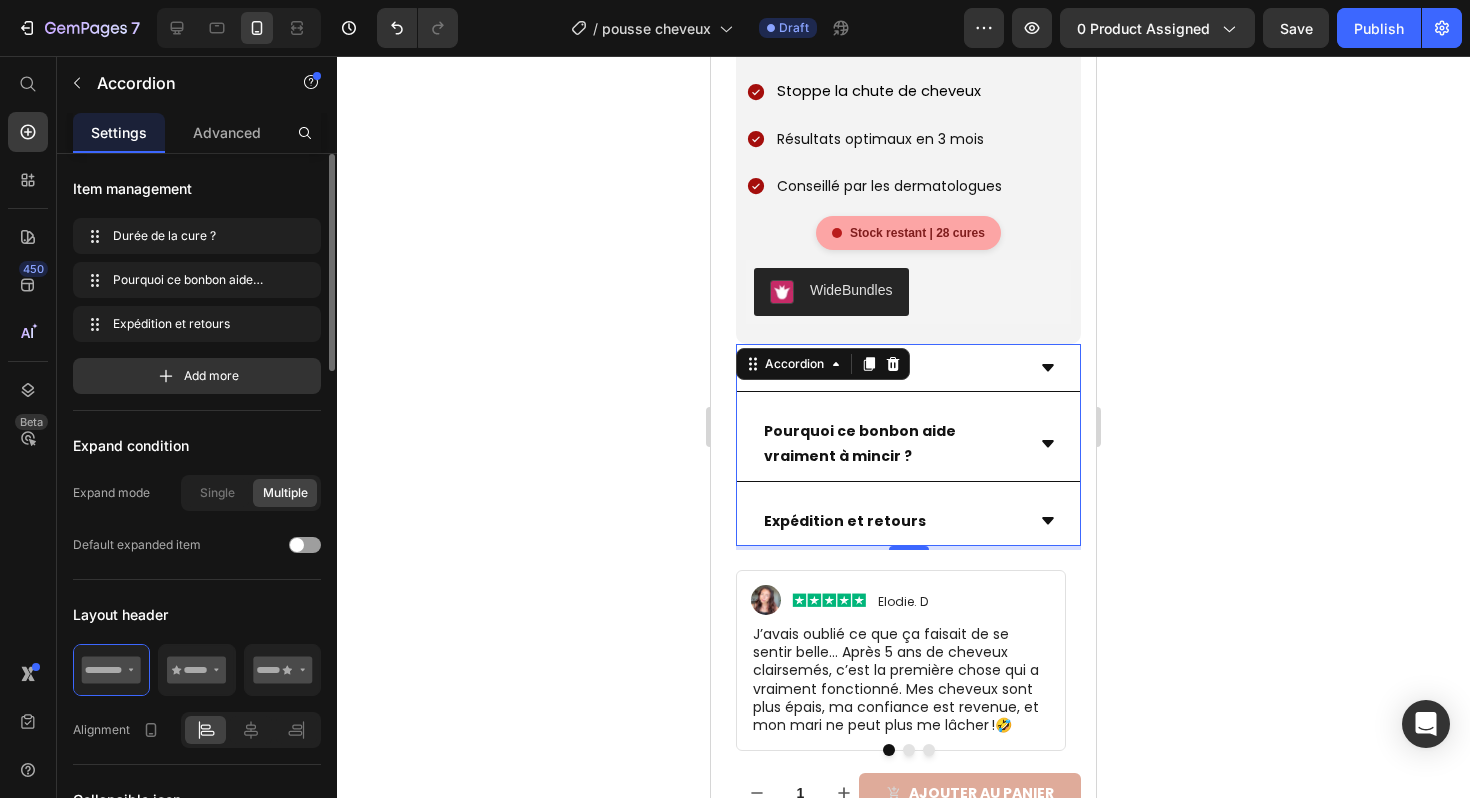 click on "Pourquoi ce bonbon aide vraiment à mincir ?" at bounding box center [892, 444] 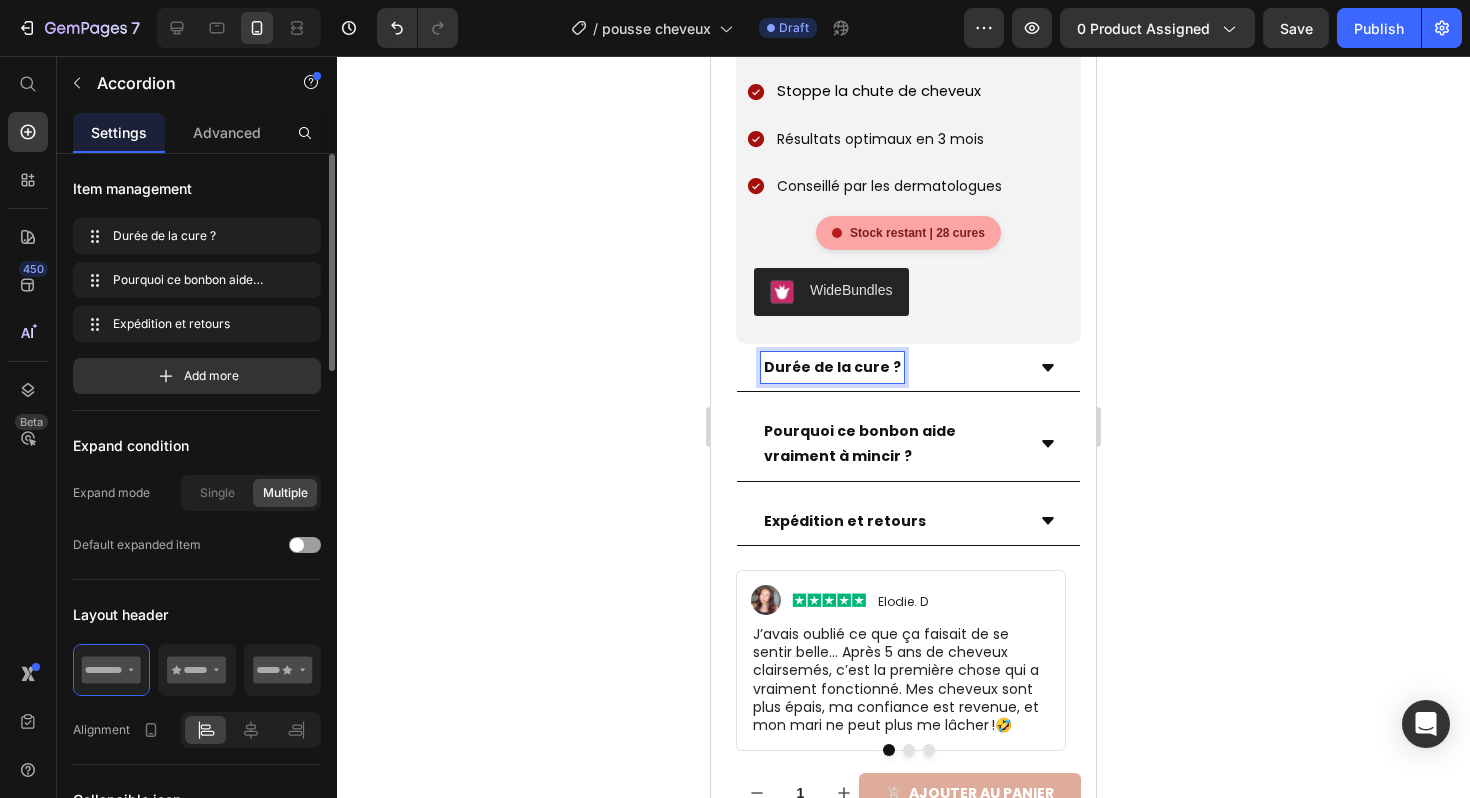 click on "Durée de la cure ?" at bounding box center (832, 367) 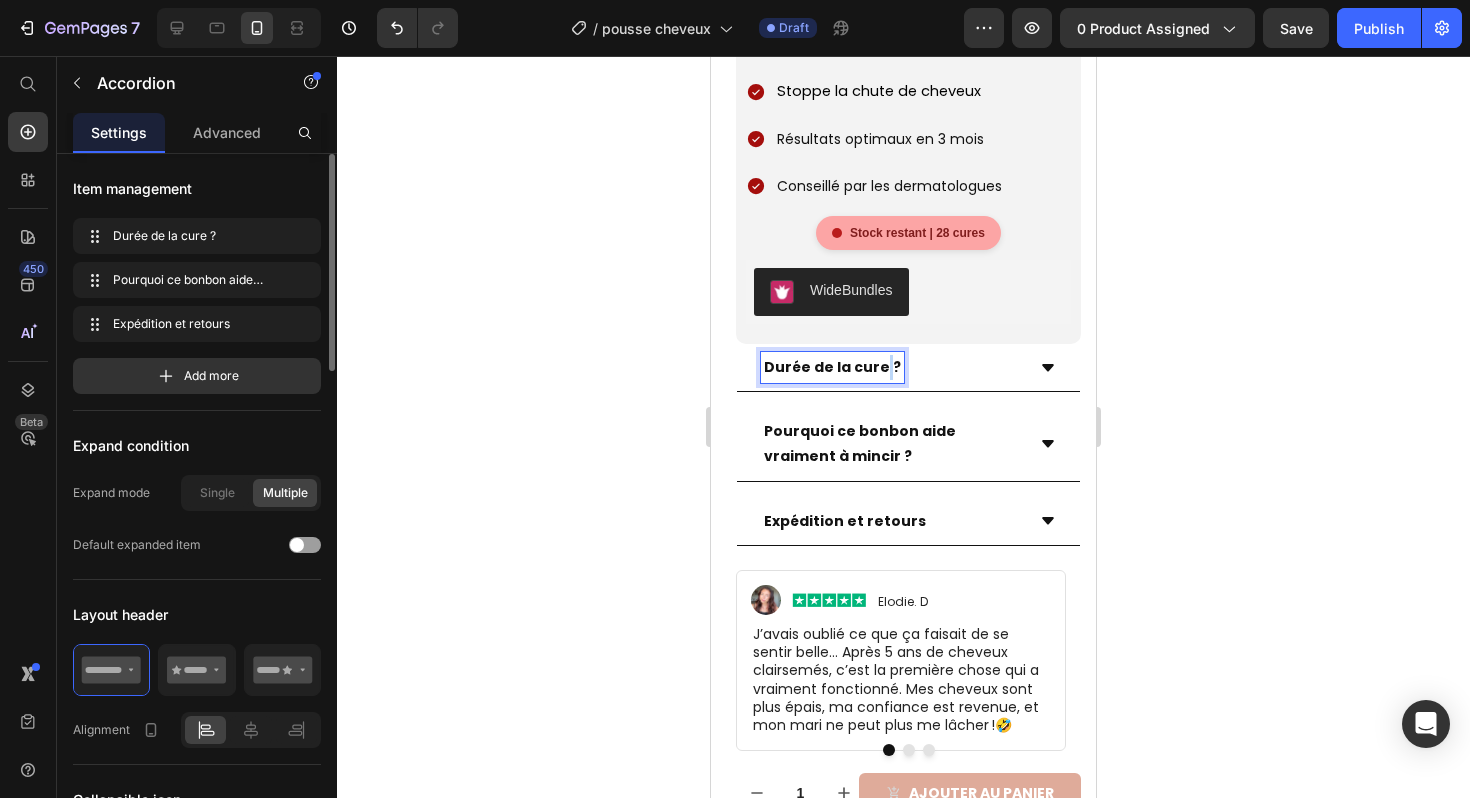 click on "Durée de la cure ?" at bounding box center [832, 367] 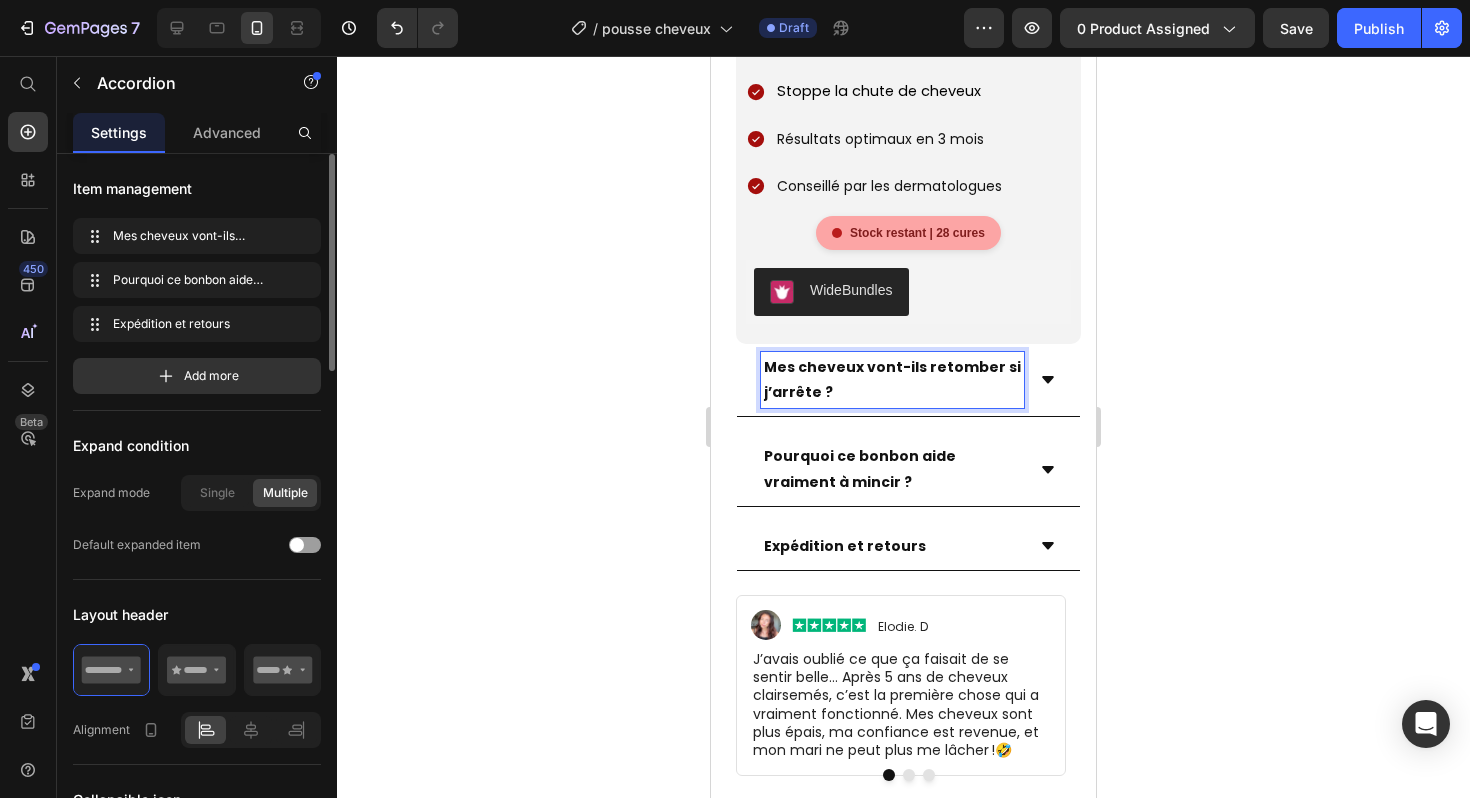 click on "Mes cheveux vont-ils retomber si j’arrête ?" at bounding box center (908, 380) 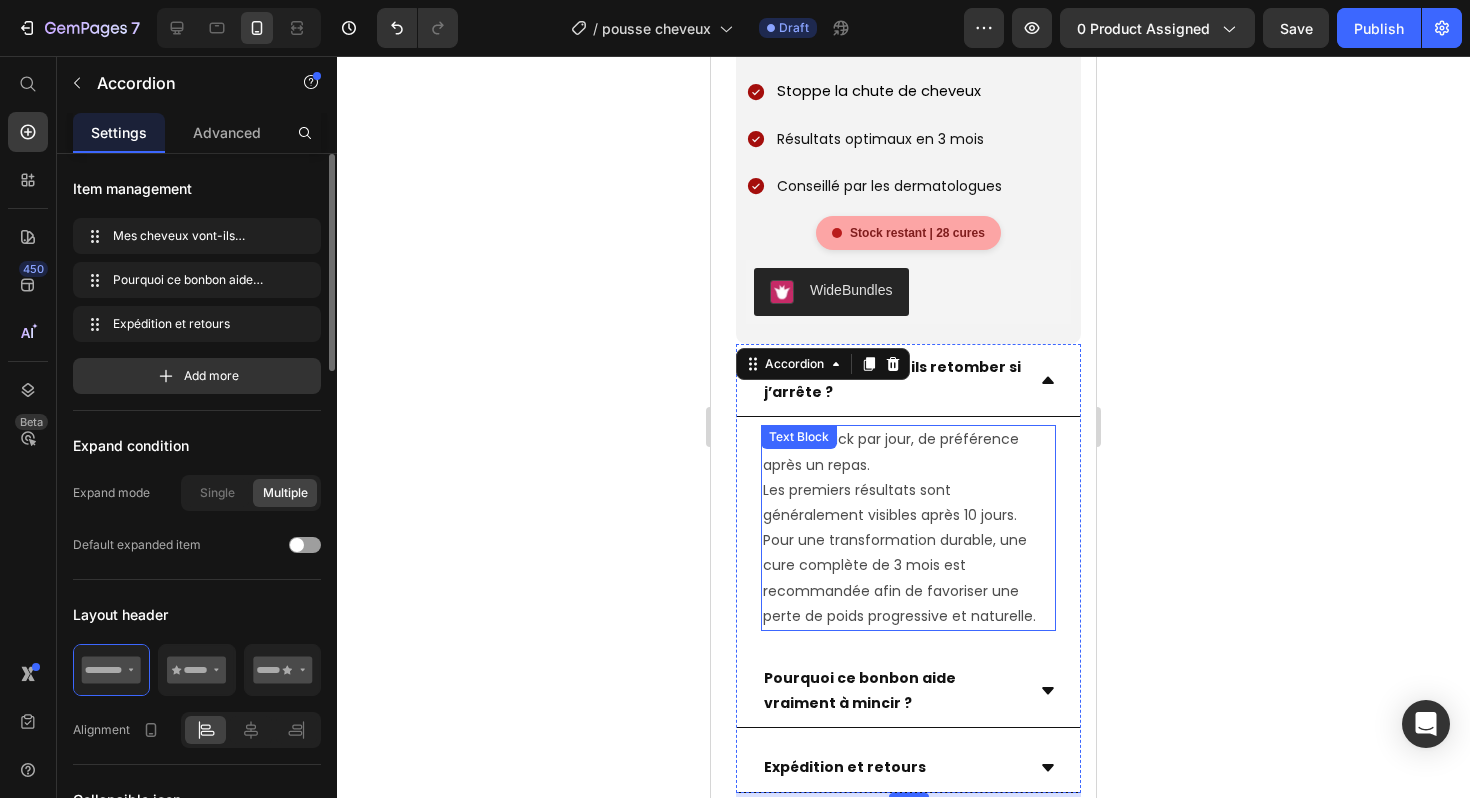 click on "Prenez 1 stick par jour, de préférence après un repas. Les premiers résultats sont généralement visibles après 10 jours. Pour une transformation durable, une cure complète de 3 mois est recommandée afin de favoriser une perte de poids progressive et naturelle." at bounding box center (908, 528) 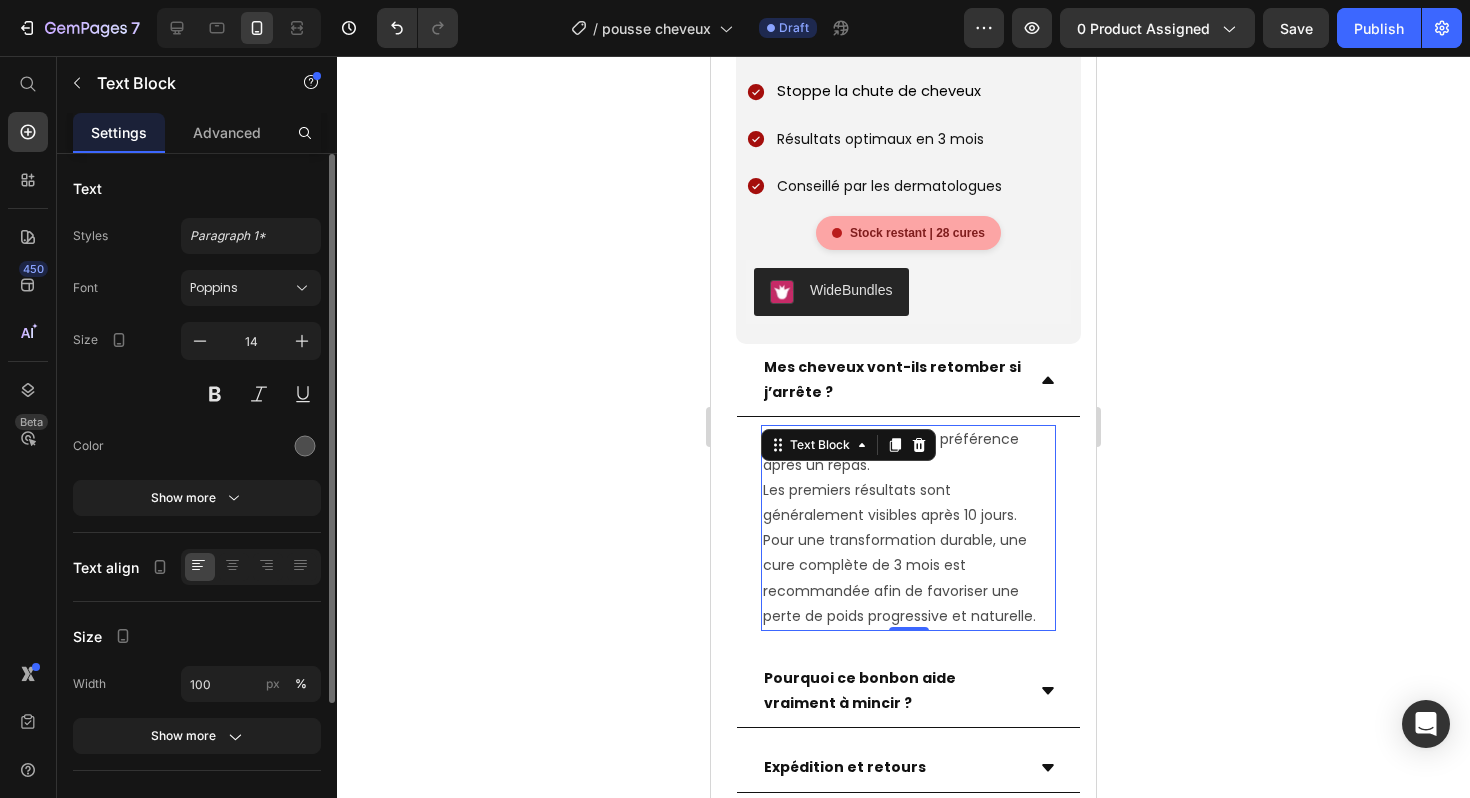 click on "Prenez 1 stick par jour, de préférence après un repas. Les premiers résultats sont généralement visibles après 10 jours. Pour une transformation durable, une cure complète de 3 mois est recommandée afin de favoriser une perte de poids progressive et naturelle." at bounding box center [908, 528] 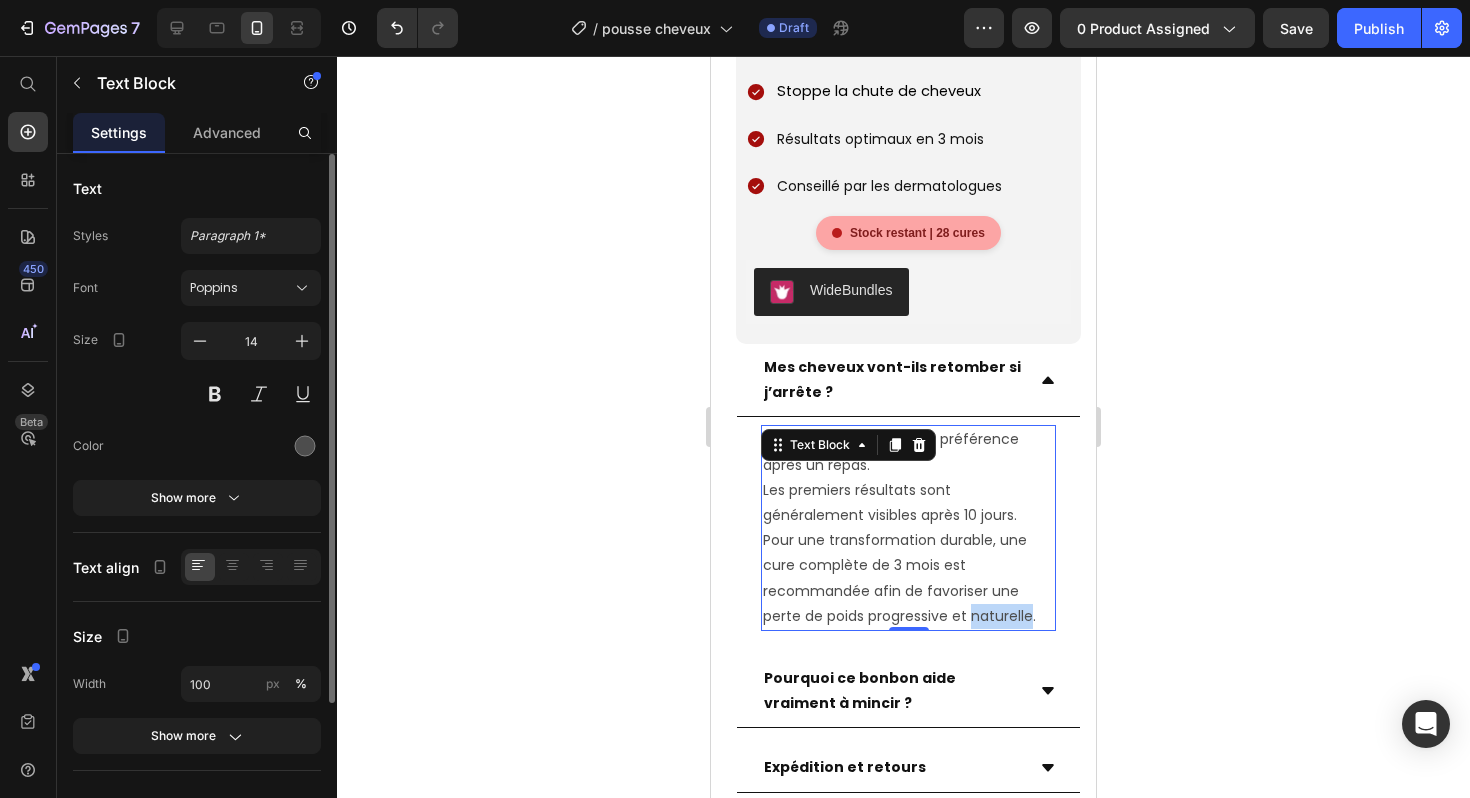 click on "Prenez 1 stick par jour, de préférence après un repas. Les premiers résultats sont généralement visibles après 10 jours. Pour une transformation durable, une cure complète de 3 mois est recommandée afin de favoriser une perte de poids progressive et naturelle." at bounding box center [908, 528] 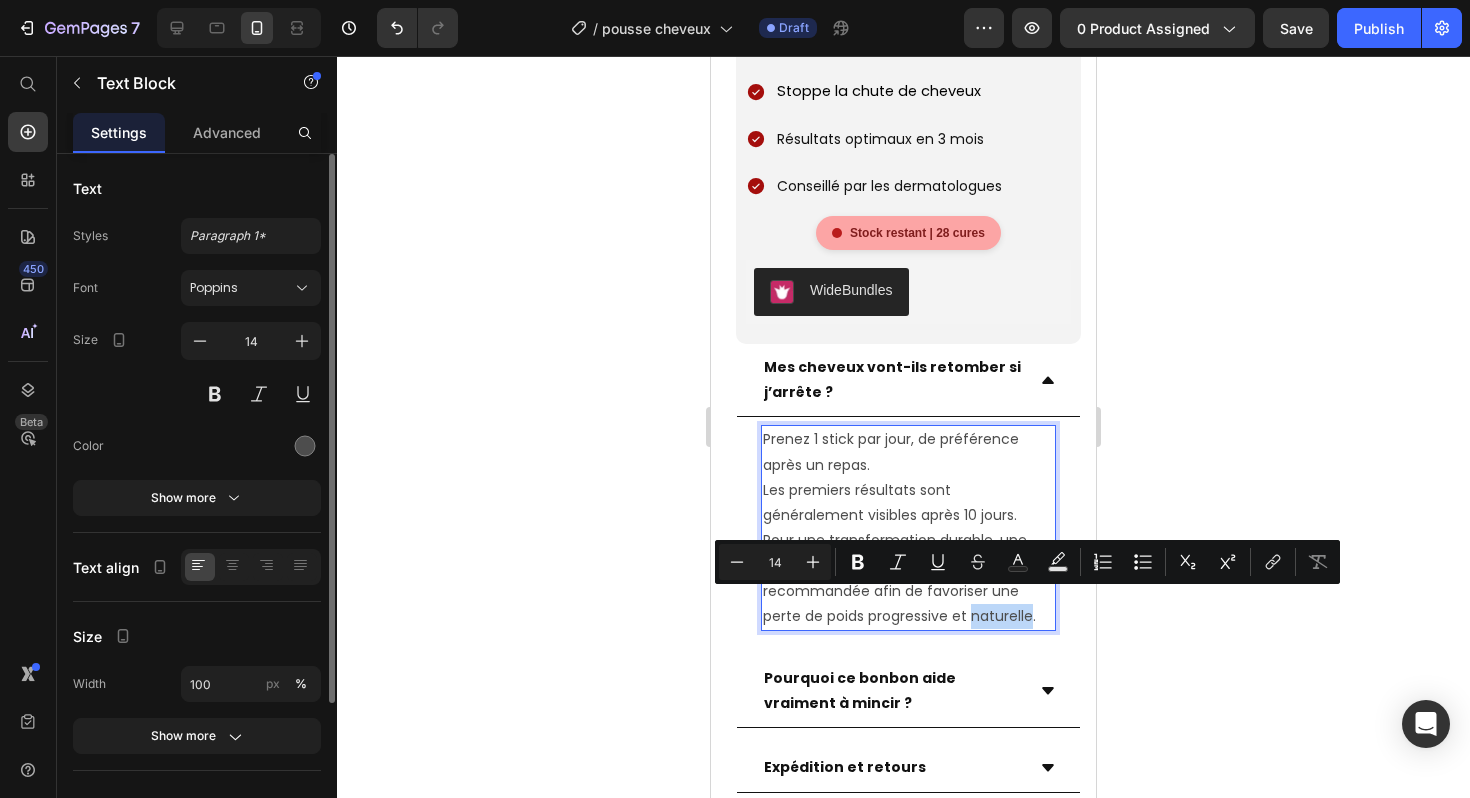 click on "Prenez 1 stick par jour, de préférence après un repas. Les premiers résultats sont généralement visibles après 10 jours. Pour une transformation durable, une cure complète de 3 mois est recommandée afin de favoriser une perte de poids progressive et naturelle." at bounding box center [908, 528] 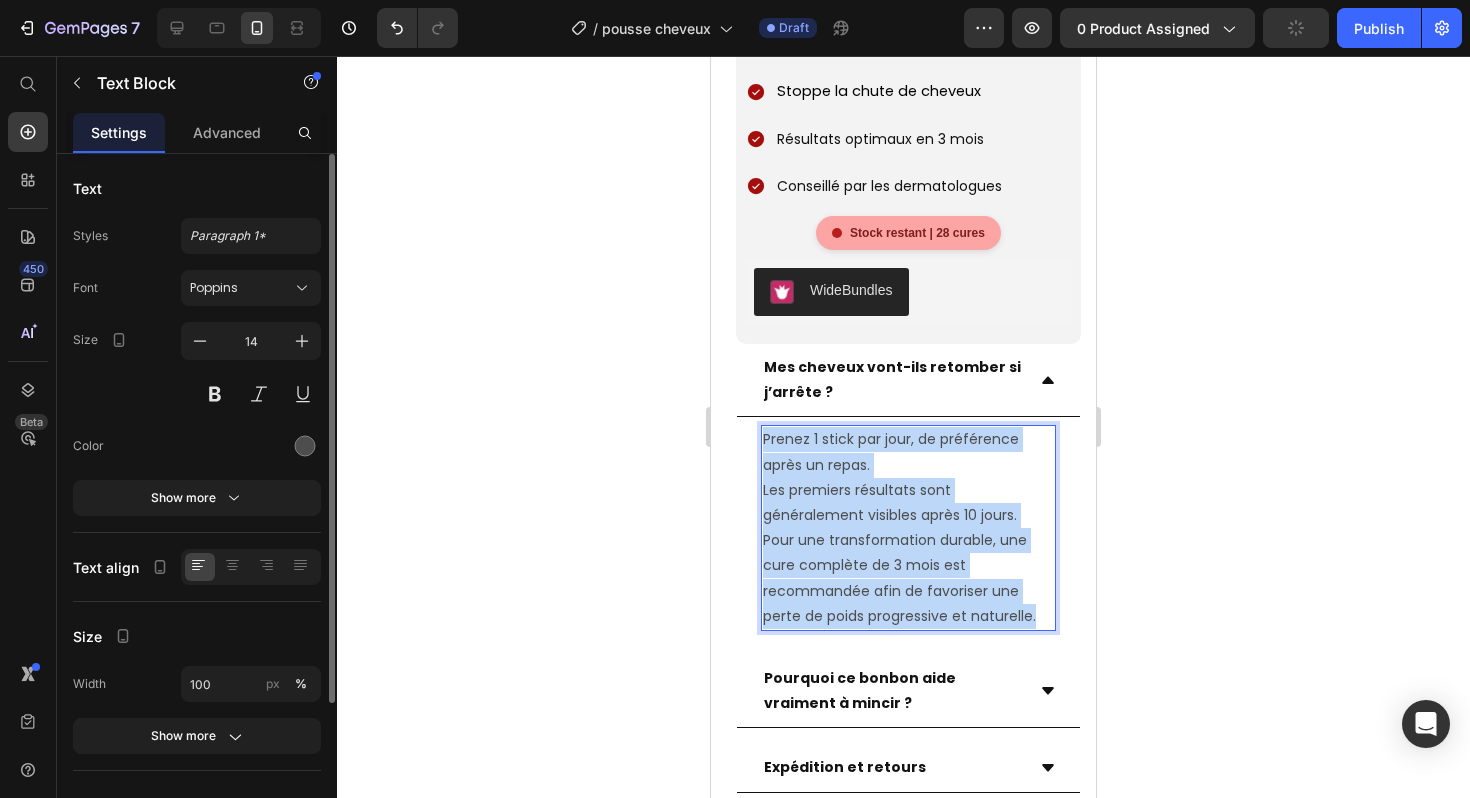 drag, startPoint x: 1035, startPoint y: 605, endPoint x: 766, endPoint y: 420, distance: 326.47513 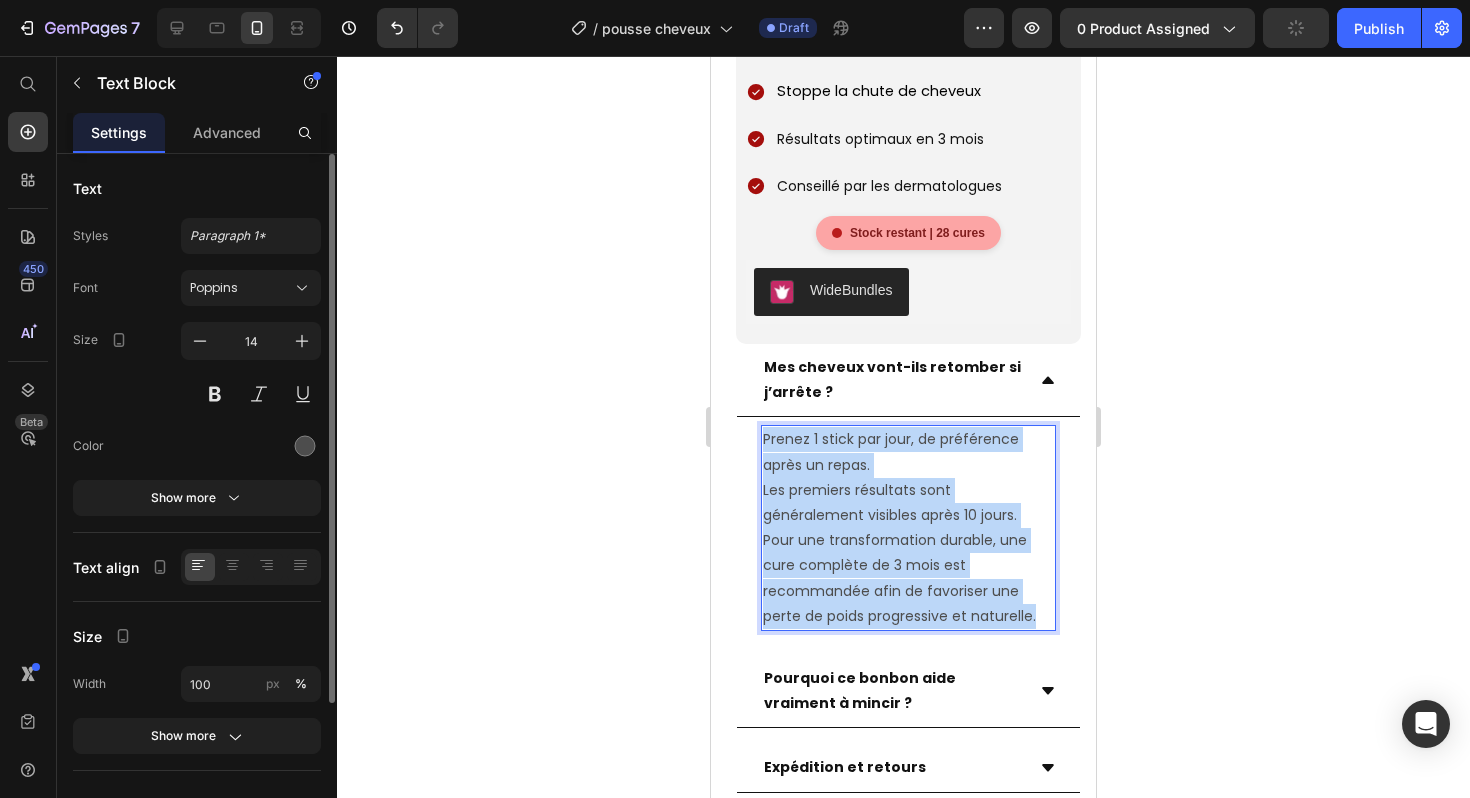 click on "Prenez 1 stick par jour, de préférence après un repas. Les premiers résultats sont généralement visibles après 10 jours. Pour une transformation durable, une cure complète de 3 mois est recommandée afin de favoriser une perte de poids progressive et naturelle." at bounding box center (908, 528) 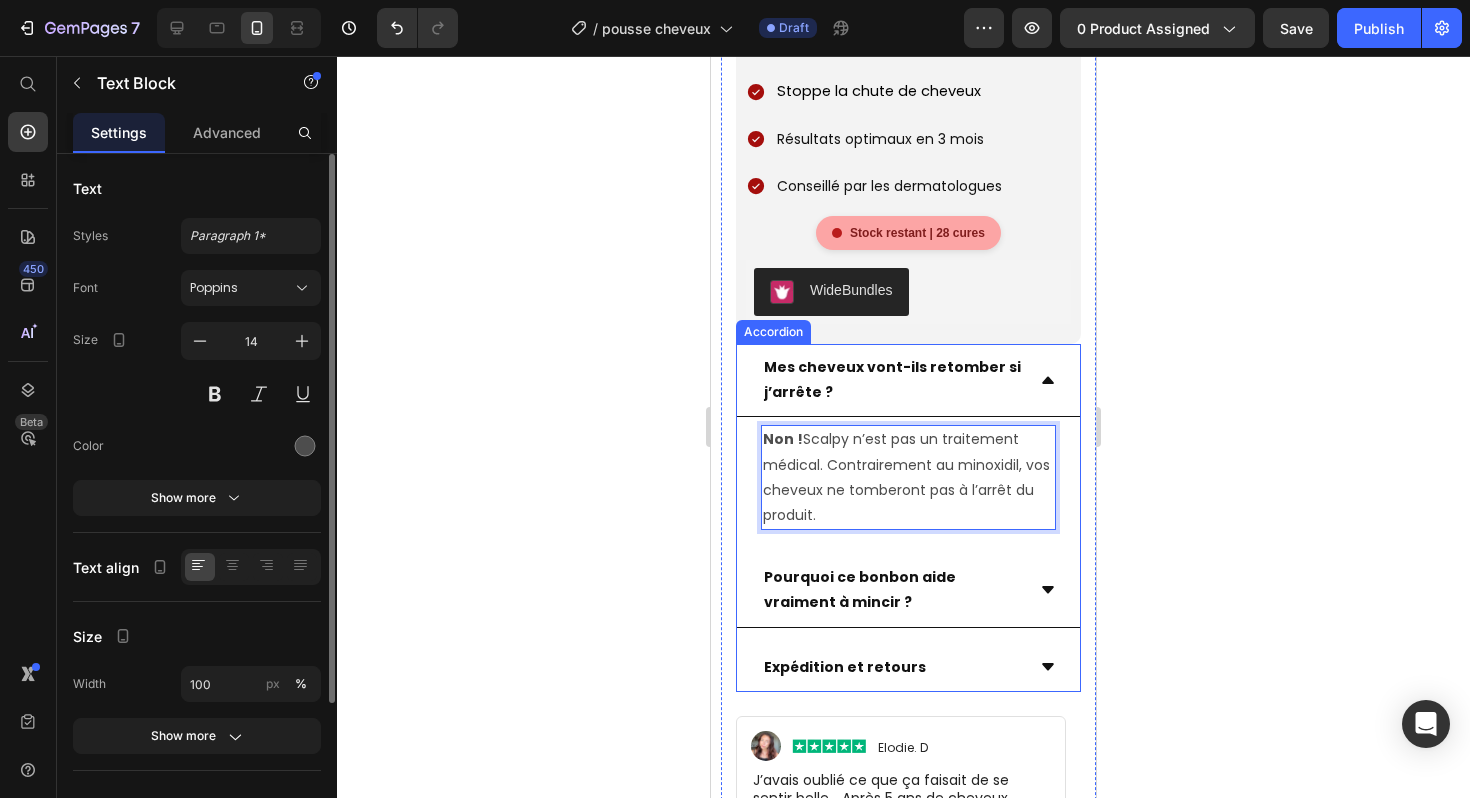 click on "Pourquoi ce bonbon aide vraiment à mincir ?" at bounding box center [908, 590] 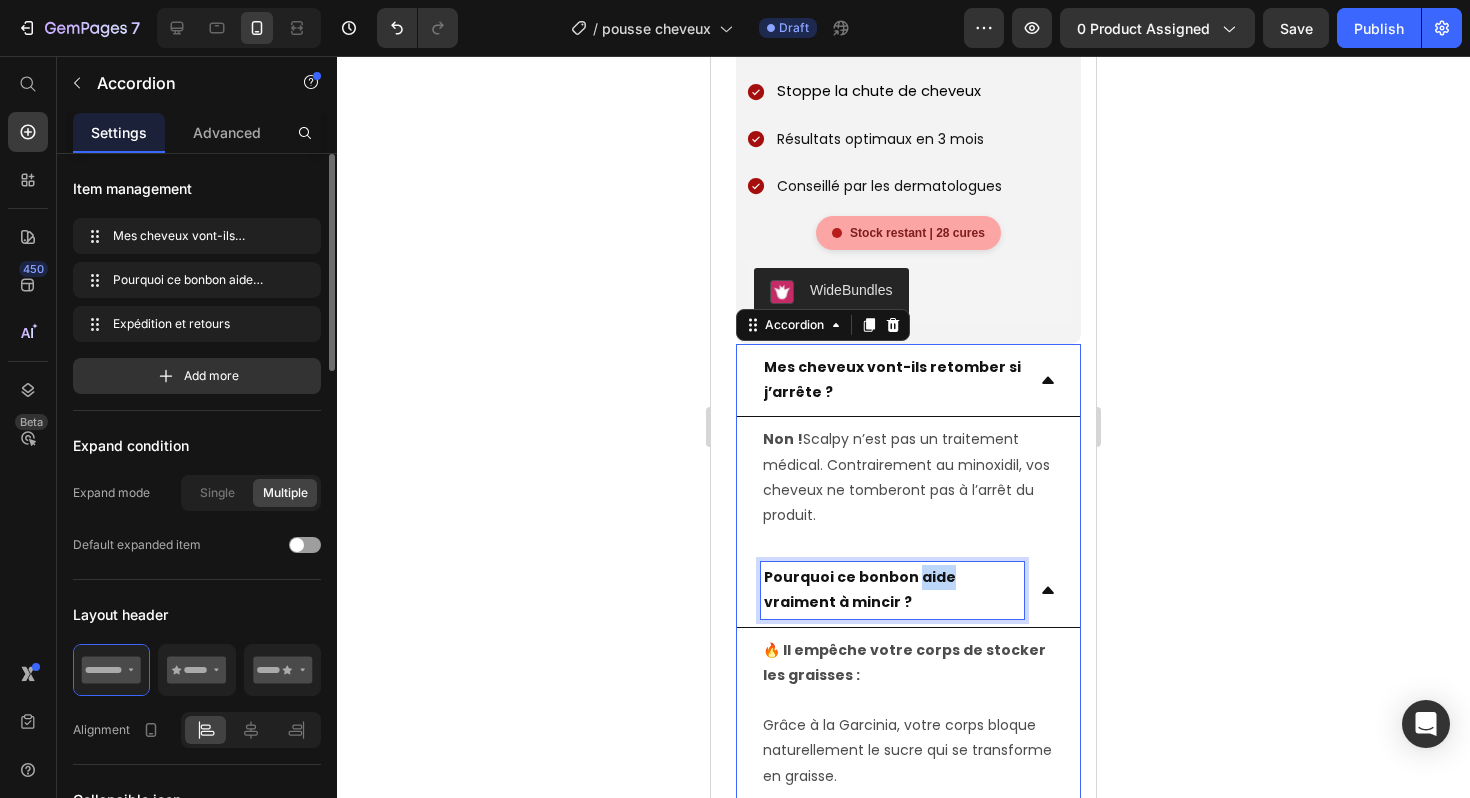 click on "Pourquoi ce bonbon aide vraiment à mincir ?" at bounding box center [860, 589] 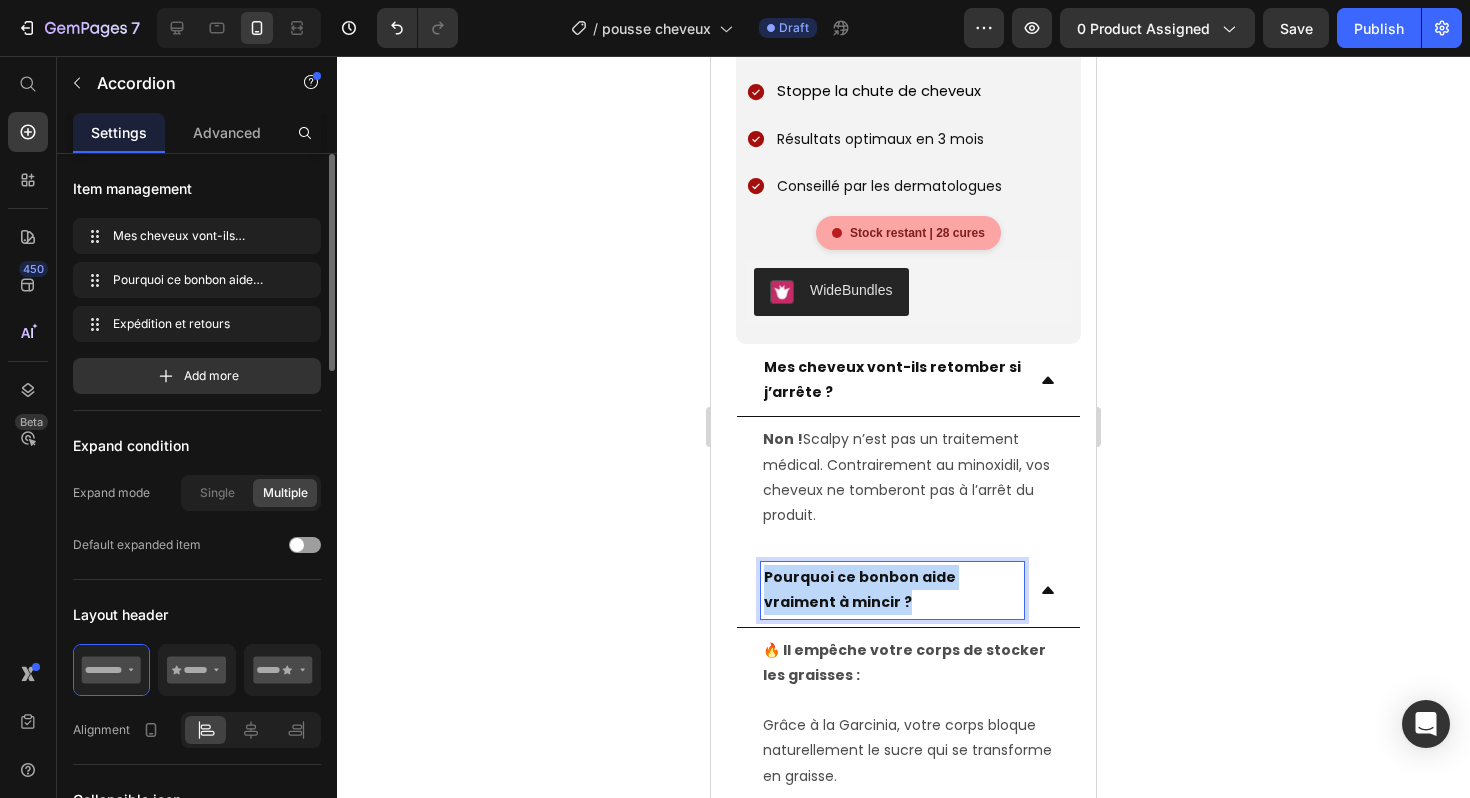 click on "Pourquoi ce bonbon aide vraiment à mincir ?" at bounding box center (860, 589) 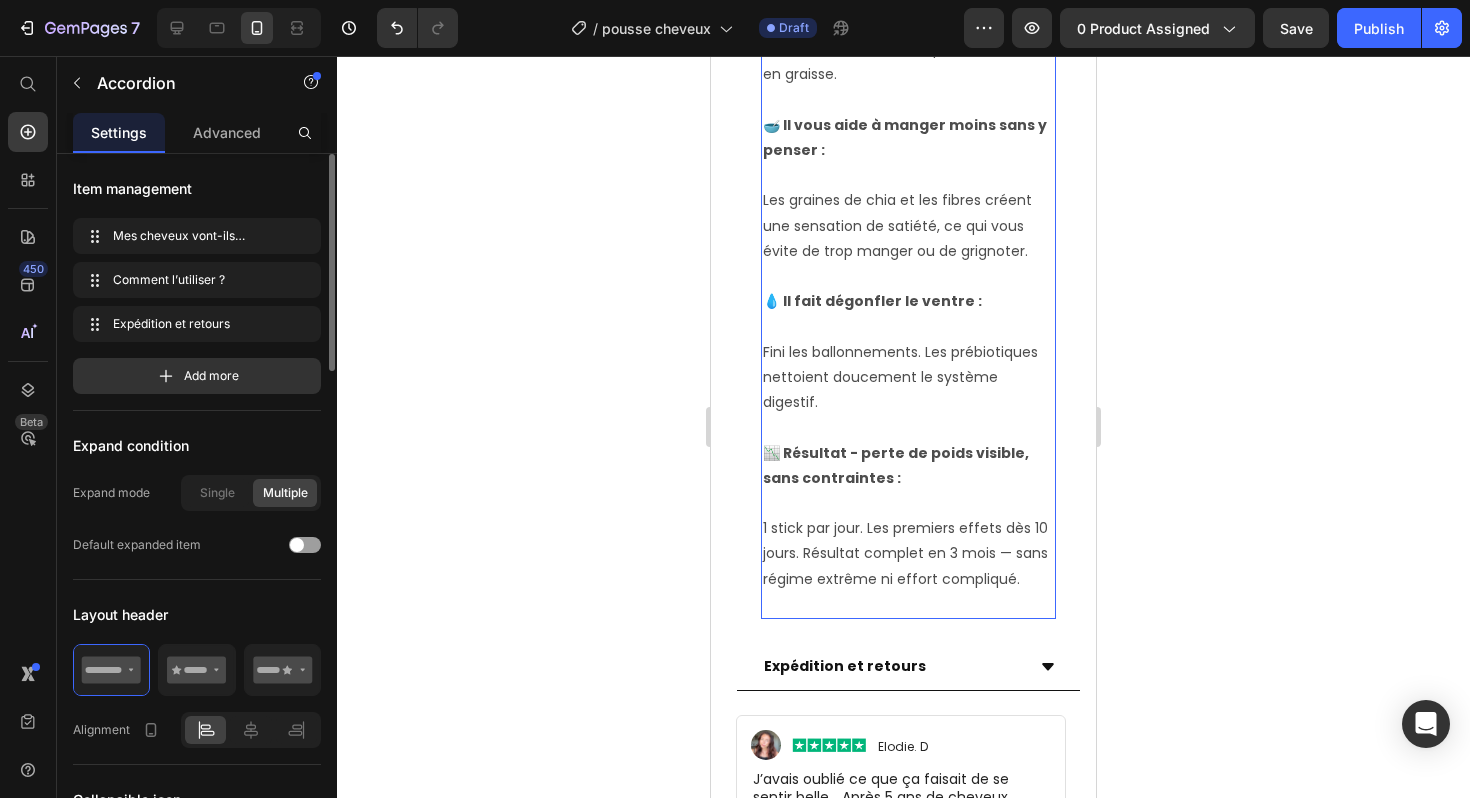scroll, scrollTop: 2238, scrollLeft: 0, axis: vertical 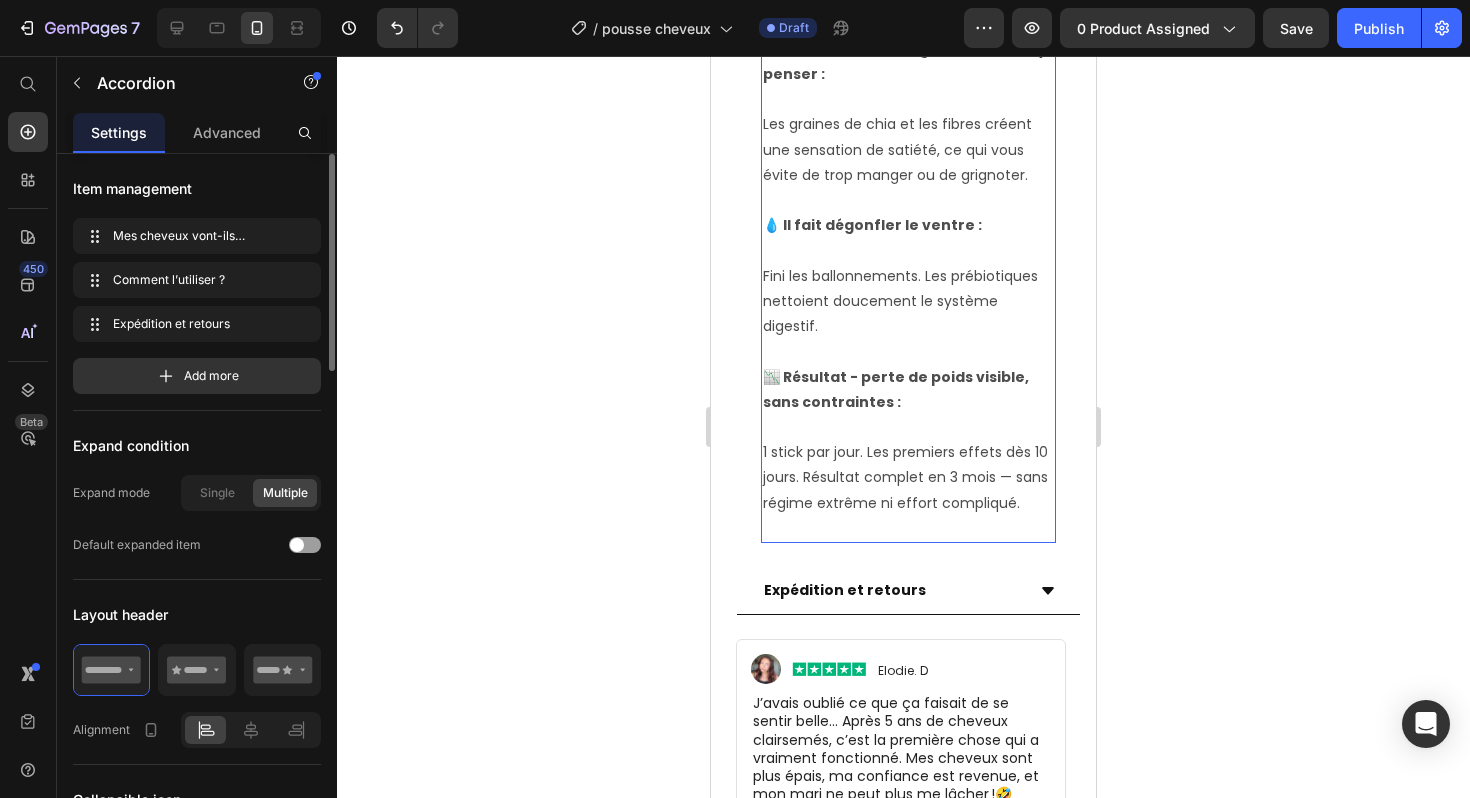 click on "1 stick par jour. Les premiers effets dès 10 jours. Résultat complet en 3 mois — sans régime extrême ni effort compliqué." at bounding box center [908, 478] 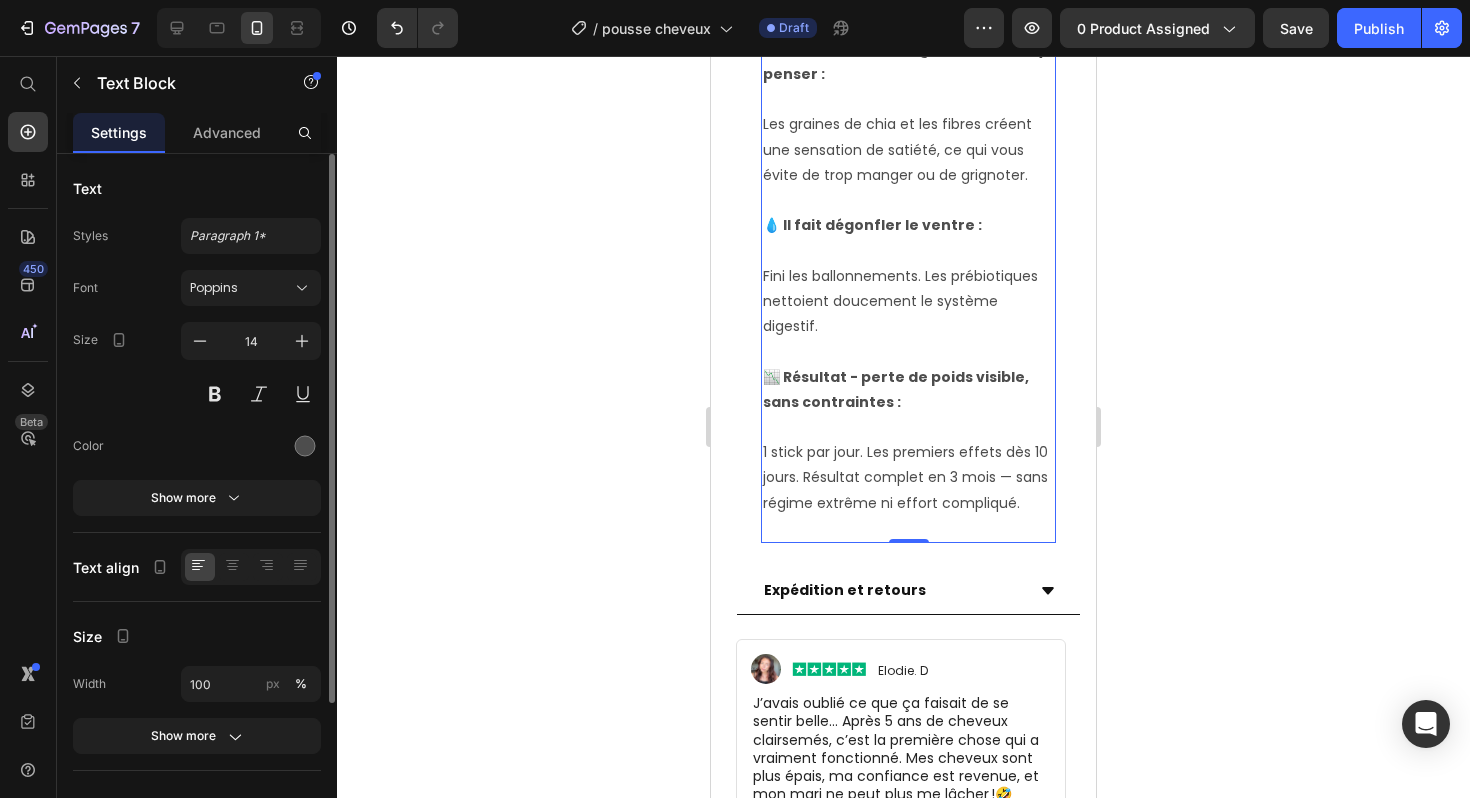 click on "1 stick par jour. Les premiers effets dès 10 jours. Résultat complet en 3 mois — sans régime extrême ni effort compliqué." at bounding box center [908, 478] 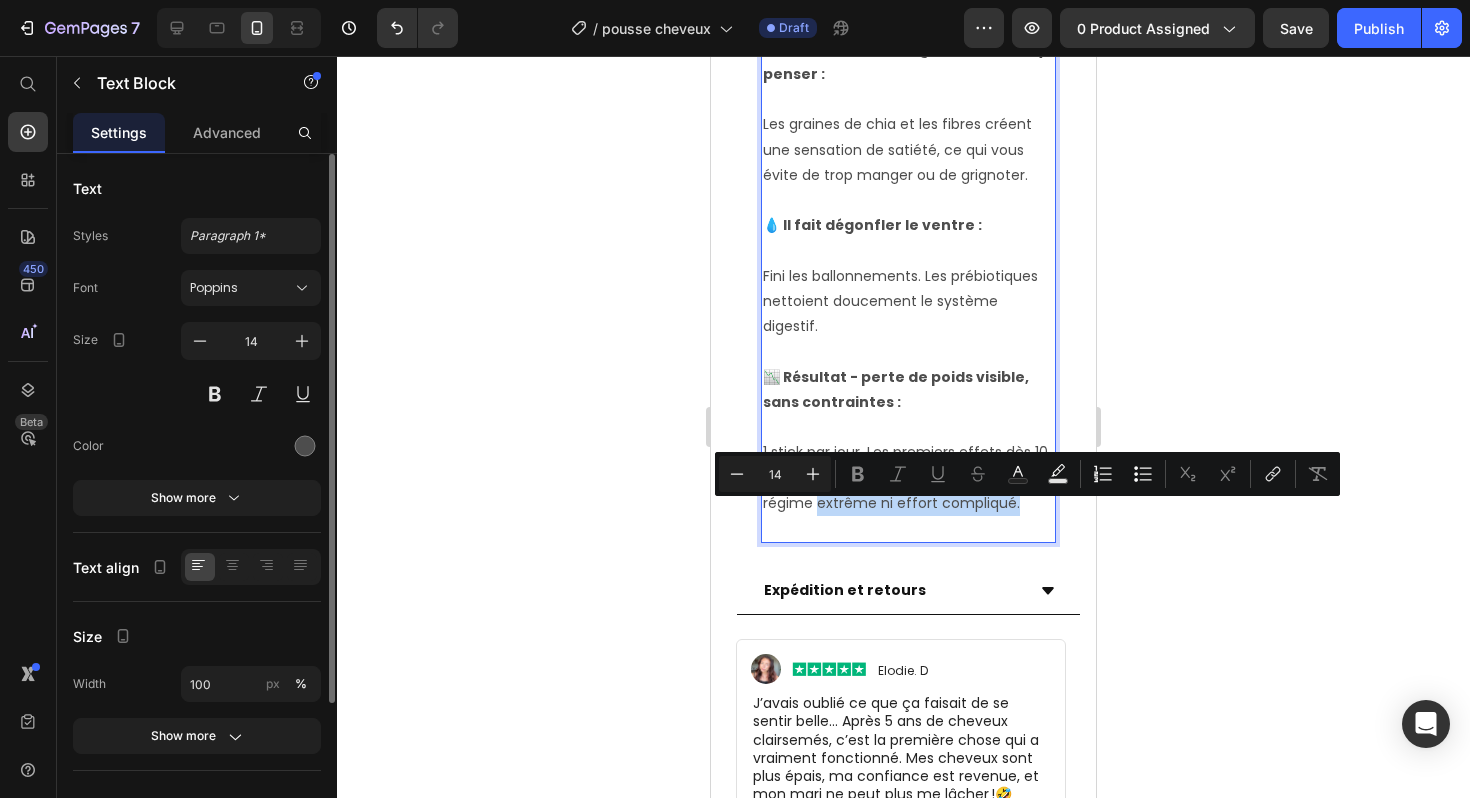 drag, startPoint x: 864, startPoint y: 518, endPoint x: 854, endPoint y: 491, distance: 28.79236 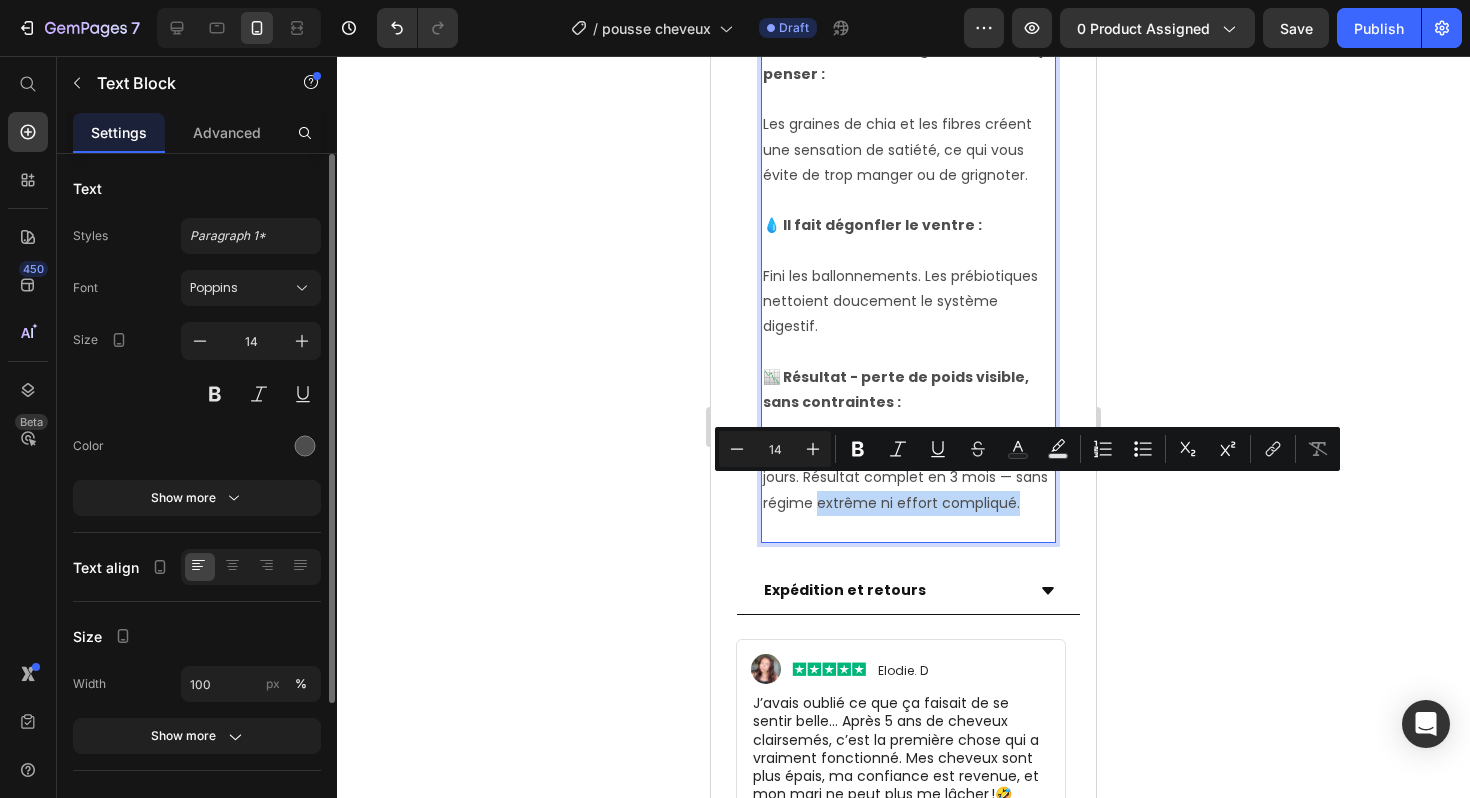 click on "1 stick par jour. Les premiers effets dès 10 jours. Résultat complet en 3 mois — sans régime extrême ni effort compliqué." at bounding box center (908, 478) 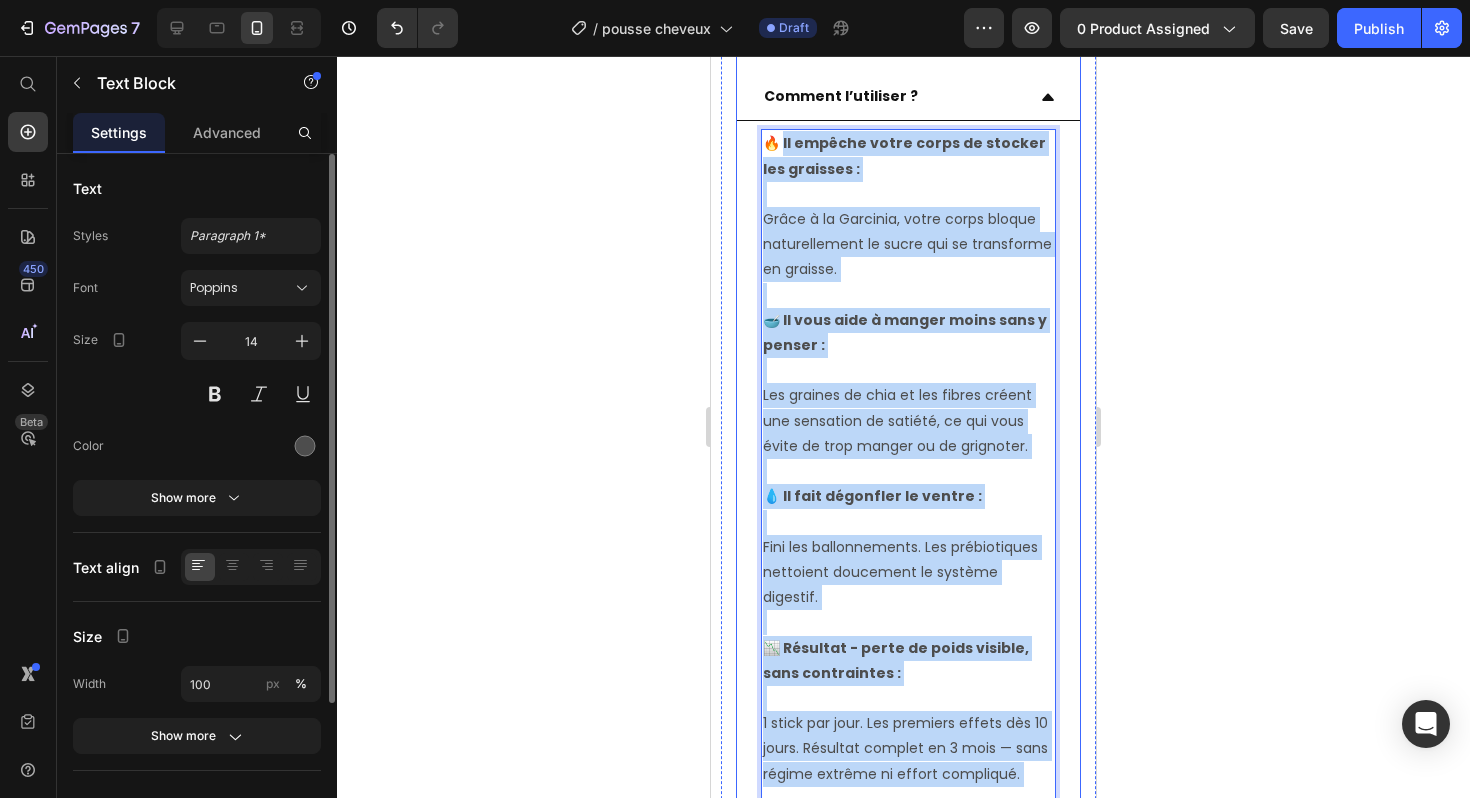 scroll, scrollTop: 1896, scrollLeft: 0, axis: vertical 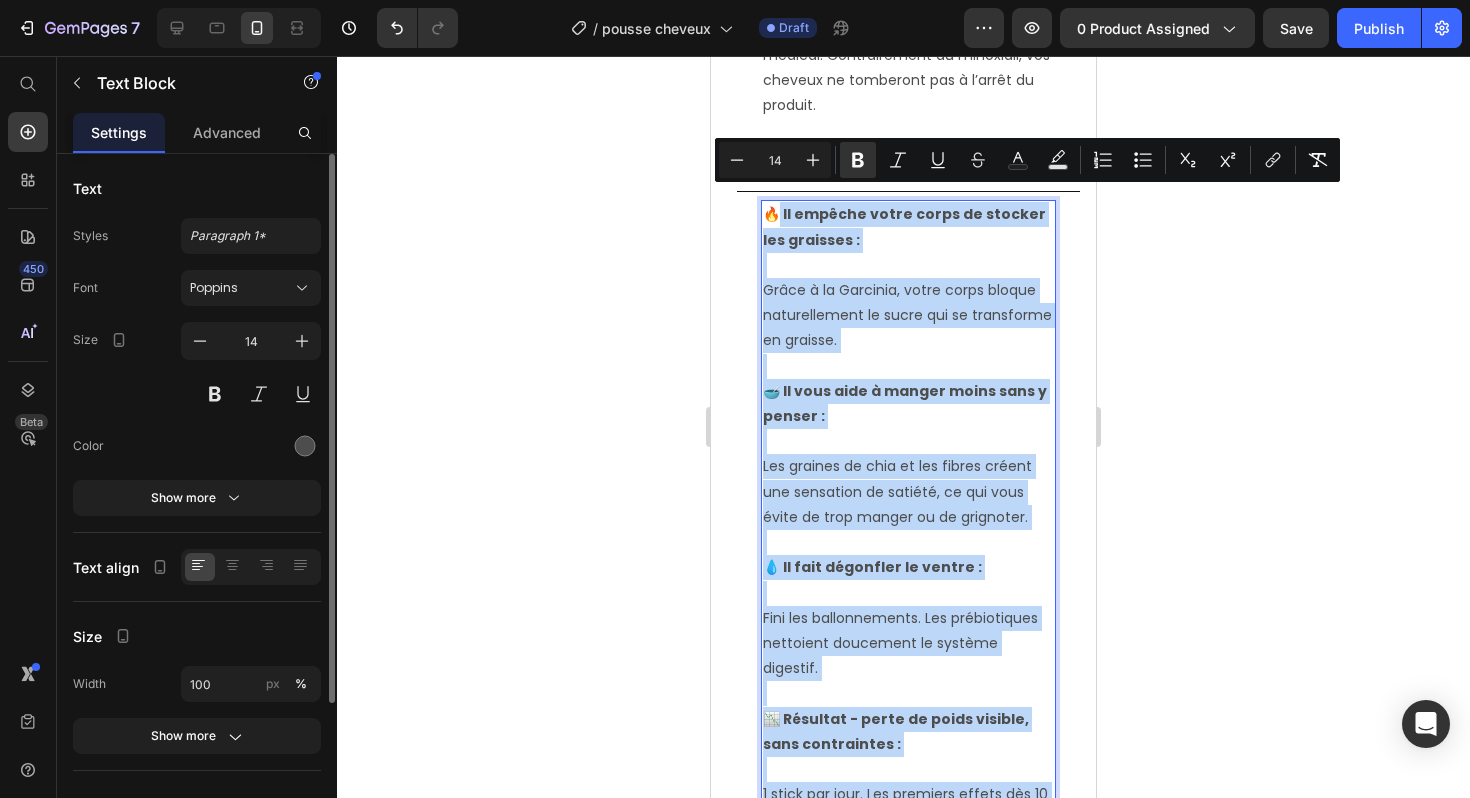 drag, startPoint x: 841, startPoint y: 504, endPoint x: 770, endPoint y: 207, distance: 305.36862 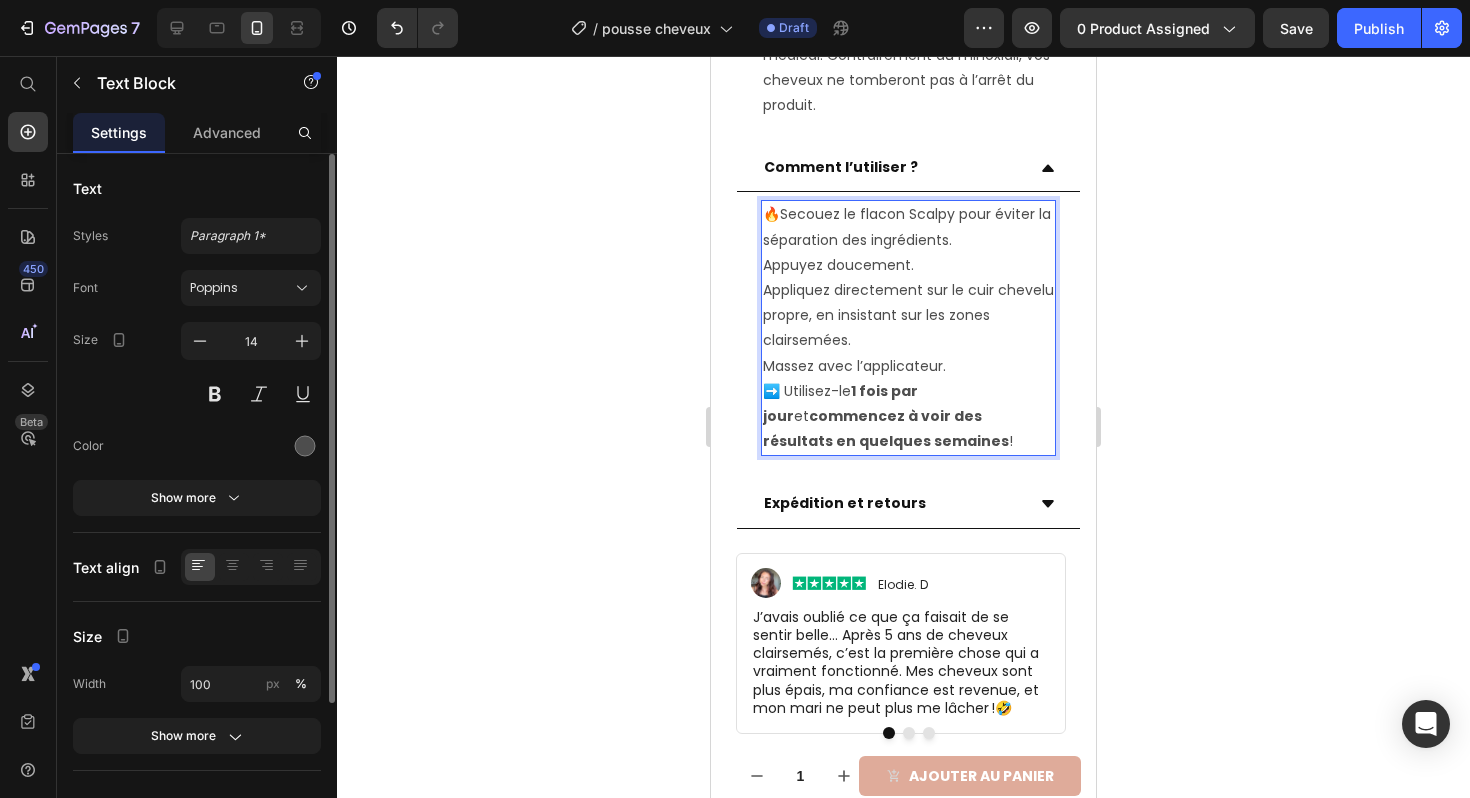 click on "🔥 Secouez le flacon Scalpy pour éviter la séparation des ingrédients." at bounding box center (908, 227) 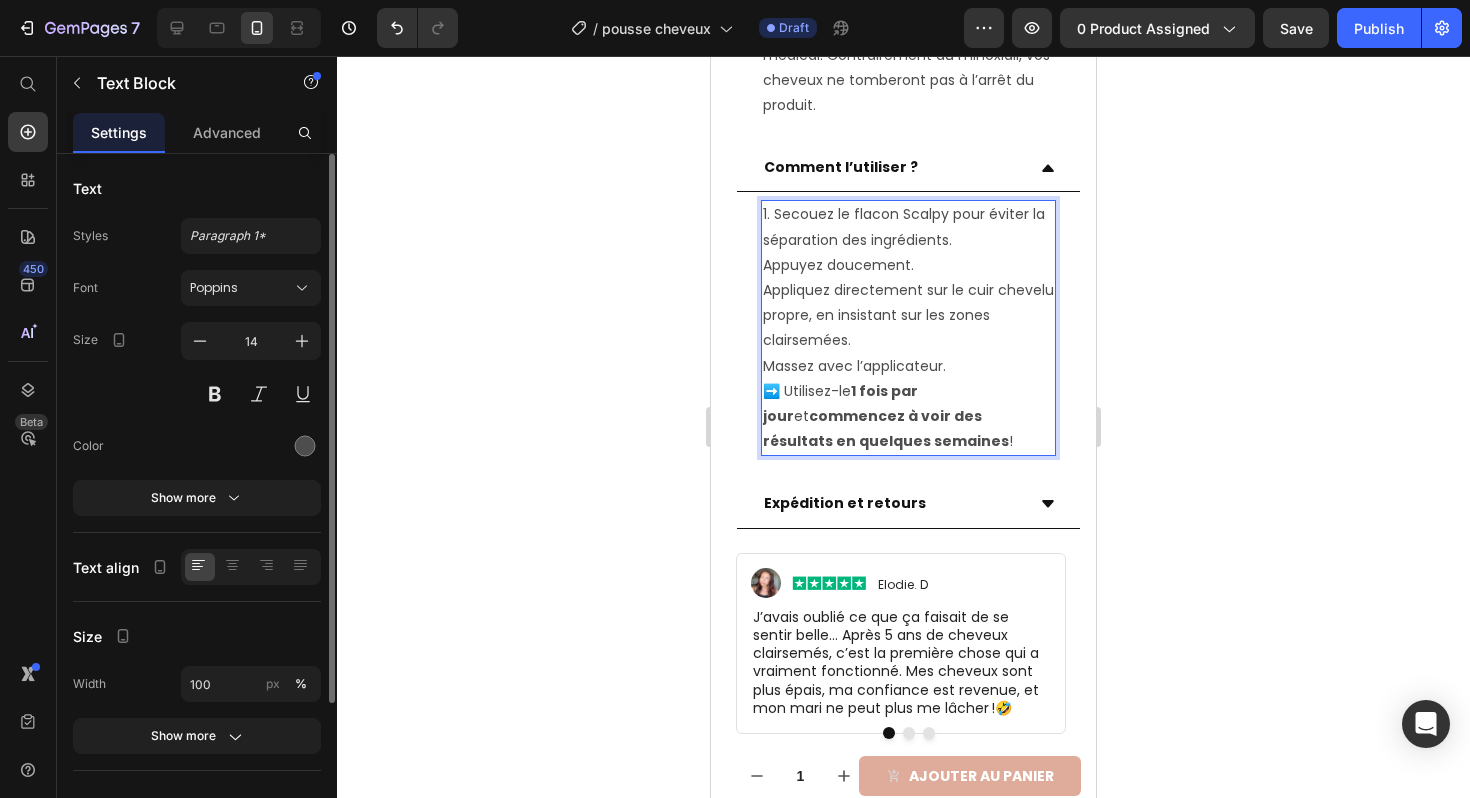 click on "Appuyez doucement." at bounding box center [908, 265] 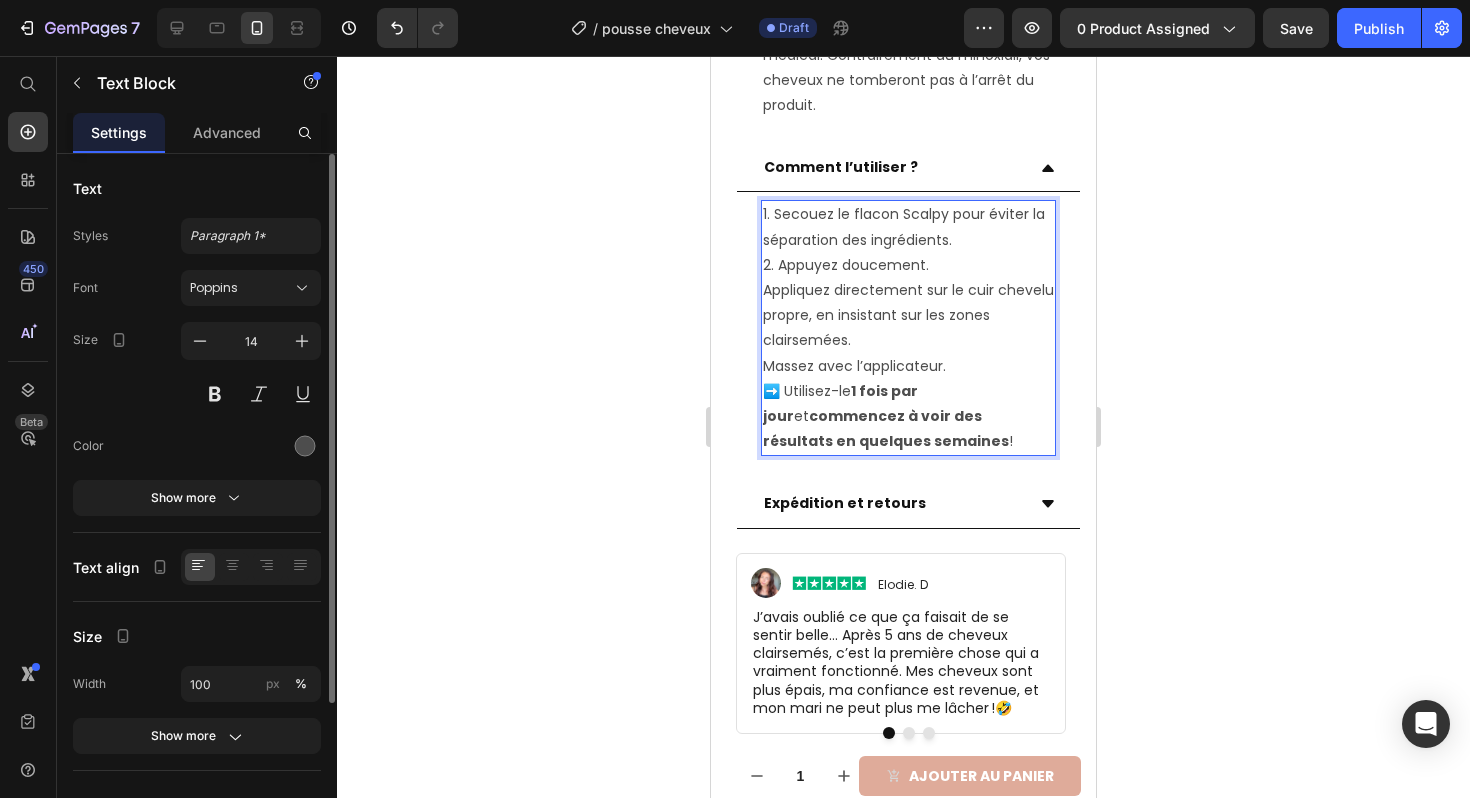 click on "1. Secouez le flacon Scalpy pour éviter la séparation des ingrédients." at bounding box center (908, 227) 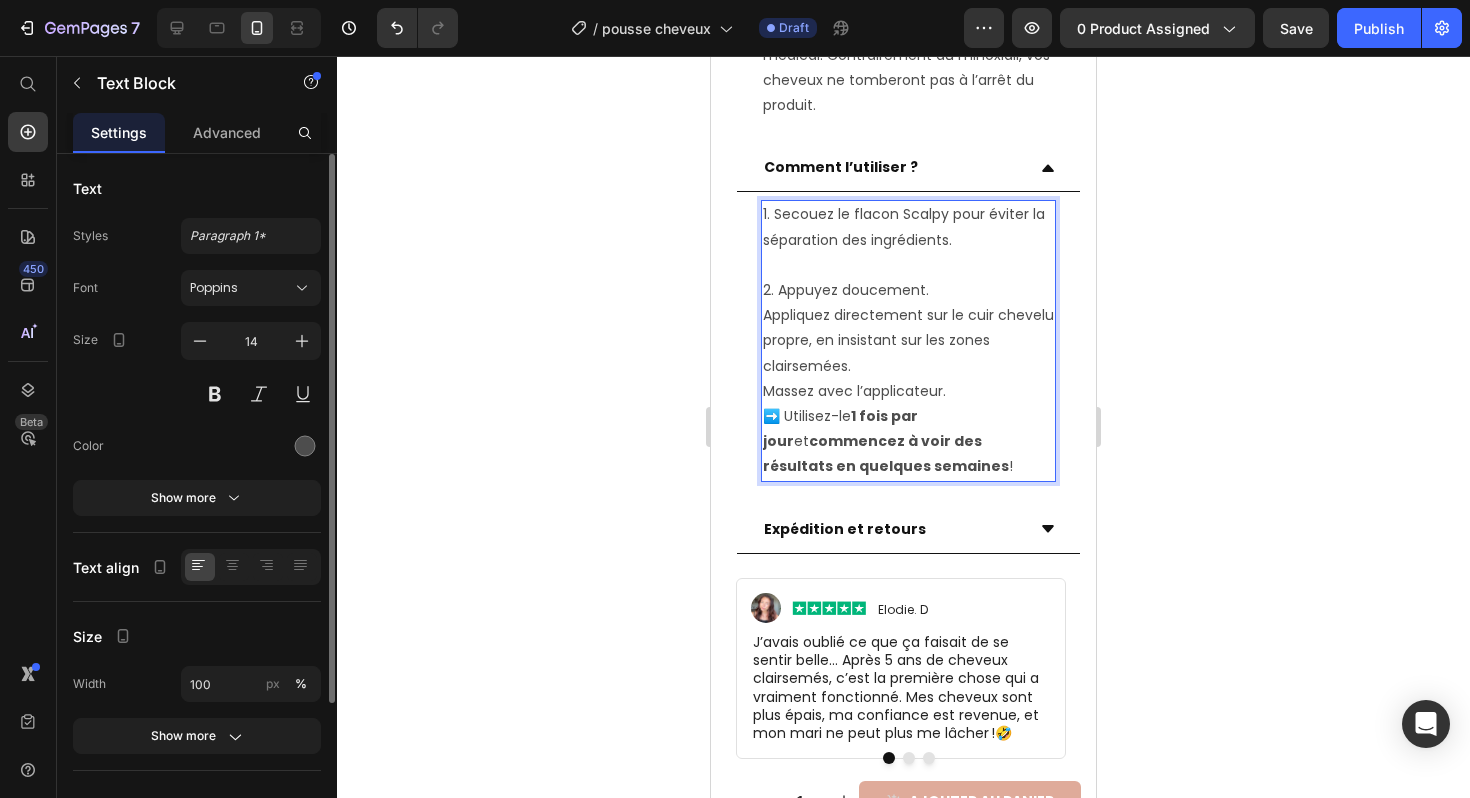 click on "2. Appuyez doucement." at bounding box center (908, 290) 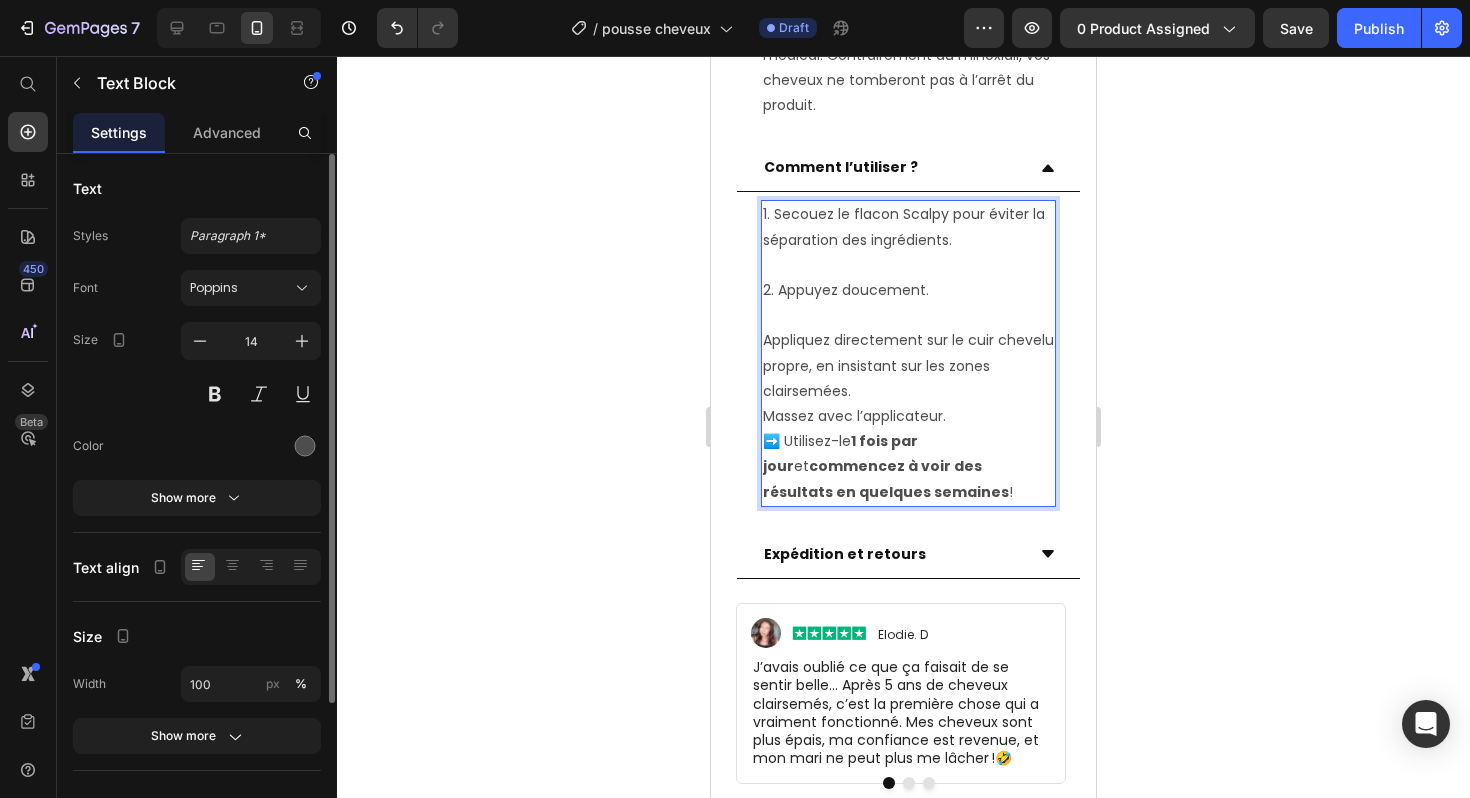 click on "Appliquez directement sur le cuir chevelu propre, en insistant sur les zones clairsemées." at bounding box center (908, 366) 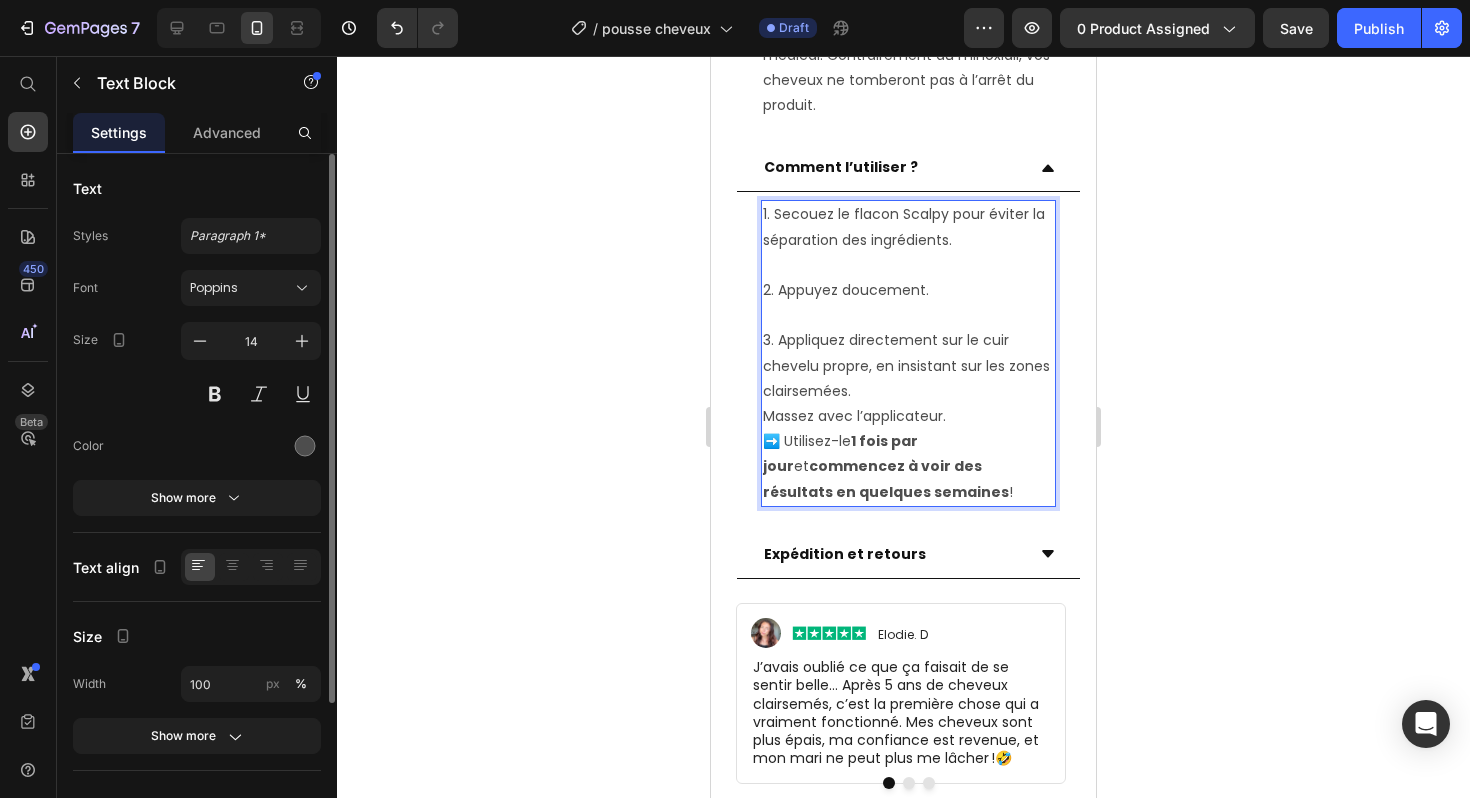 click on "3. Appliquez directement sur le cuir chevelu propre, en insistant sur les zones clairsemées." at bounding box center [908, 366] 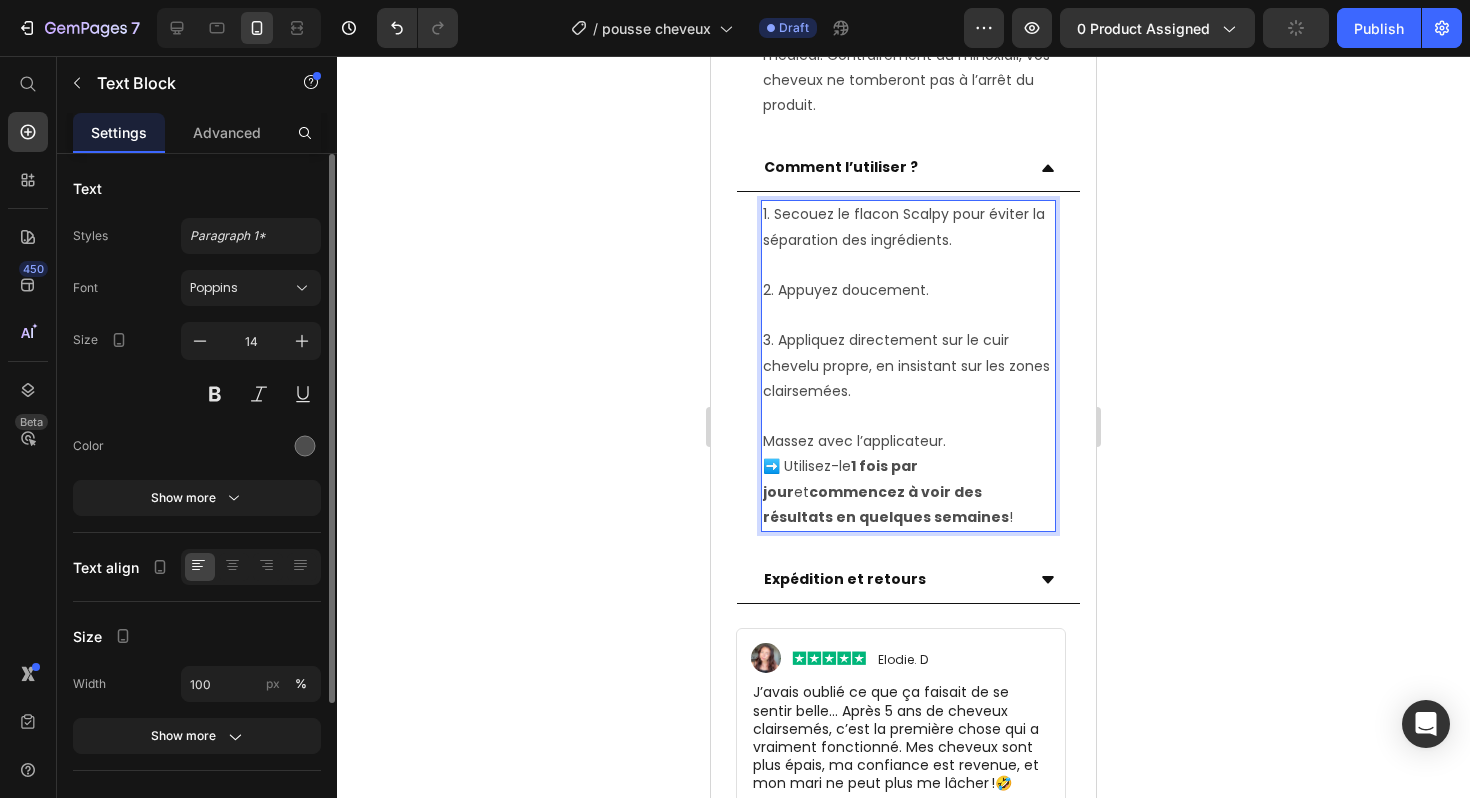 click on "Massez avec l’applicateur." at bounding box center [908, 441] 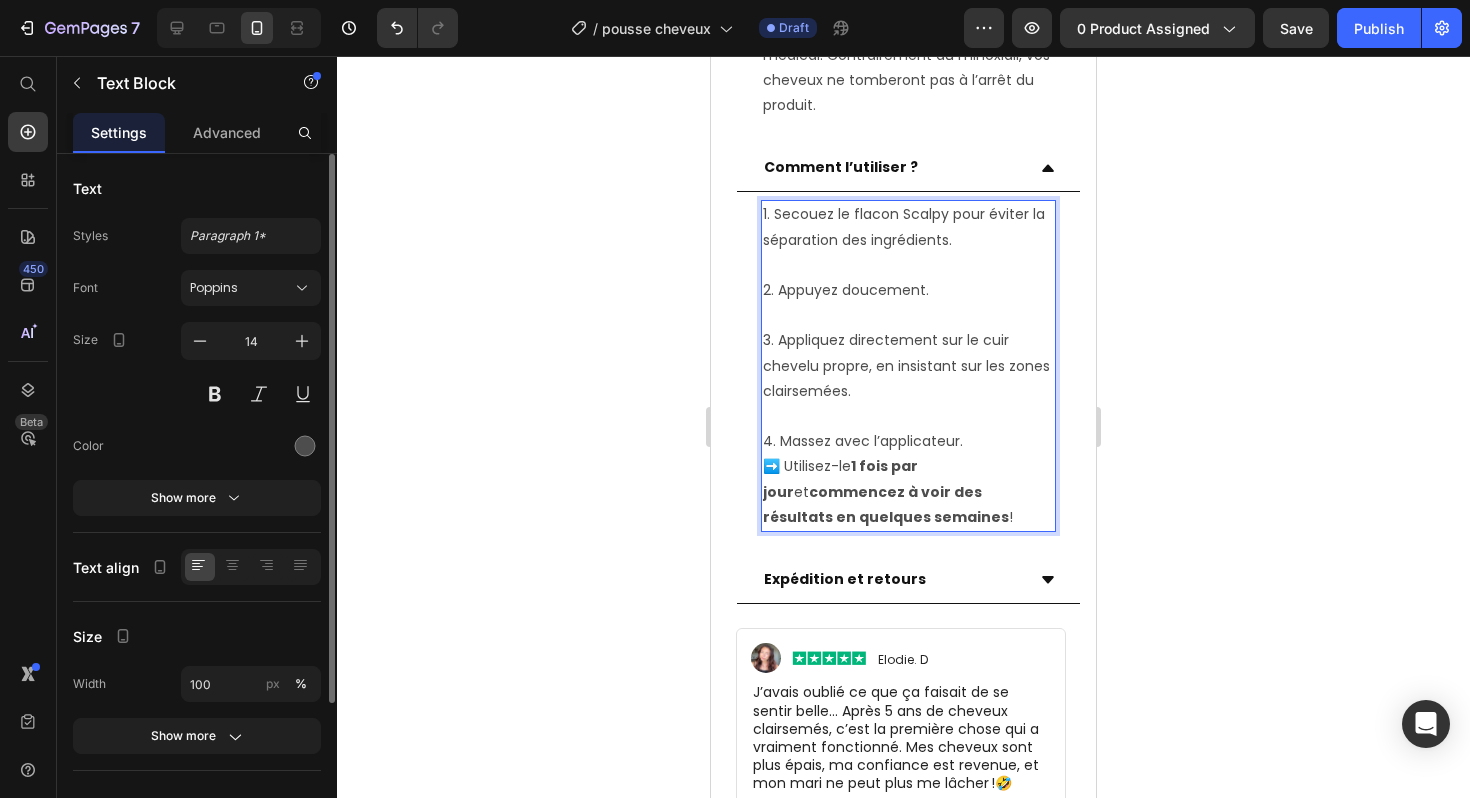 click on "4. Massez avec l’applicateur." at bounding box center [908, 441] 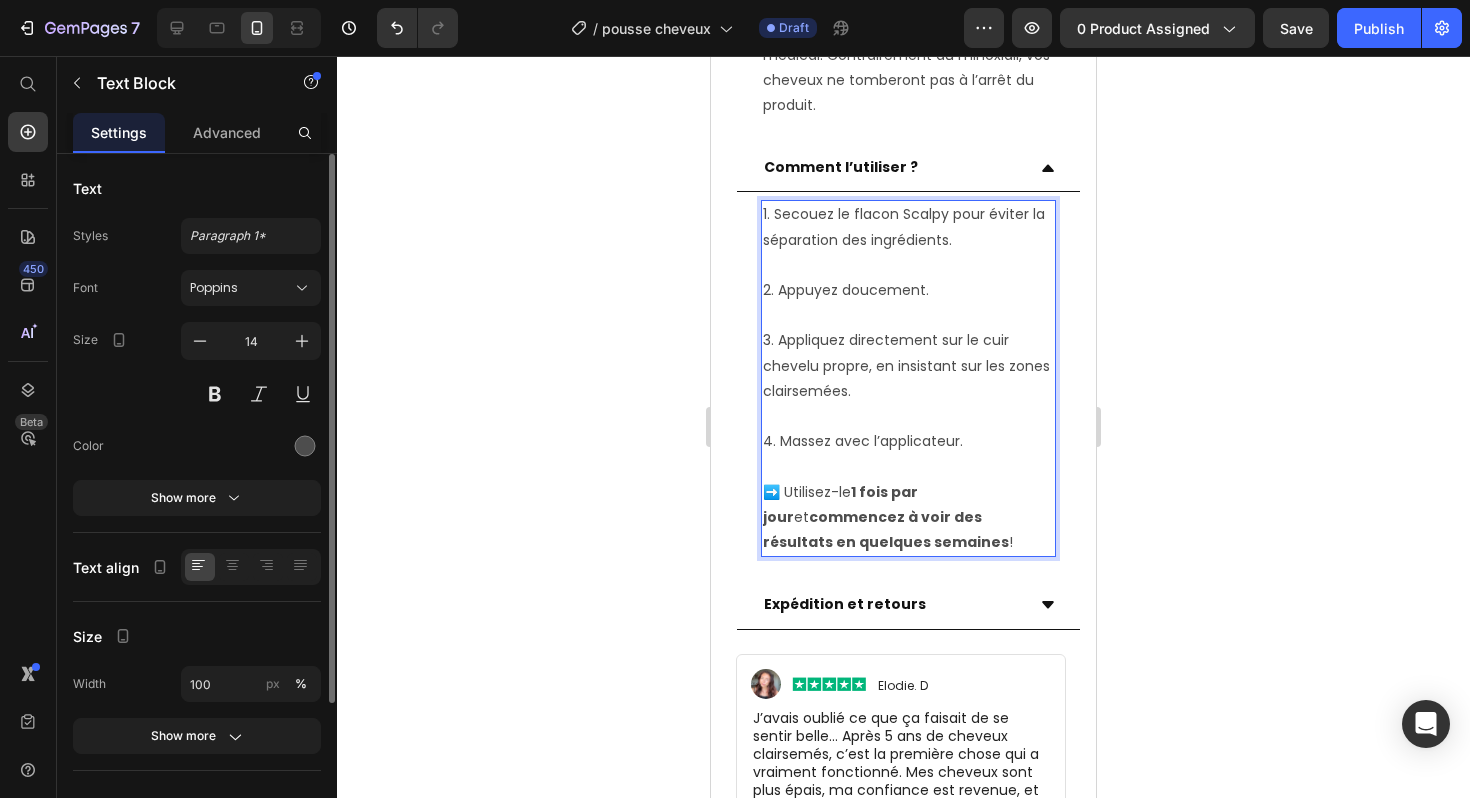 click 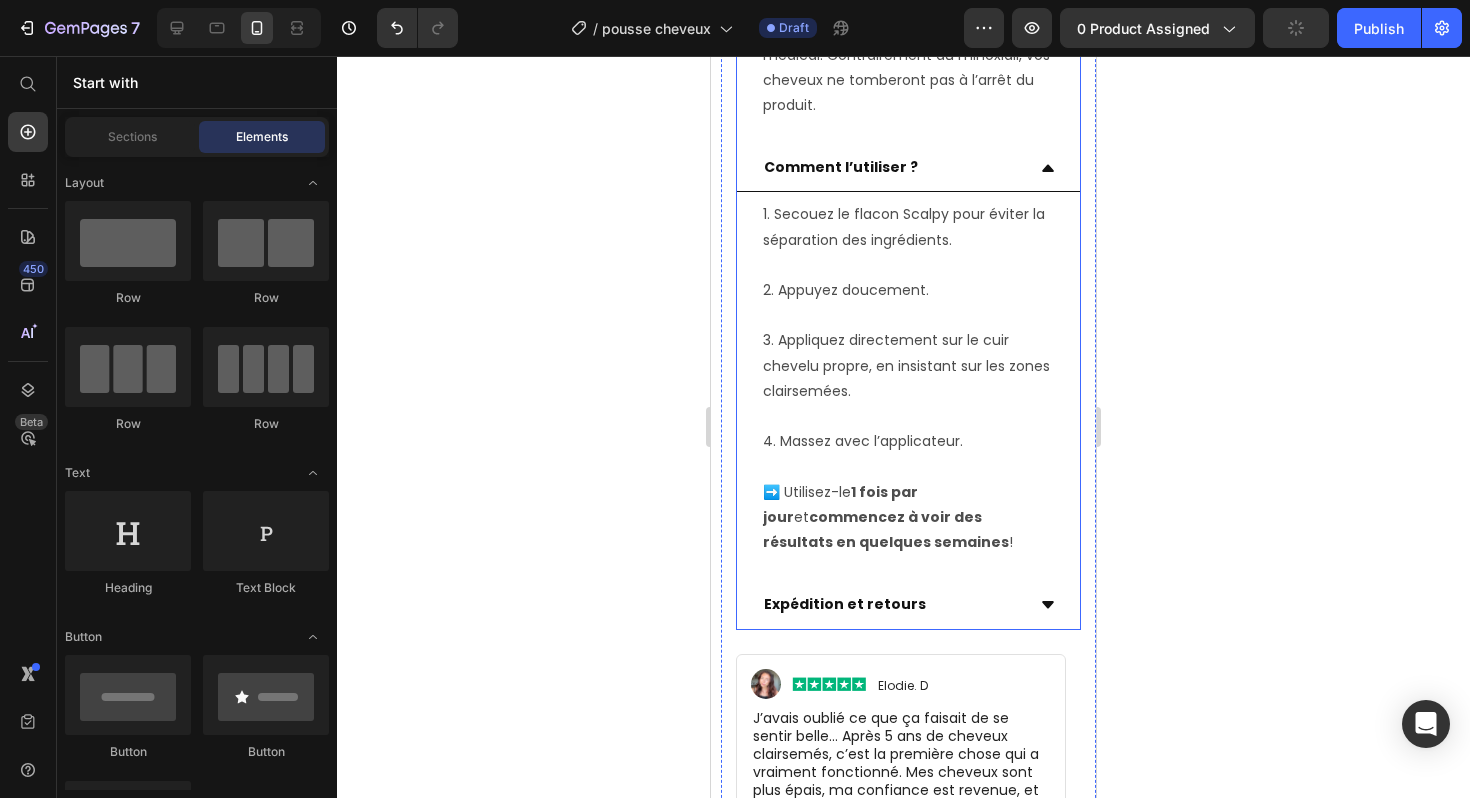 click 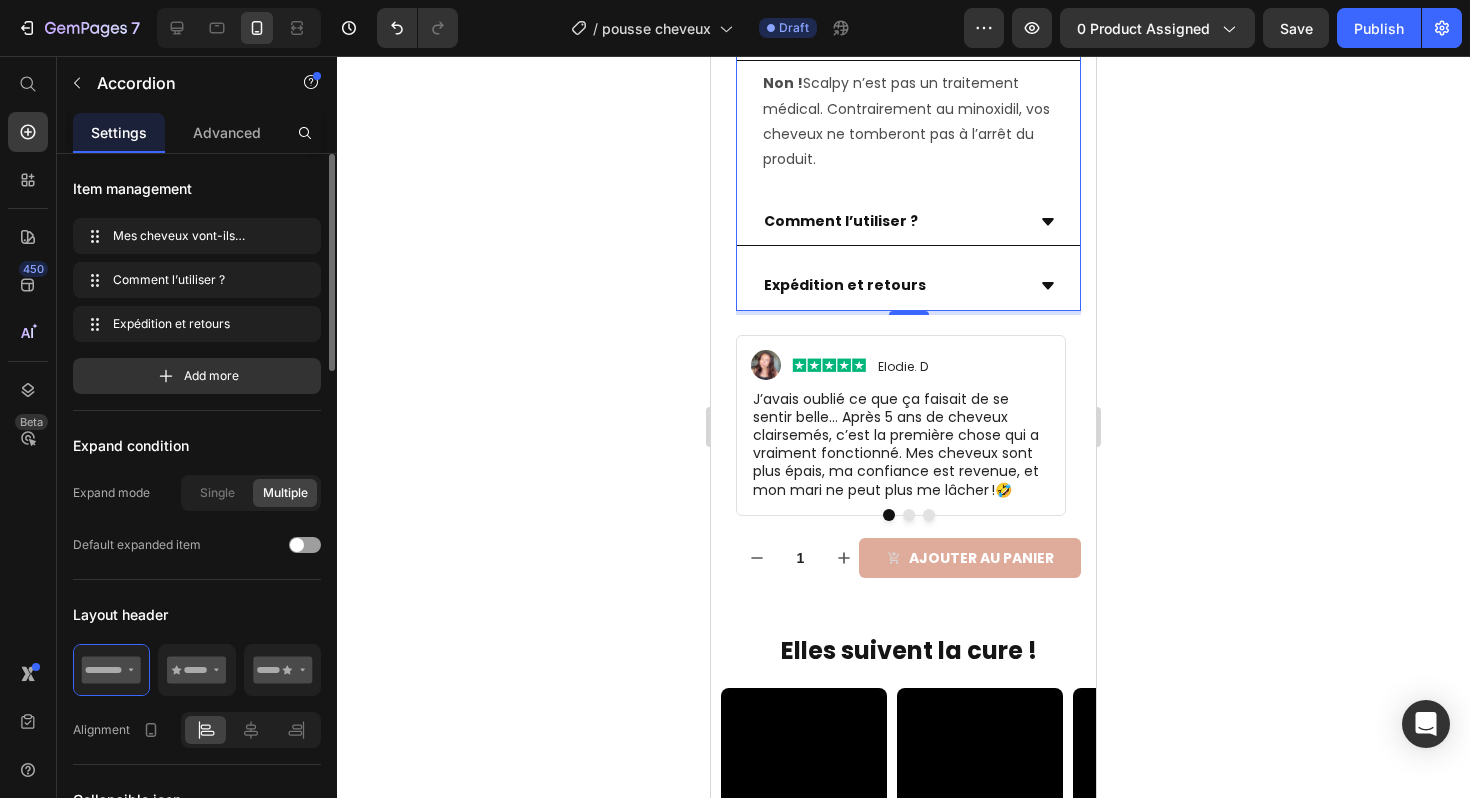 scroll, scrollTop: 1704, scrollLeft: 0, axis: vertical 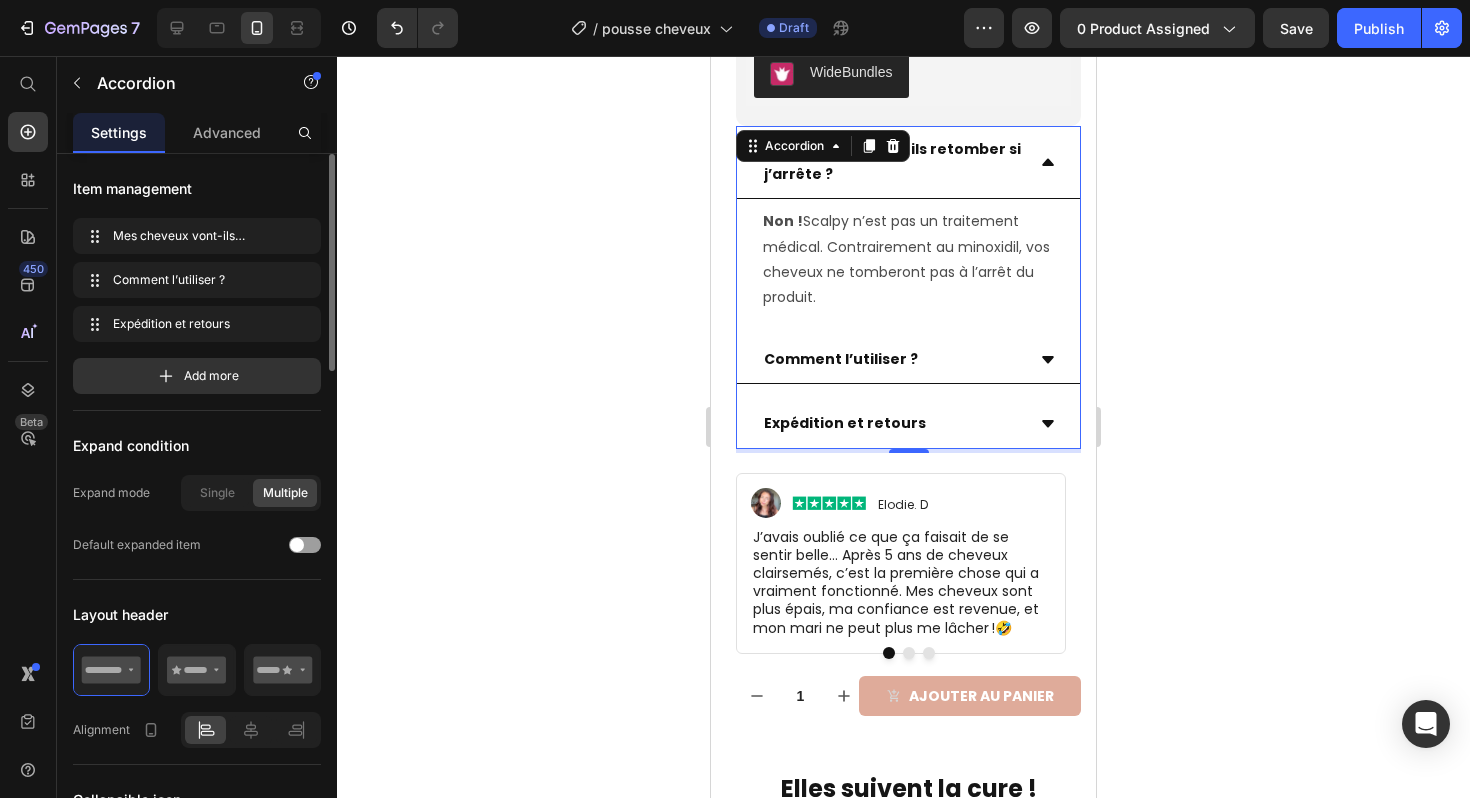 click on "Comment l’utiliser ?" at bounding box center (908, 360) 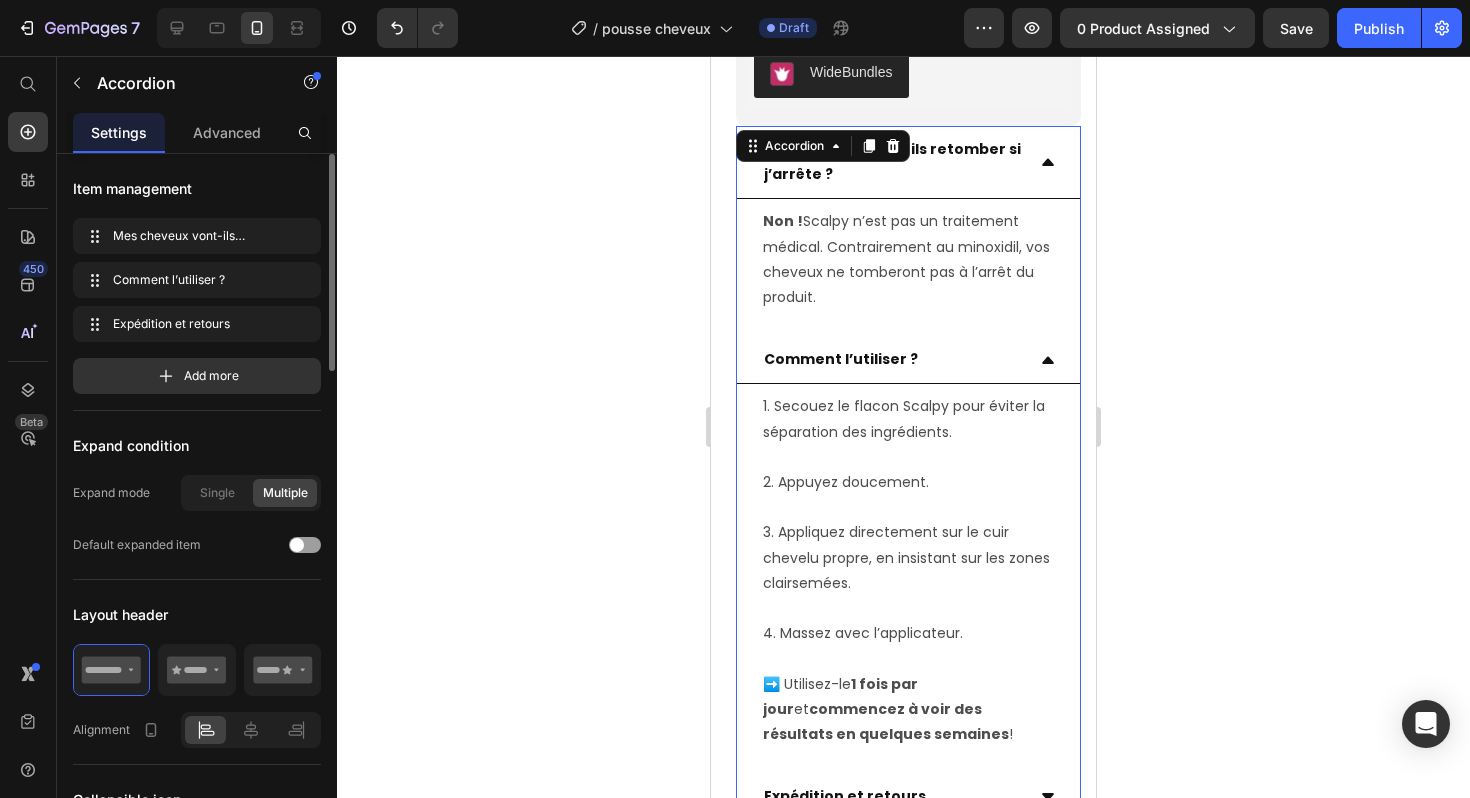 click on "Comment l’utiliser ?" at bounding box center [908, 360] 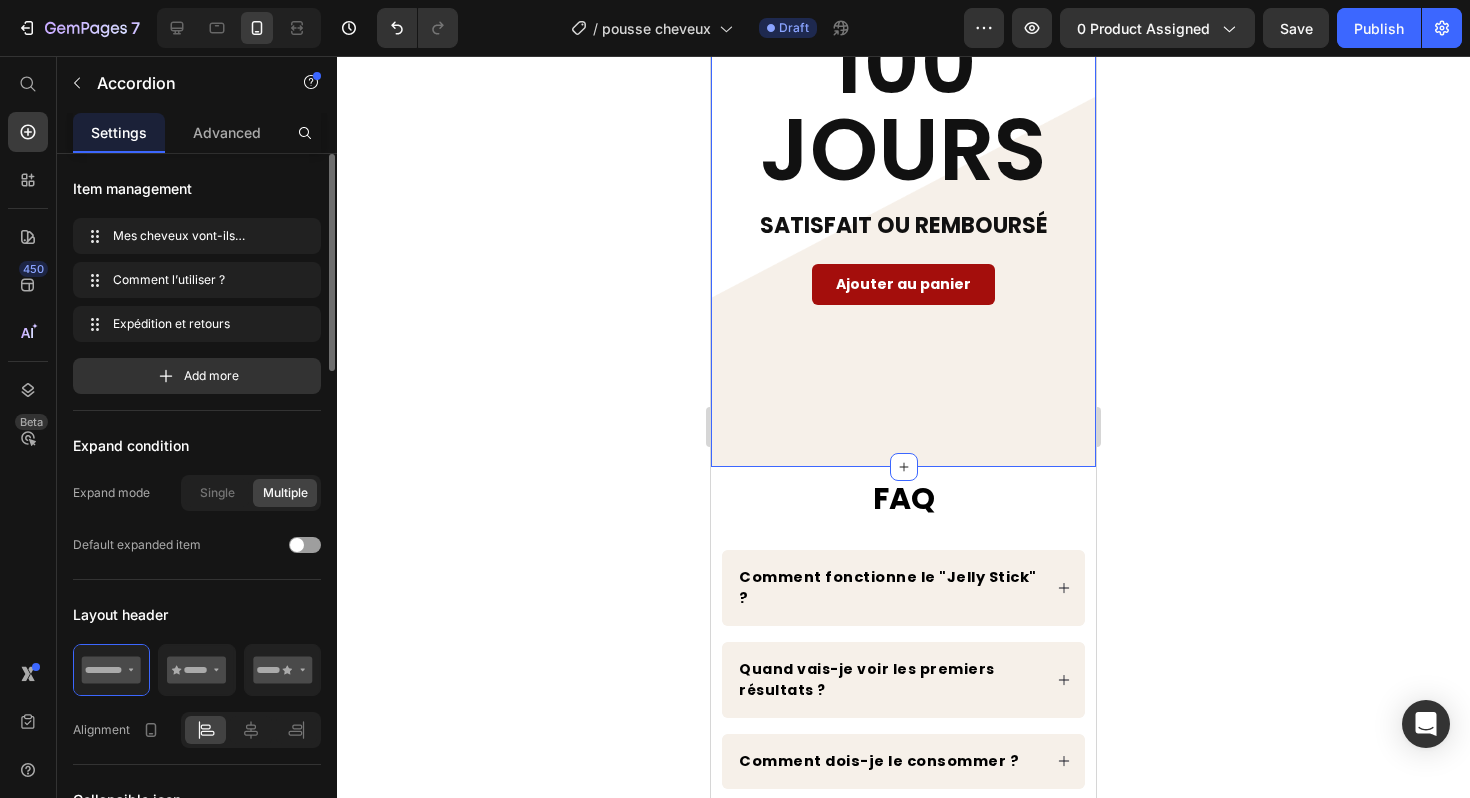 scroll, scrollTop: 5238, scrollLeft: 0, axis: vertical 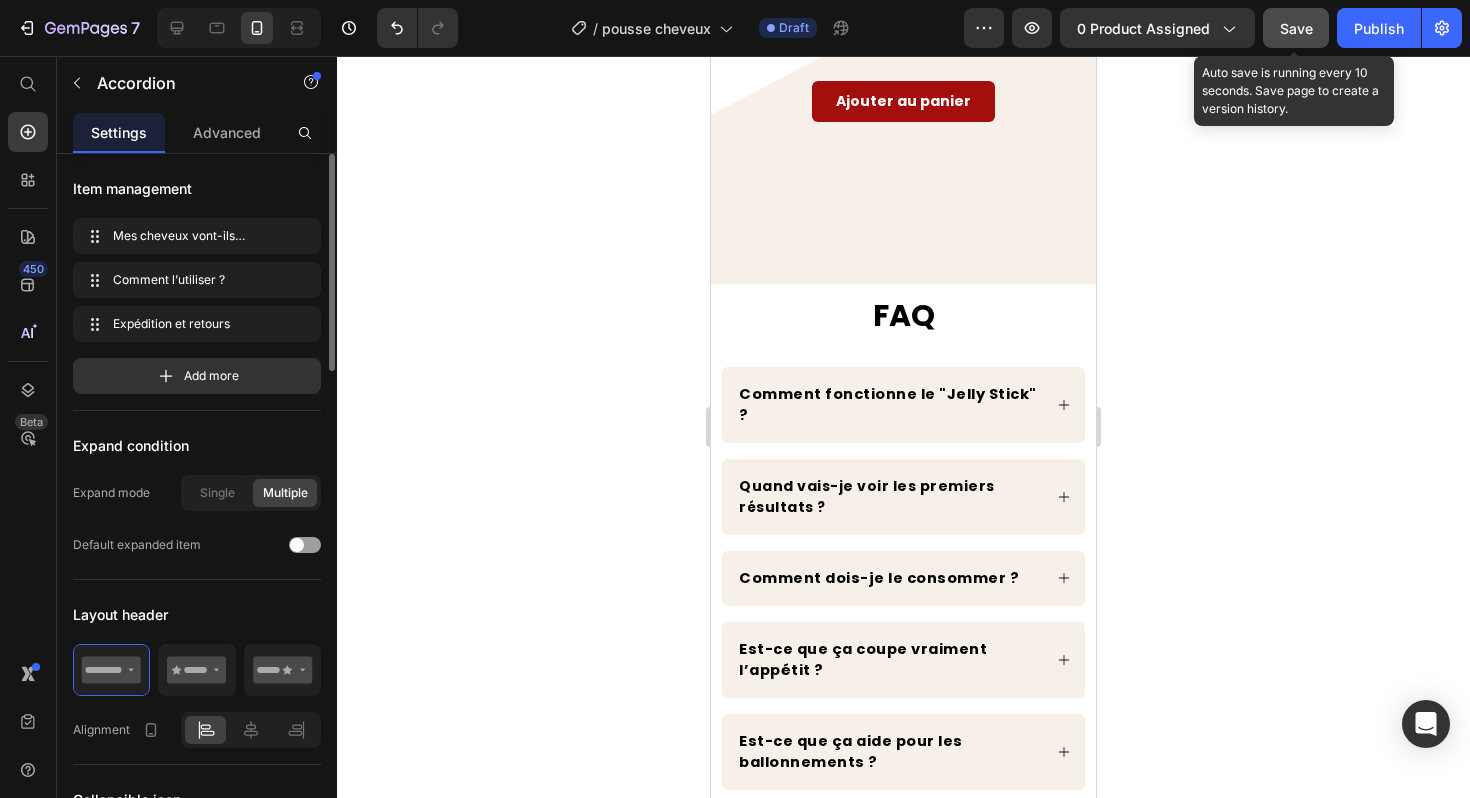 click on "Save" 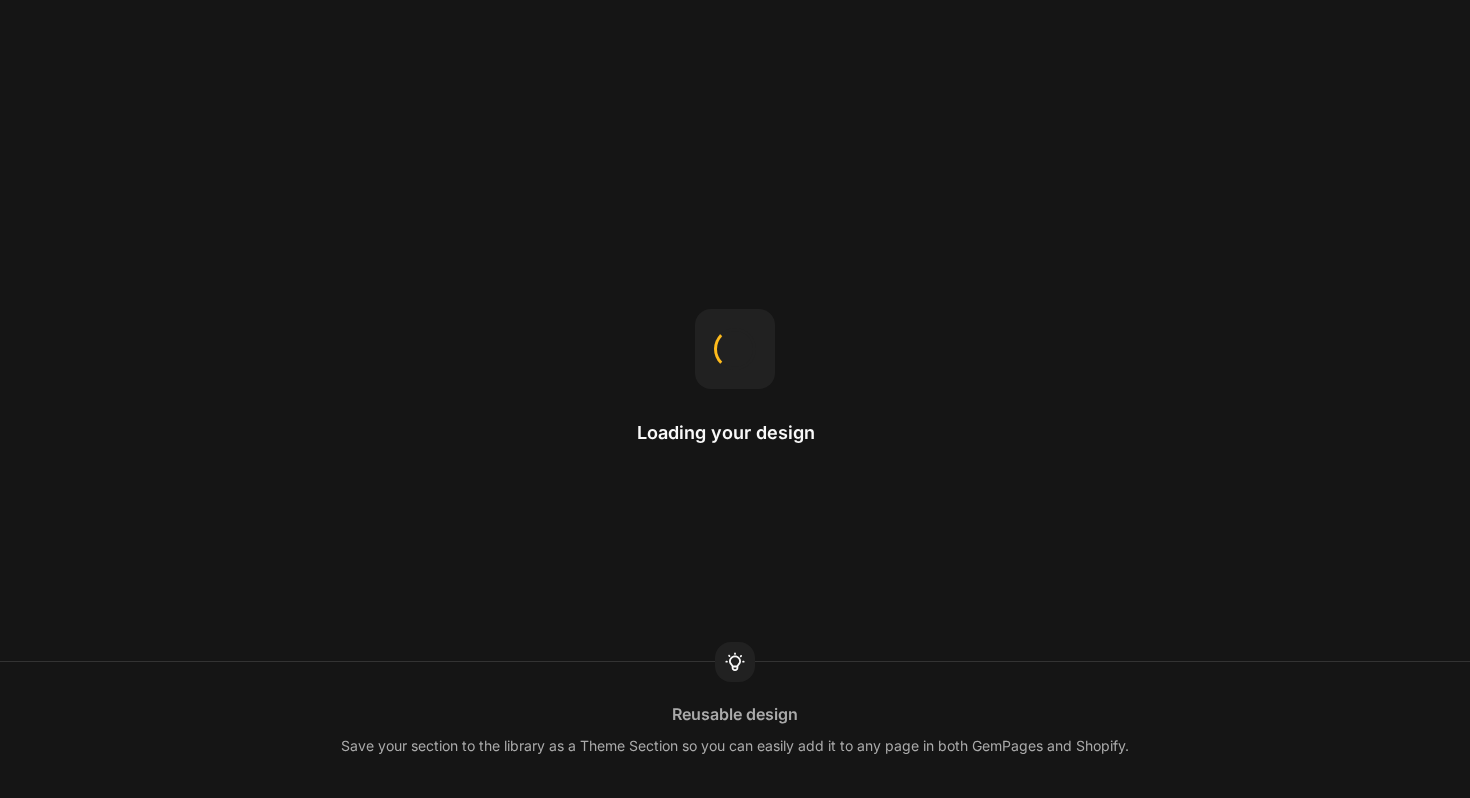scroll, scrollTop: 0, scrollLeft: 0, axis: both 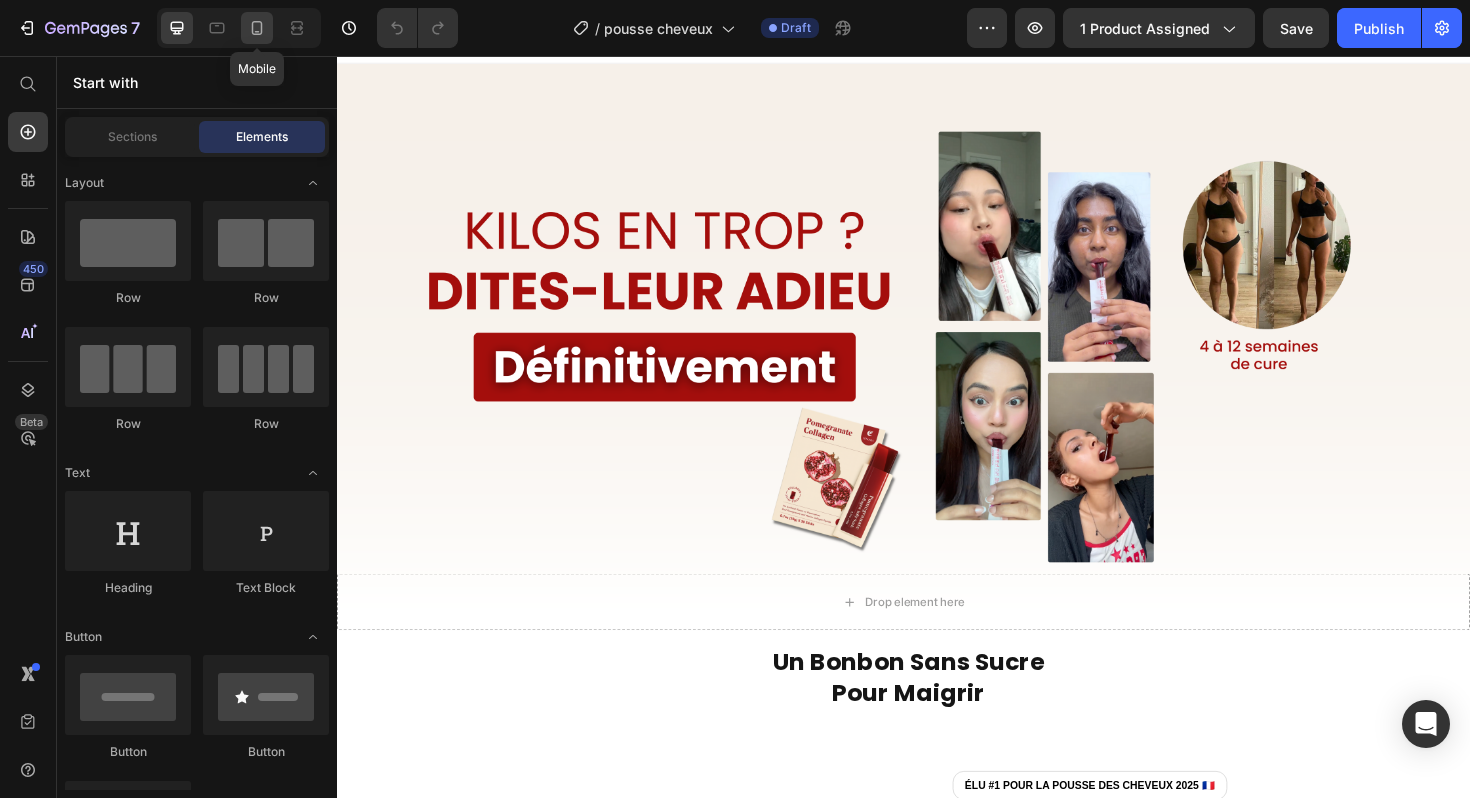 click 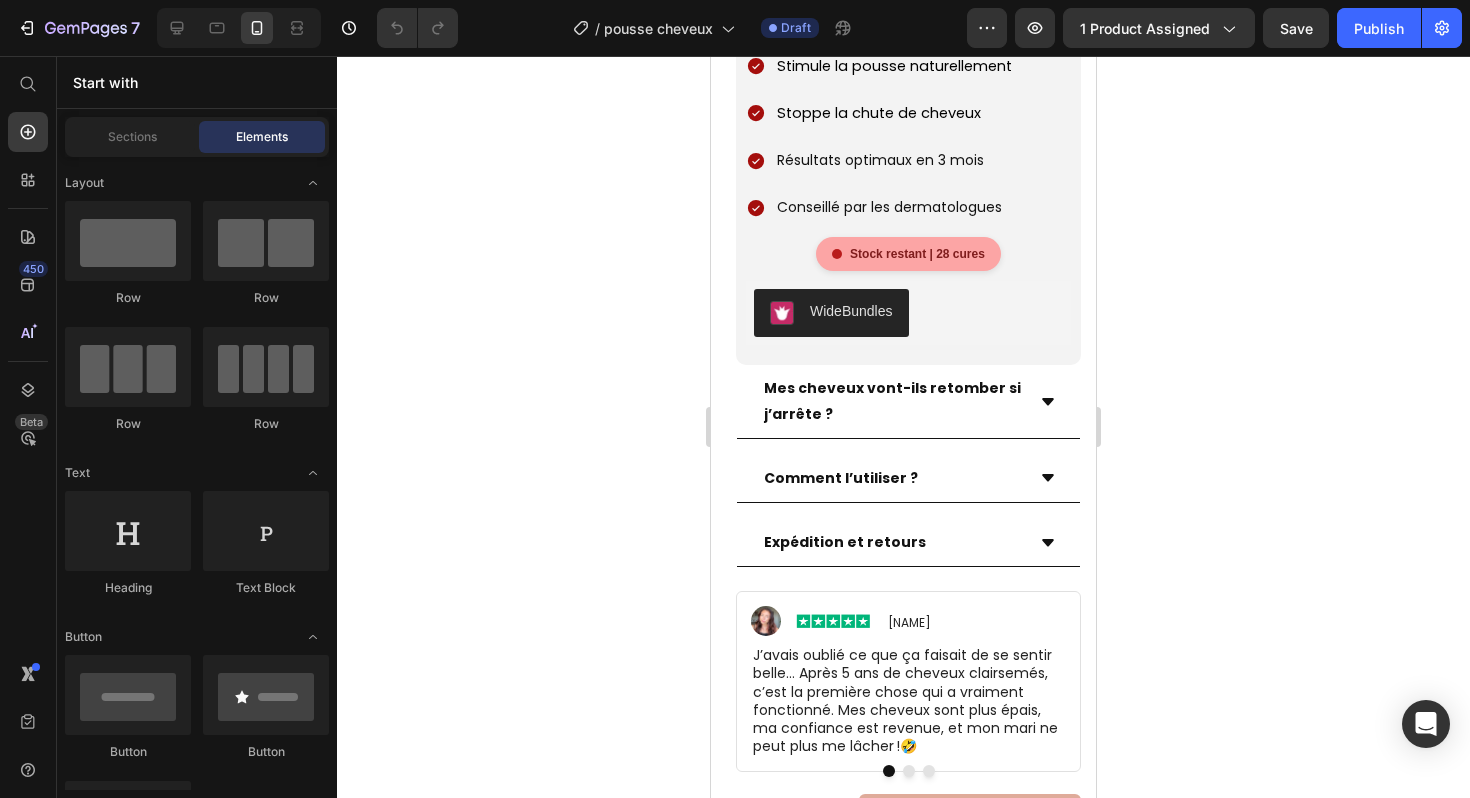 scroll, scrollTop: 1484, scrollLeft: 0, axis: vertical 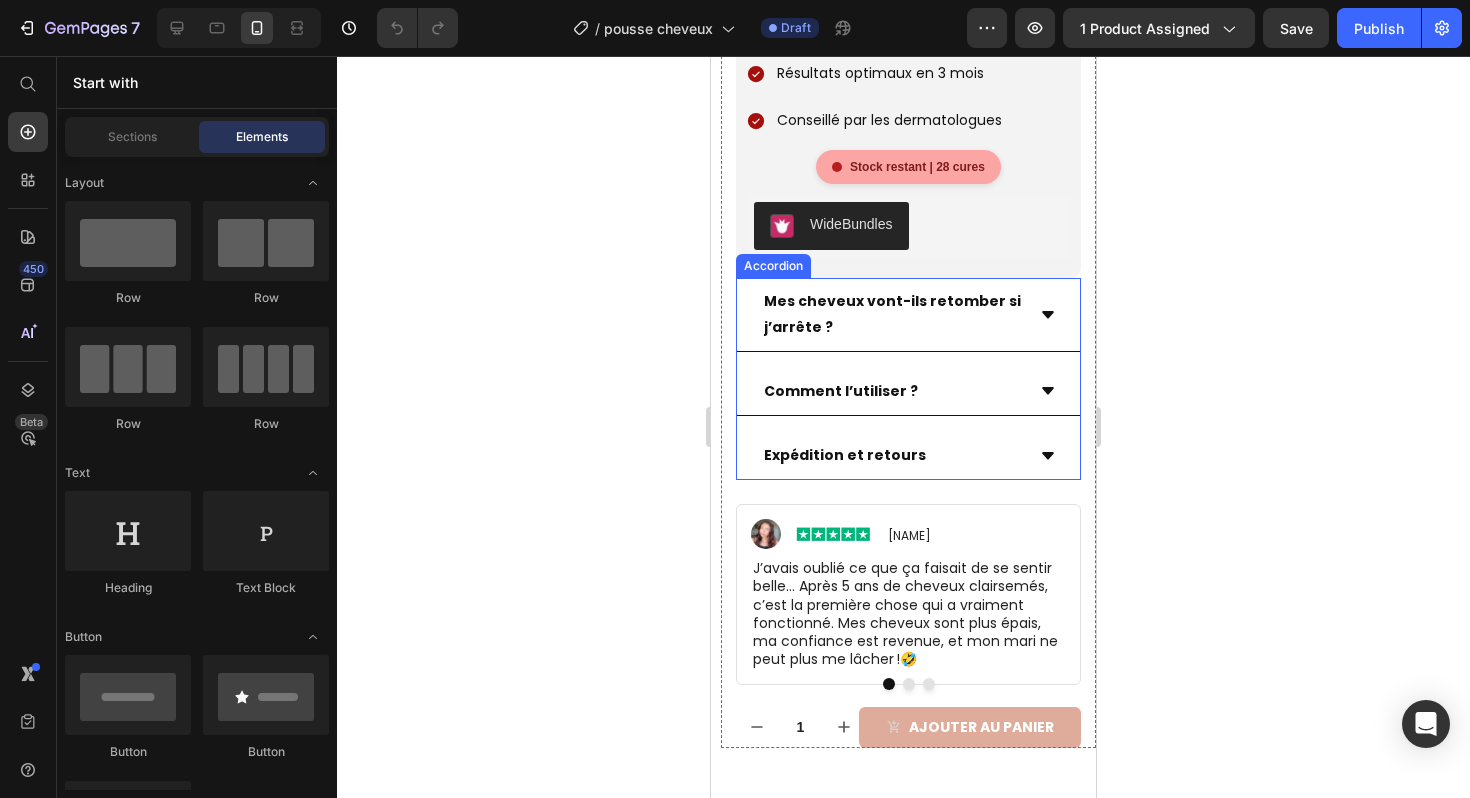 click 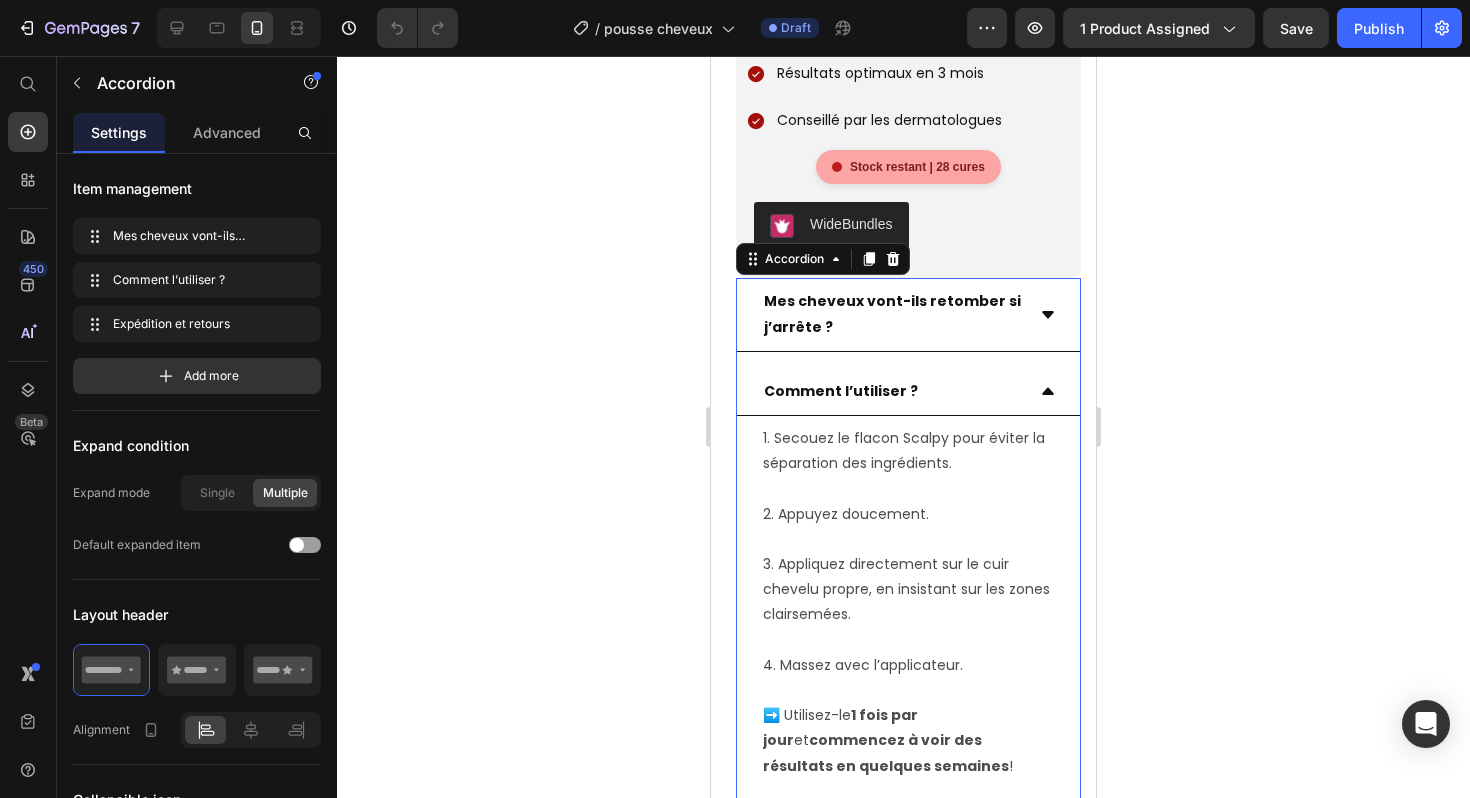 click 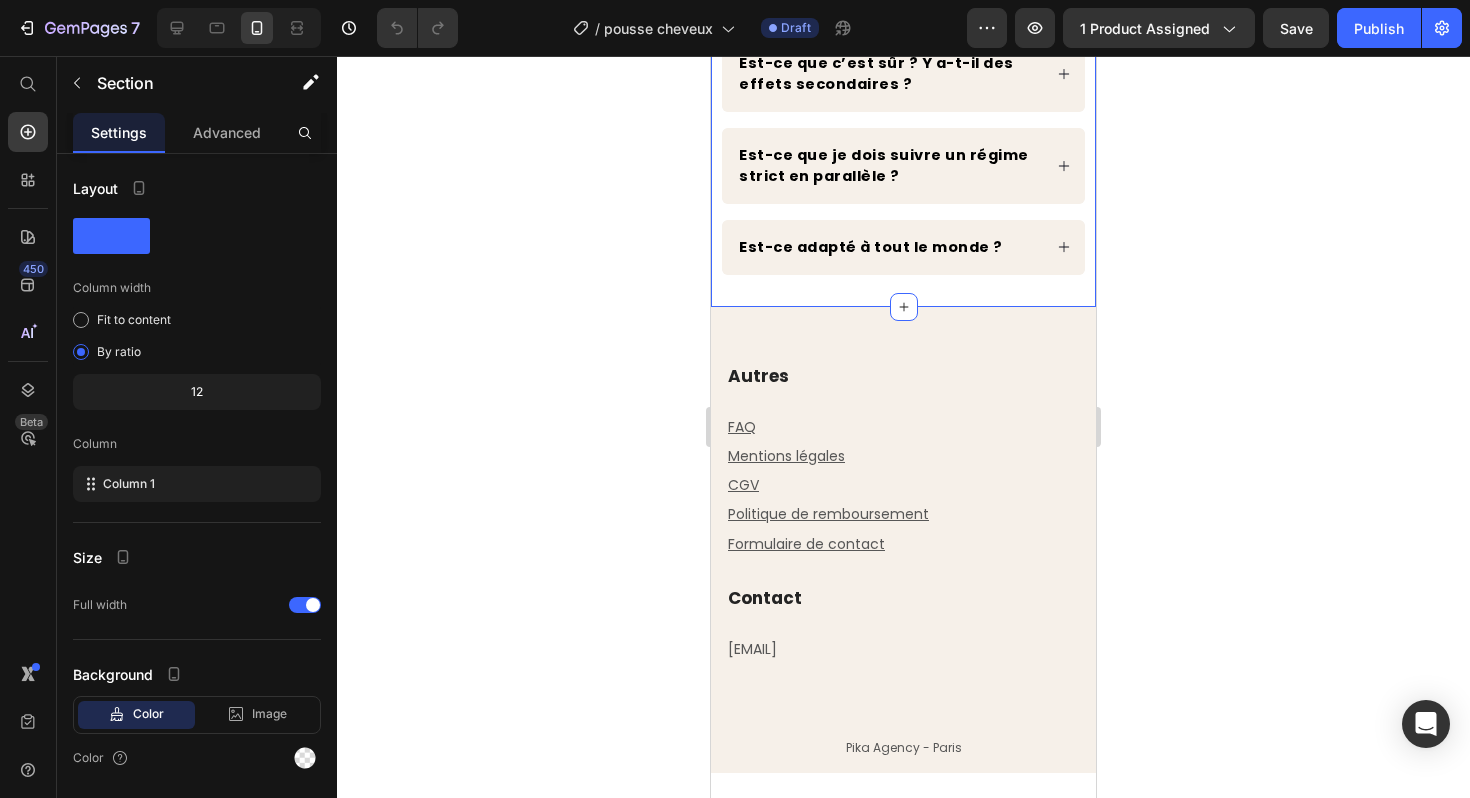 click on "FAQ Heading
Comment fonctionne le "Jelly Stick" ?
Quand vais-je voir les premiers résultats ?
Comment dois-je le consommer ?
Est-ce que ça coupe vraiment l’appétit ?
Est-ce que ça aide pour les ballonnements ?
Est-ce que c’est sûr ? Y a-t-il des effets secondaires ?
Est-ce que je dois suivre un régime strict en parallèle ?
Est-ce adapté à tout le monde ? Accordion Section 12" at bounding box center (903, -90) 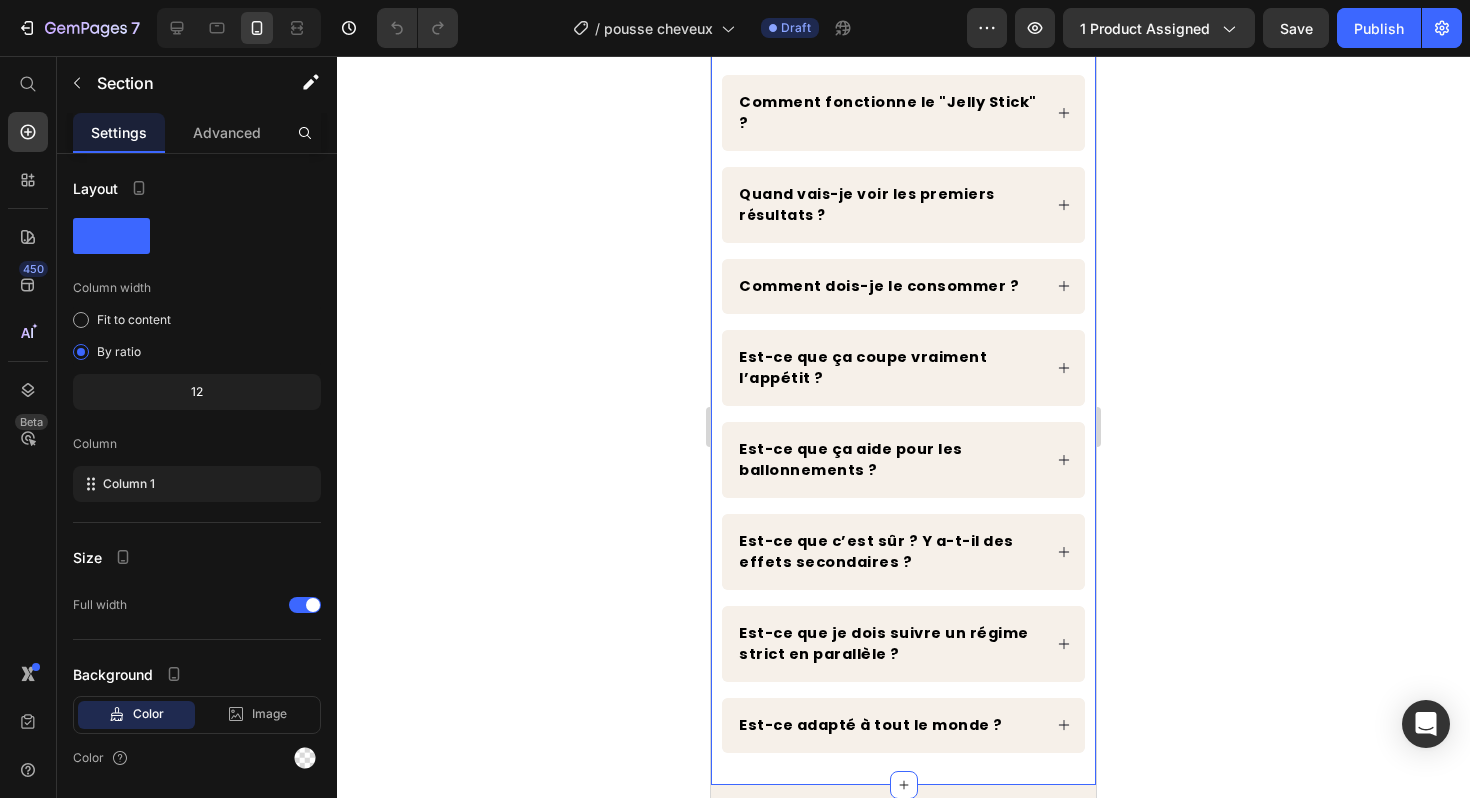 scroll, scrollTop: 5287, scrollLeft: 0, axis: vertical 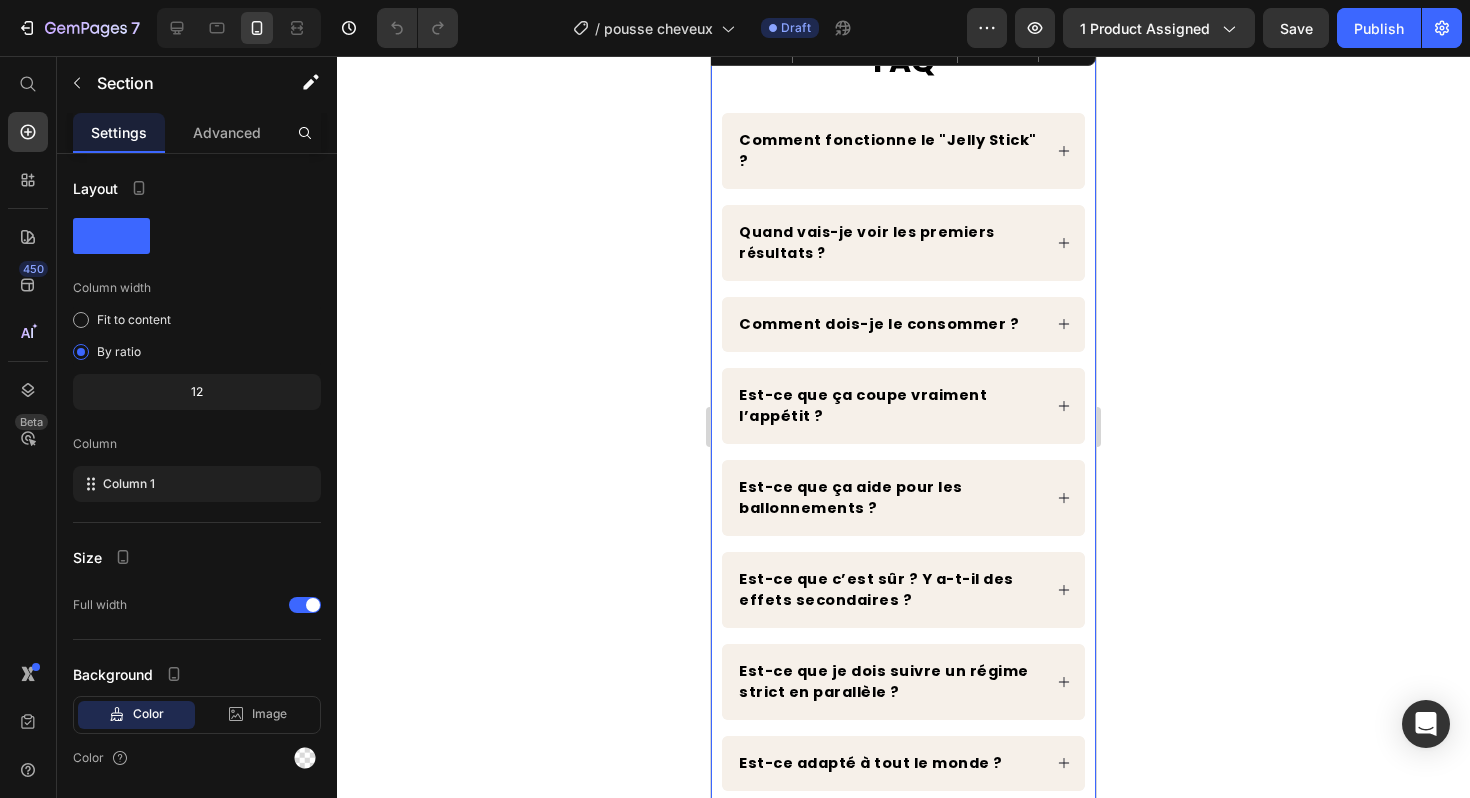 click on "Comment fonctionne le "Jelly Stick" ?
Quand vais-je voir les premiers résultats ?
Comment dois-je le consommer ?
Est-ce que ça coupe vraiment l’appétit ?
Est-ce que ça aide pour les ballonnements ?
Est-ce que c’est sûr ? Y a-t-il des effets secondaires ?
Est-ce que je dois suivre un régime strict en parallèle ?
Est-ce adapté à tout le monde ?" at bounding box center (903, 452) 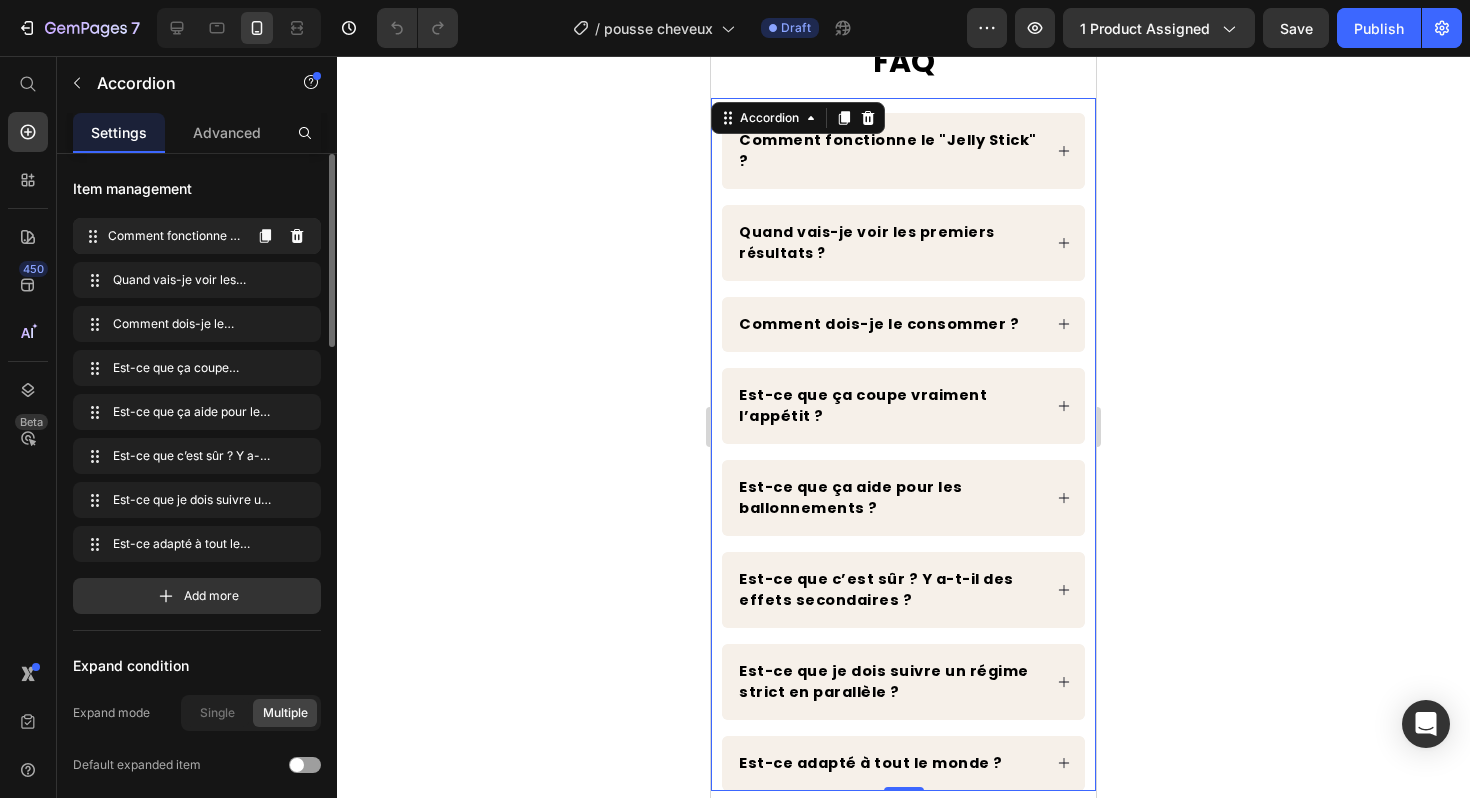 click on "Comment fonctionne le "Jelly Stick" ?" at bounding box center (174, 236) 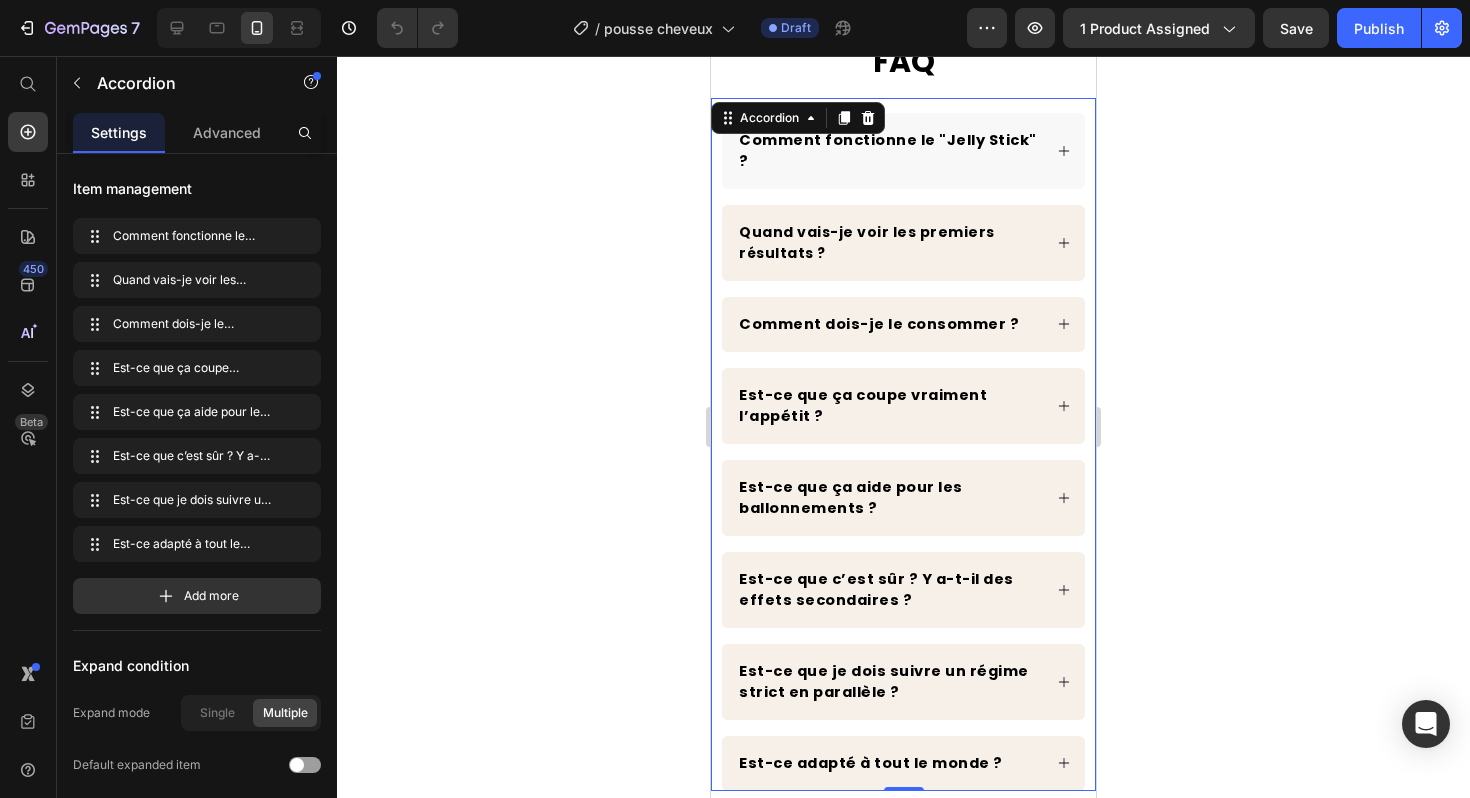 click 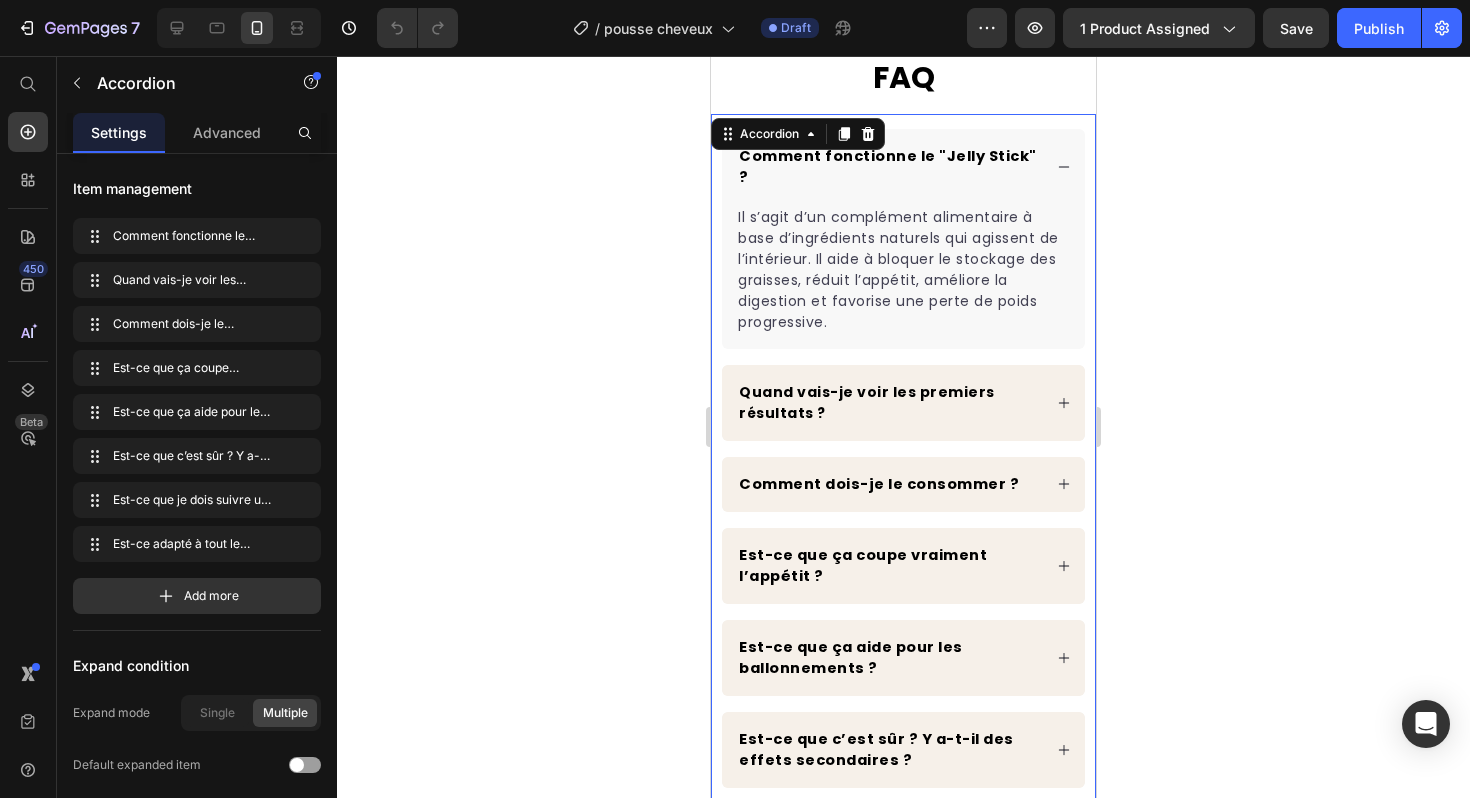 scroll, scrollTop: 5241, scrollLeft: 0, axis: vertical 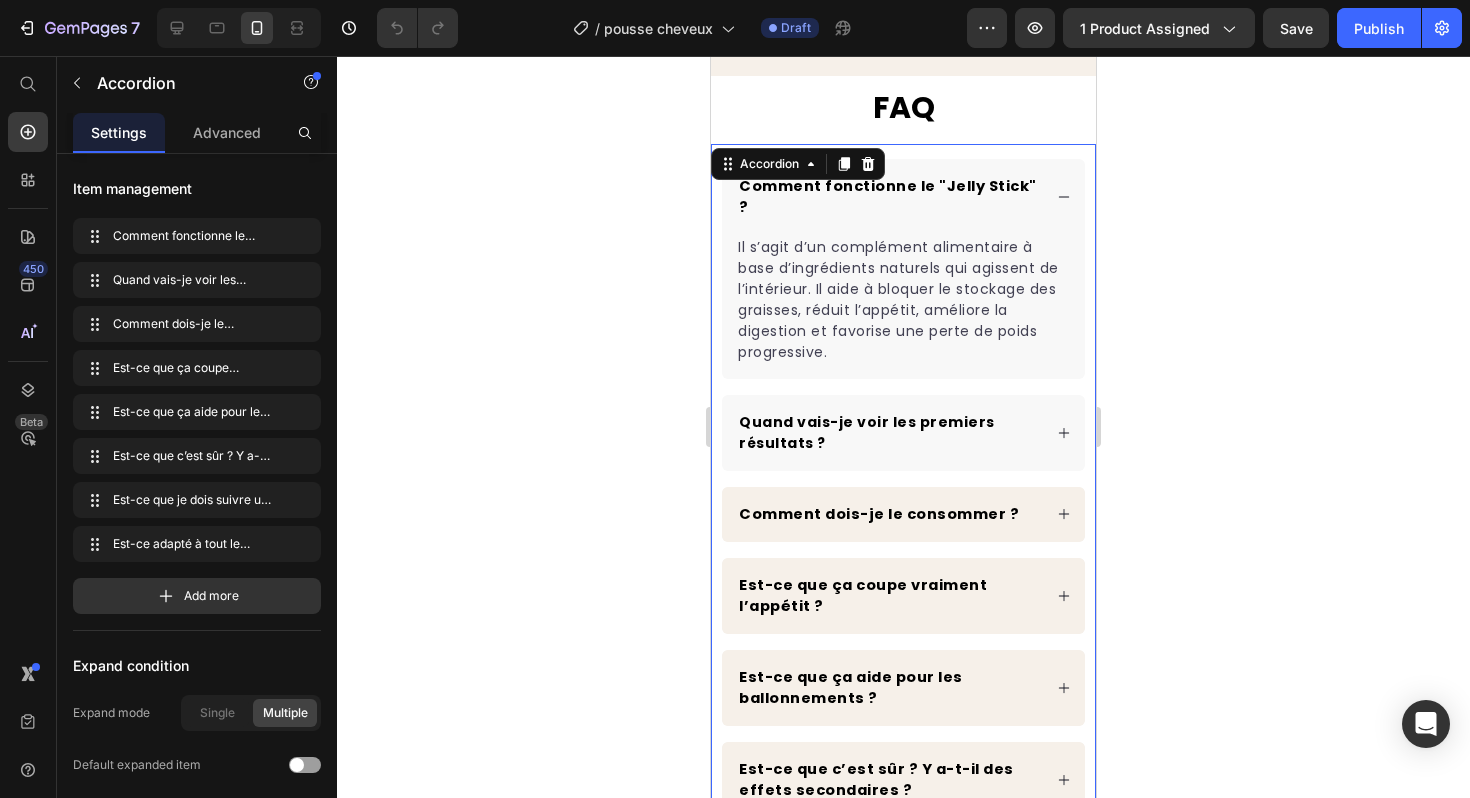 click on "Quand vais-je voir les premiers résultats ?" at bounding box center [867, 432] 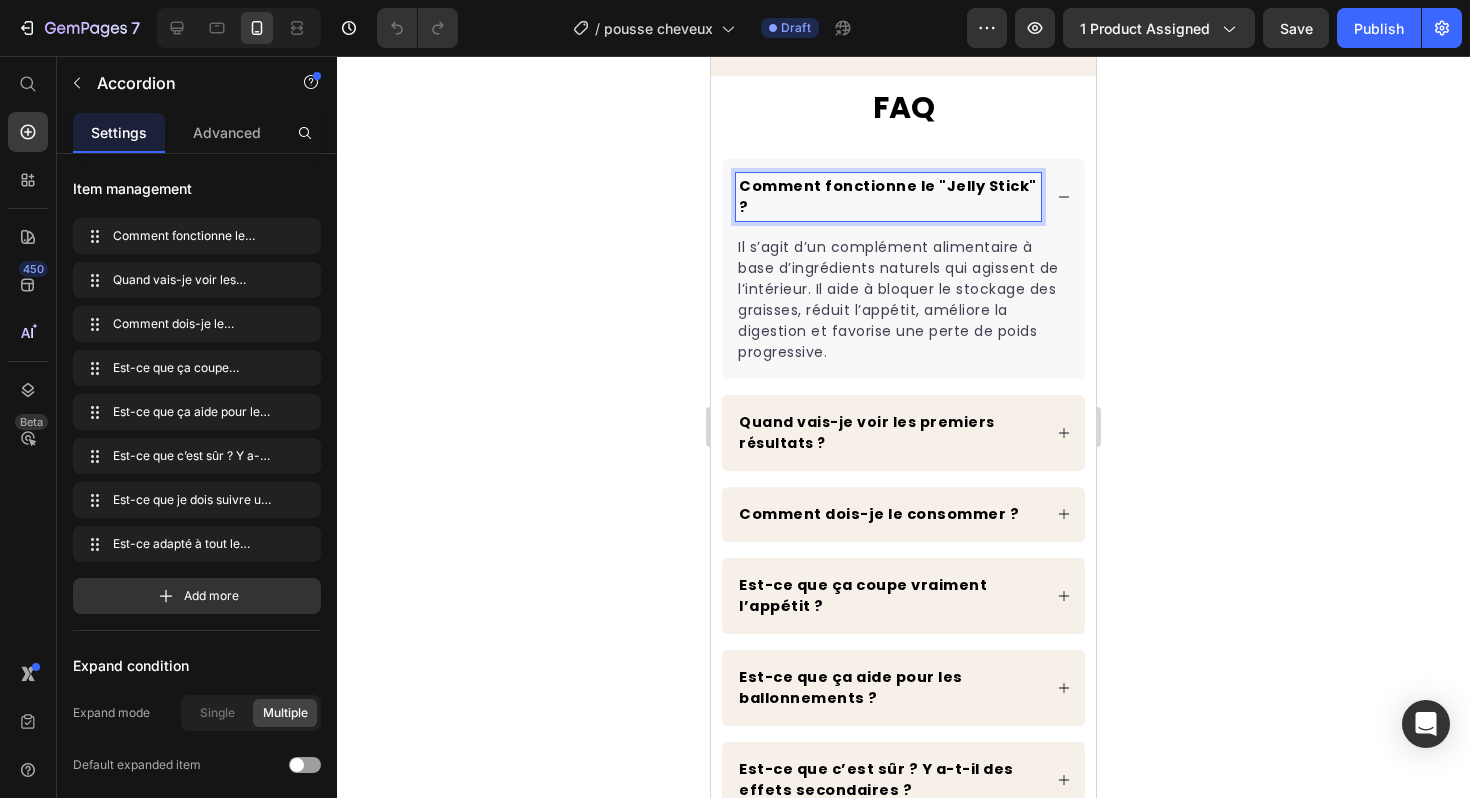 click on "Comment fonctionne le "Jelly Stick" ?" at bounding box center [888, 196] 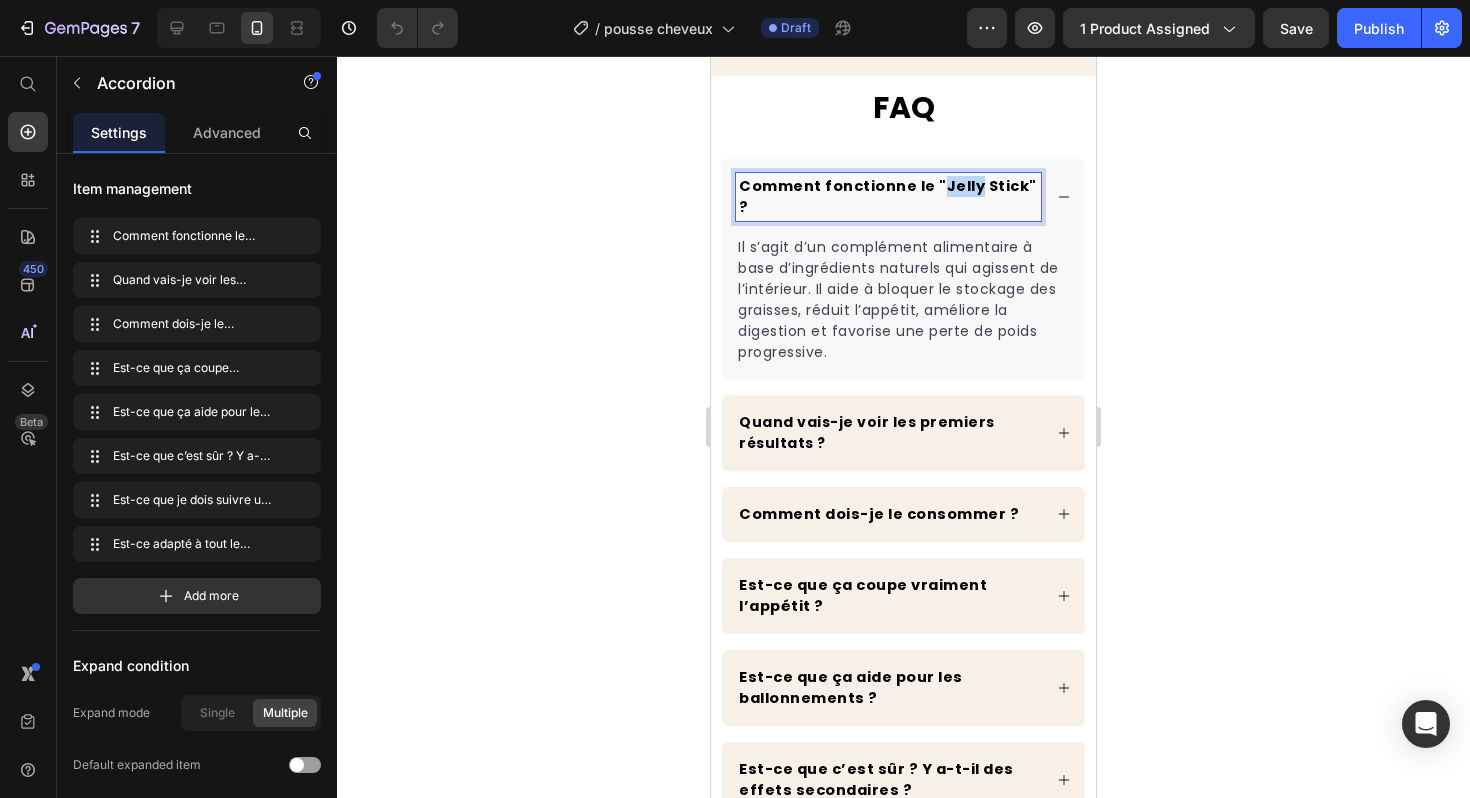 click on "Comment fonctionne le "Jelly Stick" ?" at bounding box center [888, 196] 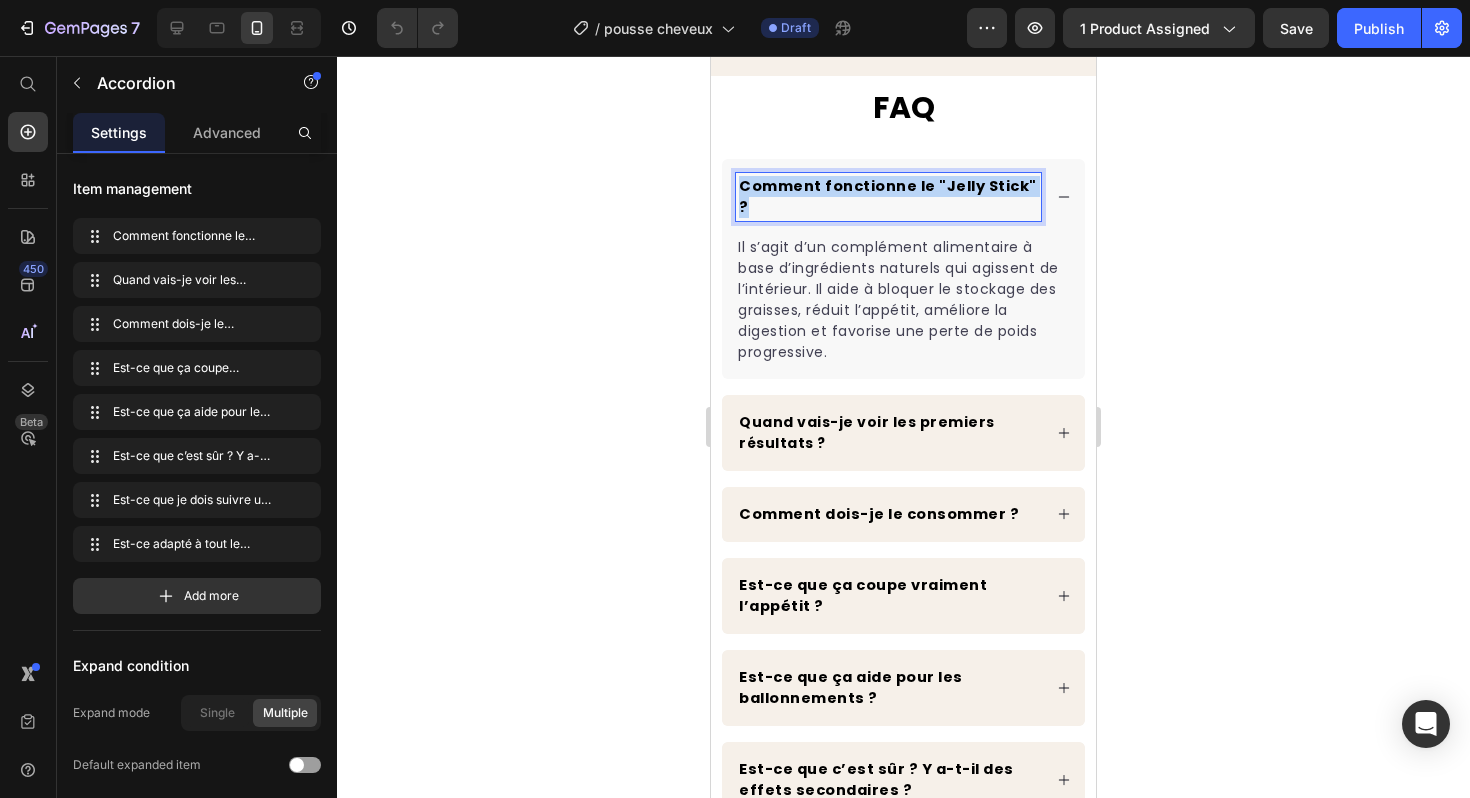 click on "Comment fonctionne le "Jelly Stick" ?" at bounding box center (888, 196) 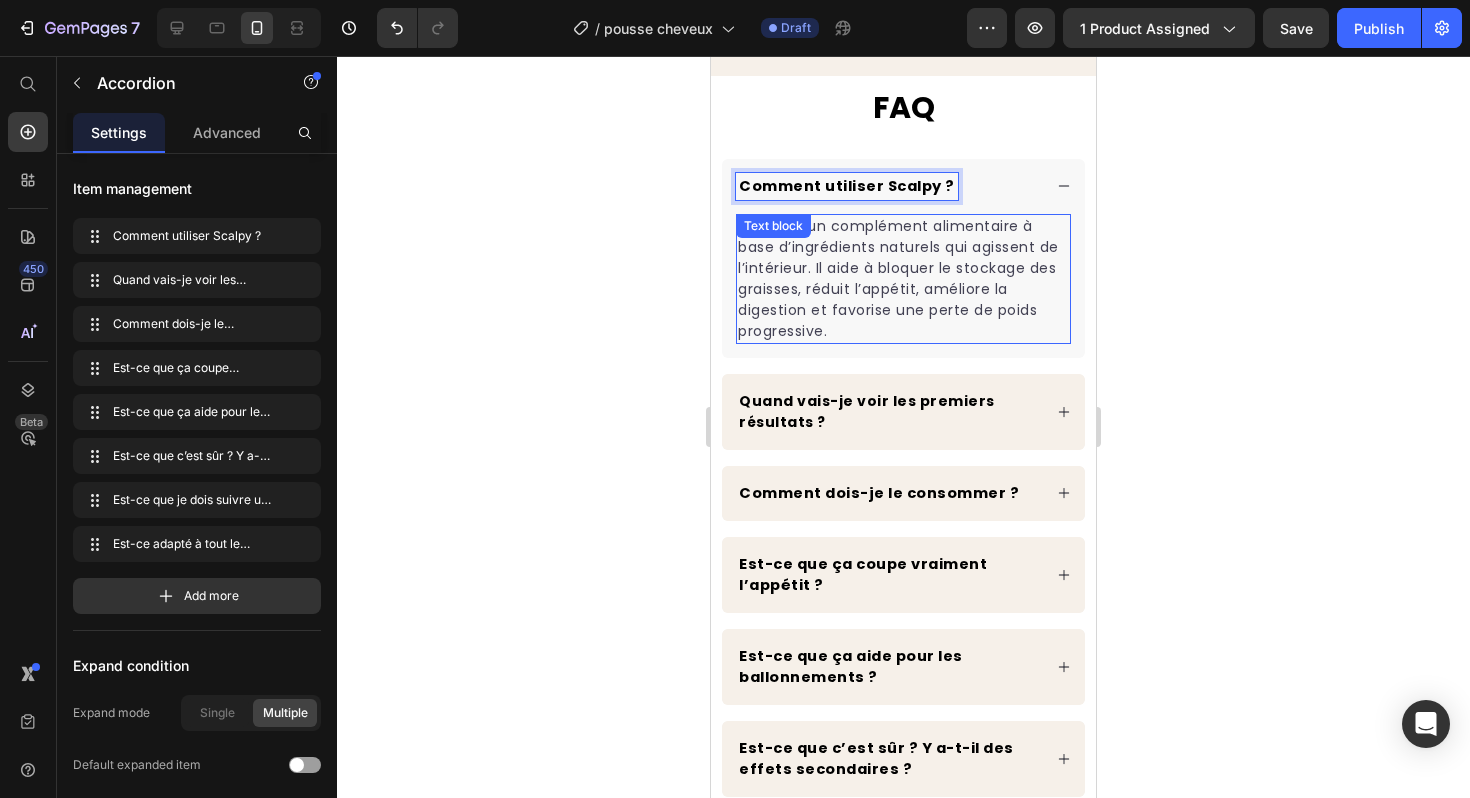 click on "Il s’agit d’un complément alimentaire à base d’ingrédients naturels qui agissent de l’intérieur. Il aide à bloquer le stockage des graisses, réduit l’appétit, améliore la digestion et favorise une perte de poids progressive." at bounding box center [903, 279] 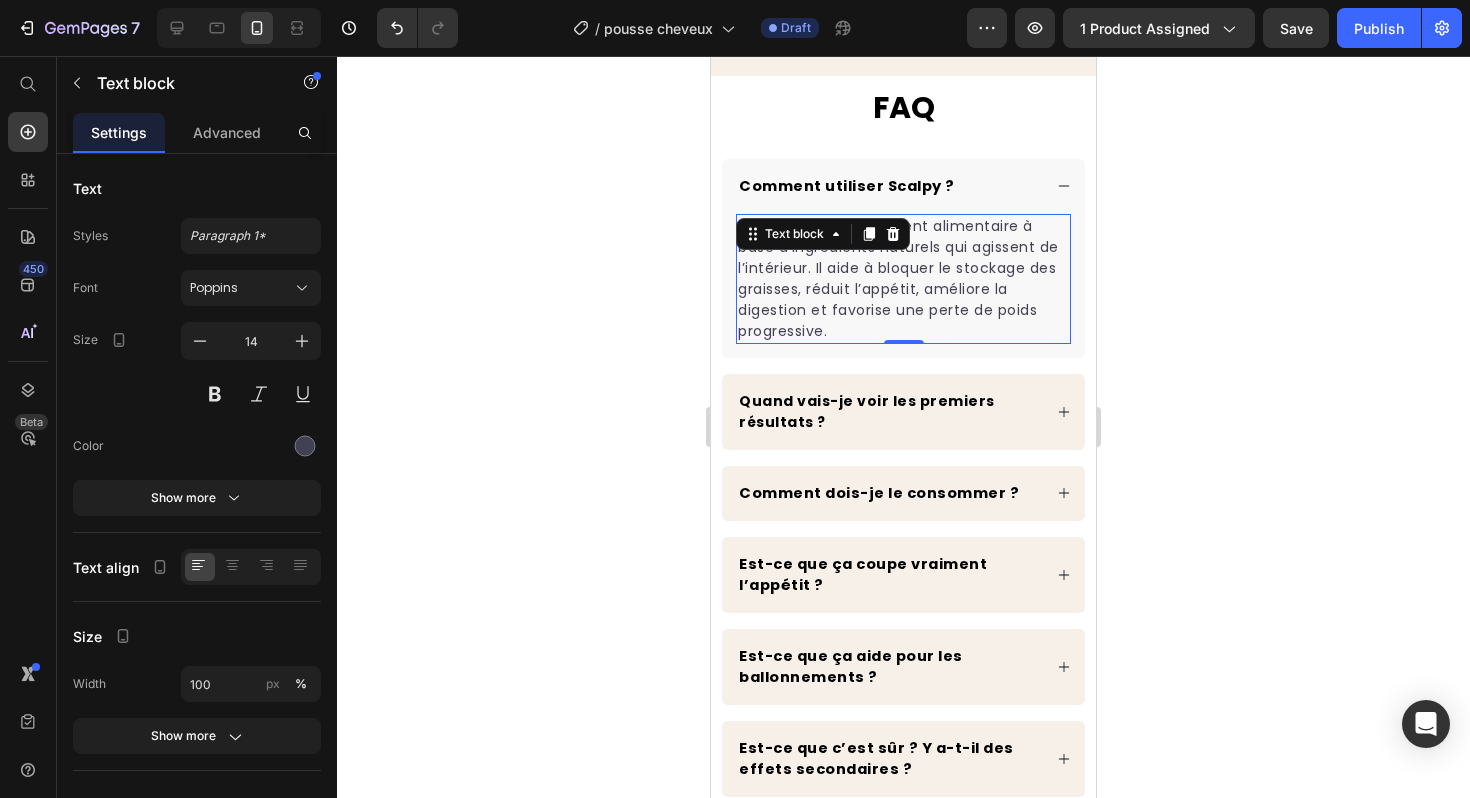 click on "Il s’agit d’un complément alimentaire à base d’ingrédients naturels qui agissent de l’intérieur. Il aide à bloquer le stockage des graisses, réduit l’appétit, améliore la digestion et favorise une perte de poids progressive." at bounding box center [903, 279] 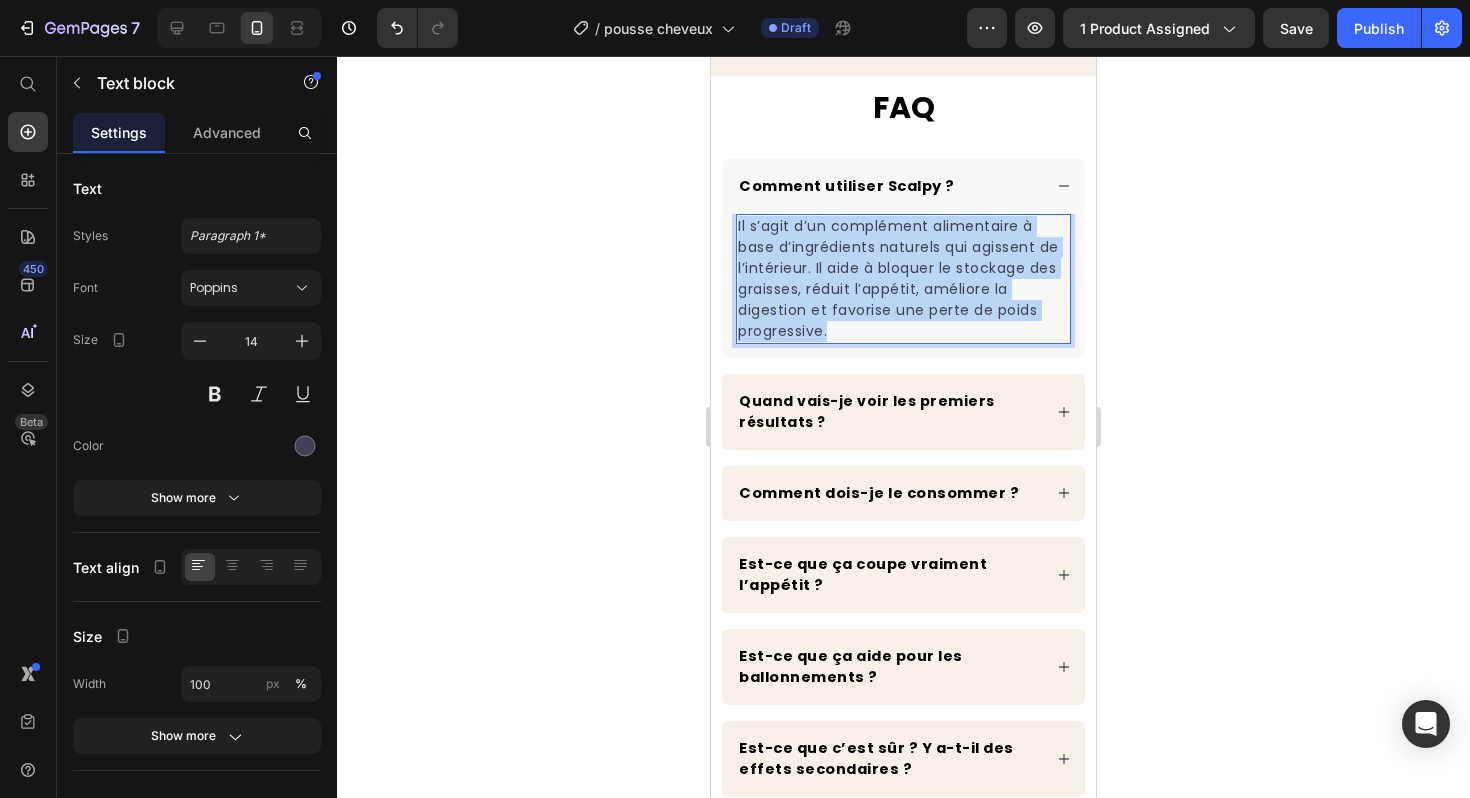 click on "Il s’agit d’un complément alimentaire à base d’ingrédients naturels qui agissent de l’intérieur. Il aide à bloquer le stockage des graisses, réduit l’appétit, améliore la digestion et favorise une perte de poids progressive." at bounding box center [903, 279] 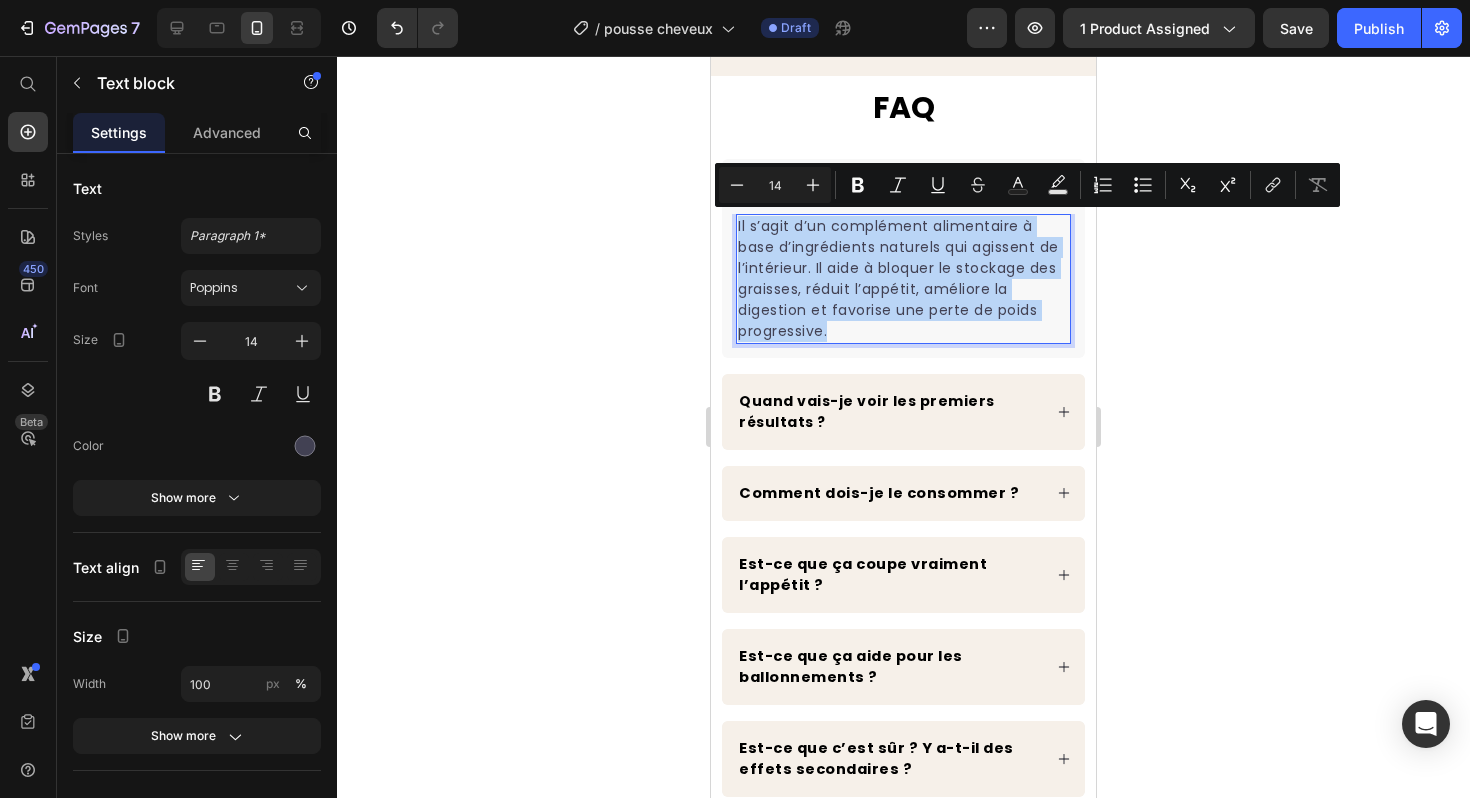 click on "Il s’agit d’un complément alimentaire à base d’ingrédients naturels qui agissent de l’intérieur. Il aide à bloquer le stockage des graisses, réduit l’appétit, améliore la digestion et favorise une perte de poids progressive." at bounding box center (903, 279) 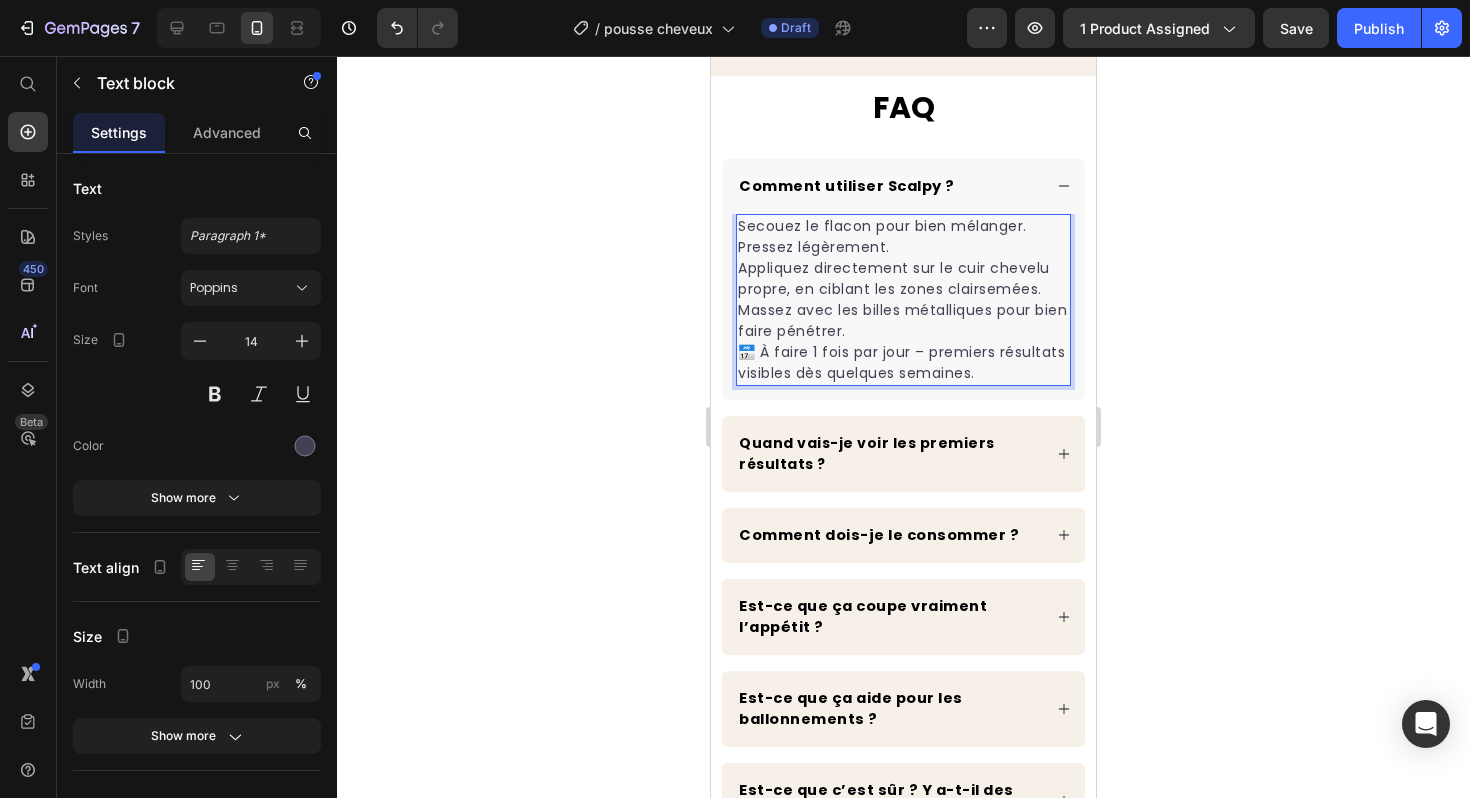 click on "Secouez le flacon pour bien mélanger." at bounding box center (903, 226) 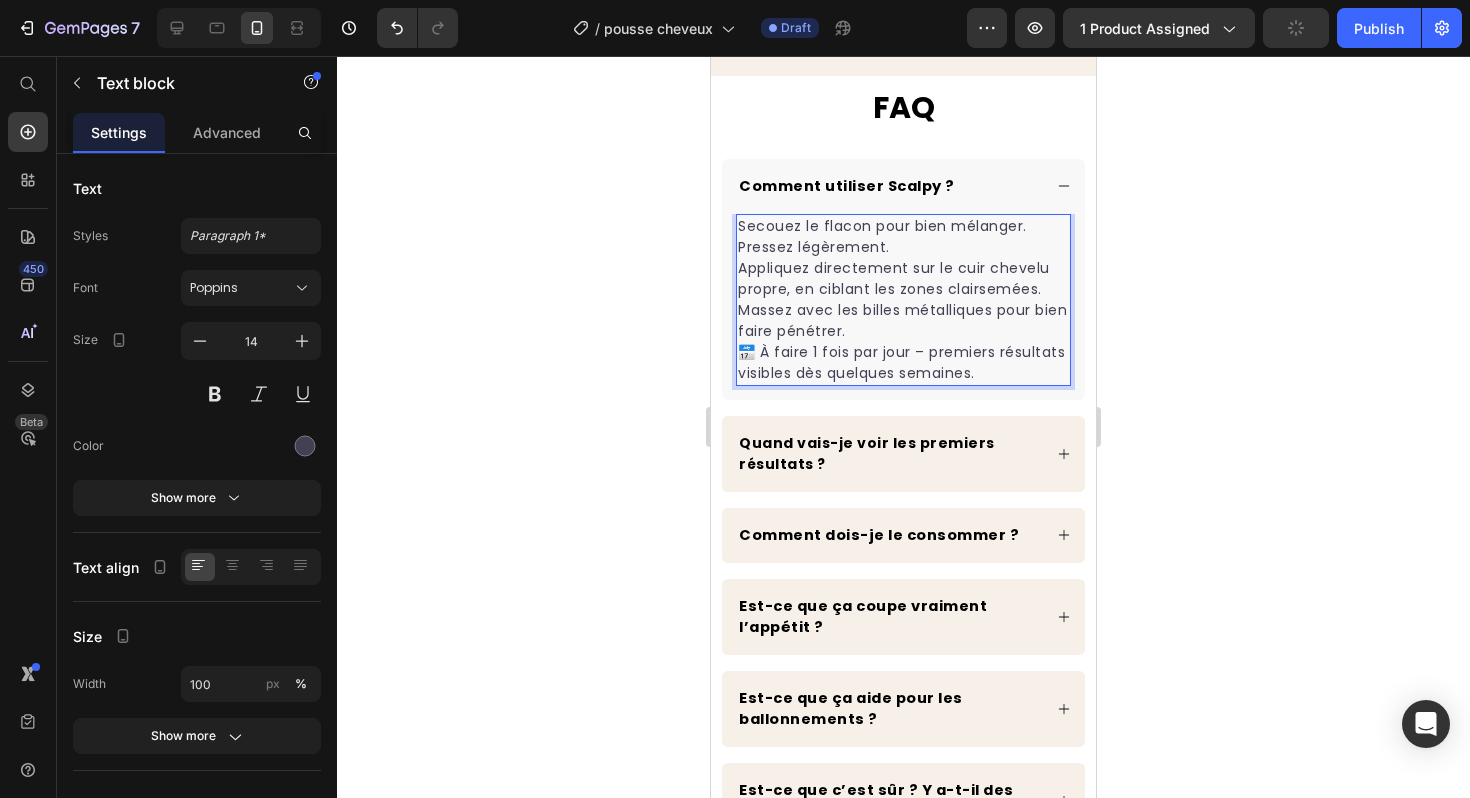click on "Secouez le flacon pour bien mélanger." at bounding box center (903, 226) 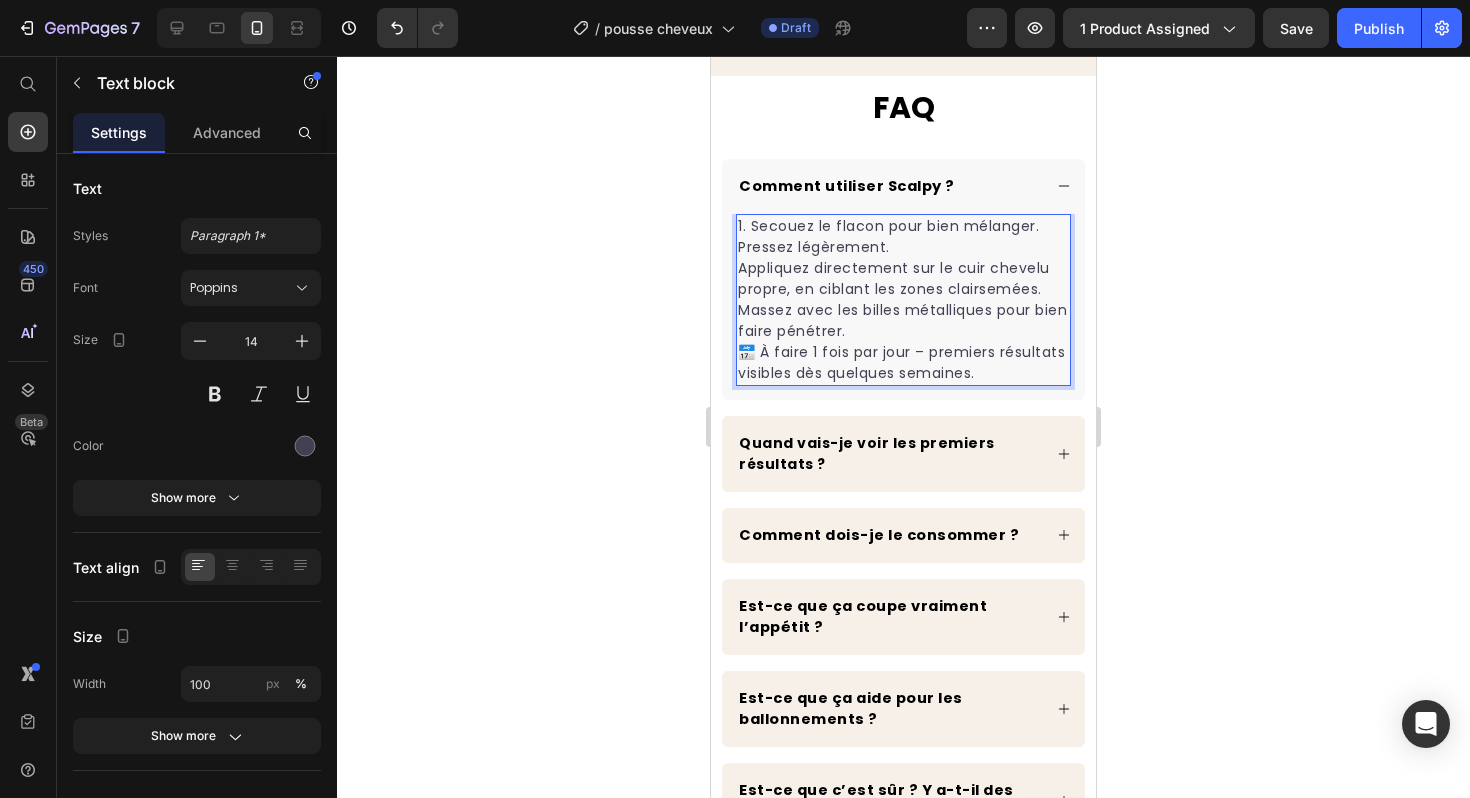 click on "1. Secouez le flacon pour bien mélanger." at bounding box center (903, 226) 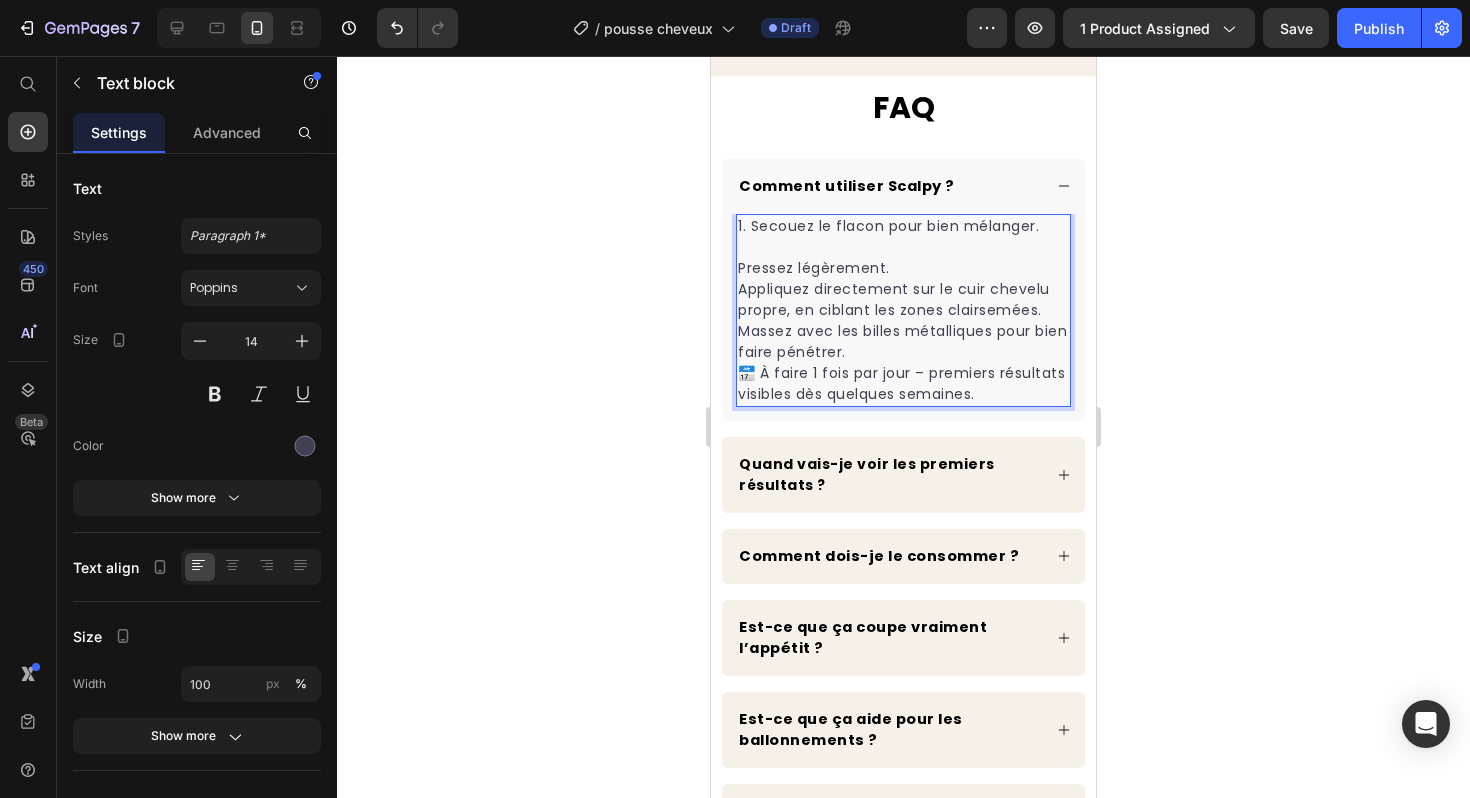 click on "Pressez légèrement." at bounding box center [903, 268] 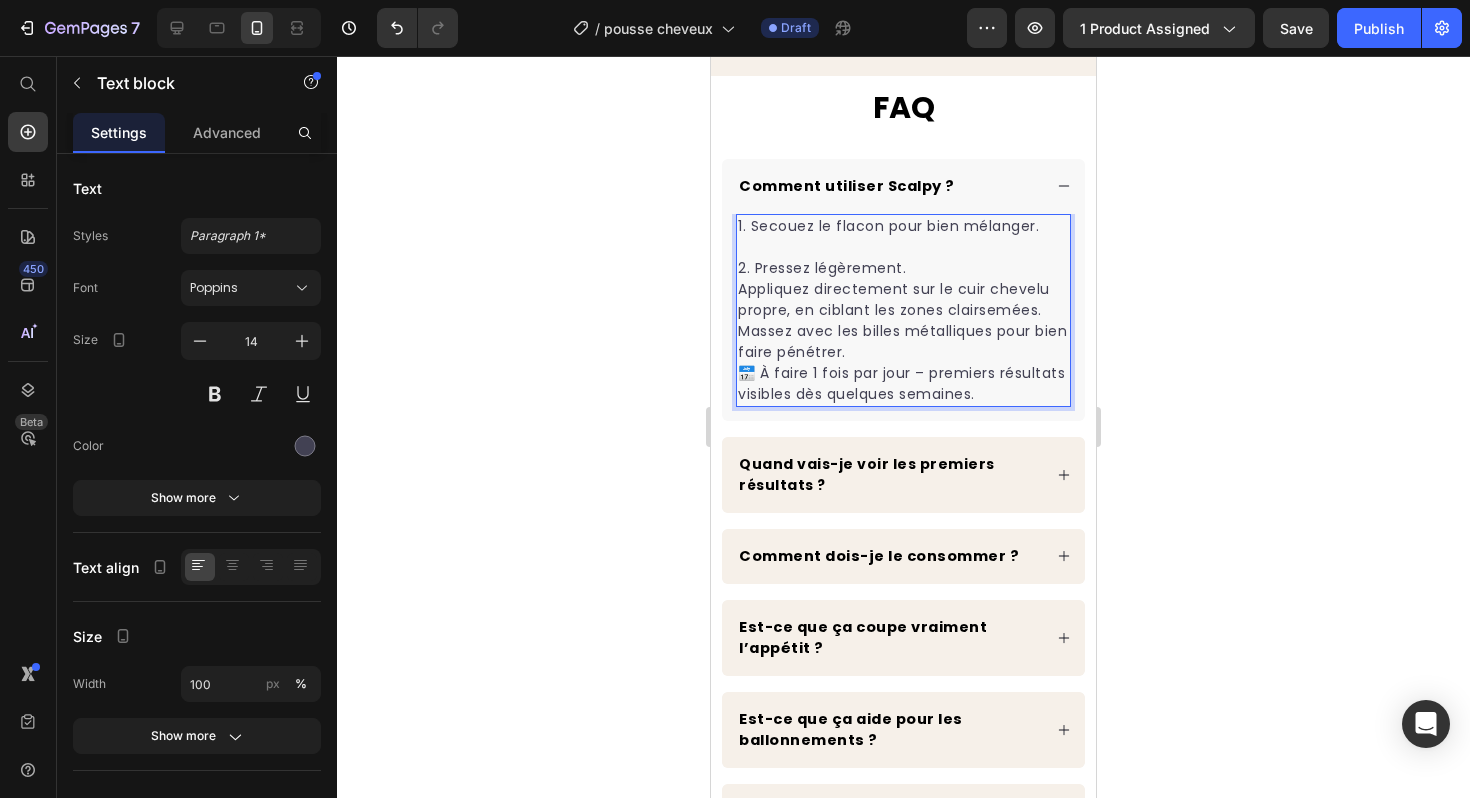 click on "Appliquez directement sur le cuir chevelu propre, en ciblant les zones clairsemées." at bounding box center (903, 300) 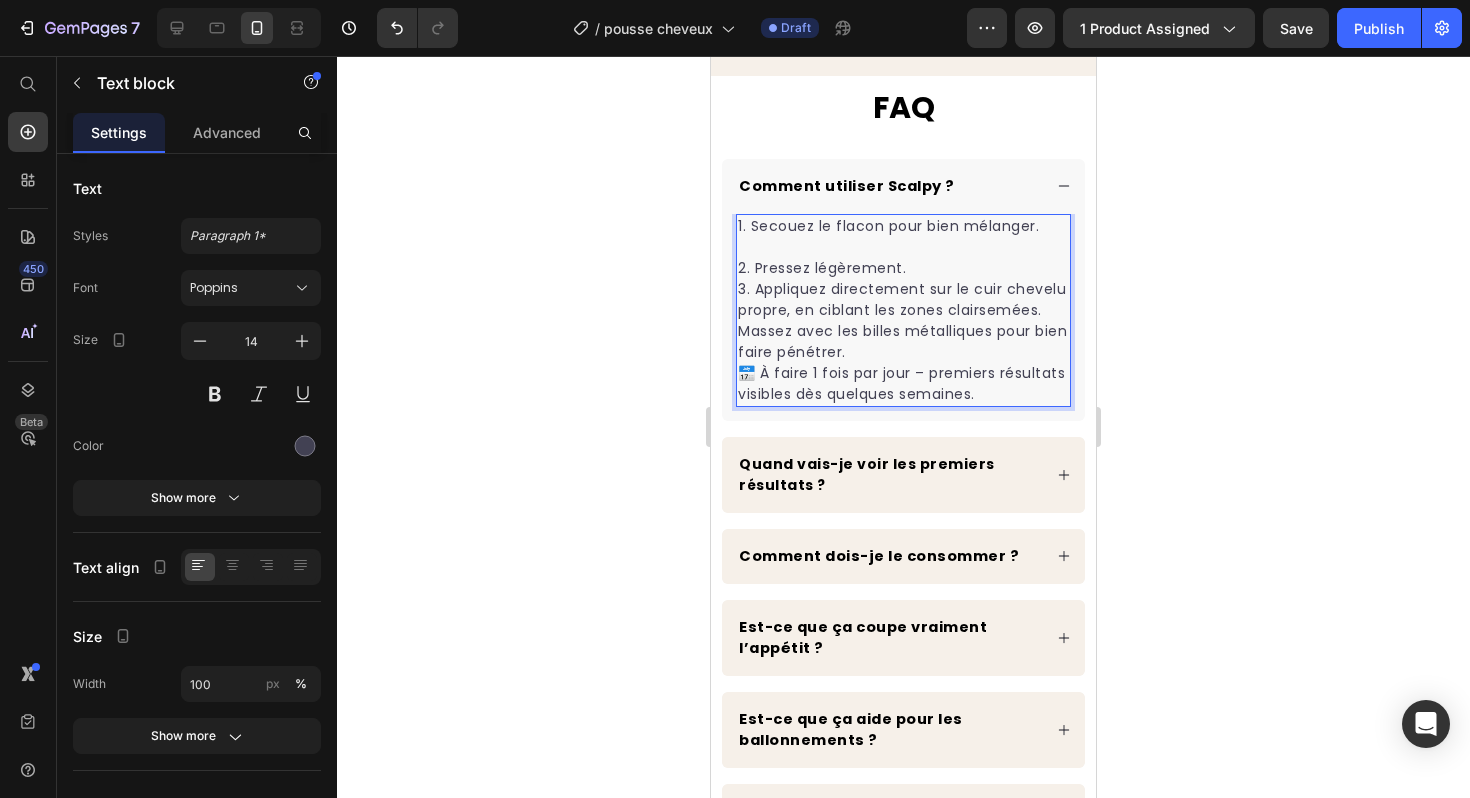 click on "3. Appliquez directement sur le cuir chevelu propre, en ciblant les zones clairsemées." at bounding box center (903, 300) 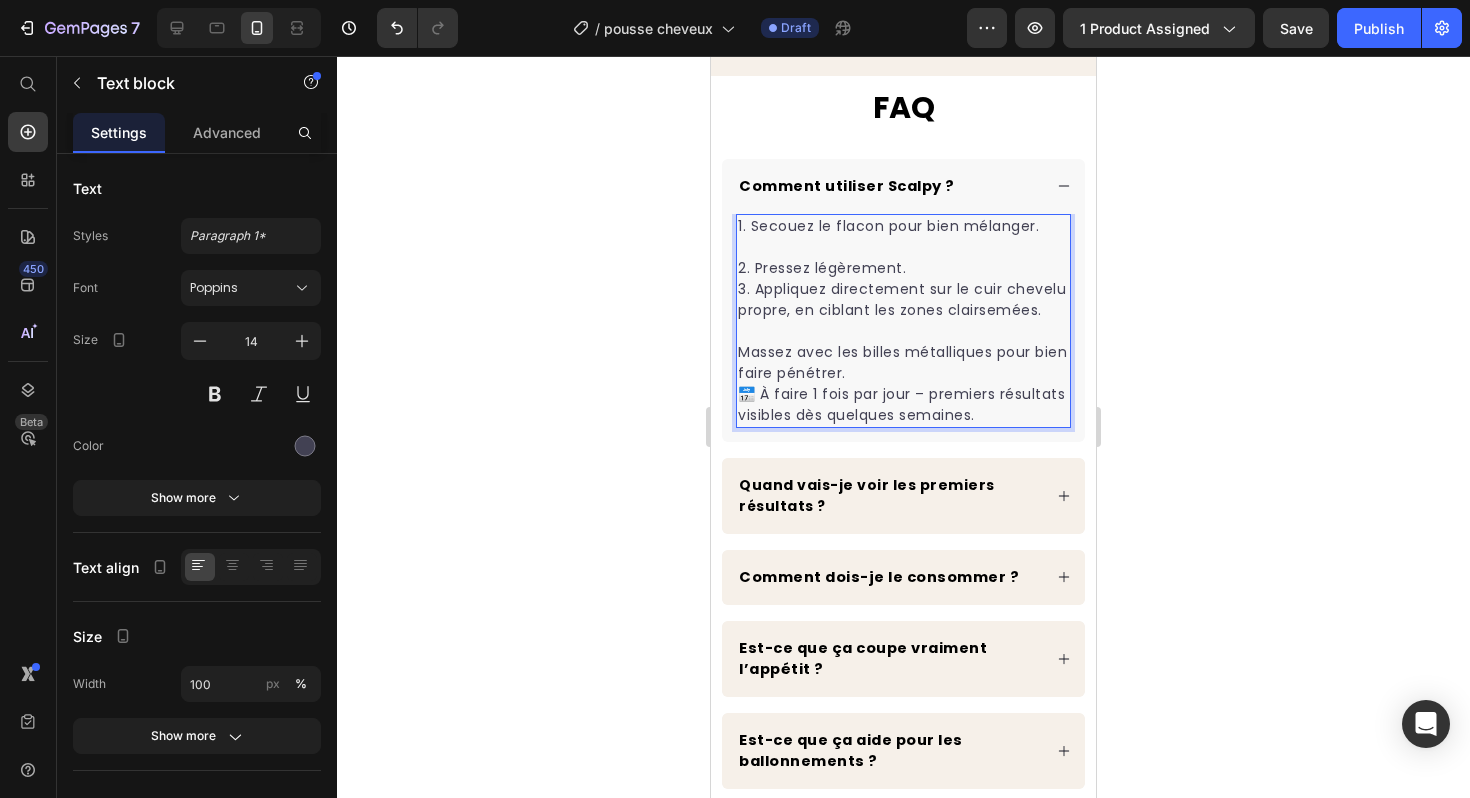 click on "2. Pressez légèrement." at bounding box center (903, 268) 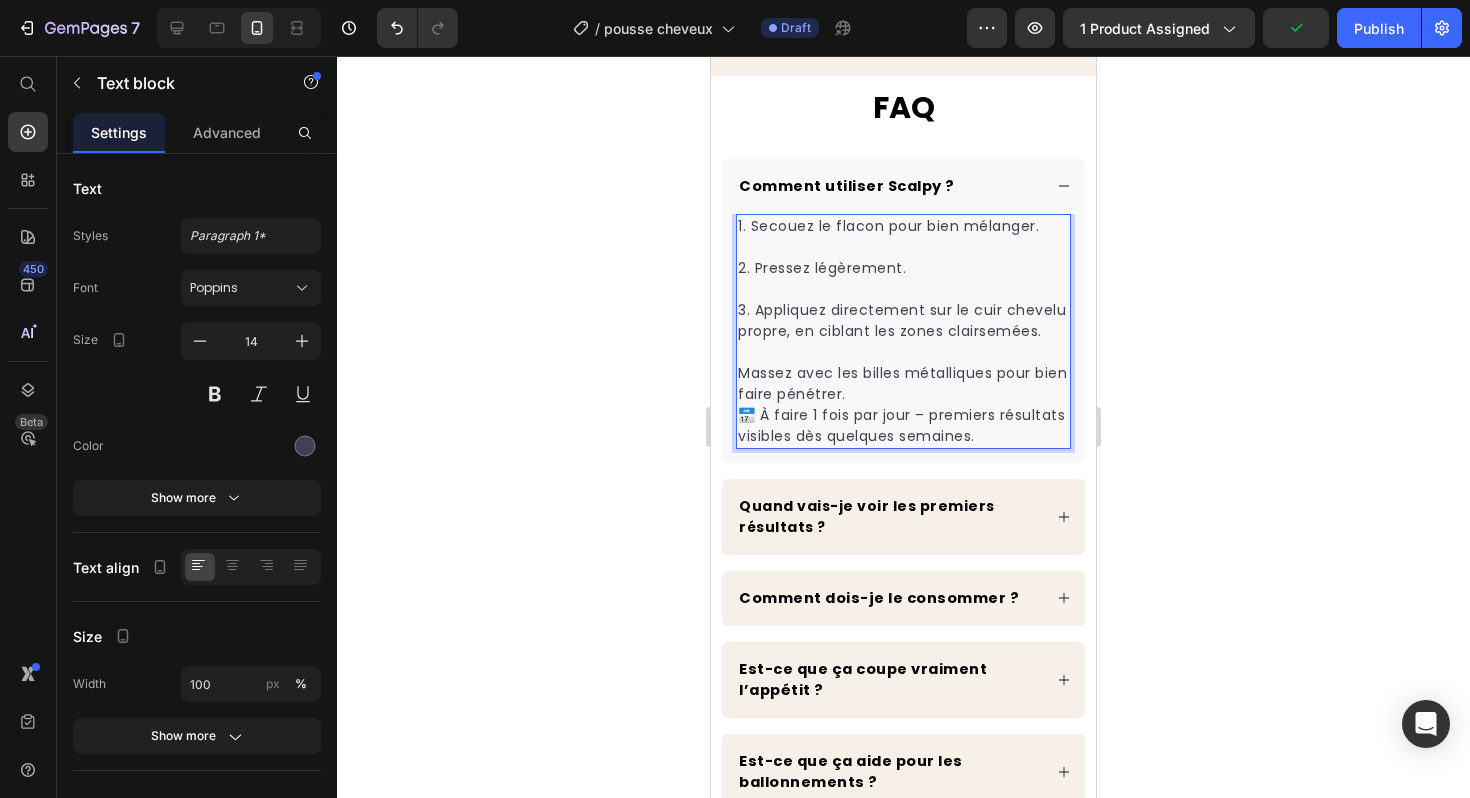 click on "Massez avec les billes métalliques pour bien faire pénétrer. 📅 À faire 1 fois par jour – premiers résultats visibles dès quelques semaines." at bounding box center (903, 405) 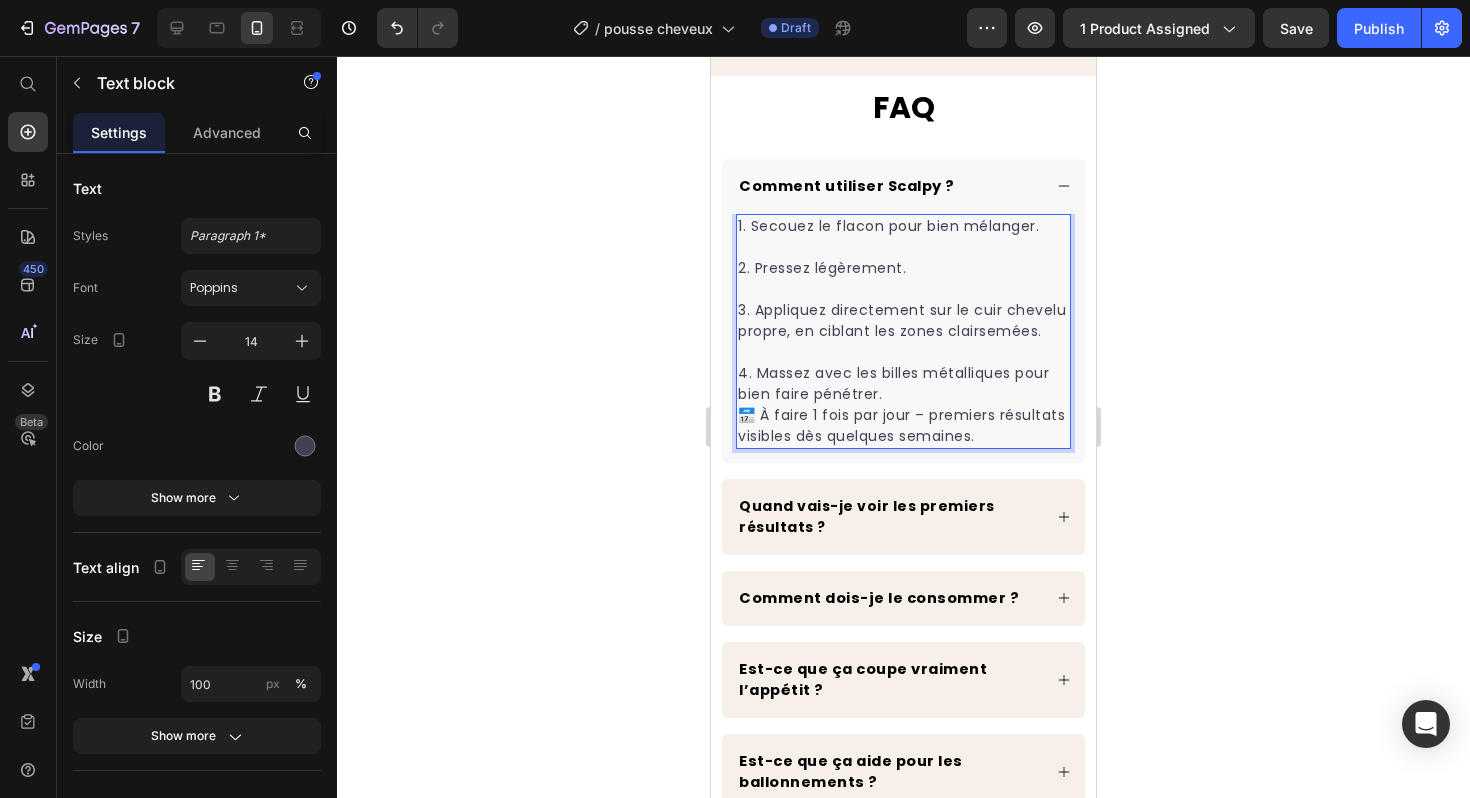 click on "4. Massez avec les billes métalliques pour bien faire pénétrer. 📅 À faire 1 fois par jour – premiers résultats visibles dès quelques semaines." at bounding box center [903, 405] 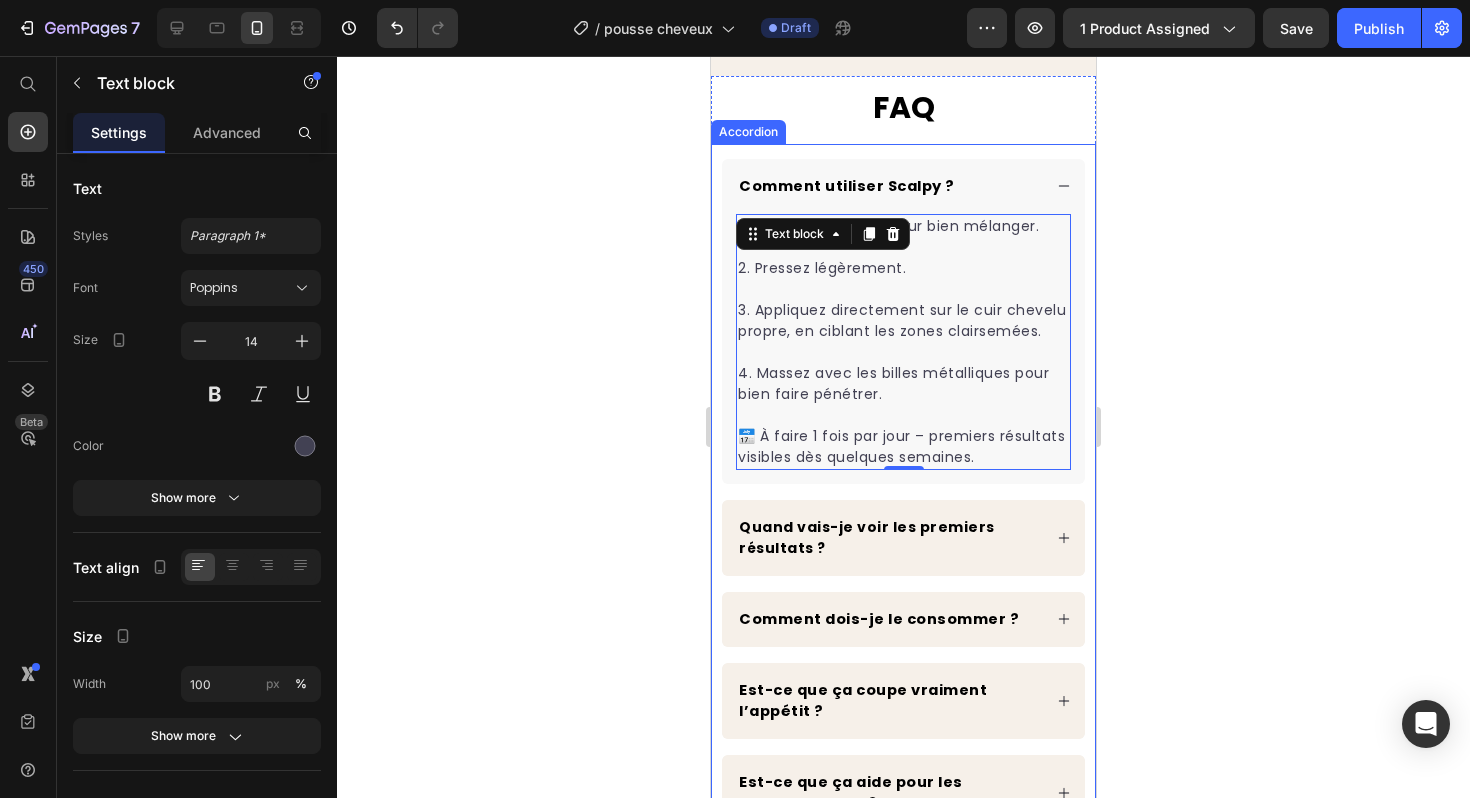 click 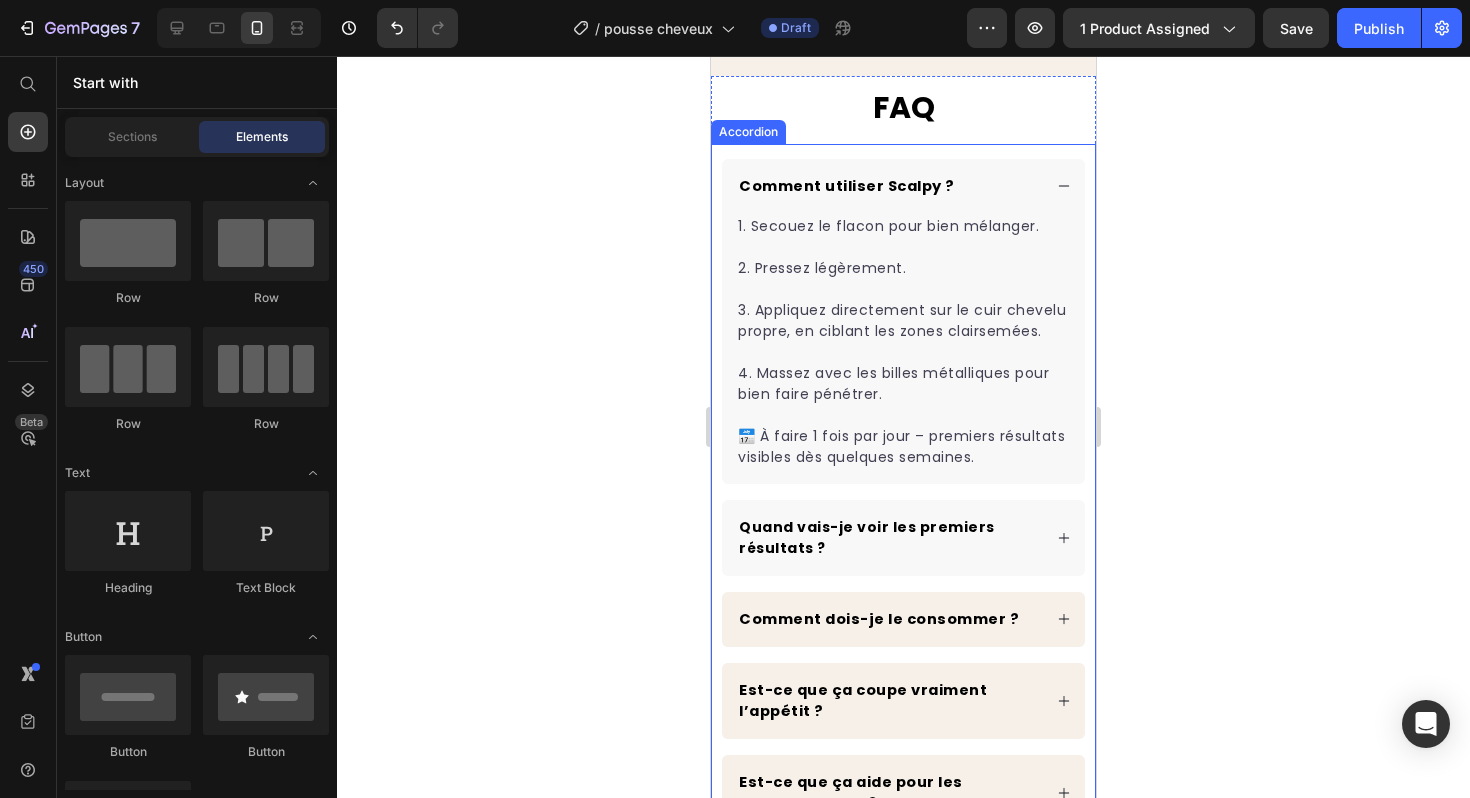 click 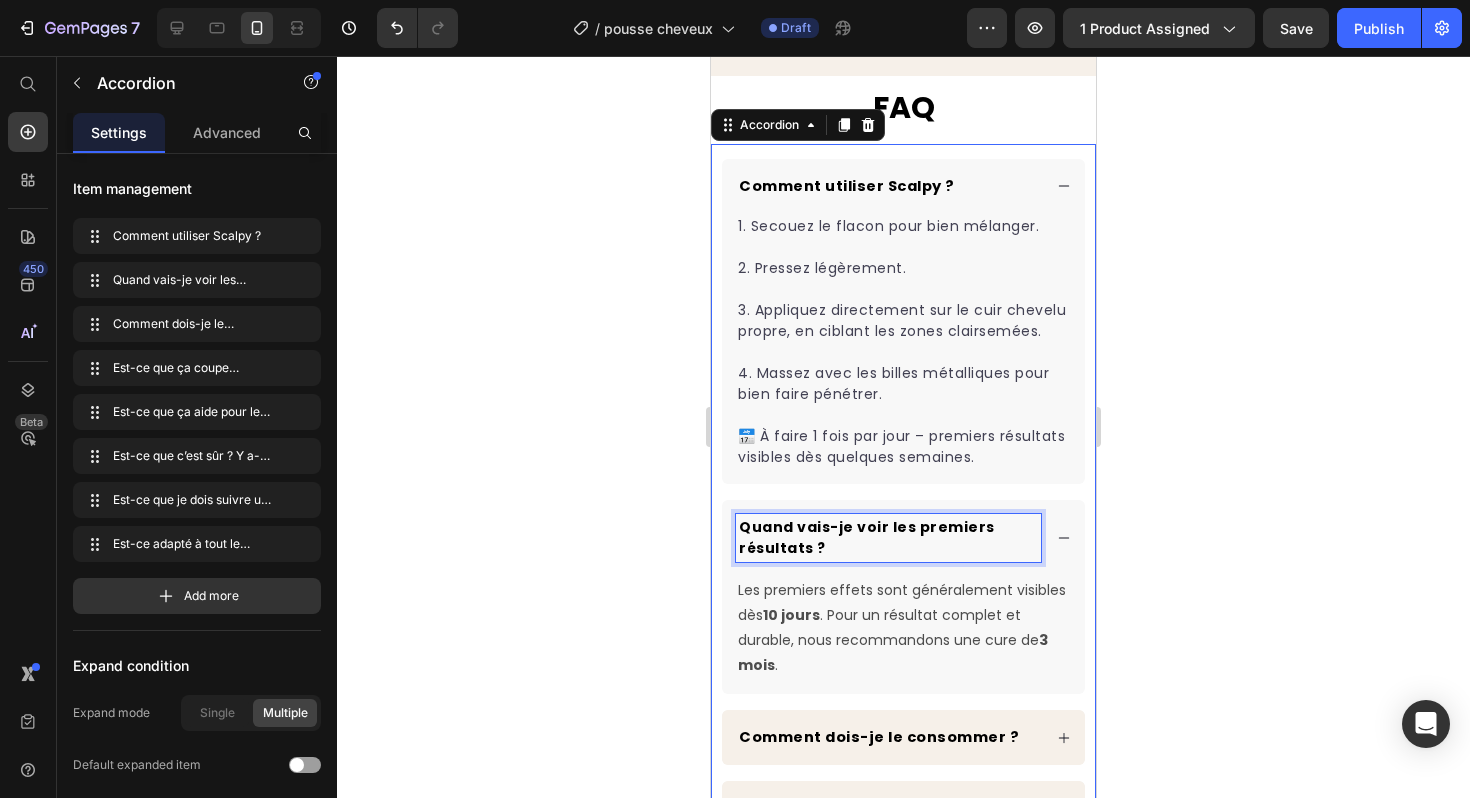 click on "Quand vais-je voir les premiers résultats ?" at bounding box center [888, 538] 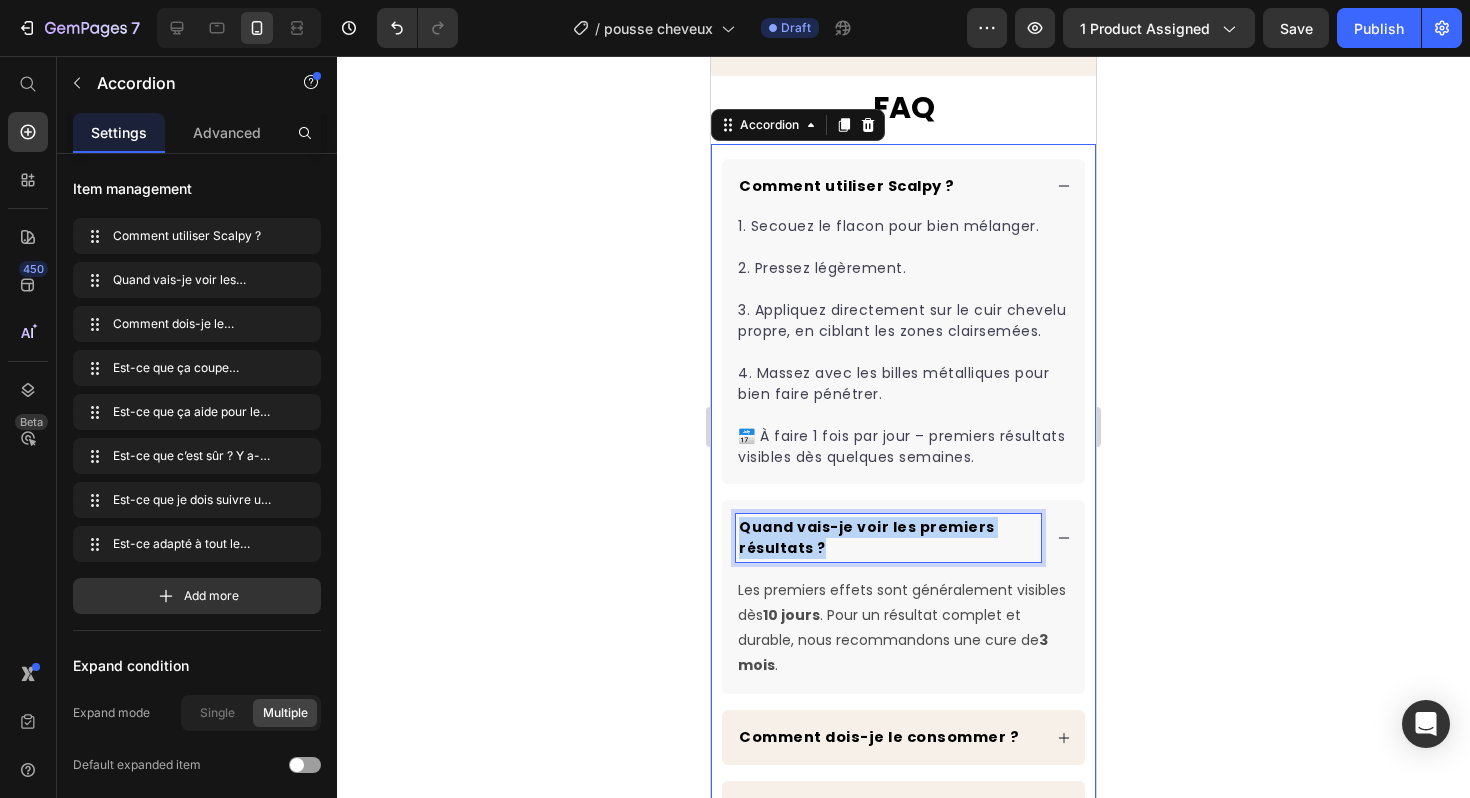 click on "Quand vais-je voir les premiers résultats ?" at bounding box center (888, 538) 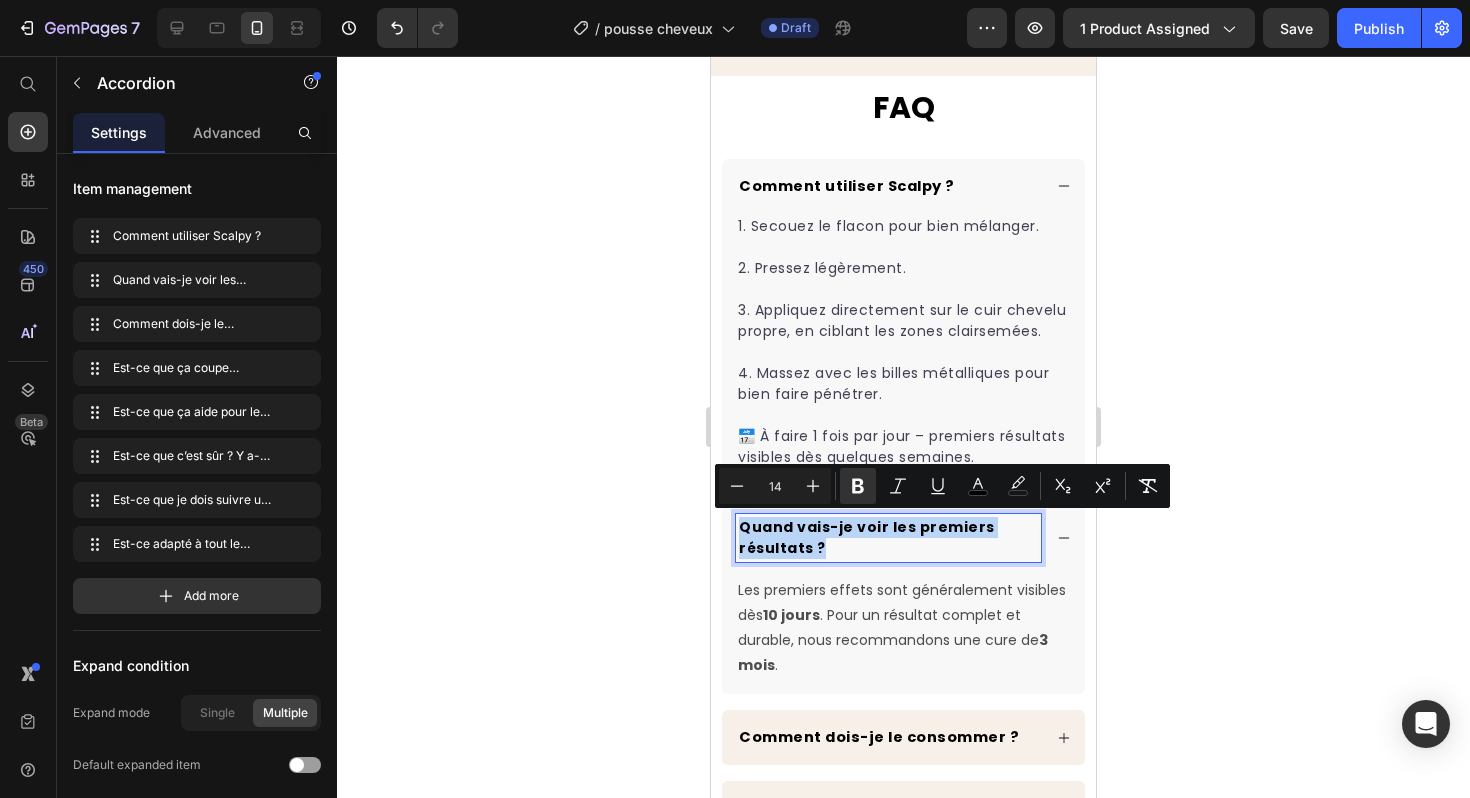 click on "Quand vais-je voir les premiers résultats ?" at bounding box center [888, 538] 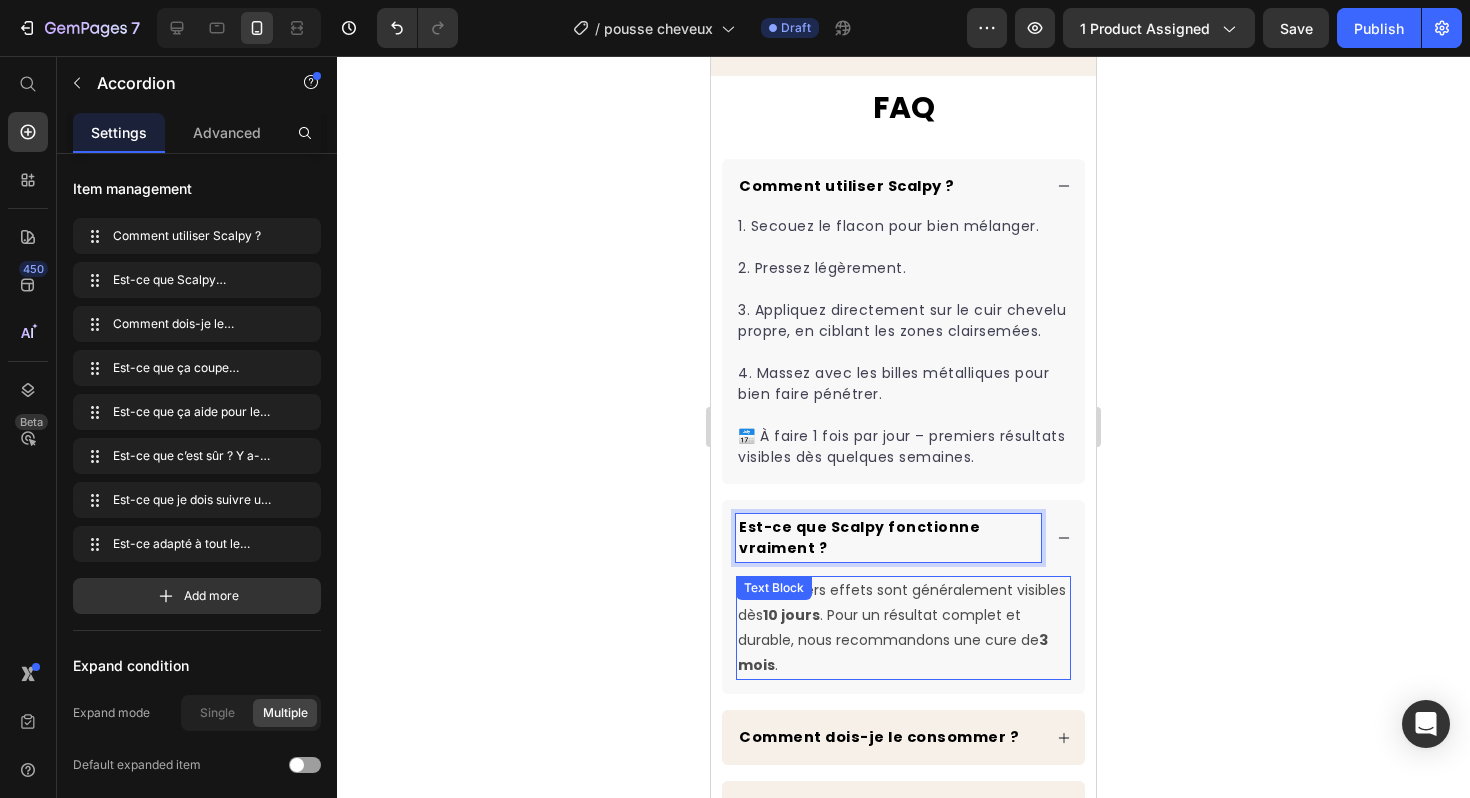 click on "10 jours" at bounding box center [791, 615] 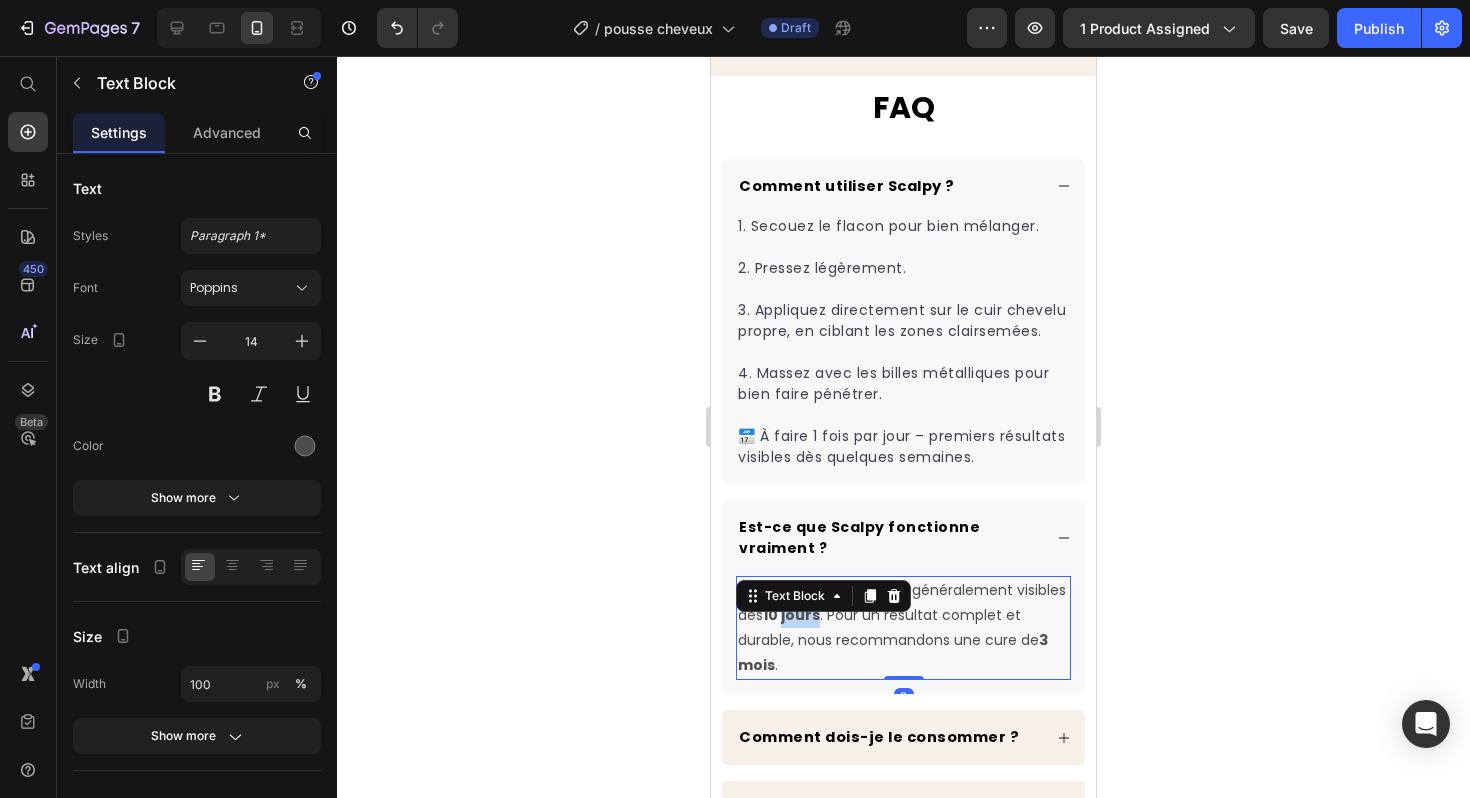 click on "10 jours" at bounding box center [791, 615] 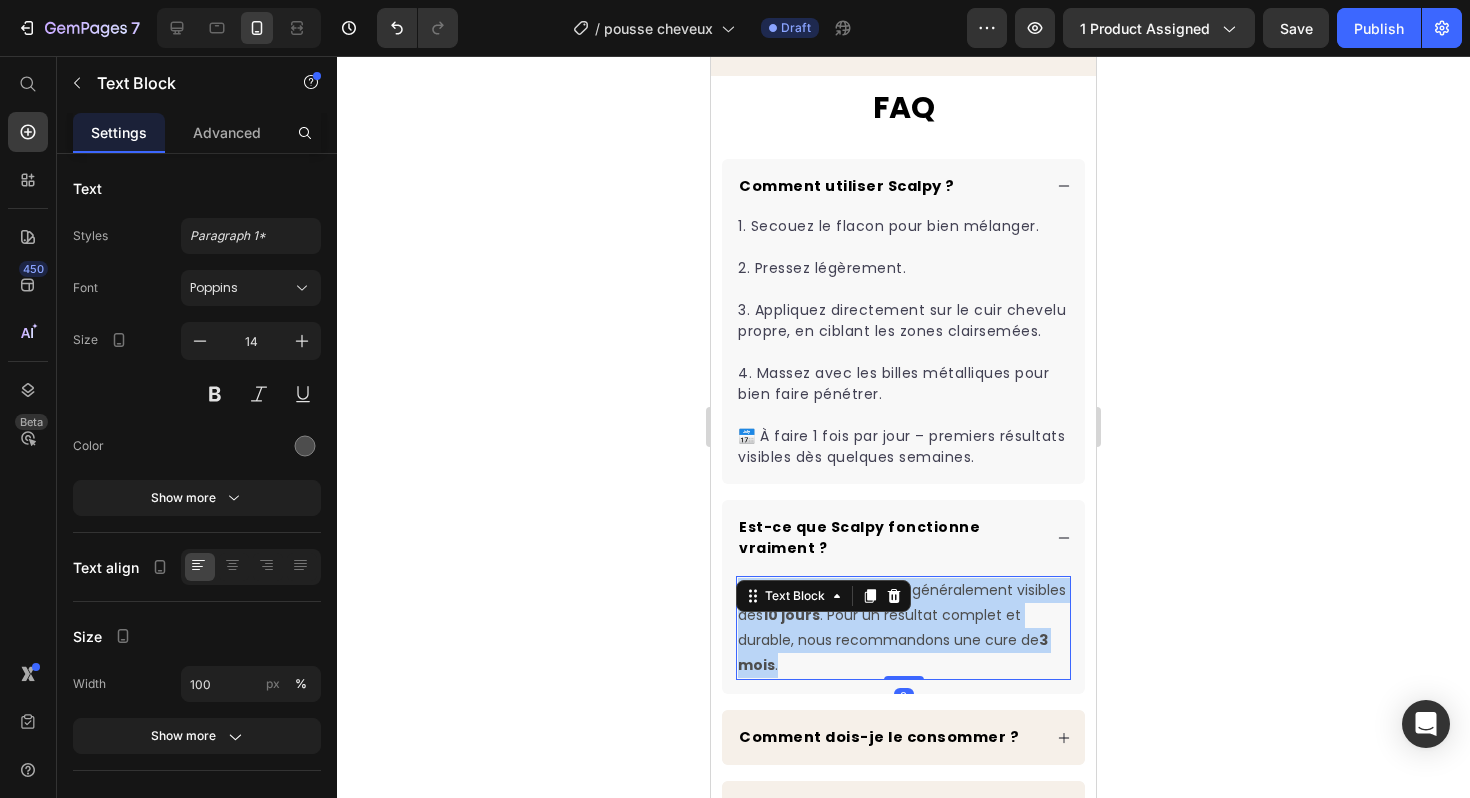 click on "10 jours" at bounding box center (791, 615) 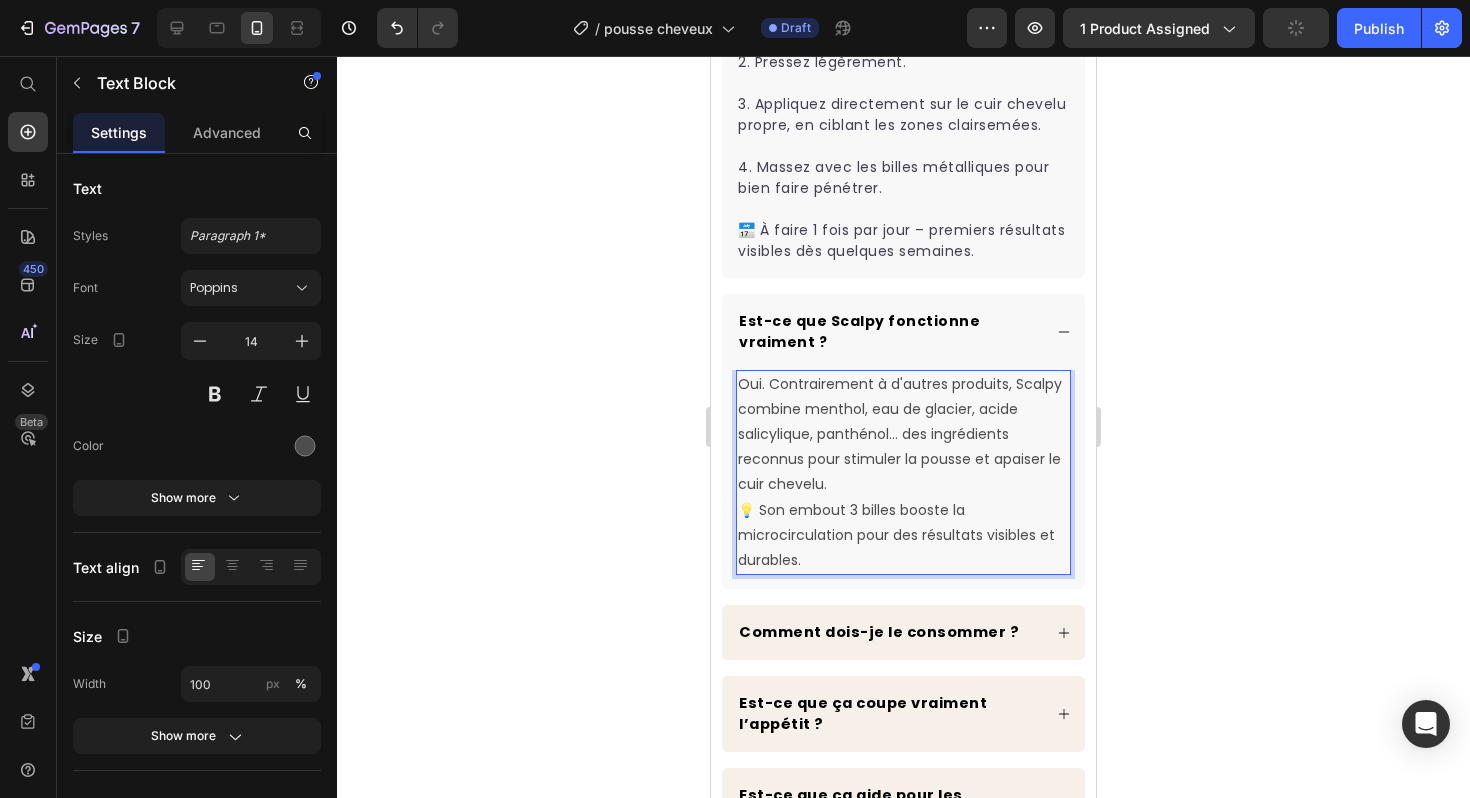scroll, scrollTop: 5514, scrollLeft: 0, axis: vertical 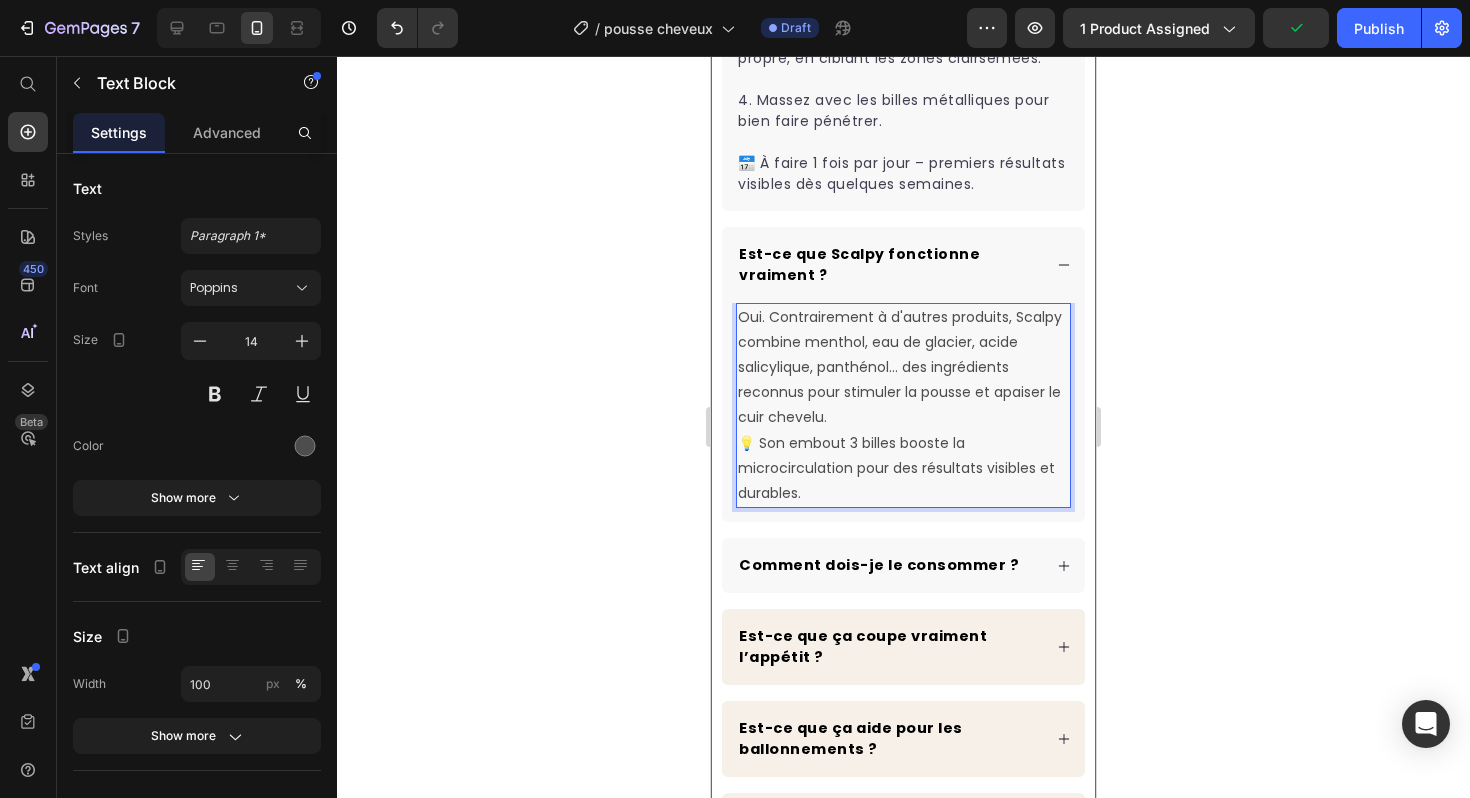 click 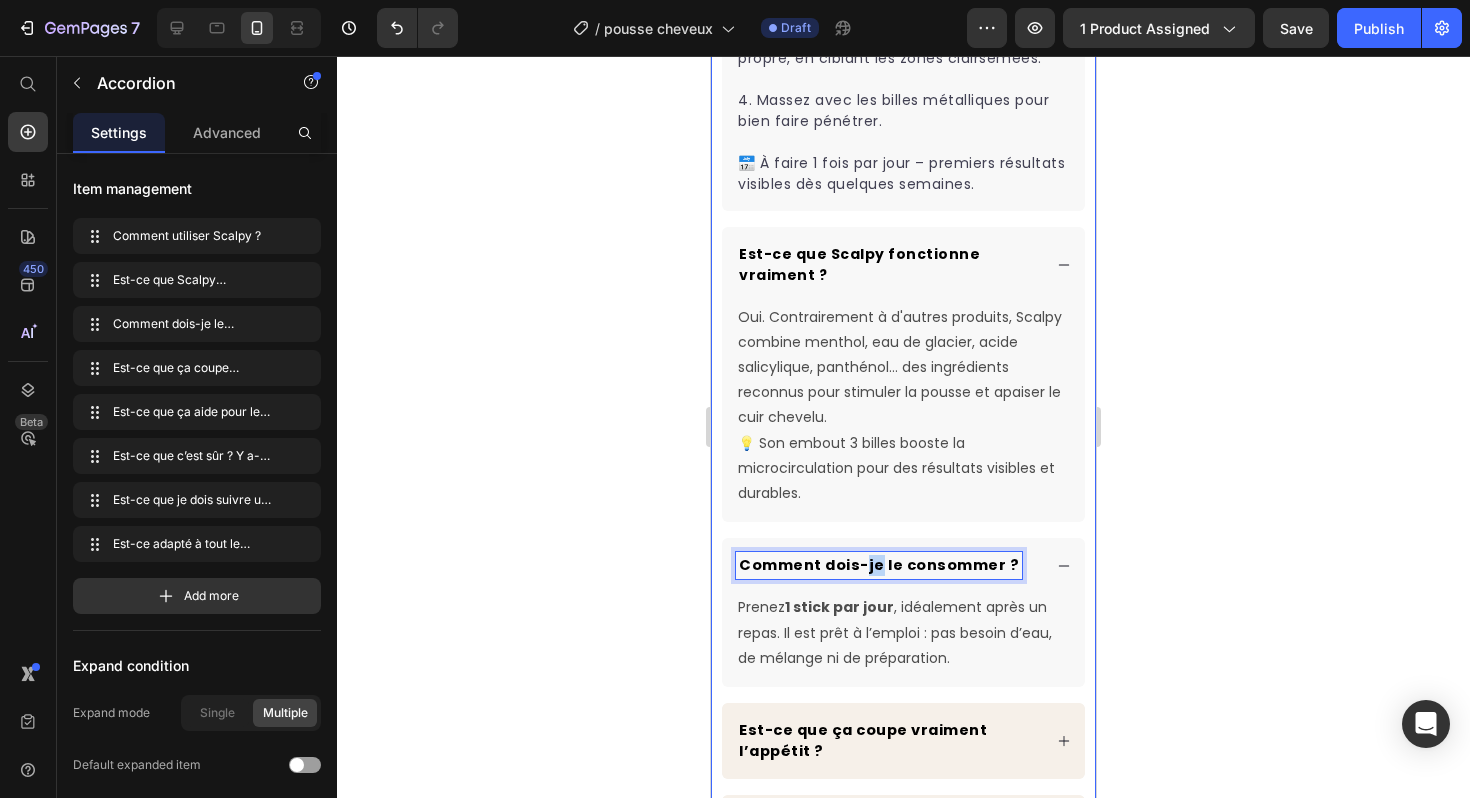 click on "Comment dois-je le consommer ?" at bounding box center [879, 565] 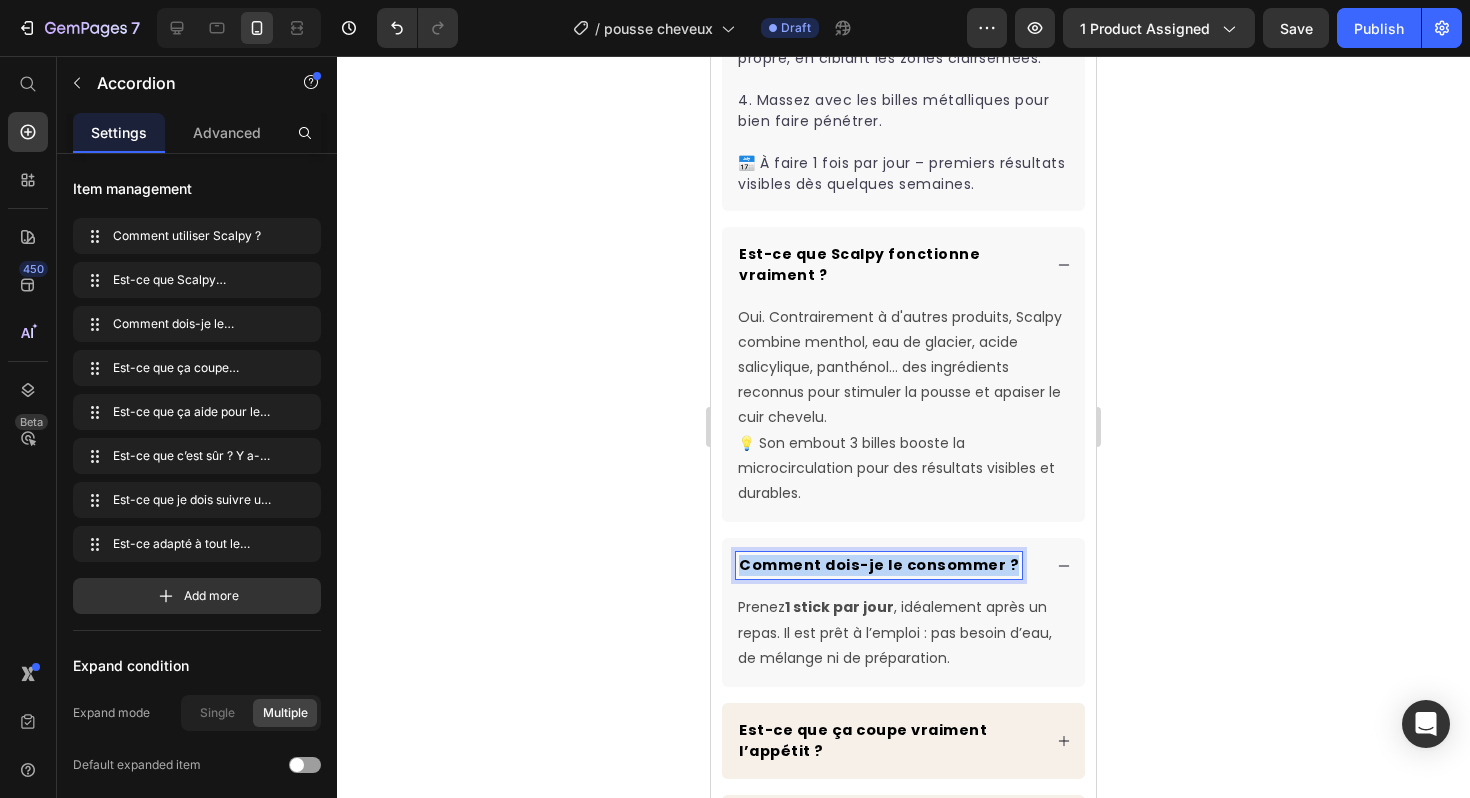 click on "Comment dois-je le consommer ?" at bounding box center [879, 565] 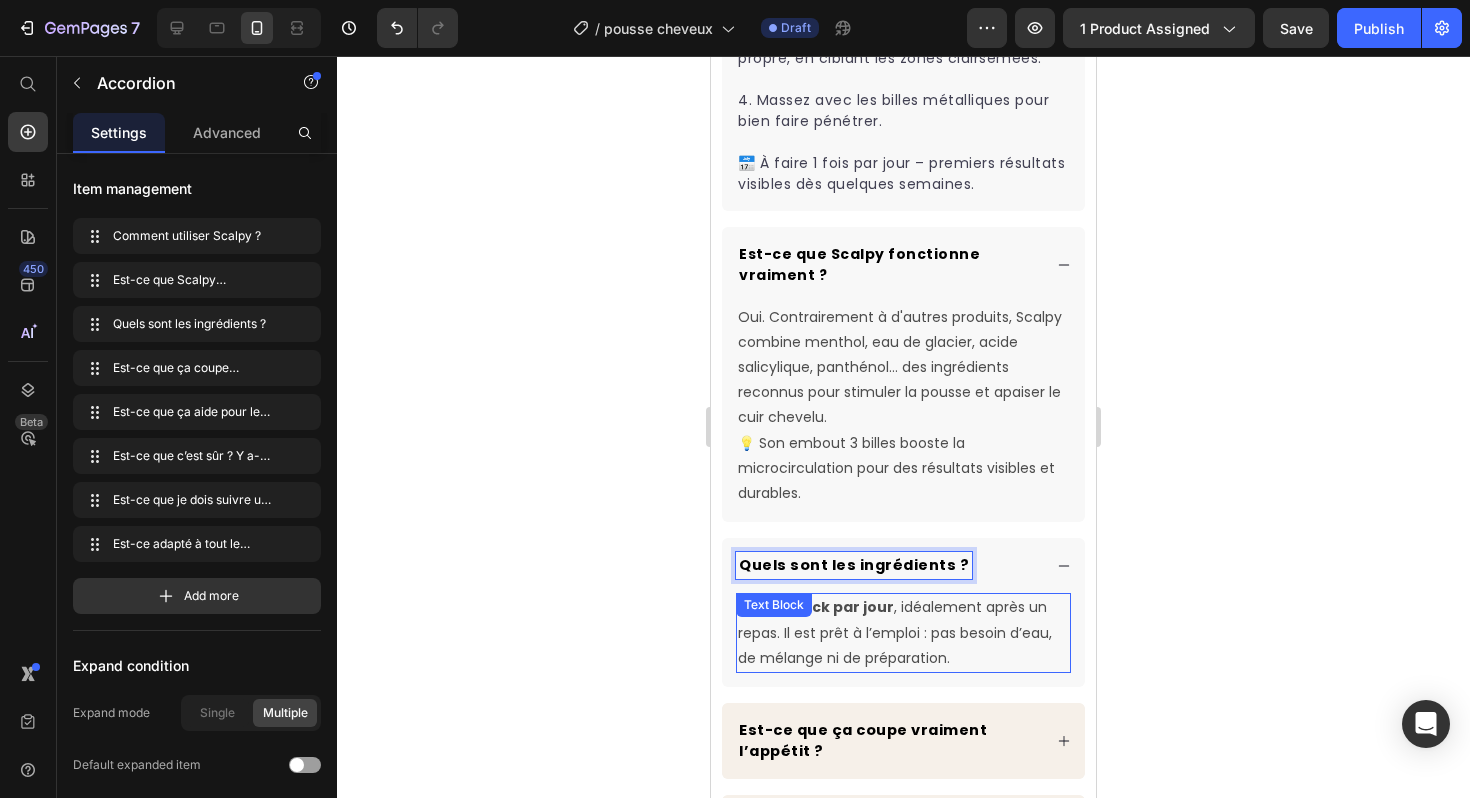 click on "Prenez  1 stick par jour , idéalement après un repas. Il est prêt à l’emploi : pas besoin d’eau, de mélange ni de préparation." at bounding box center (903, 633) 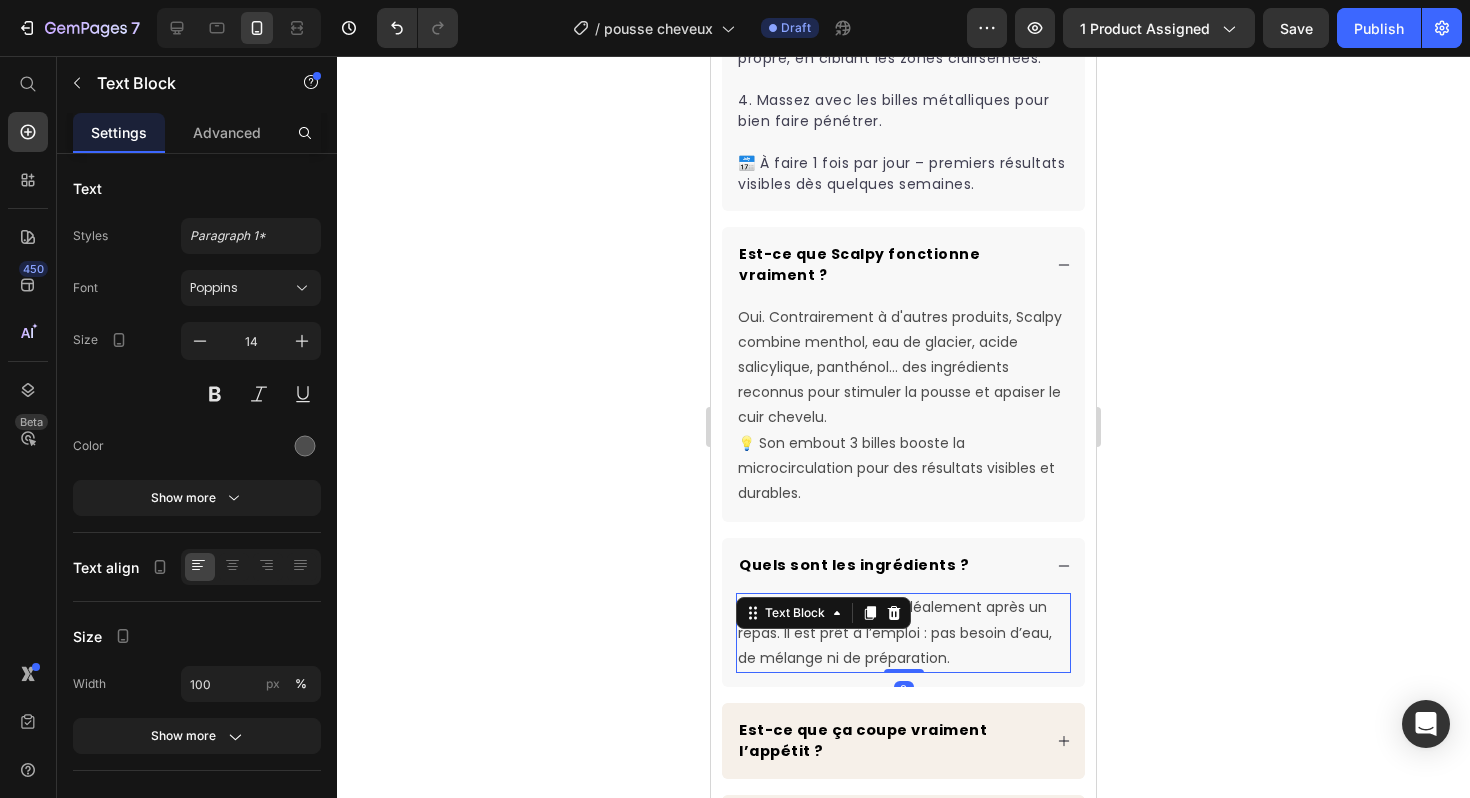 click on "Prenez  1 stick par jour , idéalement après un repas. Il est prêt à l’emploi : pas besoin d’eau, de mélange ni de préparation." at bounding box center [903, 633] 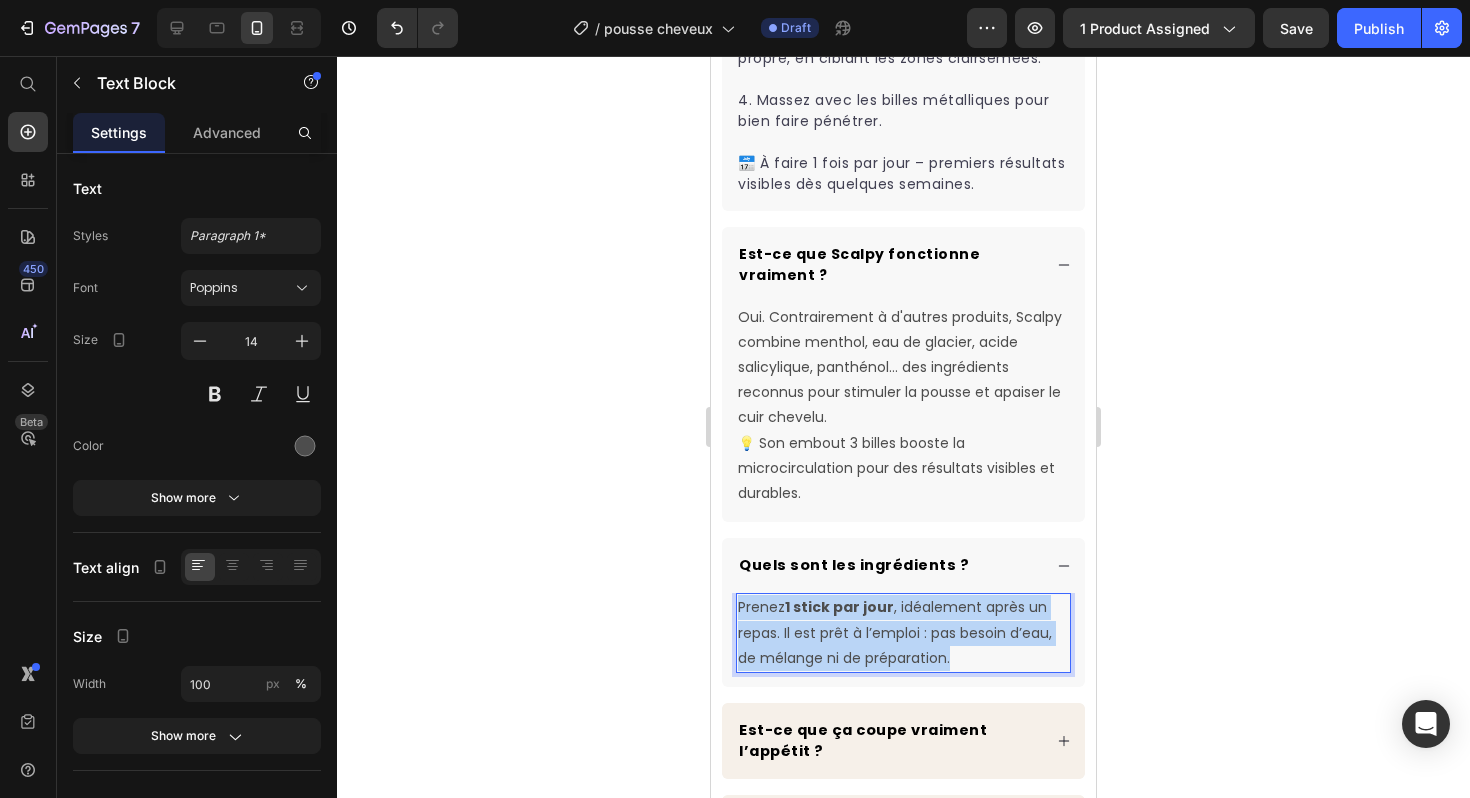 click on "Prenez  1 stick par jour , idéalement après un repas. Il est prêt à l’emploi : pas besoin d’eau, de mélange ni de préparation." at bounding box center (903, 633) 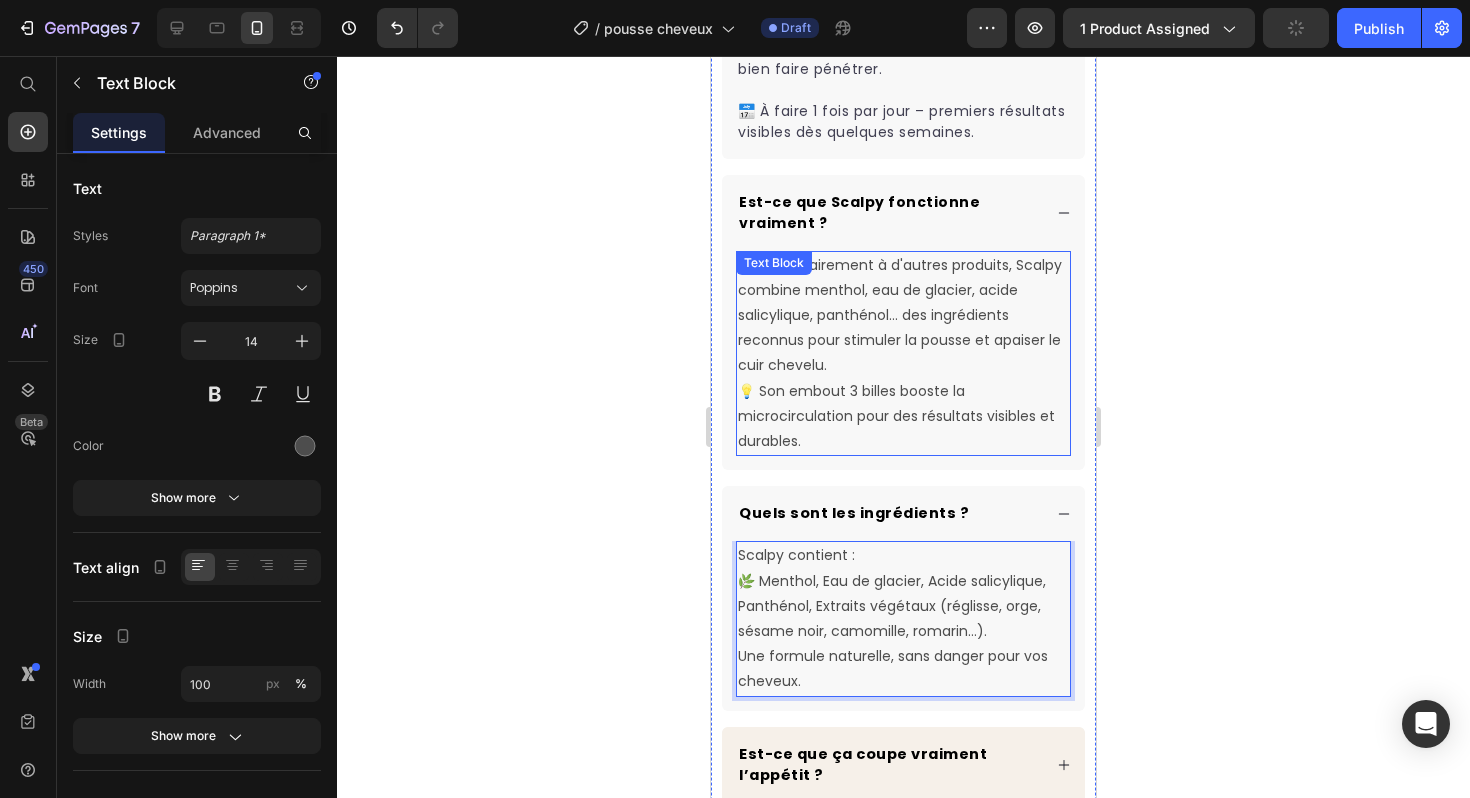 scroll, scrollTop: 5692, scrollLeft: 0, axis: vertical 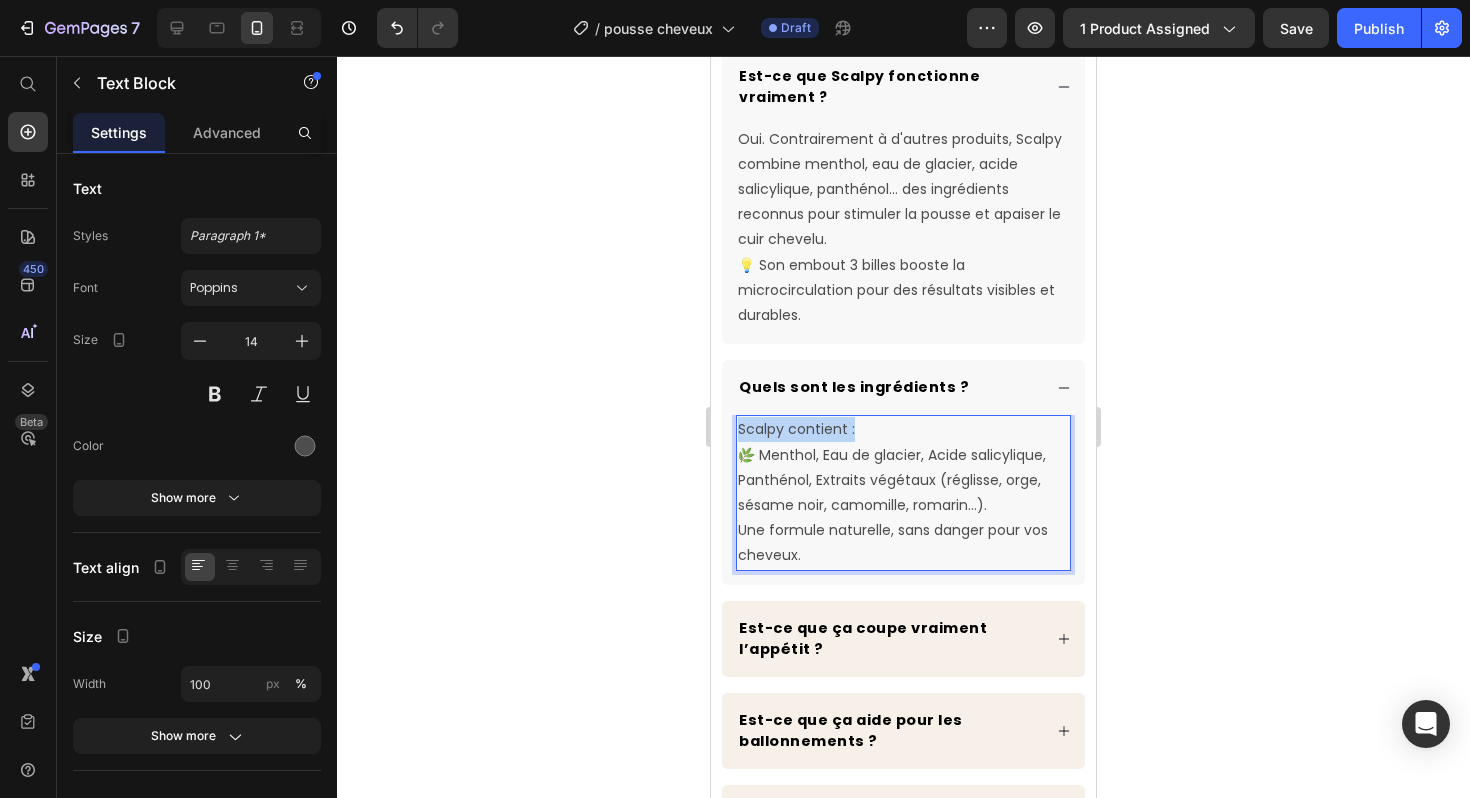 drag, startPoint x: 880, startPoint y: 434, endPoint x: 734, endPoint y: 428, distance: 146.12323 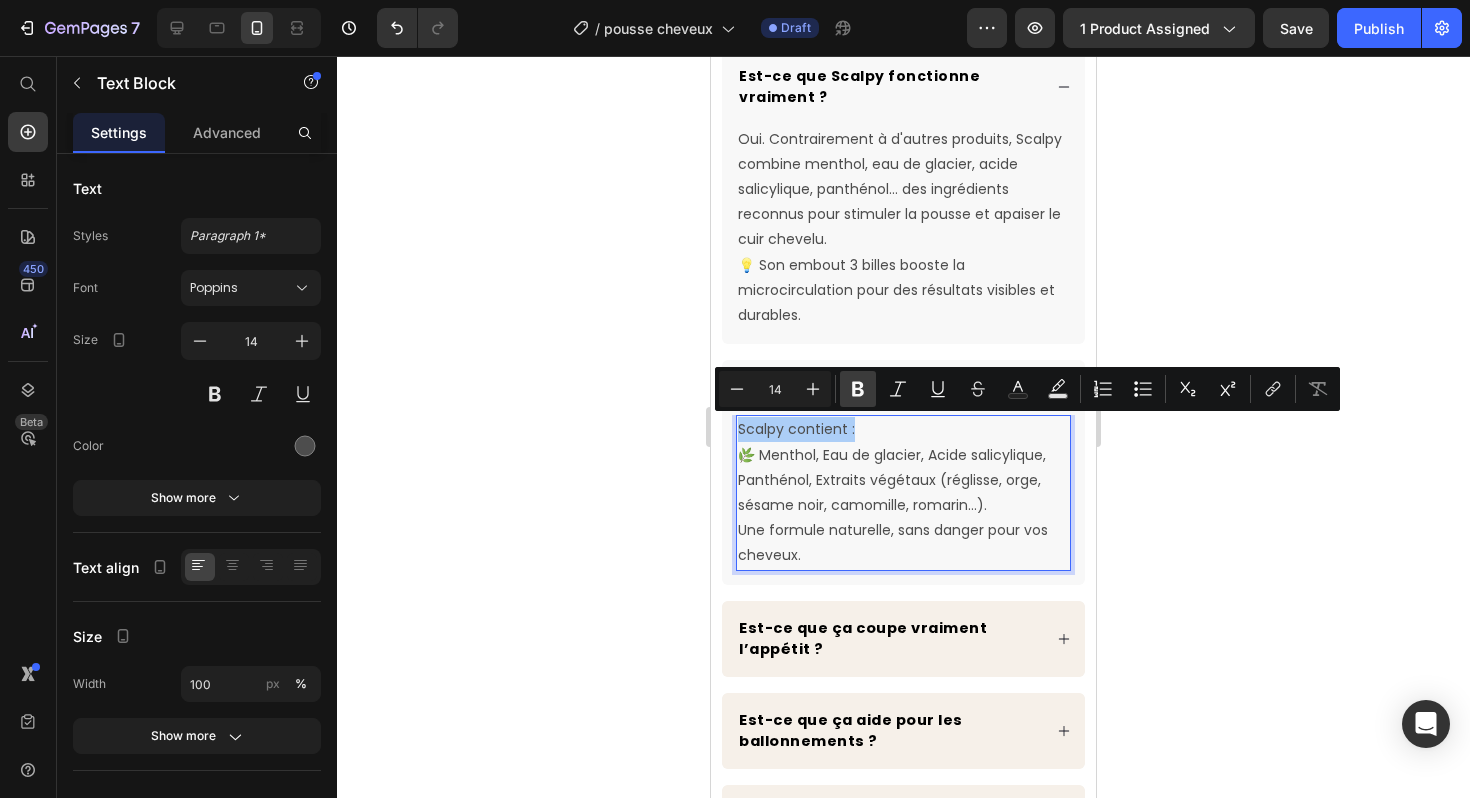 click on "Bold" at bounding box center (858, 389) 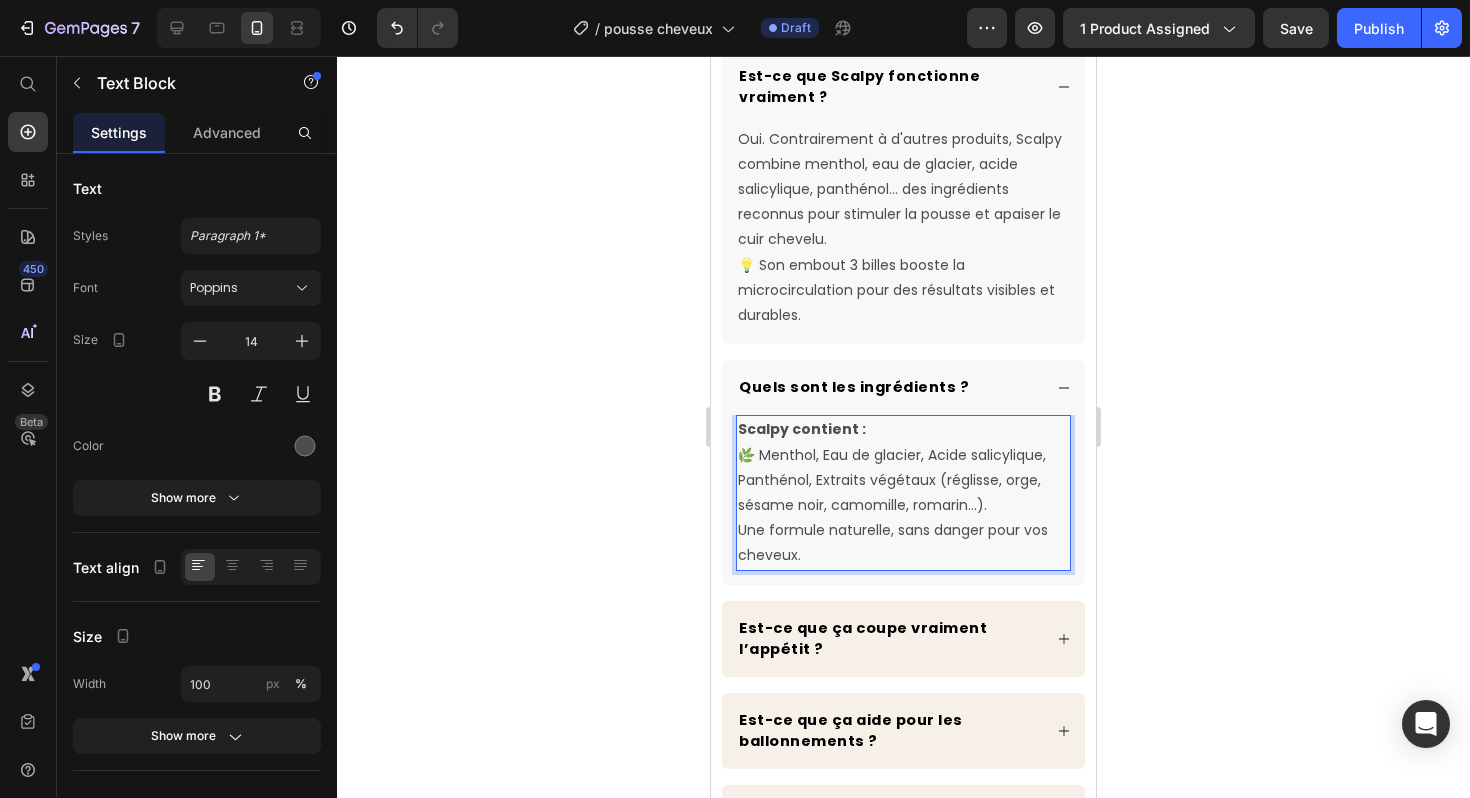 click on "Scalpy contient : 🌿 Menthol, Eau de glacier, Acide salicylique, Panthénol, Extraits végétaux (réglisse, orge, sésame noir, camomille, romarin…). Une formule naturelle, sans danger pour vos cheveux." at bounding box center [903, 492] 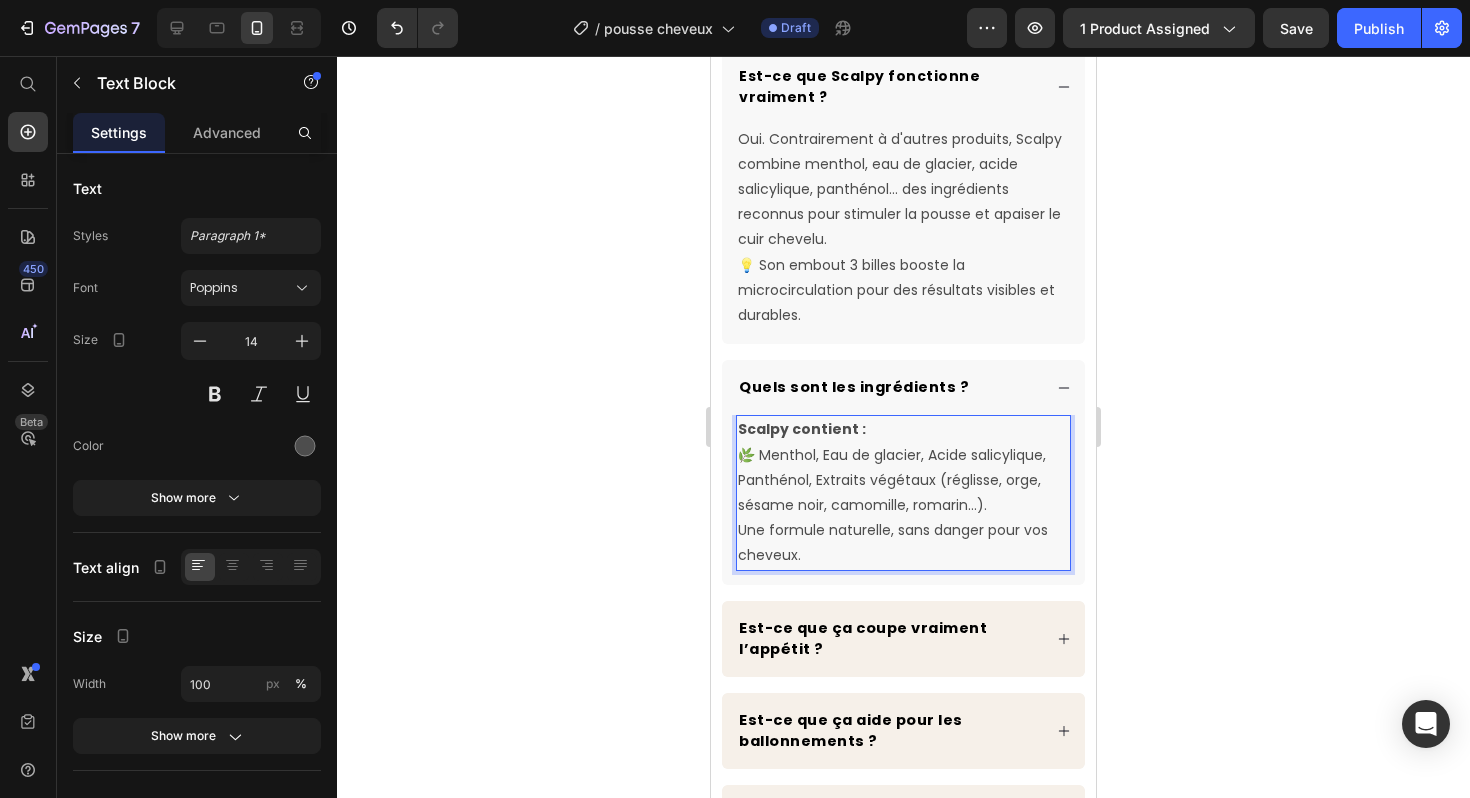 type 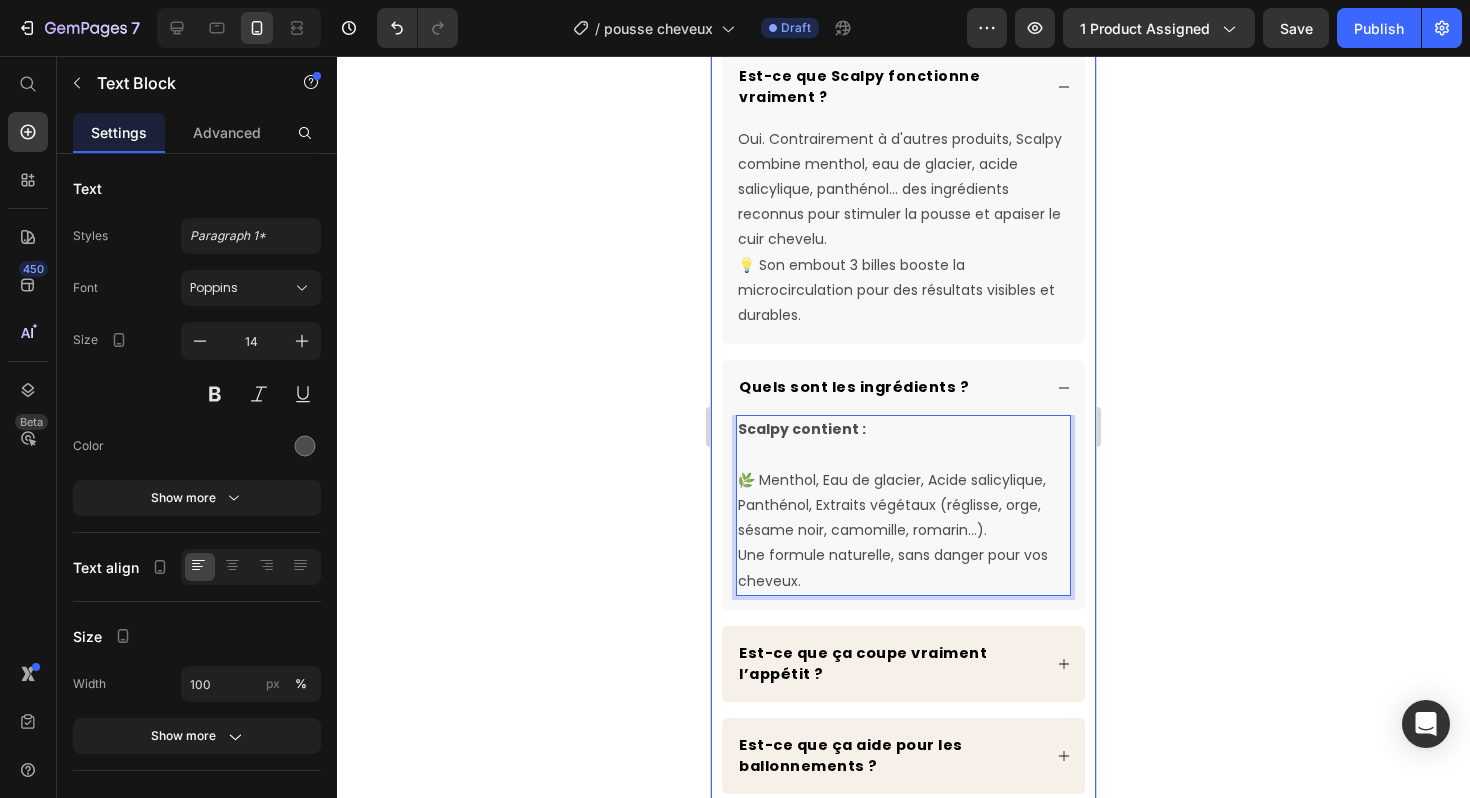 click 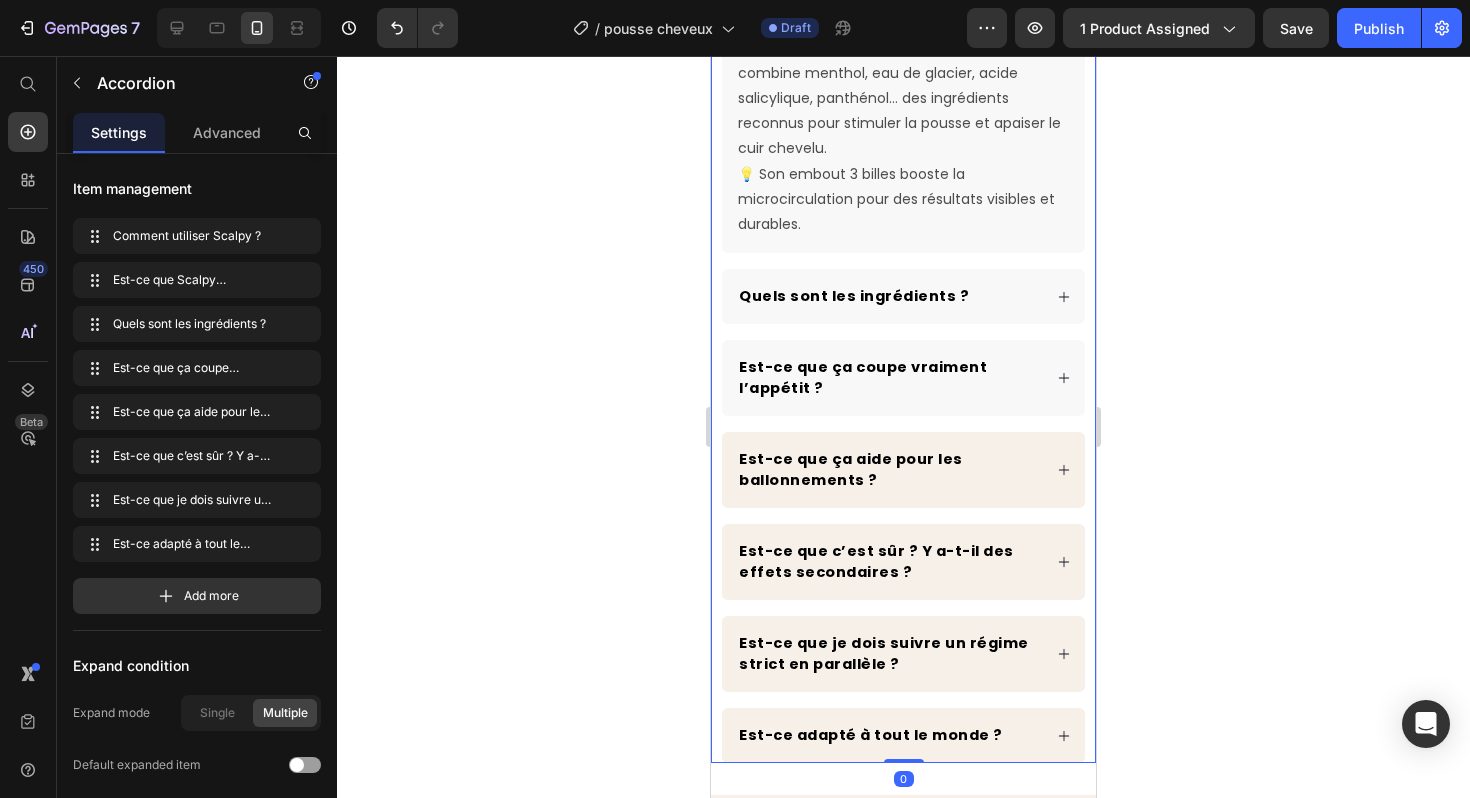 scroll, scrollTop: 5879, scrollLeft: 0, axis: vertical 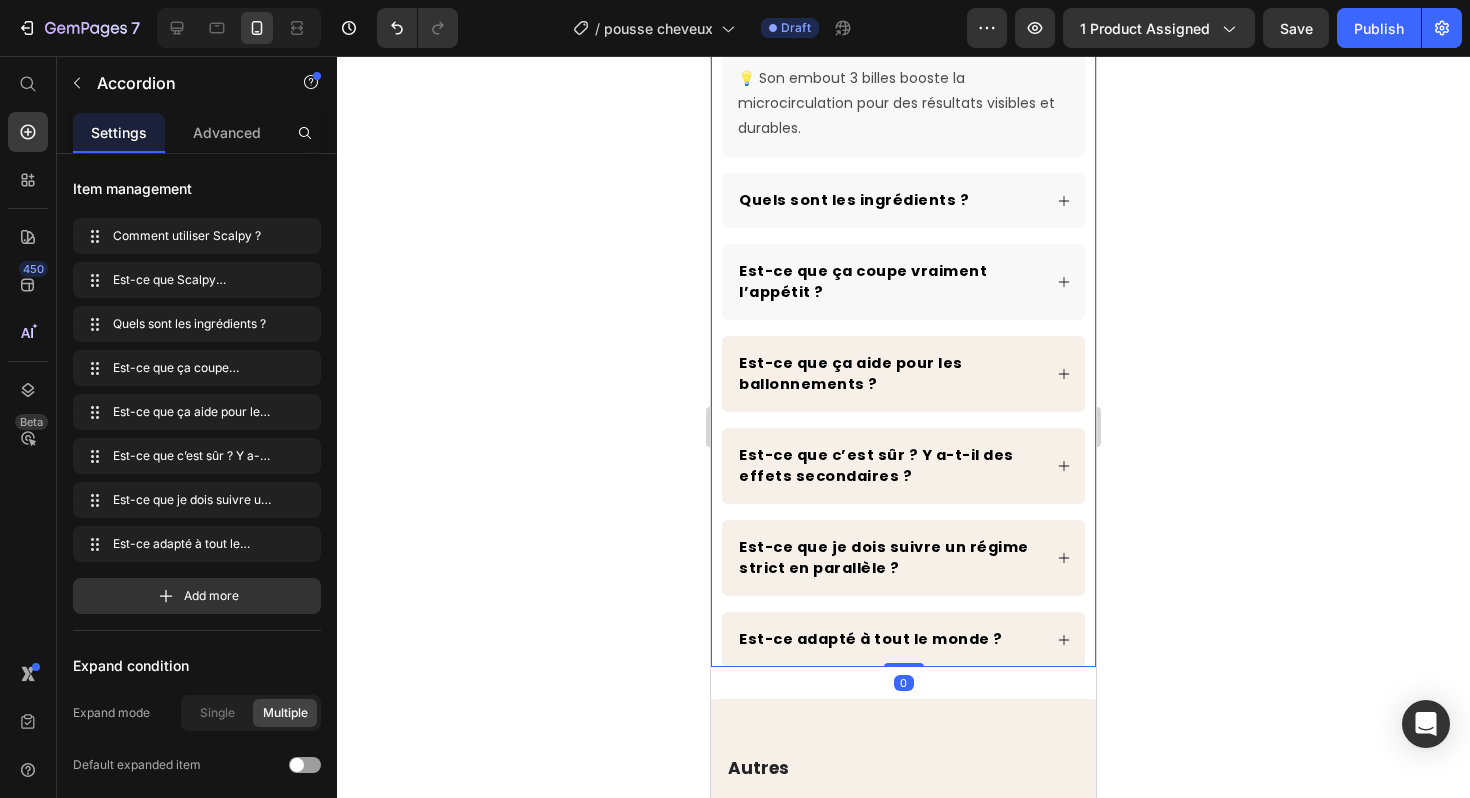 click on "Est-ce que ça coupe vraiment l’appétit ?" at bounding box center [903, 282] 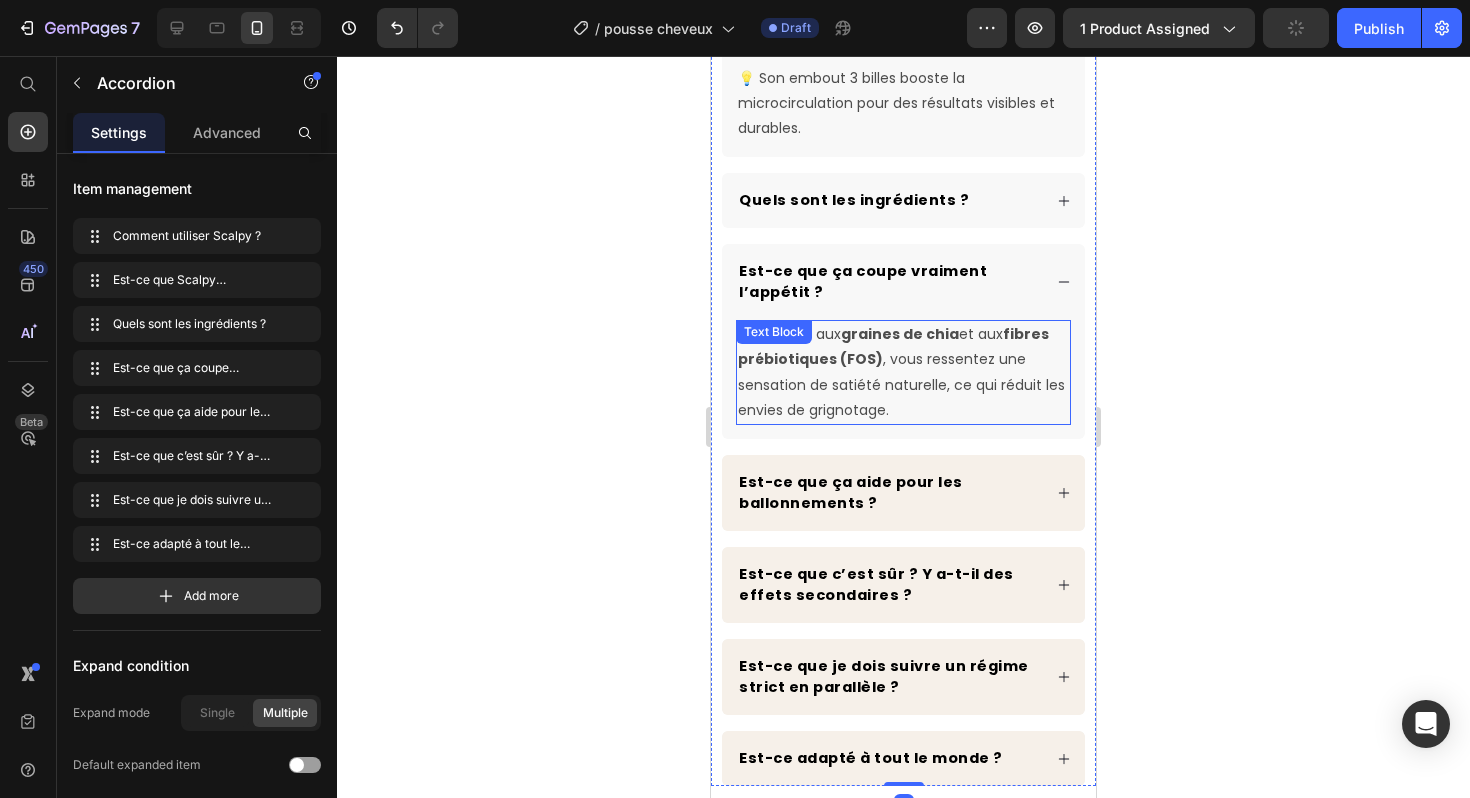 scroll, scrollTop: 5955, scrollLeft: 0, axis: vertical 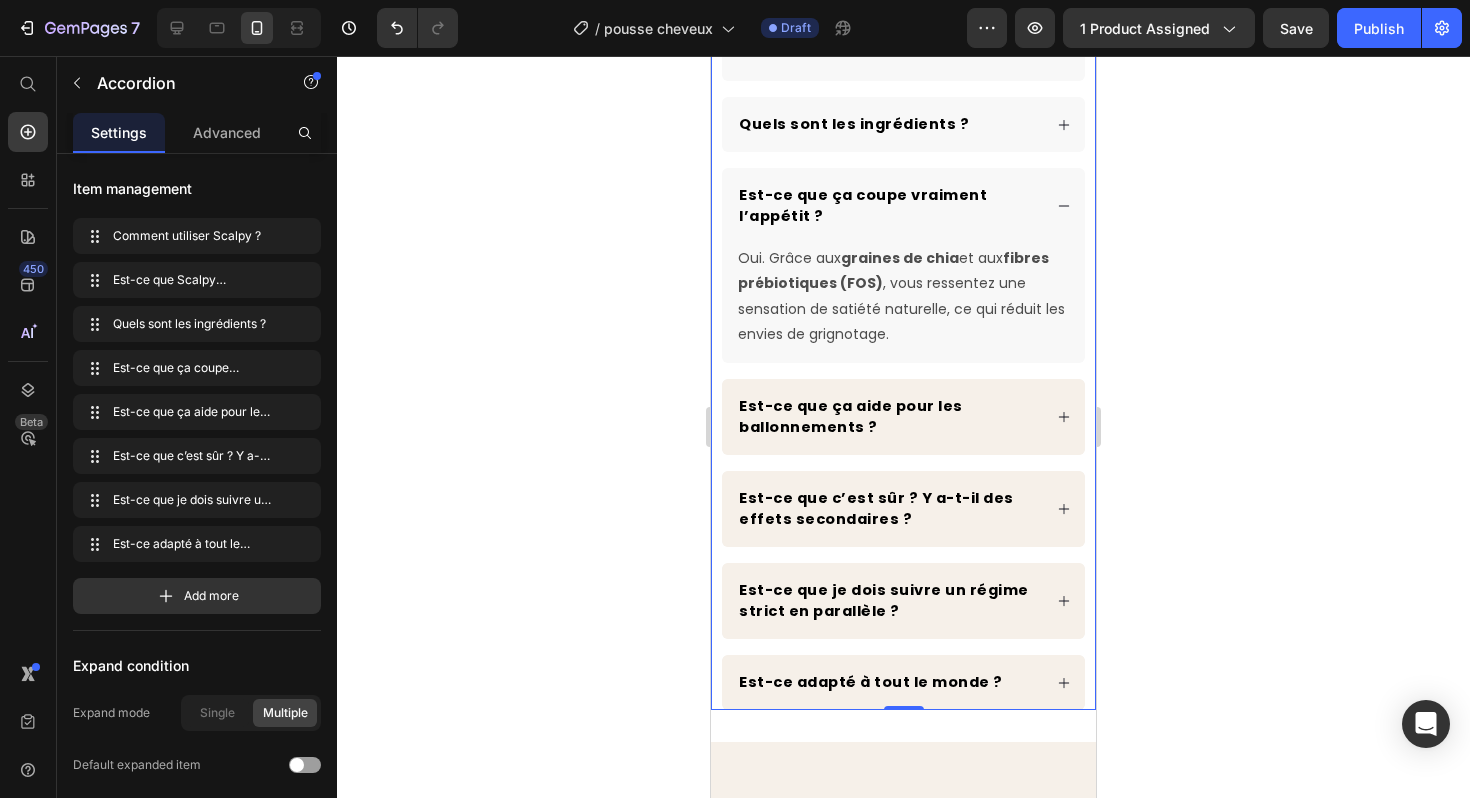 click on "Quels sont les ingrédients ?" at bounding box center (903, 124) 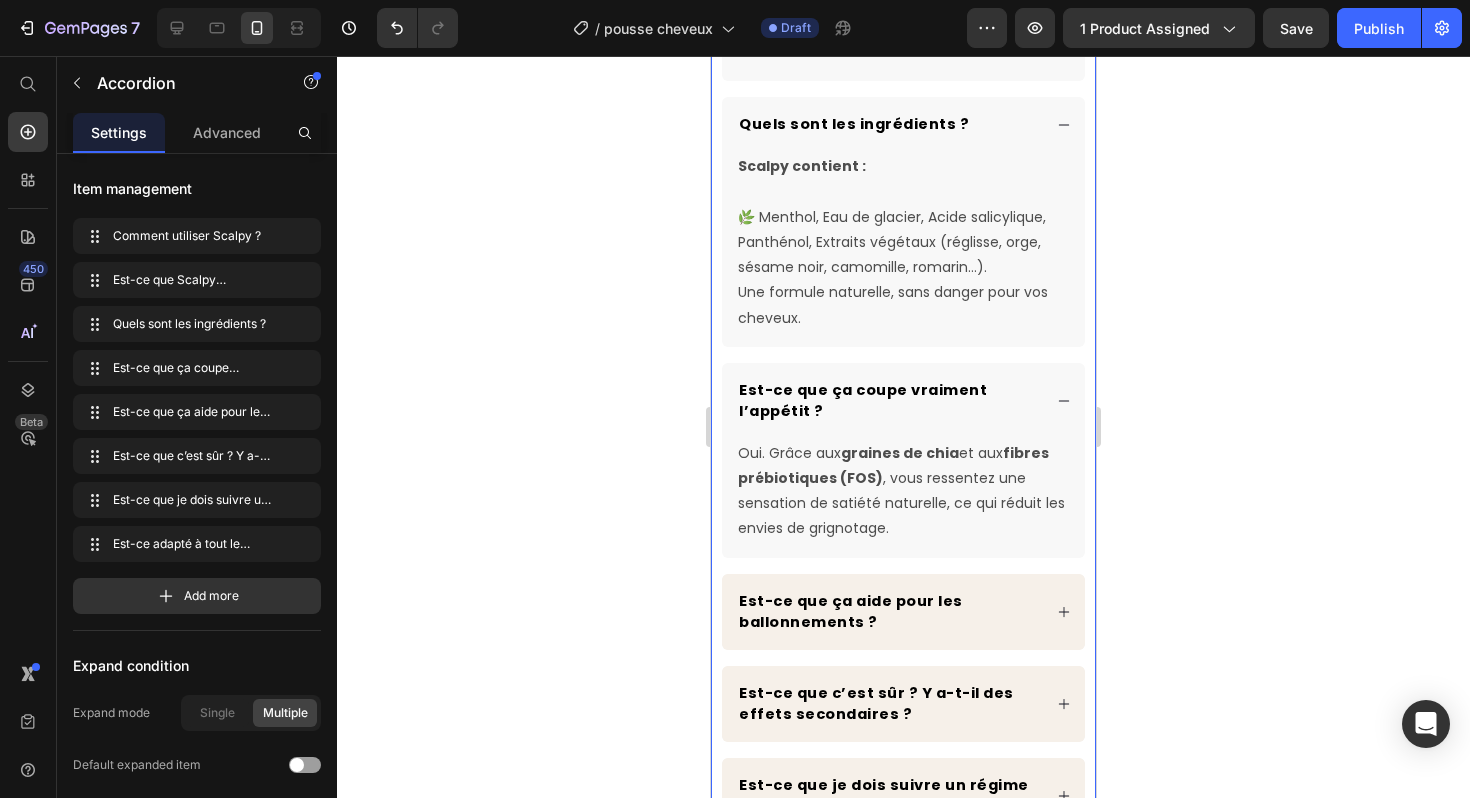 click on "Quels sont les ingrédients ?" at bounding box center (903, 124) 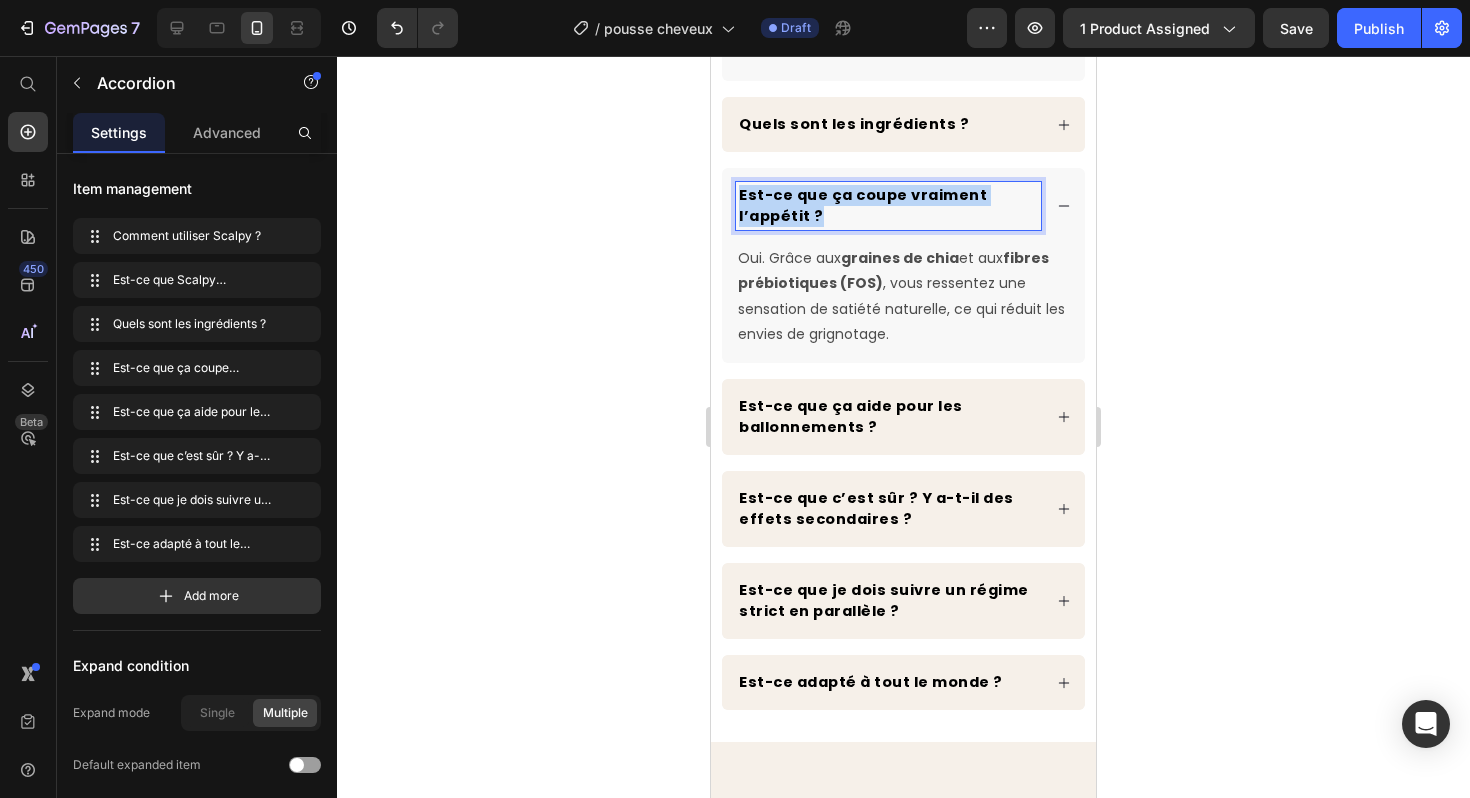 click on "Est-ce que ça coupe vraiment l’appétit ?" at bounding box center [888, 206] 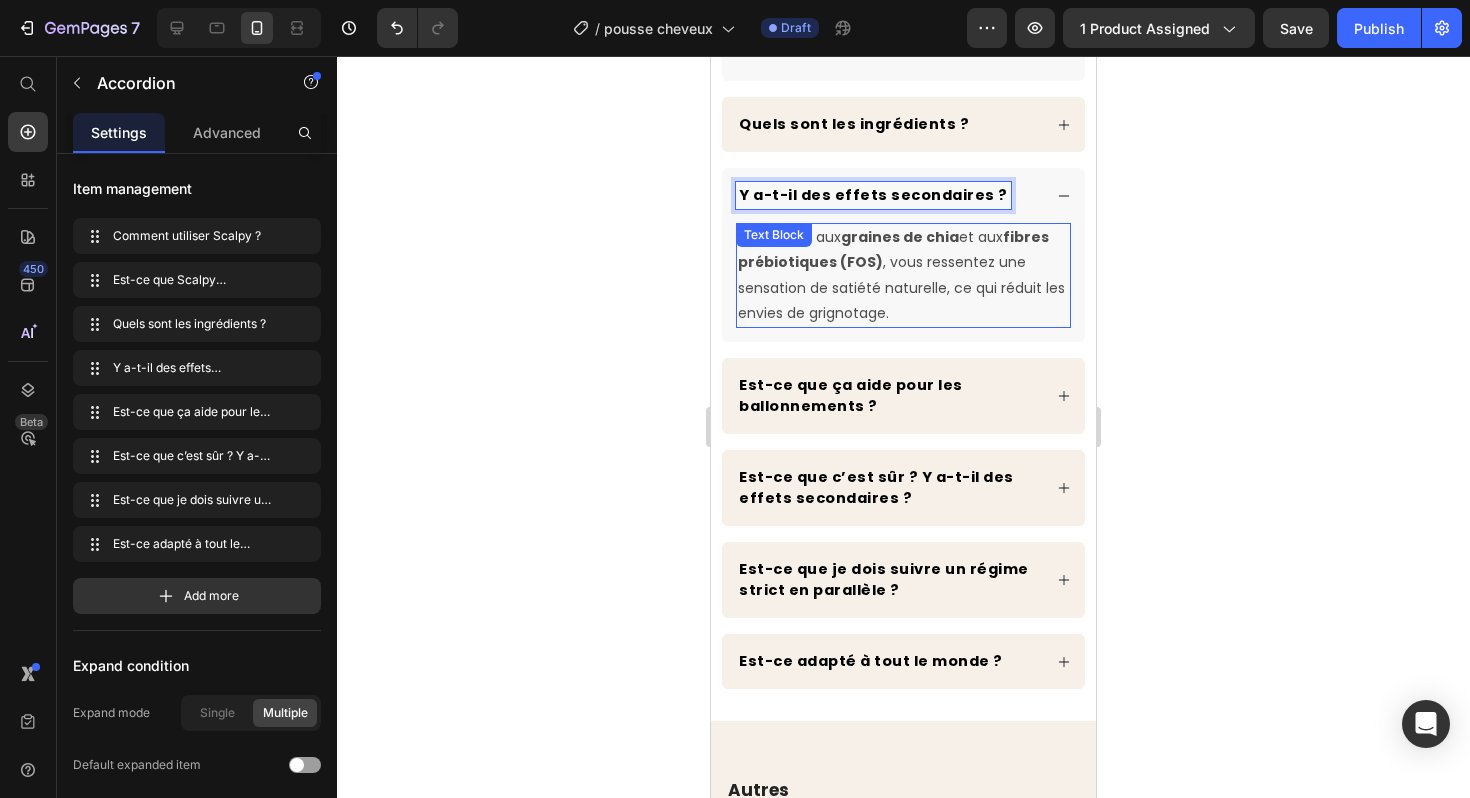 click on "Oui. Grâce aux  graines de chia  et aux  fibres prébiotiques (FOS) , vous ressentez une sensation de satiété naturelle, ce qui réduit les envies de grignotage." at bounding box center [903, 275] 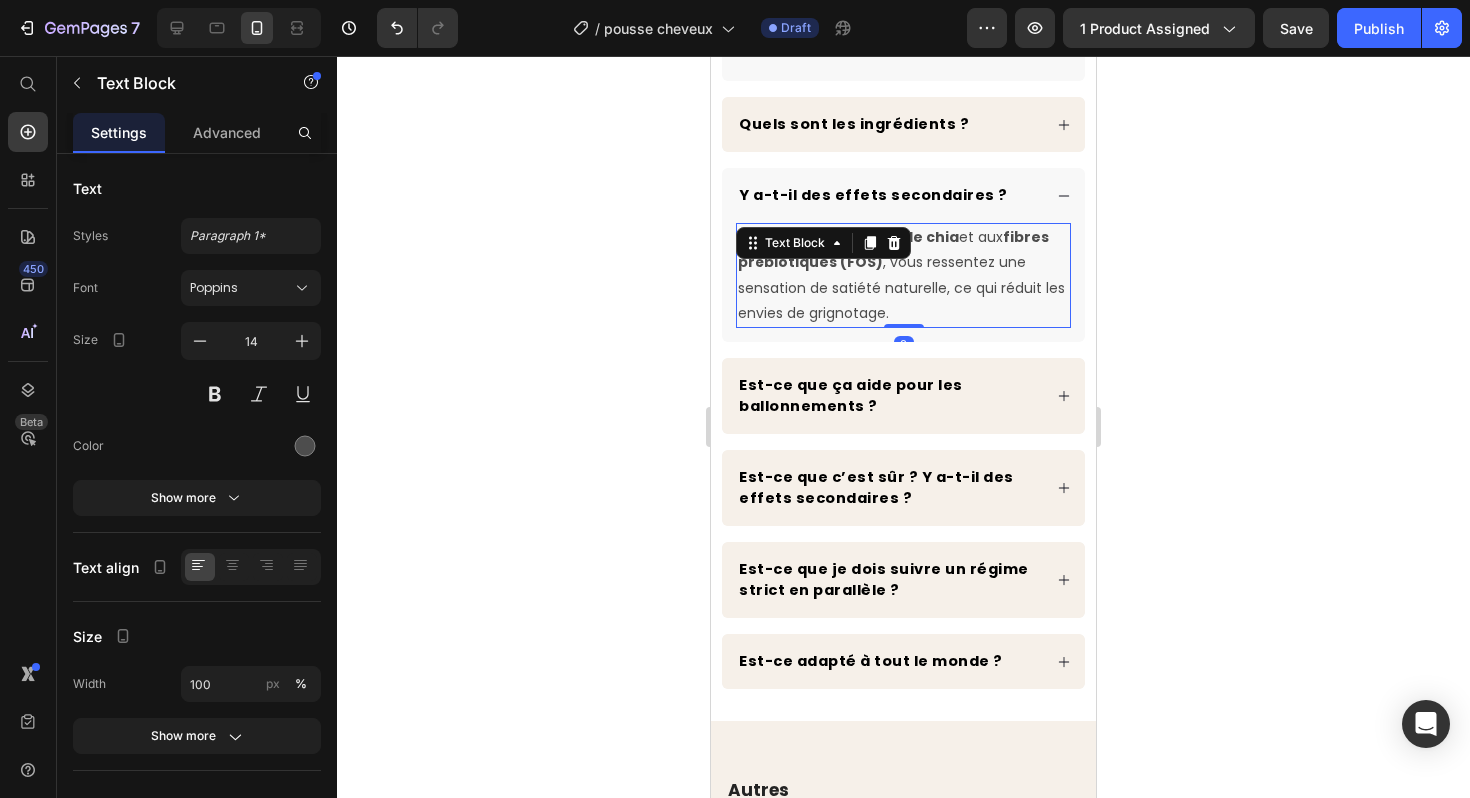 click on "Oui. Grâce aux  graines de chia  et aux  fibres prébiotiques (FOS) , vous ressentez une sensation de satiété naturelle, ce qui réduit les envies de grignotage." at bounding box center (903, 275) 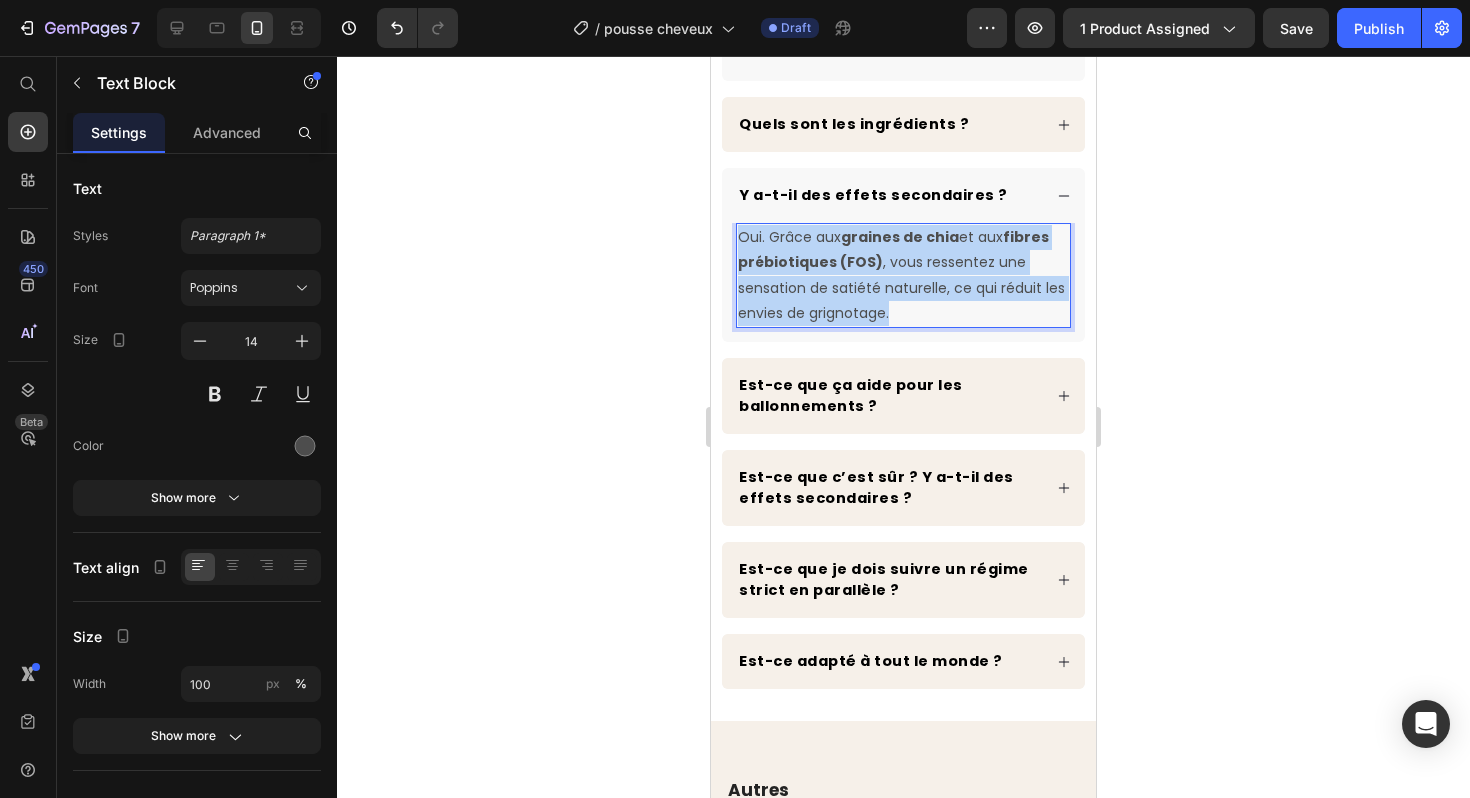 click on "Oui. Grâce aux  graines de chia  et aux  fibres prébiotiques (FOS) , vous ressentez une sensation de satiété naturelle, ce qui réduit les envies de grignotage." at bounding box center [903, 275] 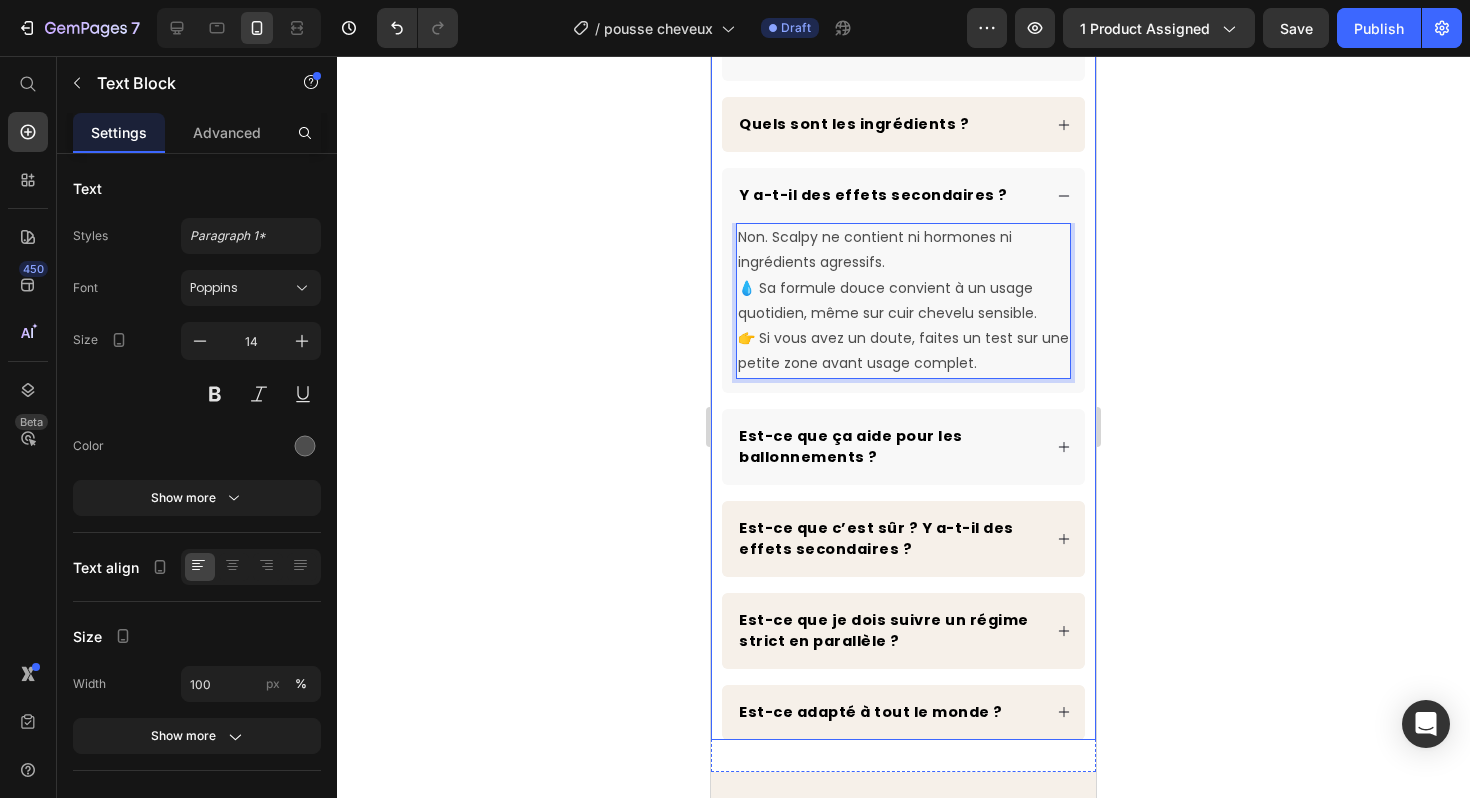 click on "Est-ce que ça aide pour les ballonnements ?" at bounding box center [903, 447] 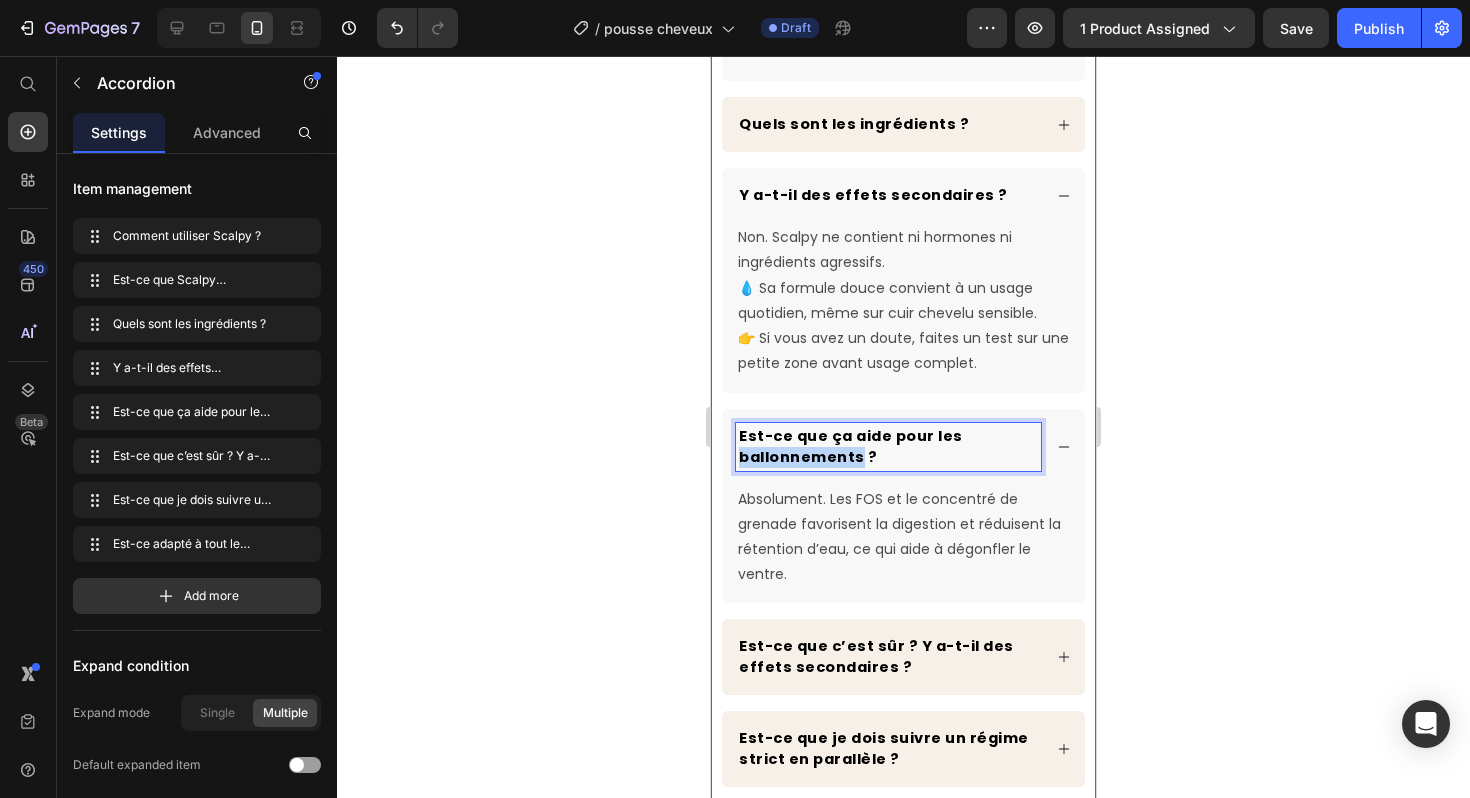 click on "Est-ce que ça aide pour les ballonnements ?" at bounding box center [851, 446] 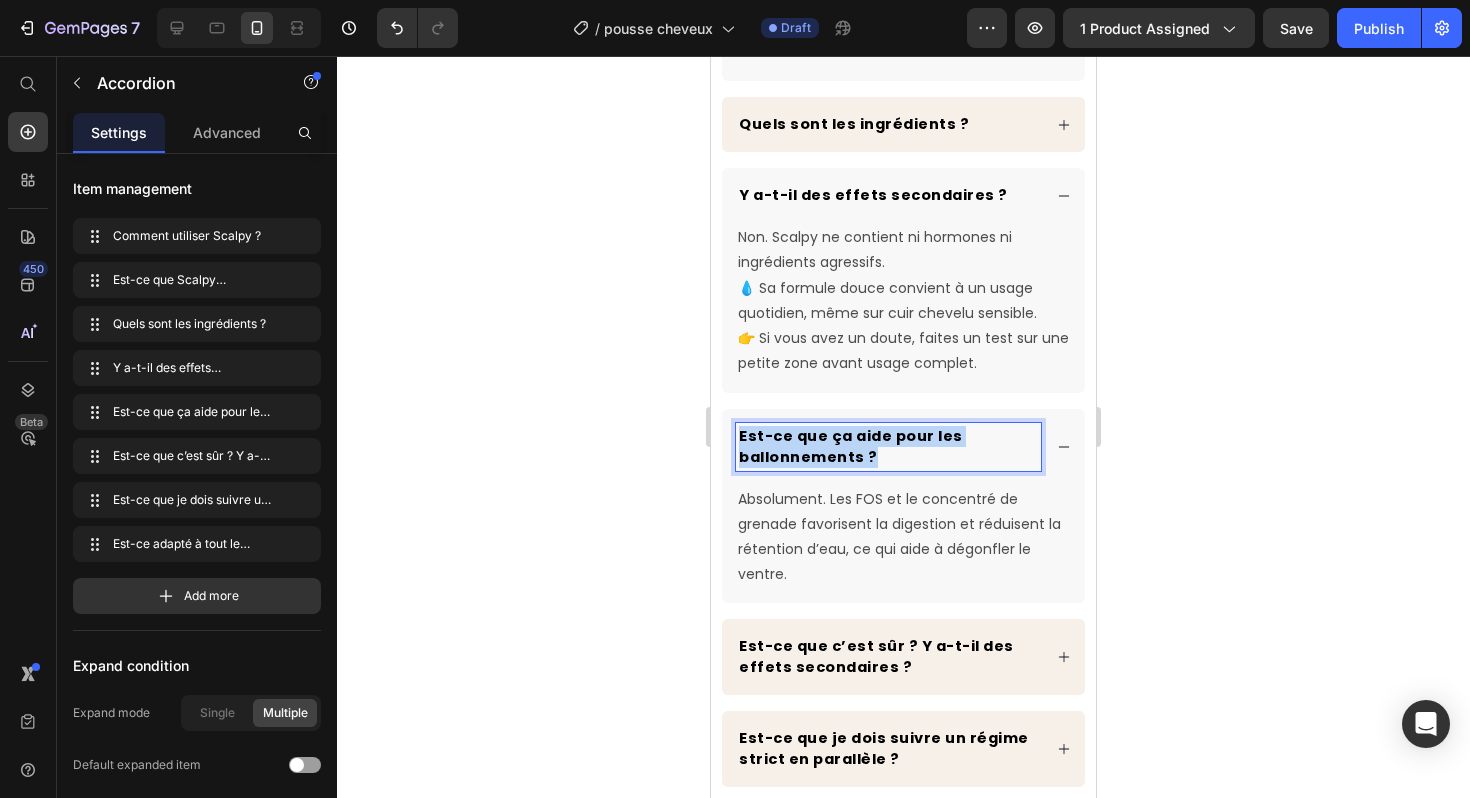 click on "Est-ce que ça aide pour les ballonnements ?" at bounding box center [851, 446] 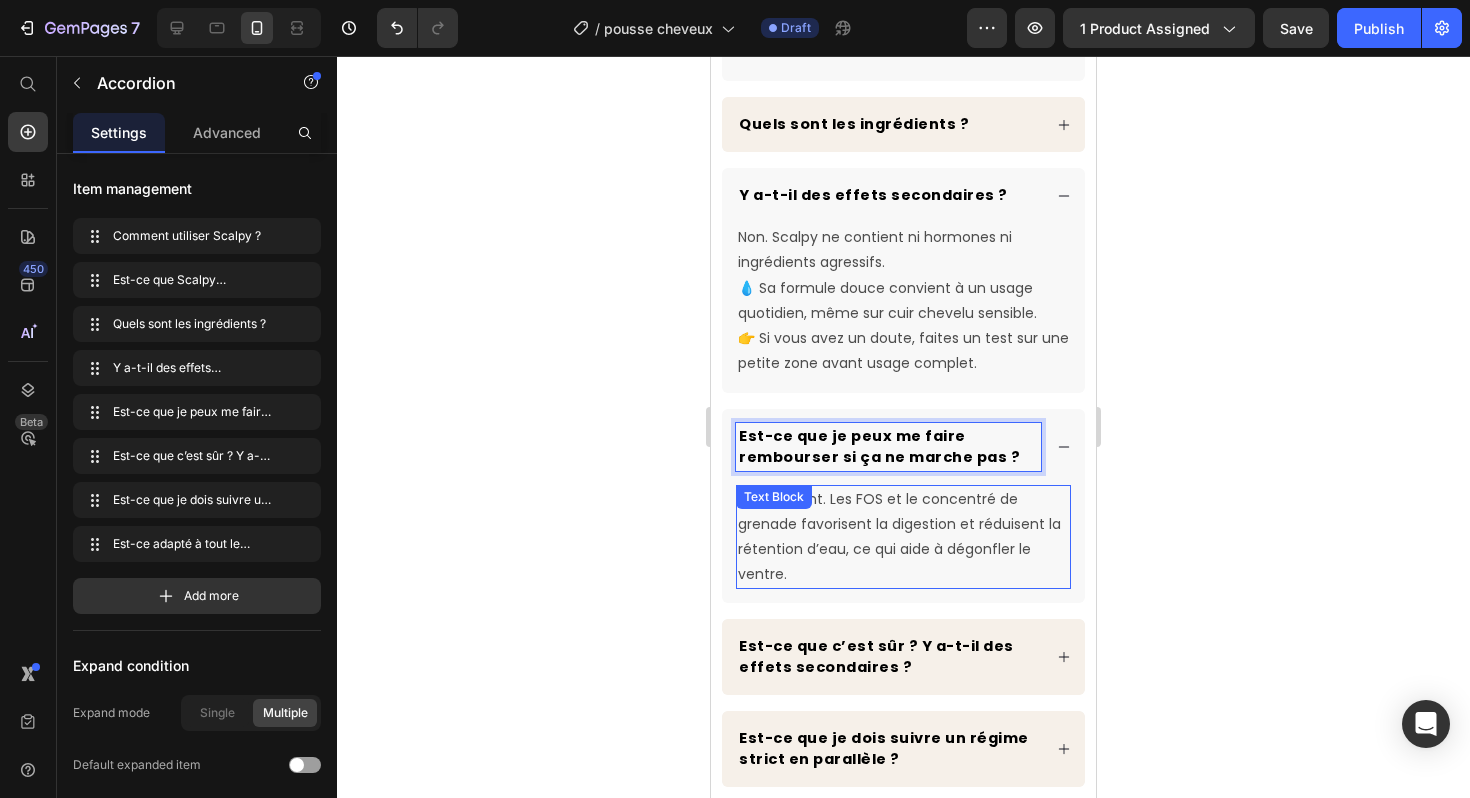 click on "Absolument. Les FOS et le concentré de grenade favorisent la digestion et réduisent la rétention d’eau, ce qui aide à dégonfler le ventre. Text Block" at bounding box center (903, 537) 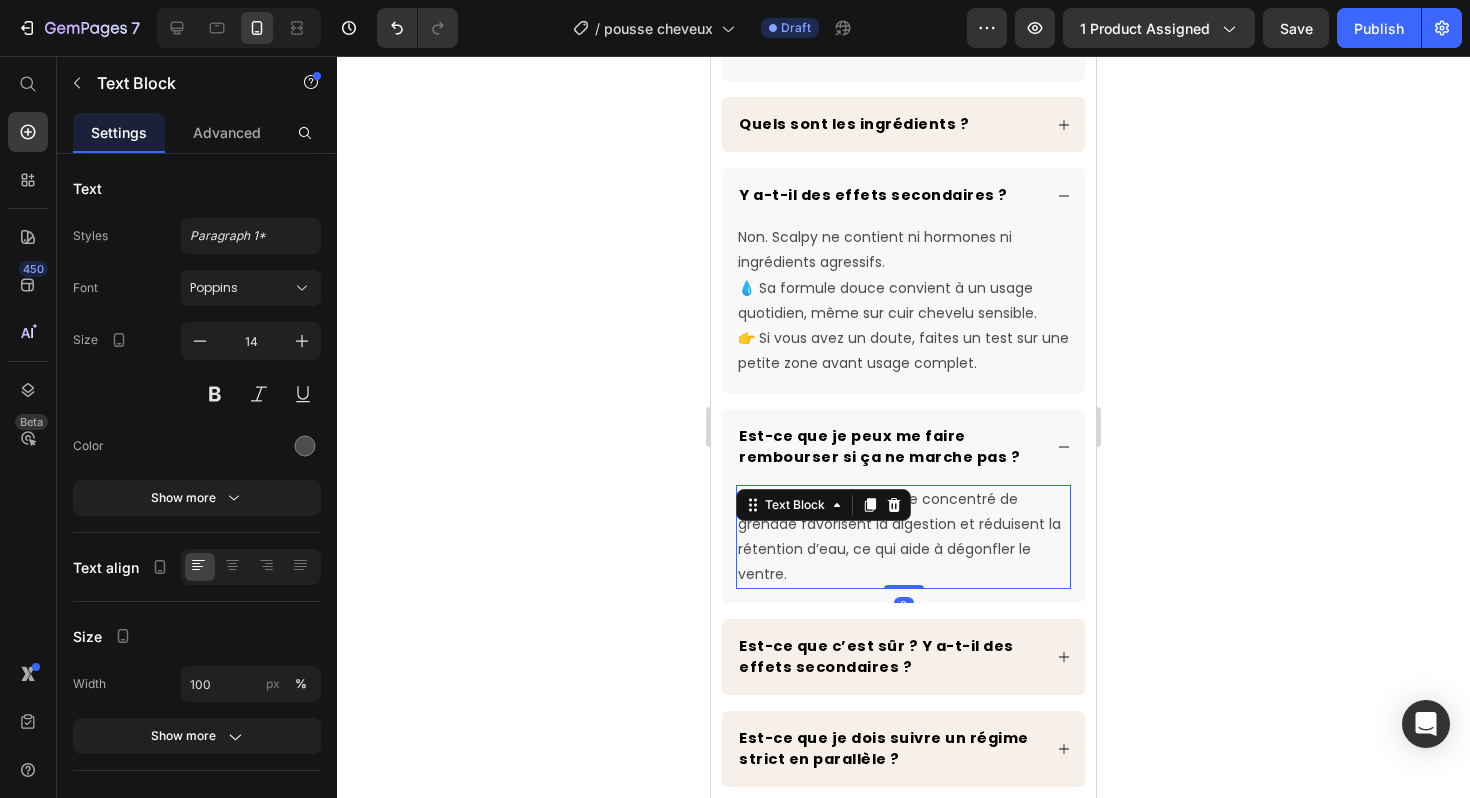 click on "Text Block" at bounding box center [823, 505] 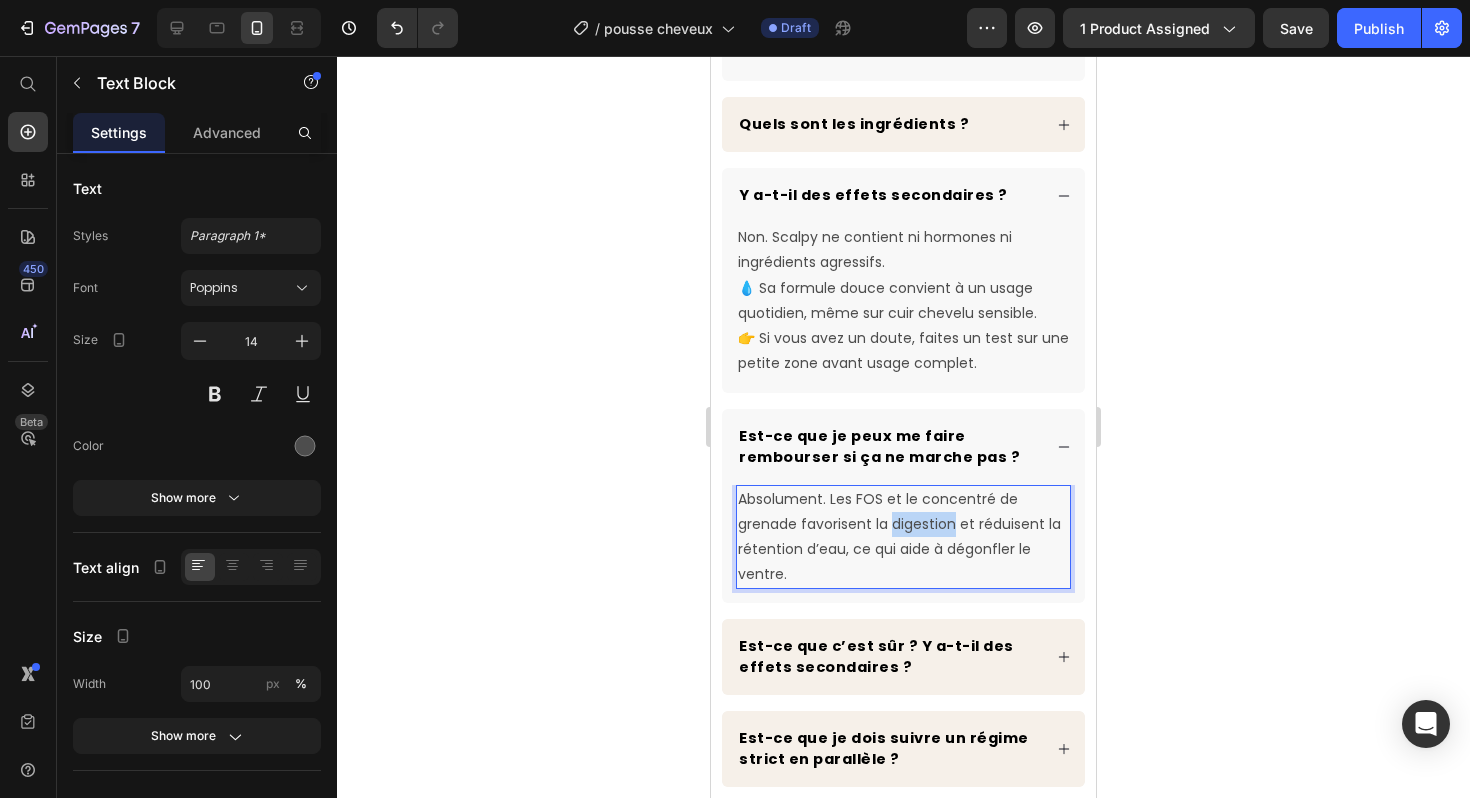 click on "Absolument. Les FOS et le concentré de grenade favorisent la digestion et réduisent la rétention d’eau, ce qui aide à dégonfler le ventre." at bounding box center [903, 537] 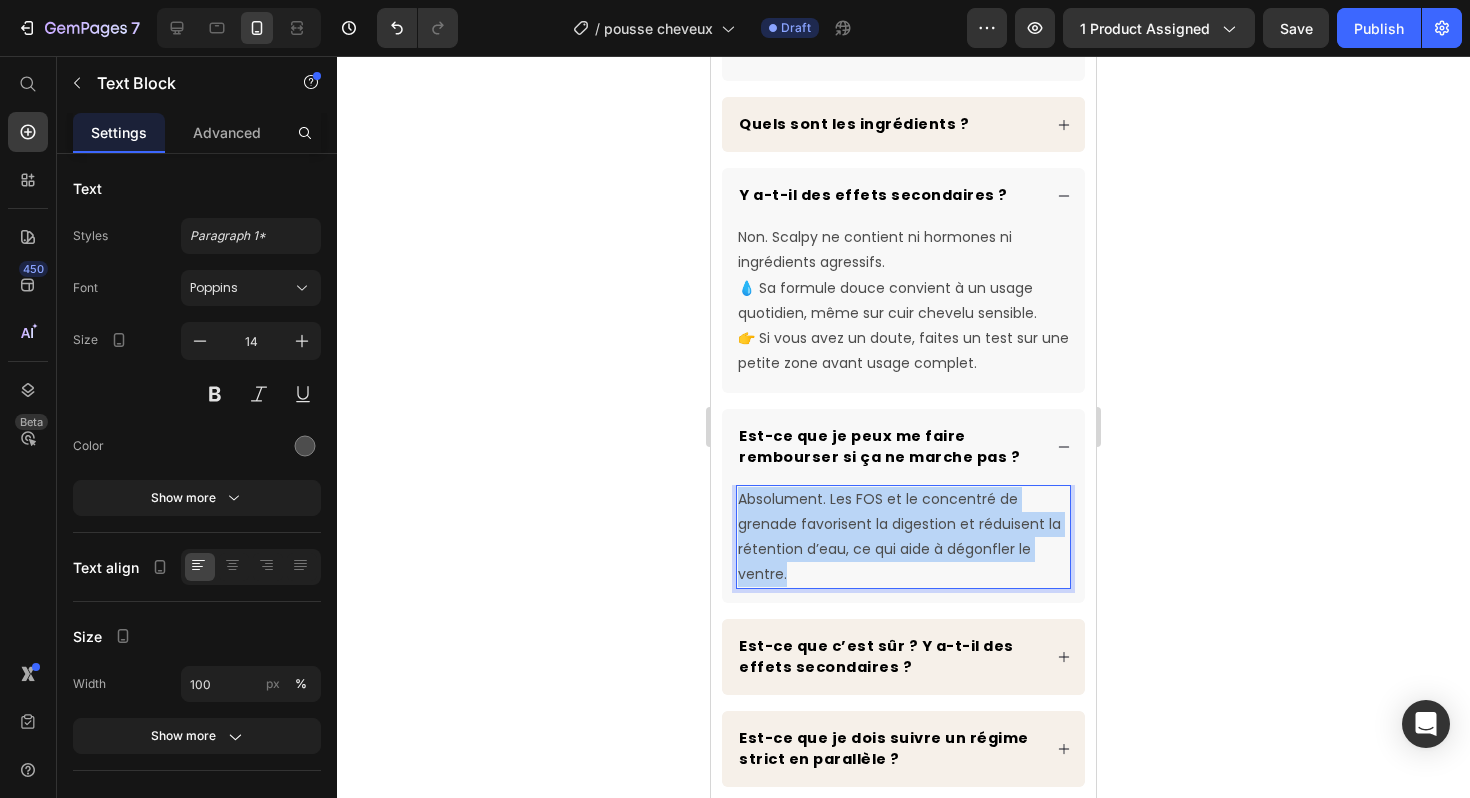 click on "Absolument. Les FOS et le concentré de grenade favorisent la digestion et réduisent la rétention d’eau, ce qui aide à dégonfler le ventre." at bounding box center (903, 537) 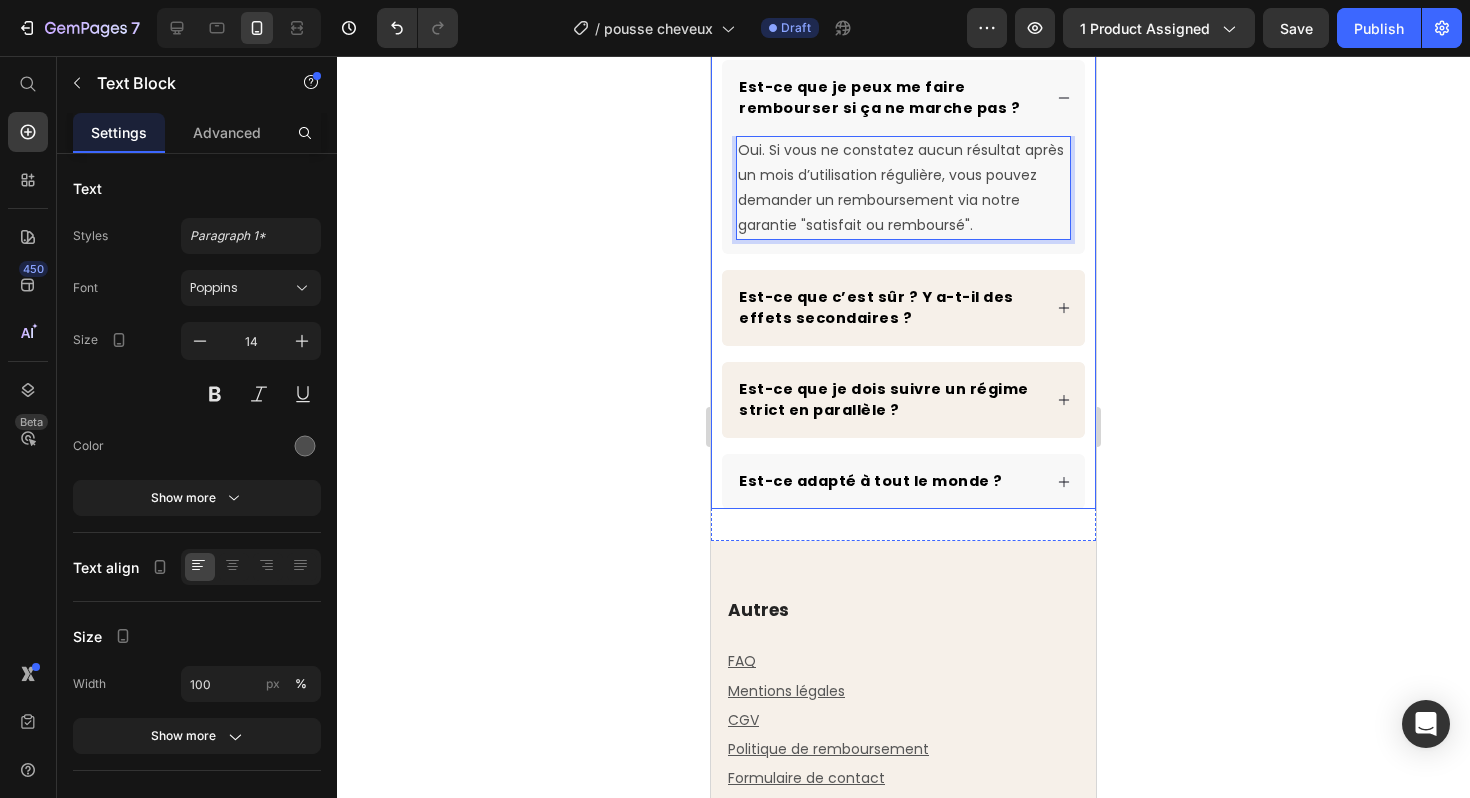 scroll, scrollTop: 6333, scrollLeft: 0, axis: vertical 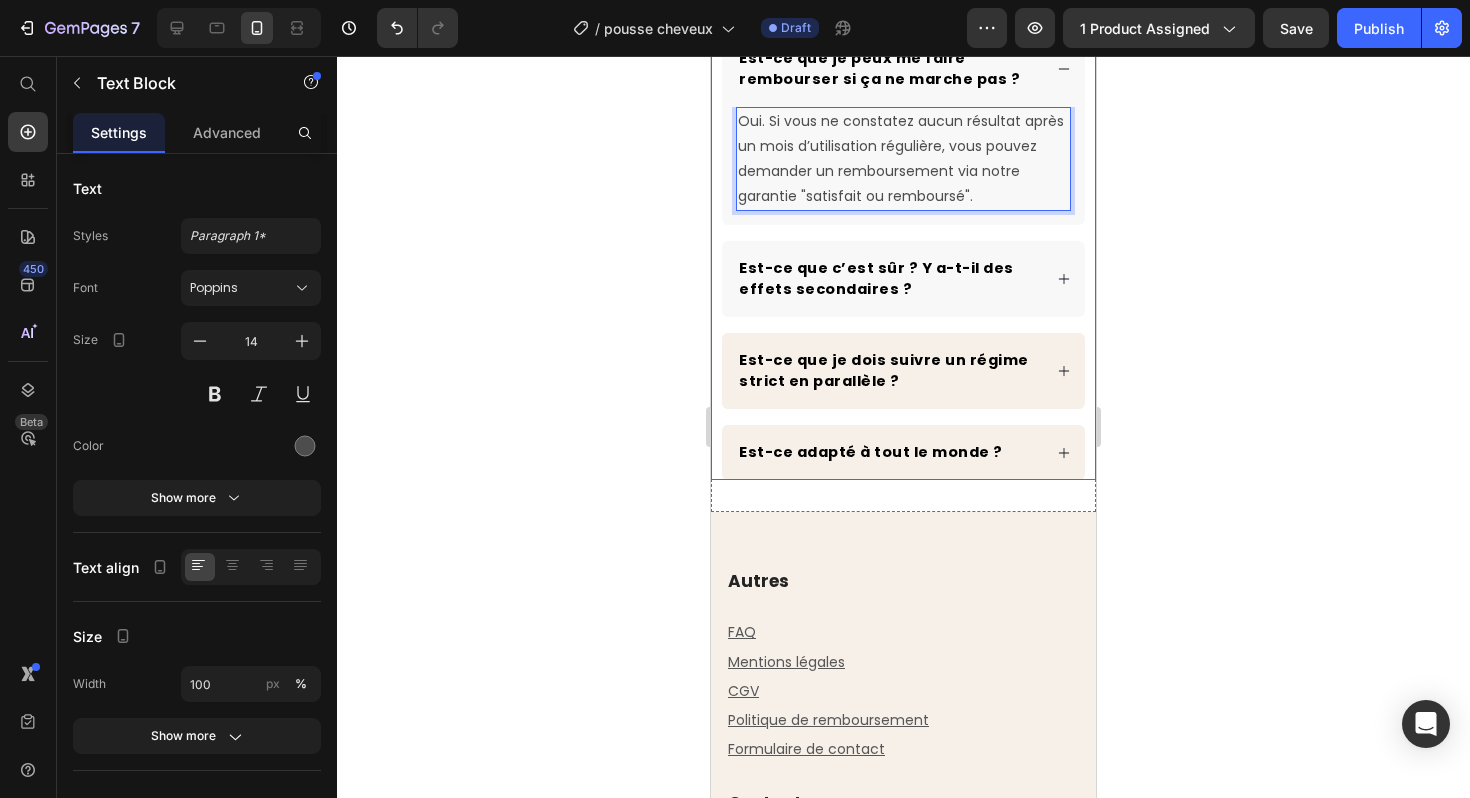 click 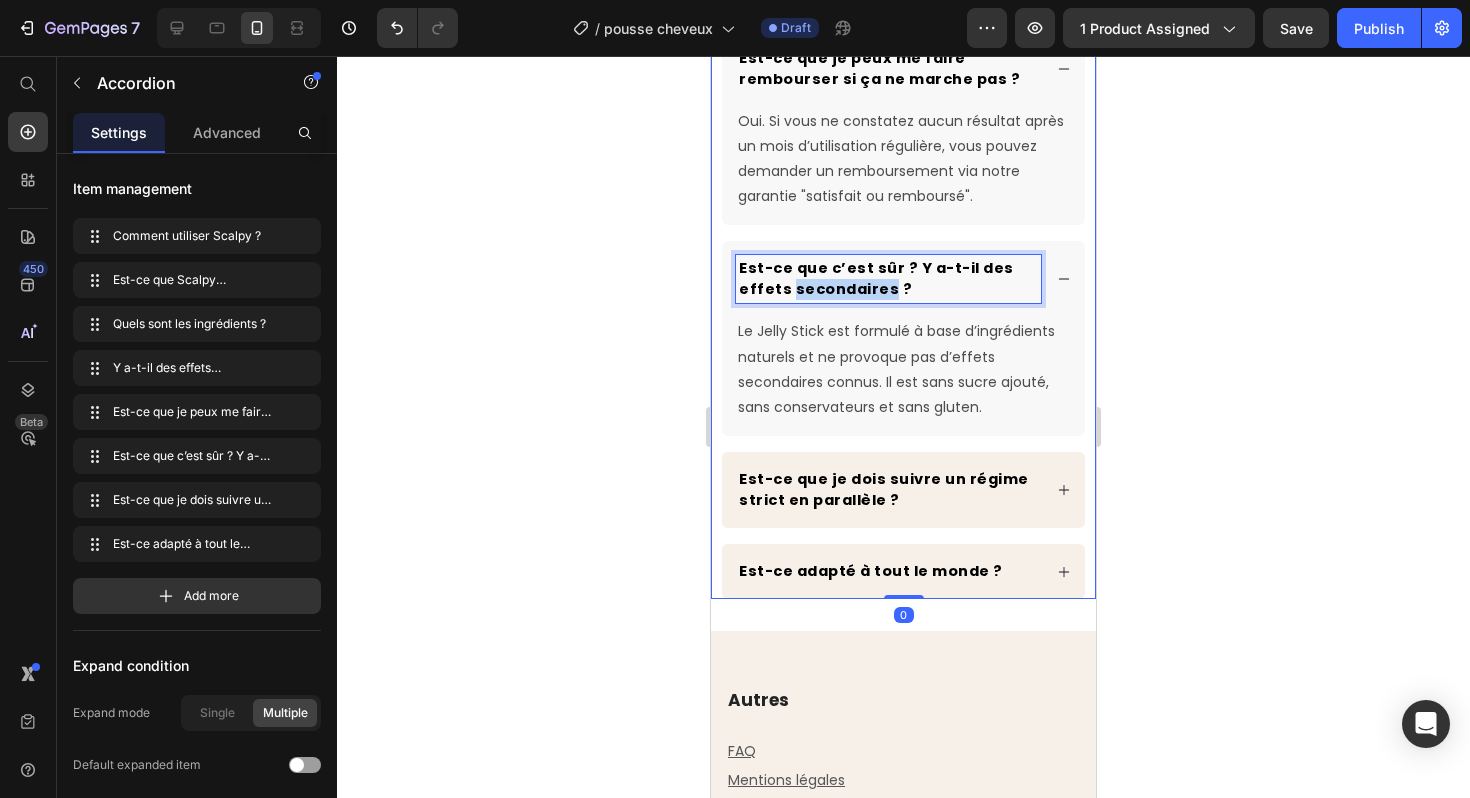 click on "Est-ce que c’est sûr ? Y a-t-il des effets secondaires ?" at bounding box center [876, 278] 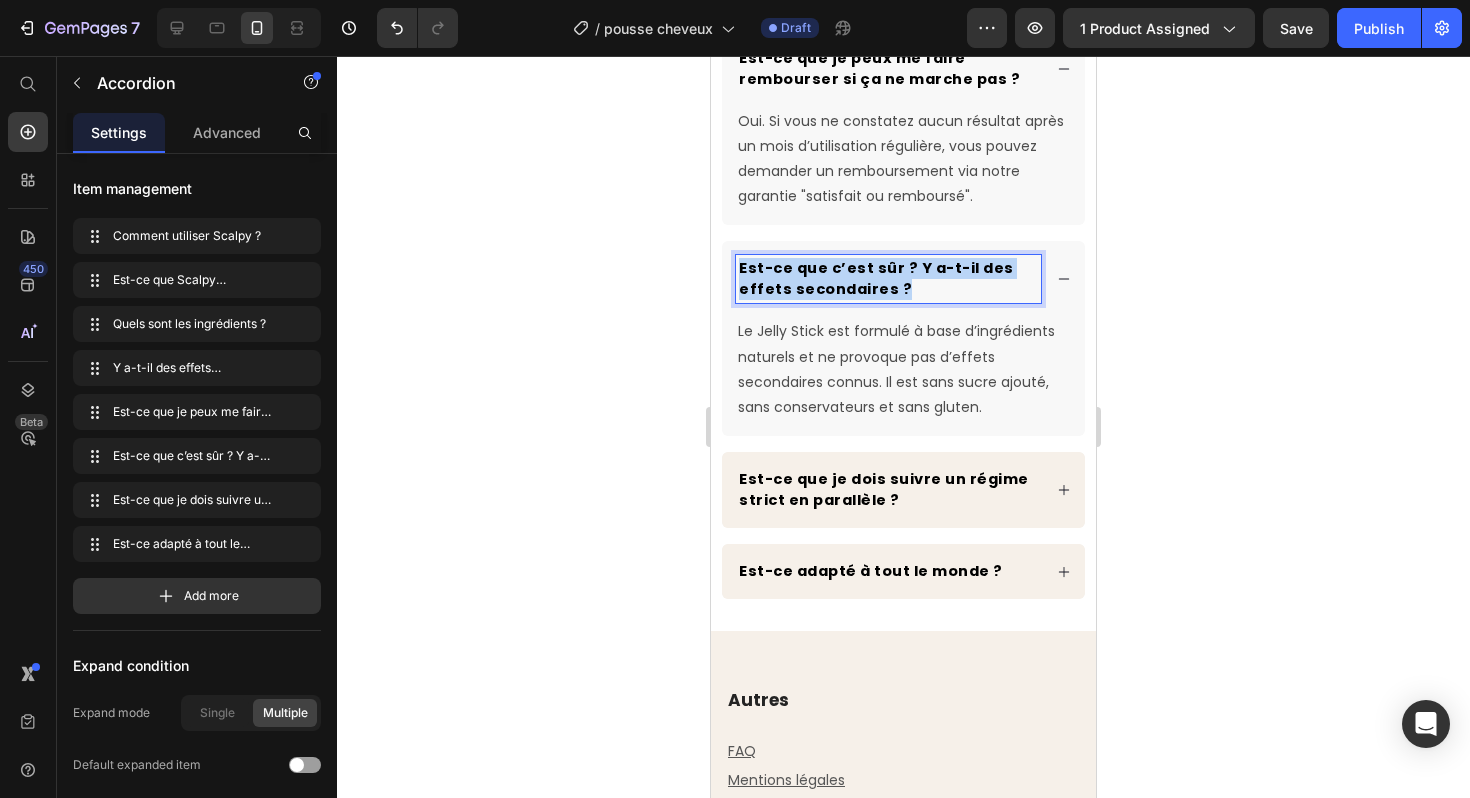 click on "Est-ce que c’est sûr ? Y a-t-il des effets secondaires ?" at bounding box center (876, 278) 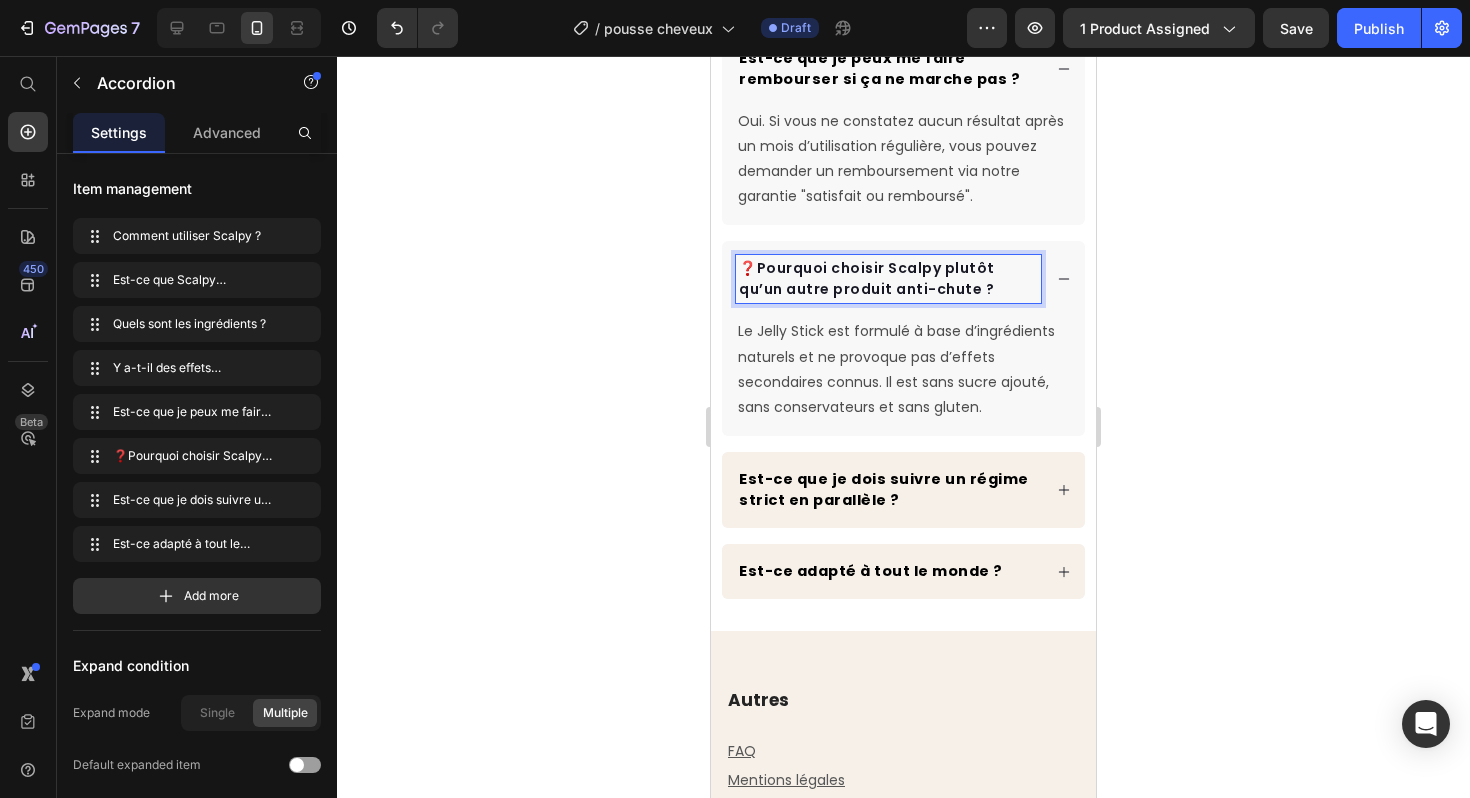 click on "❓Pourquoi choisir Scalpy plutôt qu’un autre produit anti-chute ?" at bounding box center [888, 279] 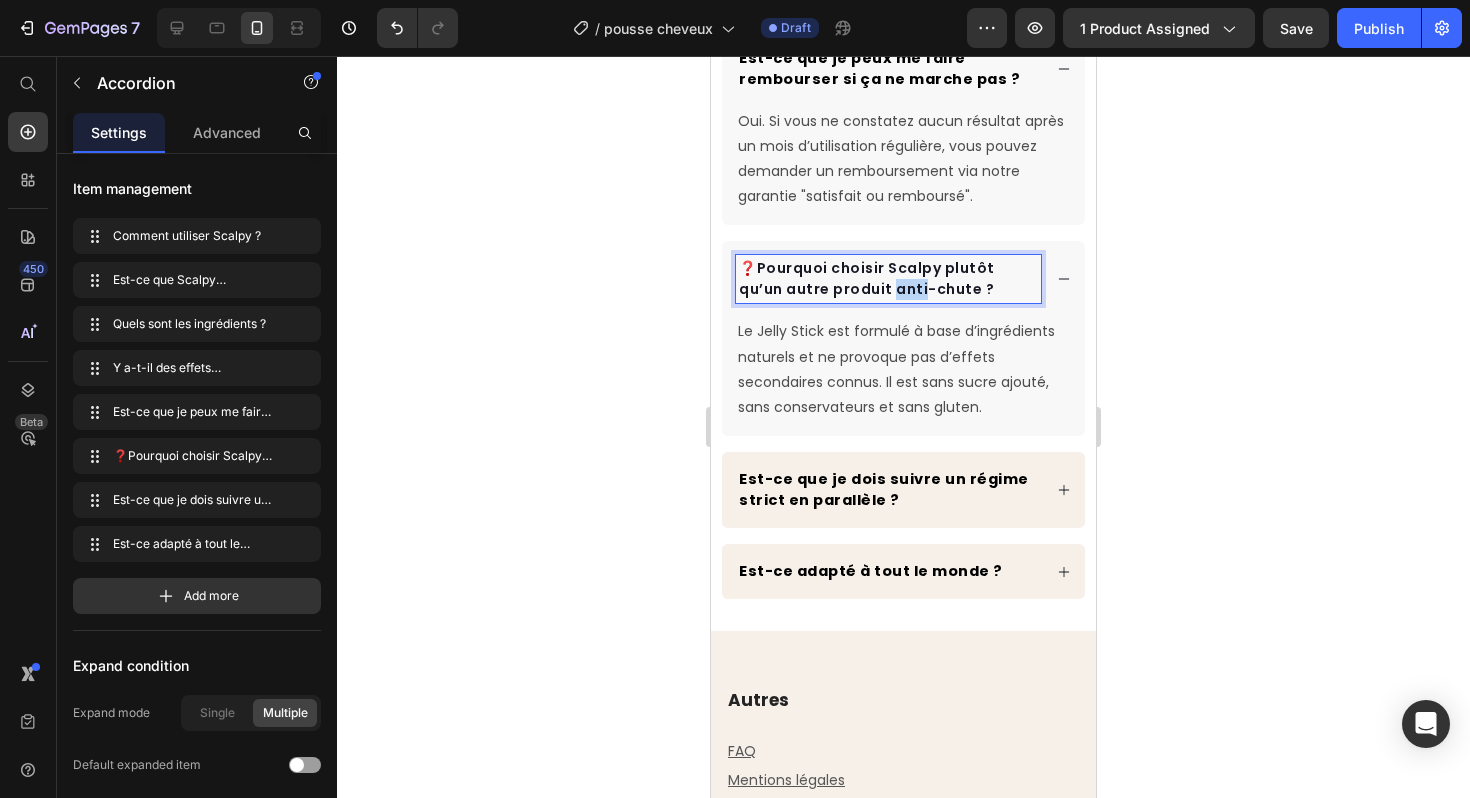 click on "❓Pourquoi choisir Scalpy plutôt qu’un autre produit anti-chute ?" at bounding box center (888, 279) 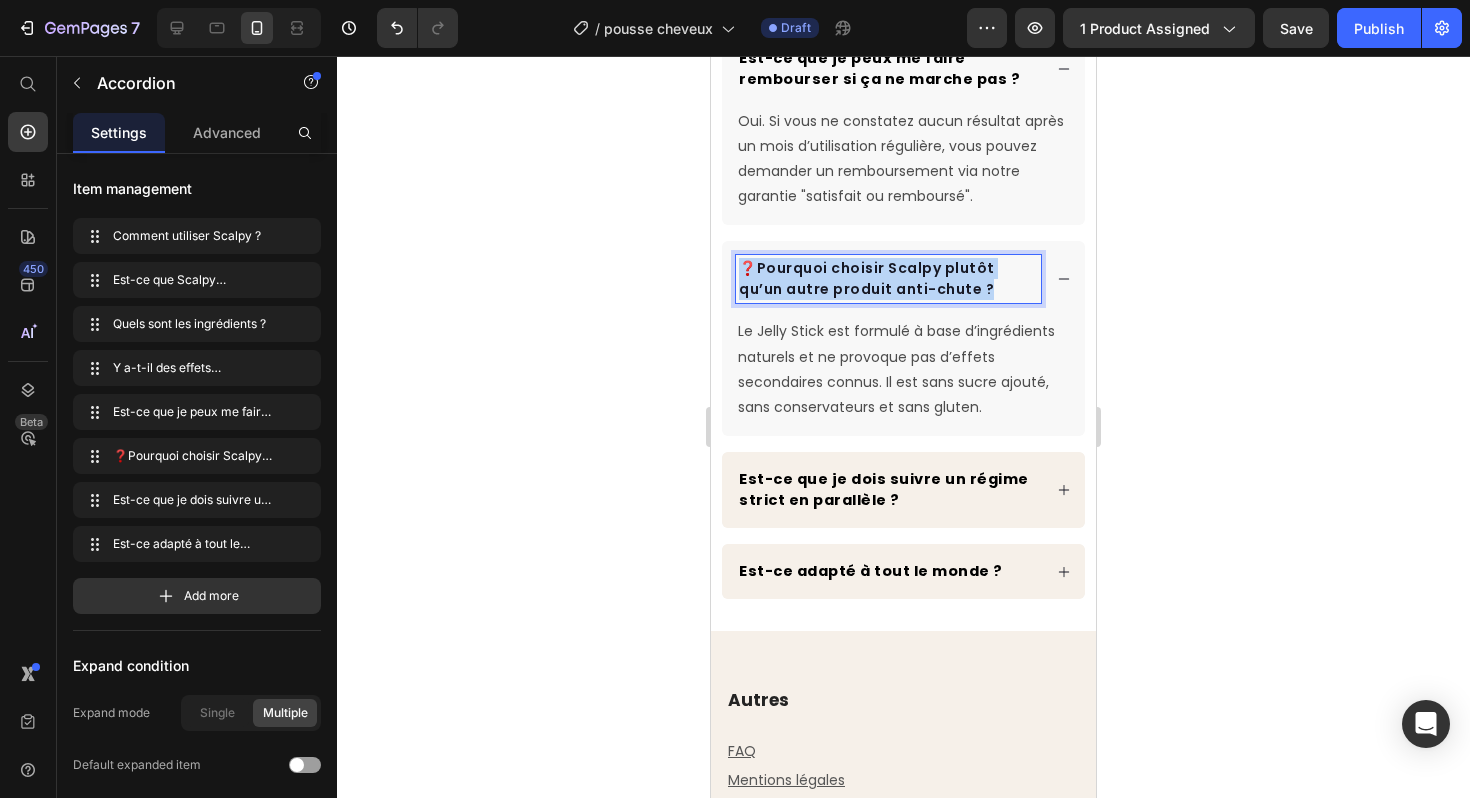click on "❓Pourquoi choisir Scalpy plutôt qu’un autre produit anti-chute ?" at bounding box center [888, 279] 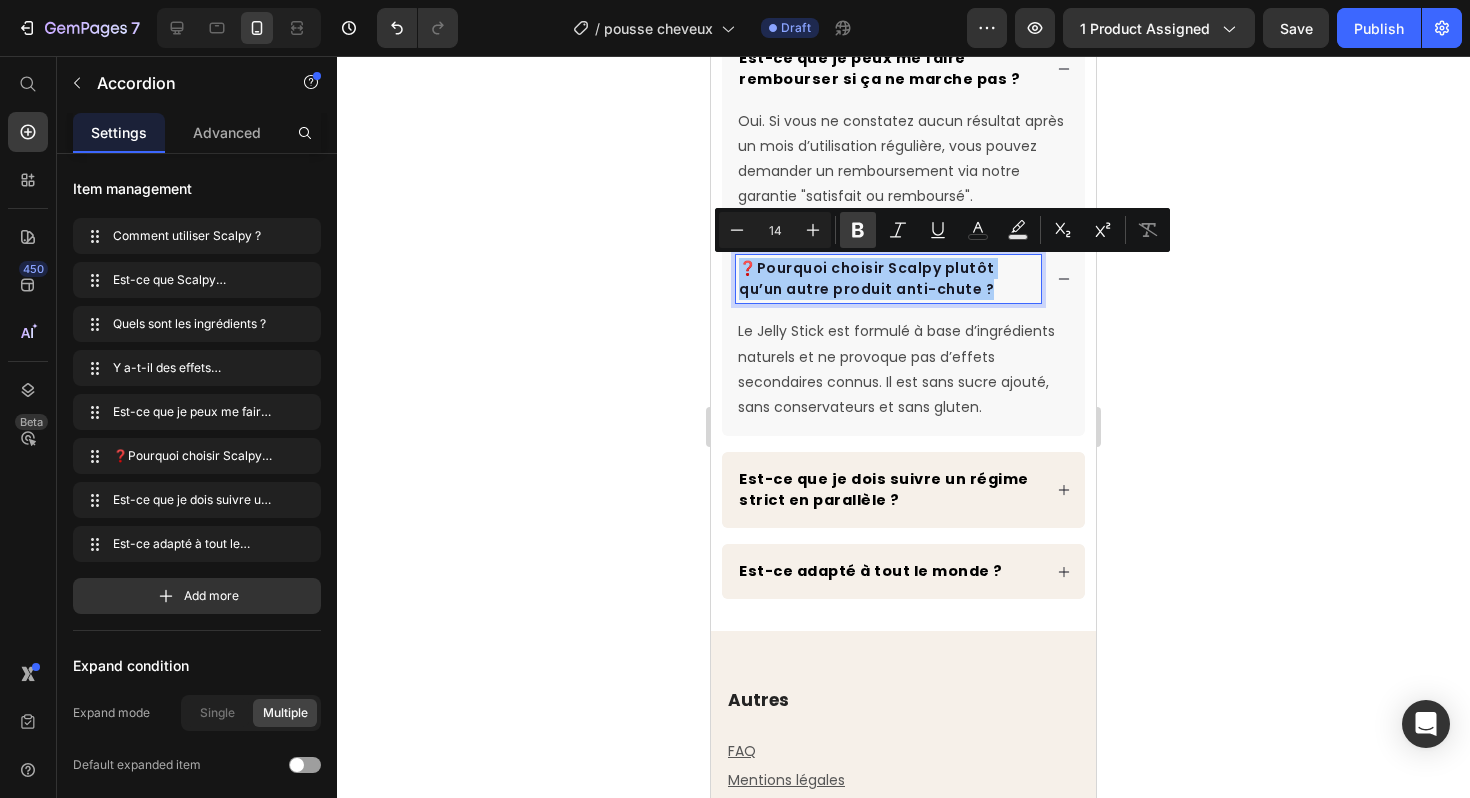 click 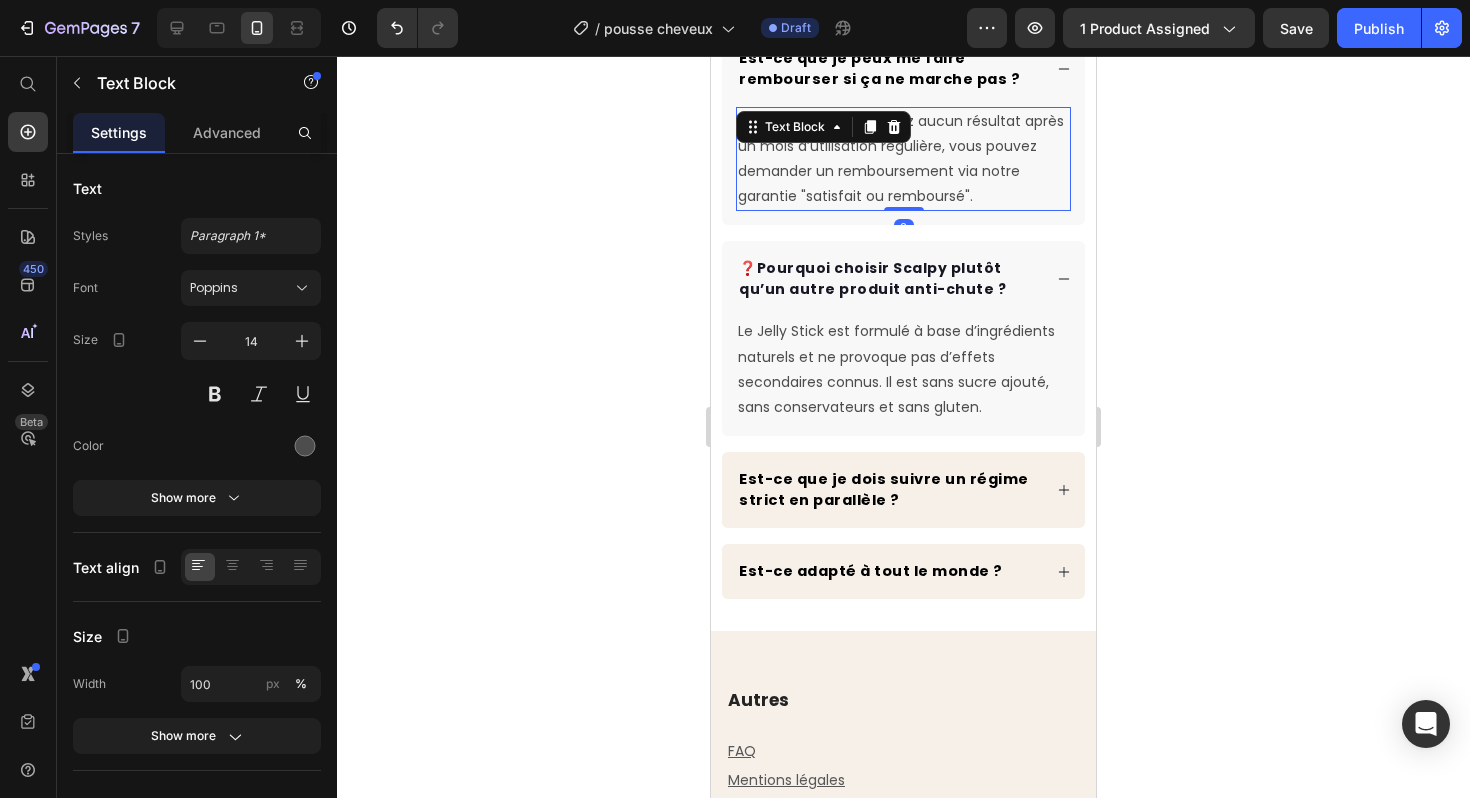 click on "Oui. Si vous ne constatez aucun résultat après un mois d’utilisation régulière, vous pouvez demander un remboursement via notre garantie "satisfait ou remboursé"." at bounding box center (903, 159) 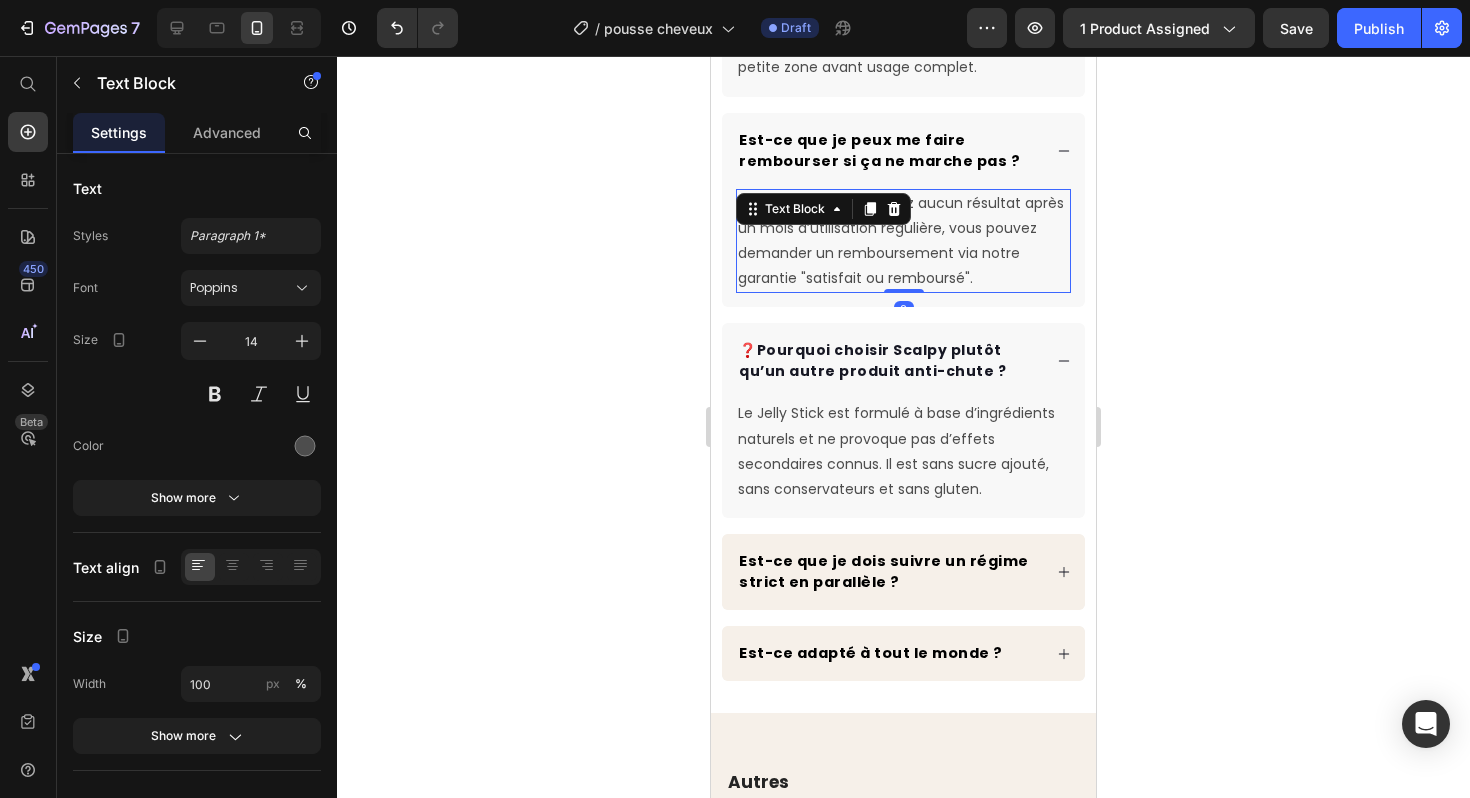scroll, scrollTop: 6209, scrollLeft: 0, axis: vertical 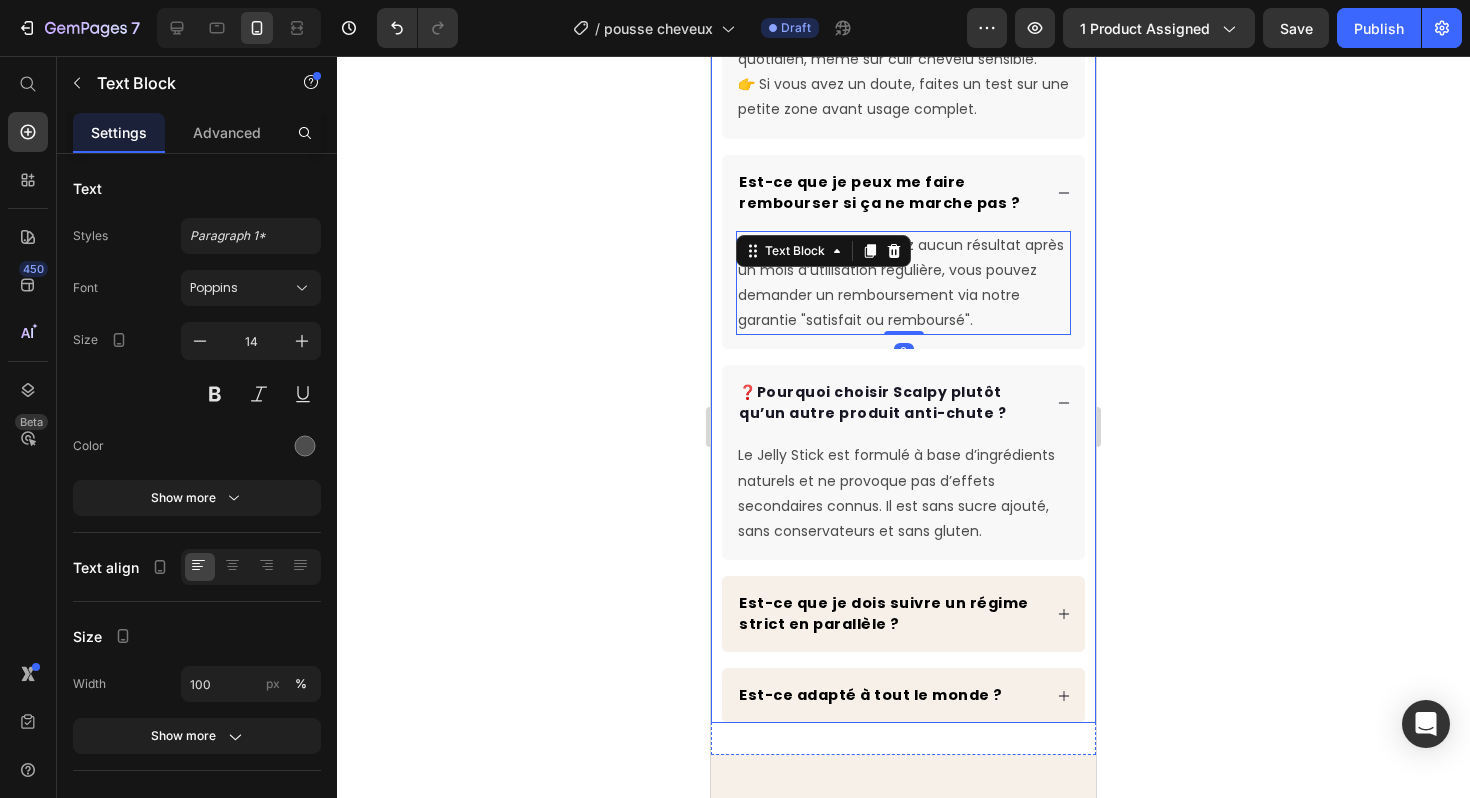 click on "❓Pourquoi choisir Scalpy plutôt qu’un autre produit anti-chute ?" at bounding box center [872, 402] 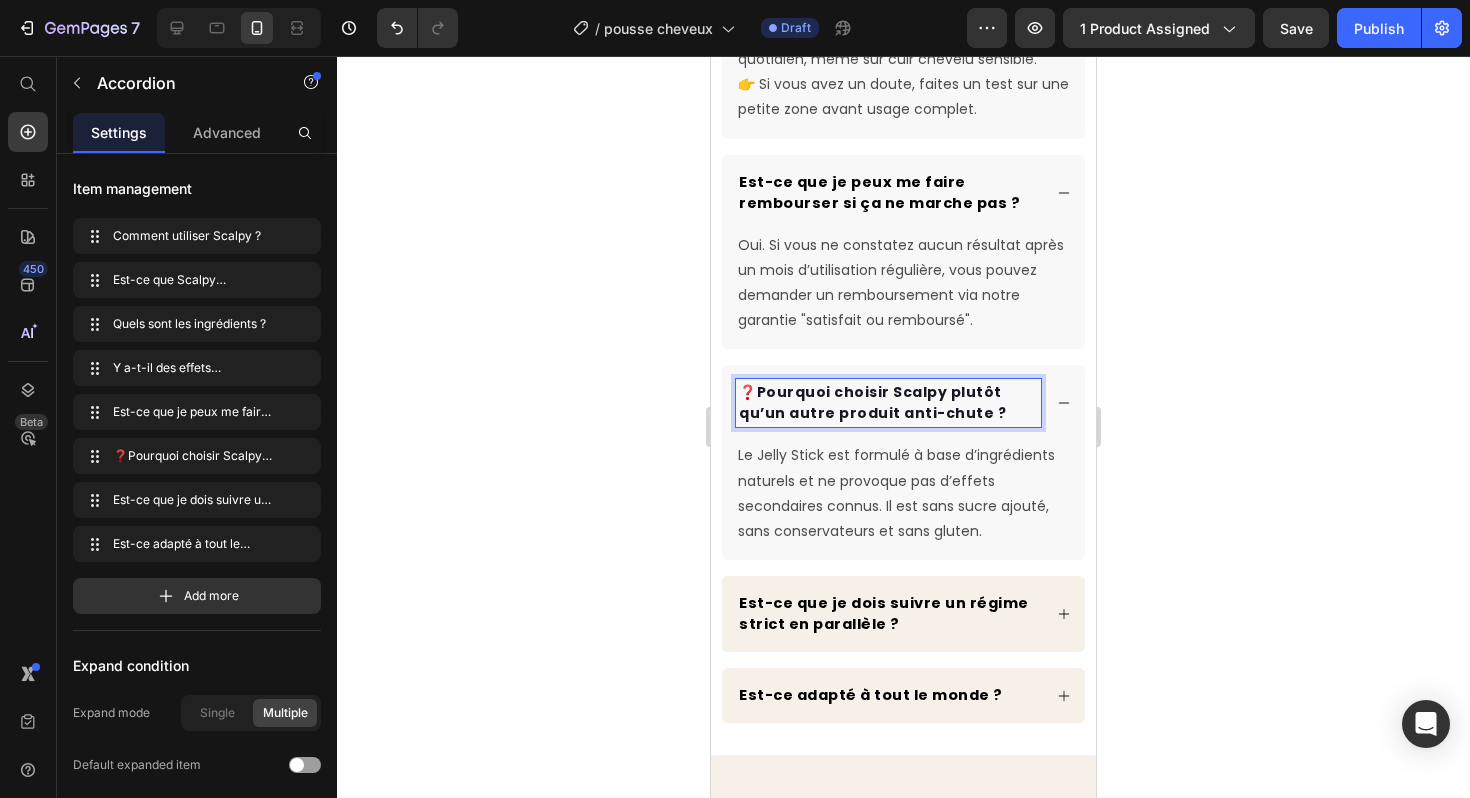 click on "❓Pourquoi choisir Scalpy plutôt qu’un autre produit anti-chute ?" at bounding box center [872, 402] 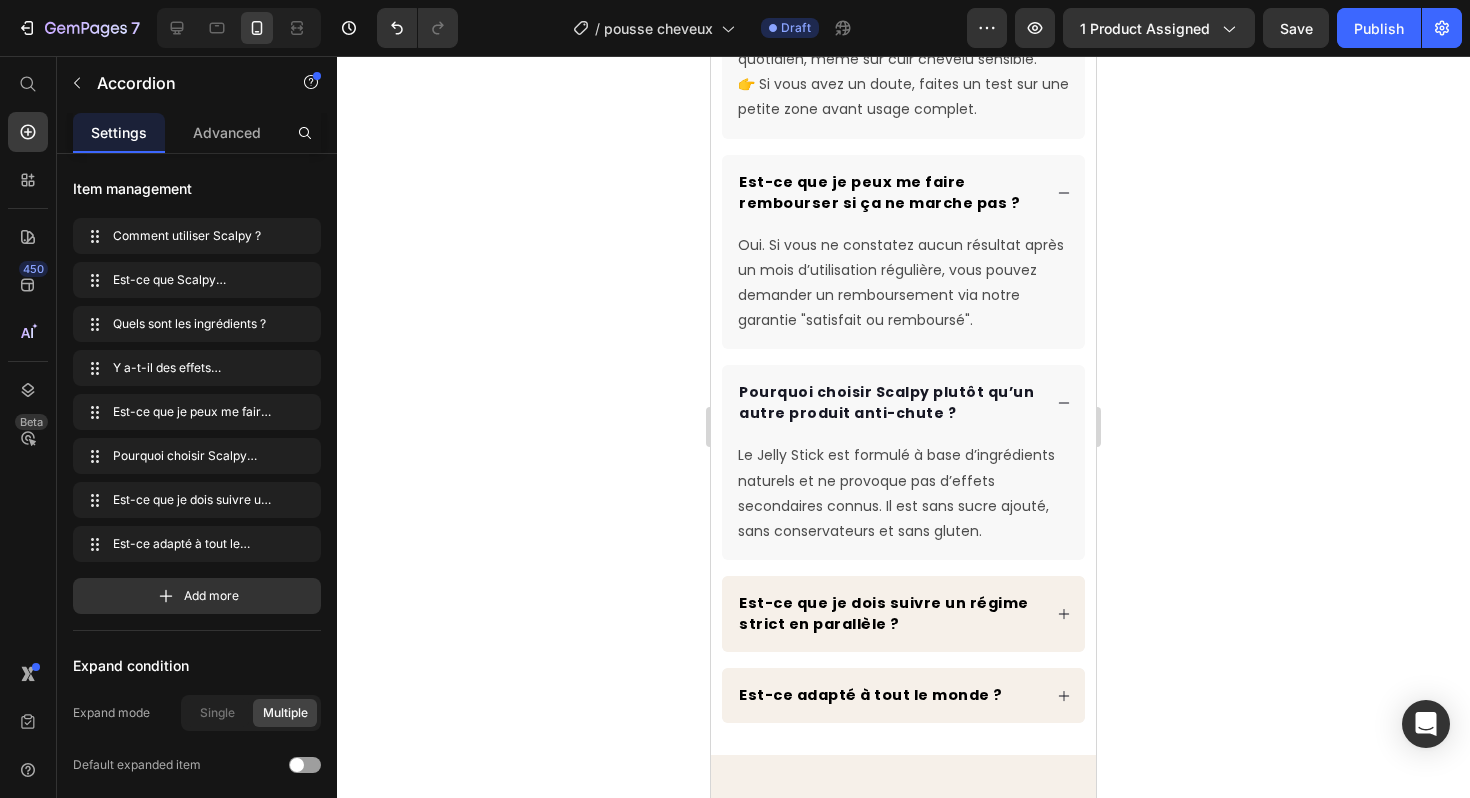 click on "Est-ce que je peux me faire rembourser si ça ne marche pas ?" at bounding box center (903, 193) 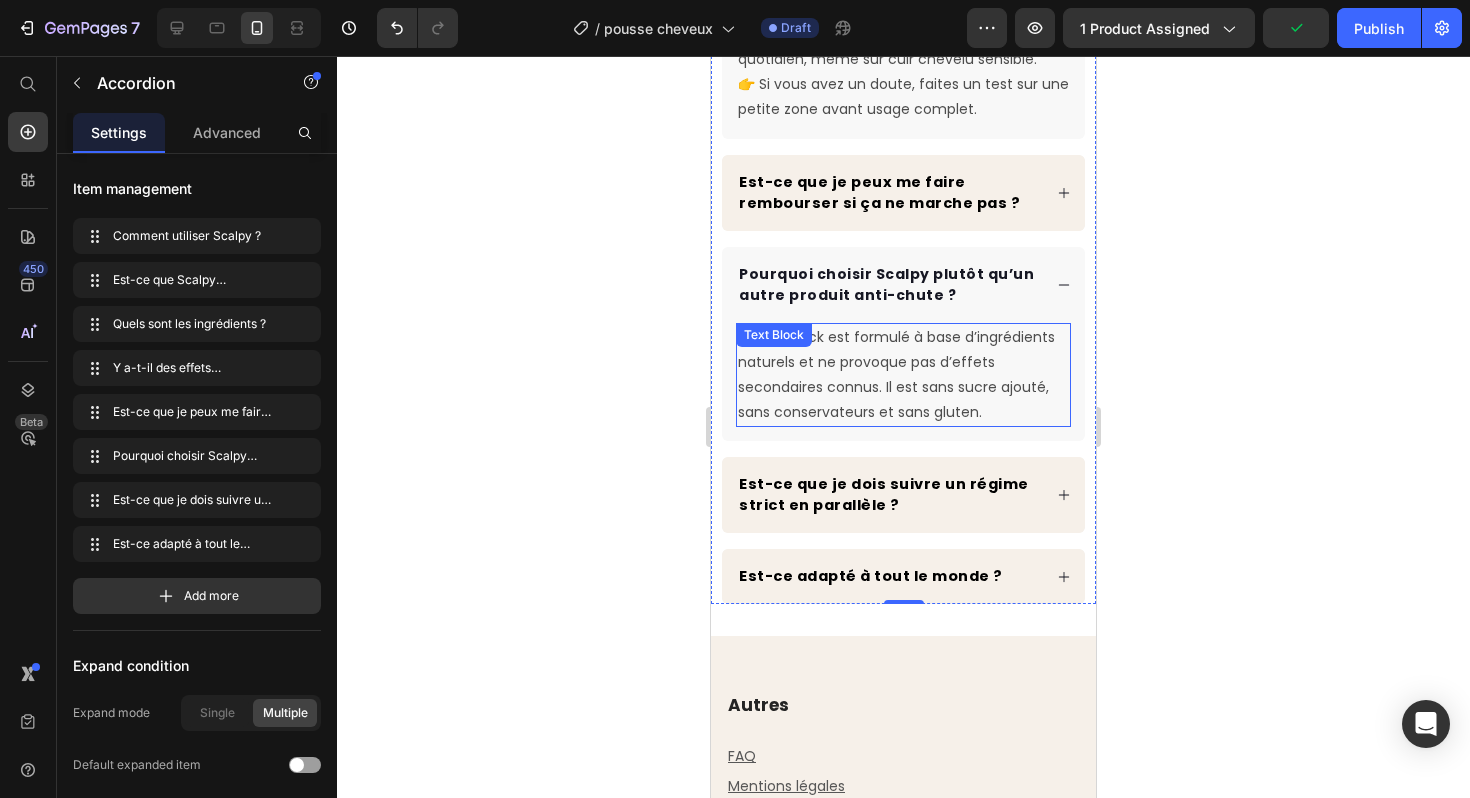 click on "Le Jelly Stick est formulé à base d’ingrédients naturels et ne provoque pas d’effets secondaires connus. Il est sans sucre ajouté, sans conservateurs et sans gluten." at bounding box center (903, 375) 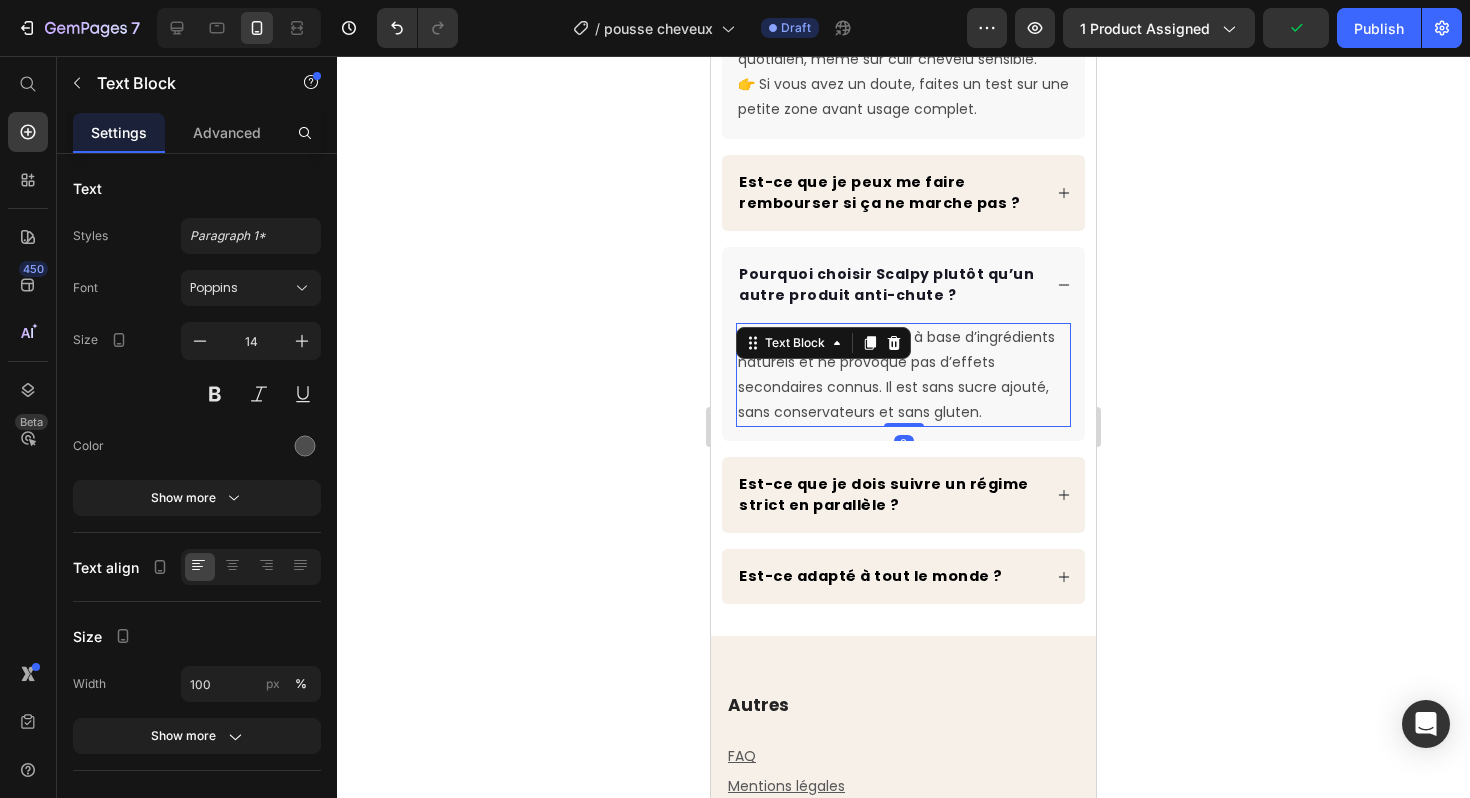 click on "Le Jelly Stick est formulé à base d’ingrédients naturels et ne provoque pas d’effets secondaires connus. Il est sans sucre ajouté, sans conservateurs et sans gluten." at bounding box center [903, 375] 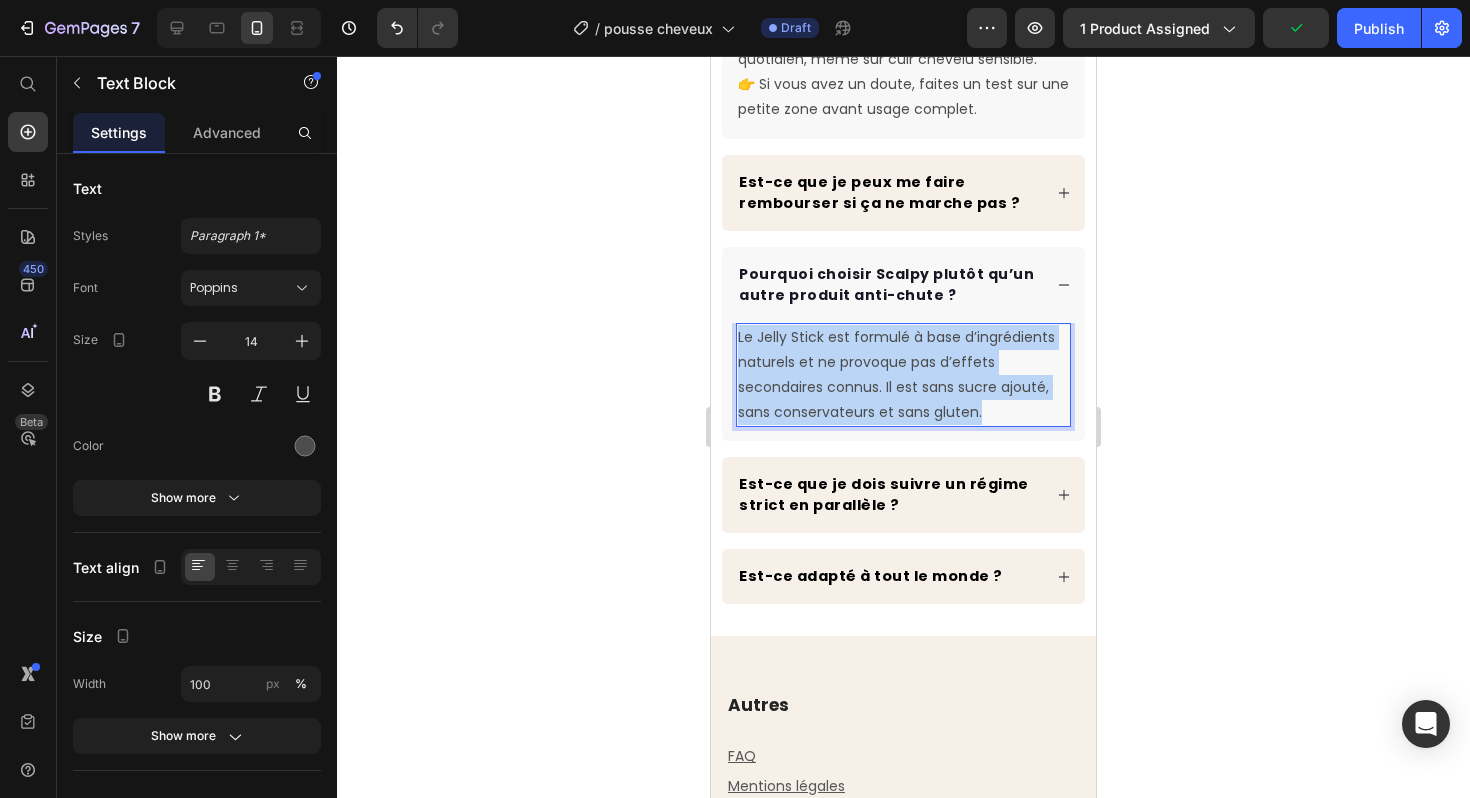 click on "Le Jelly Stick est formulé à base d’ingrédients naturels et ne provoque pas d’effets secondaires connus. Il est sans sucre ajouté, sans conservateurs et sans gluten." at bounding box center [903, 375] 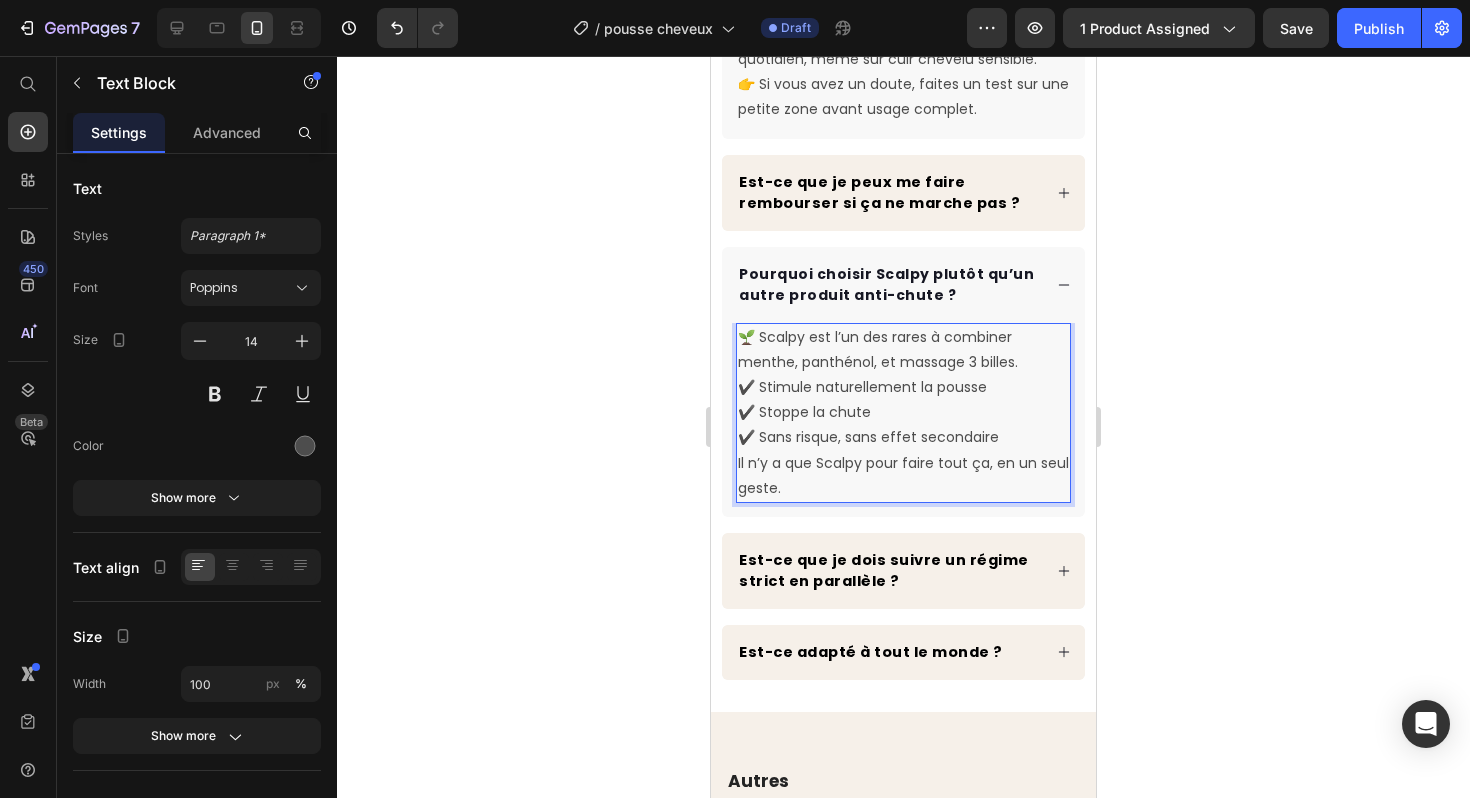 click on "🌱 Scalpy est l’un des rares à combiner menthe, panthénol, et massage 3 billes. ✔️ Stimule naturellement la pousse ✔️ Stoppe la chute ✔️ Sans risque, sans effet secondaire Il n’y a que Scalpy pour faire tout ça, en un seul geste." at bounding box center (903, 413) 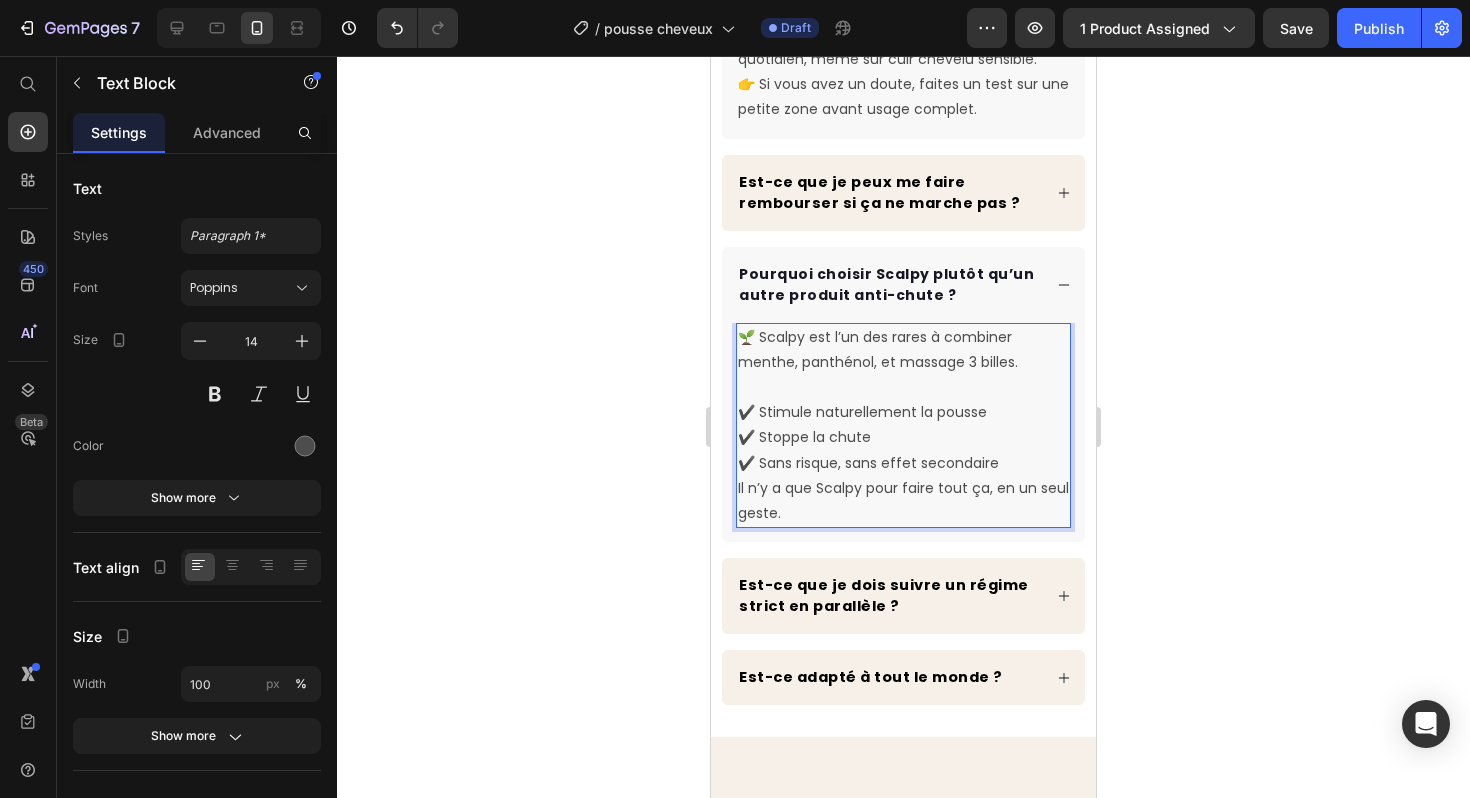 click on "⁠⁠⁠⁠⁠⁠⁠ ✔️ Stimule naturellement la pousse ✔️ Stoppe la chute ✔️ Sans risque, sans effet secondaire Il n’y a que Scalpy pour faire tout ça, en un seul geste." at bounding box center (903, 450) 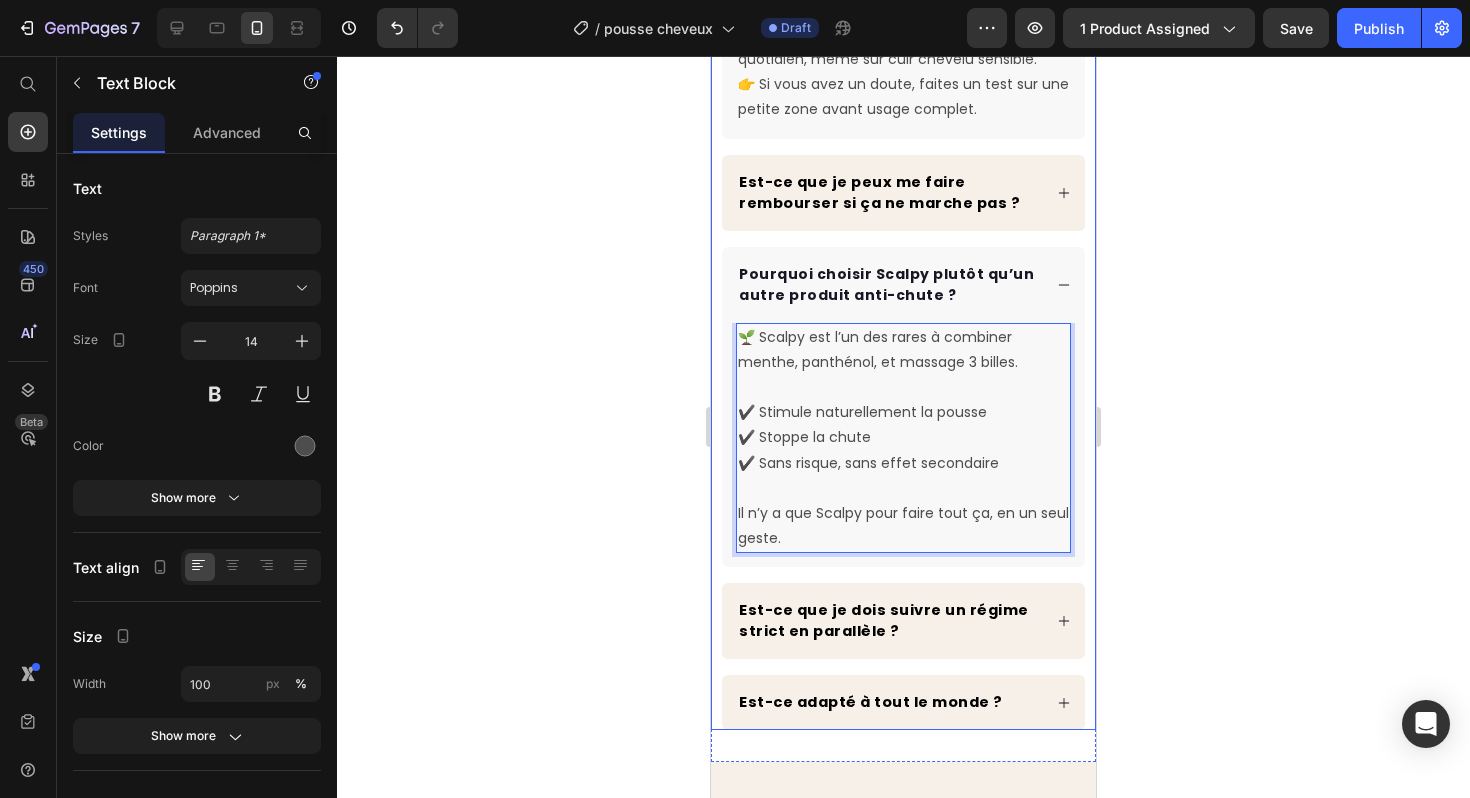 click on "Pourquoi choisir Scalpy plutôt qu’un autre produit anti-chute ?" at bounding box center (903, 285) 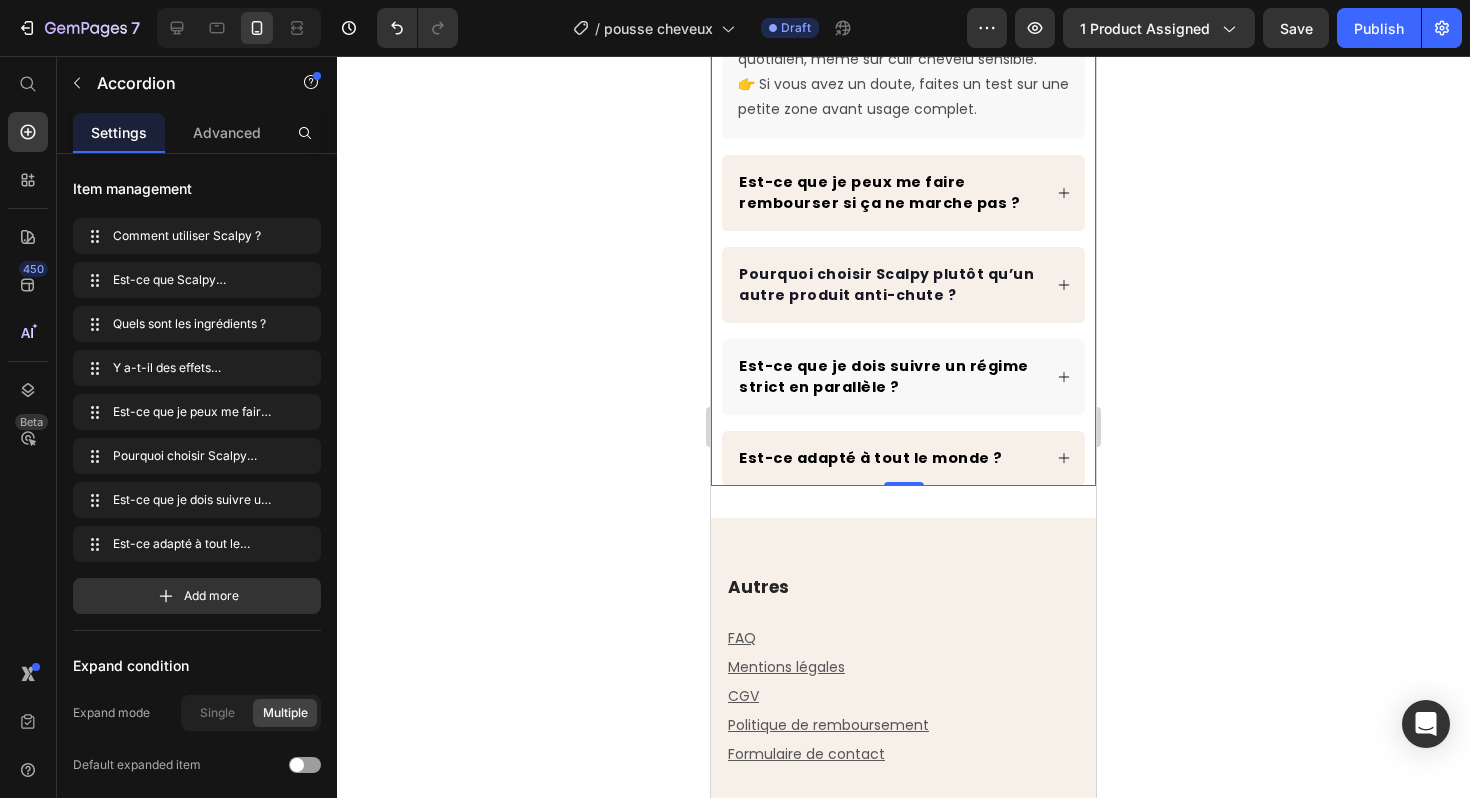 click on "Est-ce que je dois suivre un régime strict en parallèle ?" at bounding box center [903, 377] 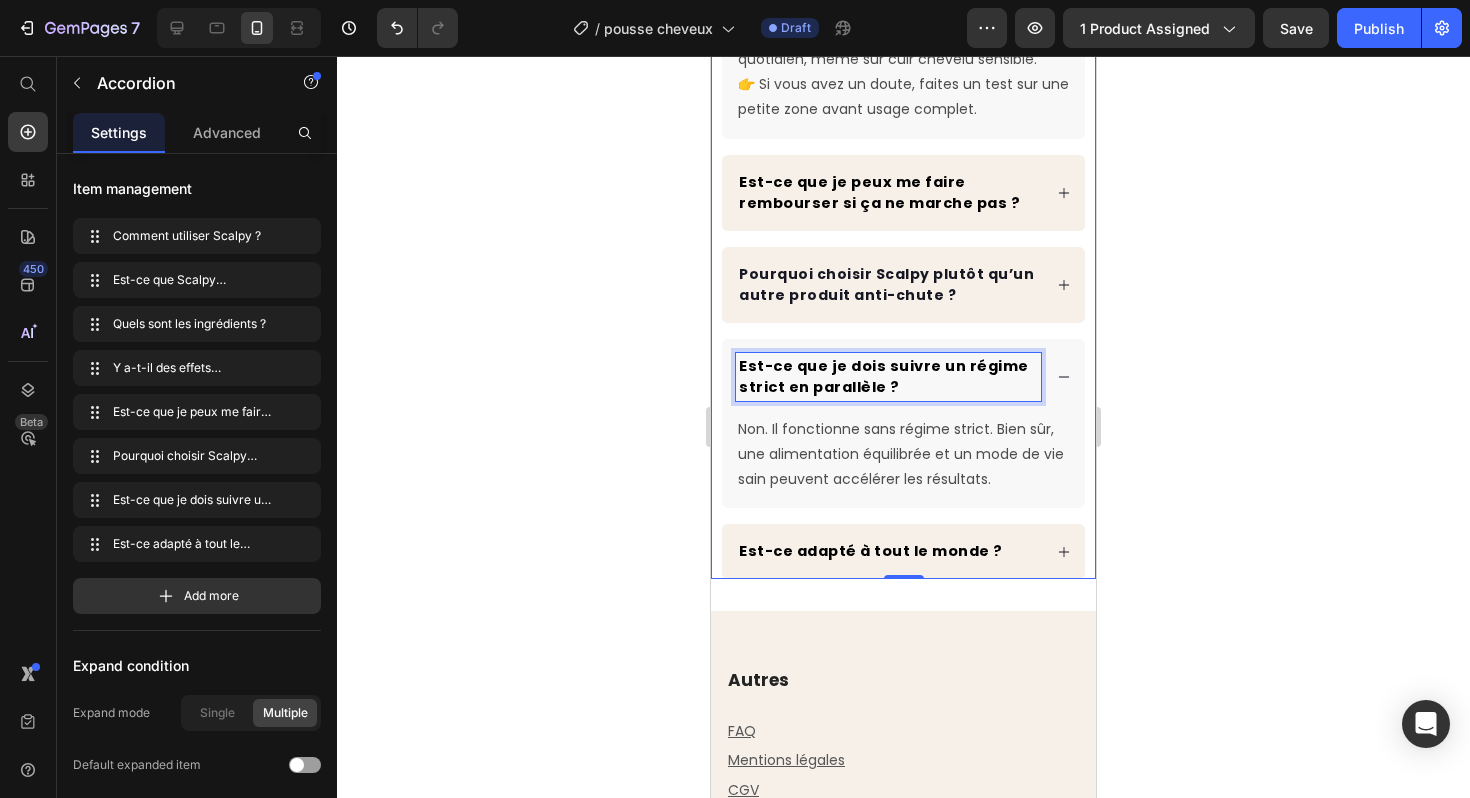 click on "Est-ce que je dois suivre un régime strict en parallèle ?" at bounding box center [884, 376] 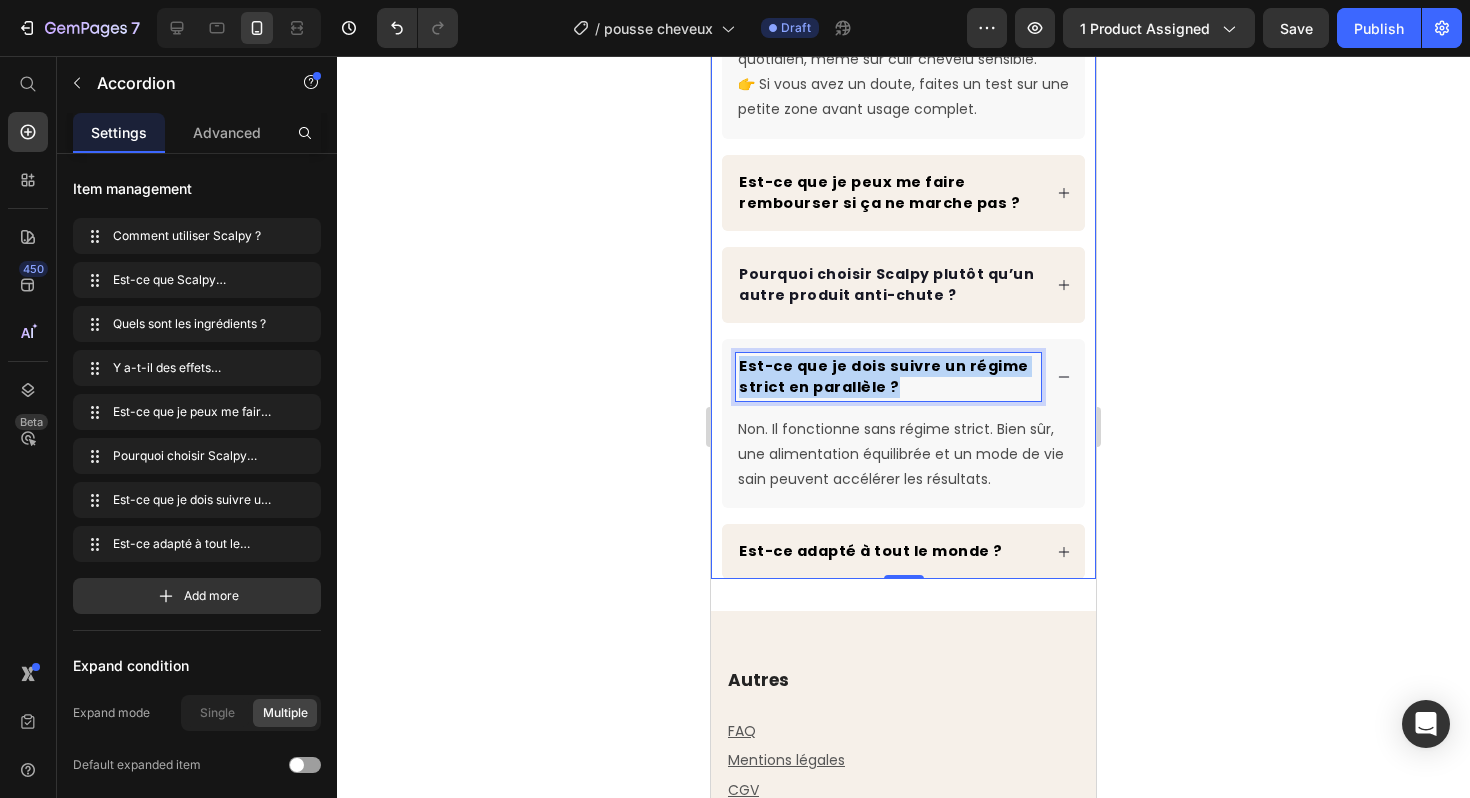 click on "Est-ce que je dois suivre un régime strict en parallèle ?" at bounding box center [884, 376] 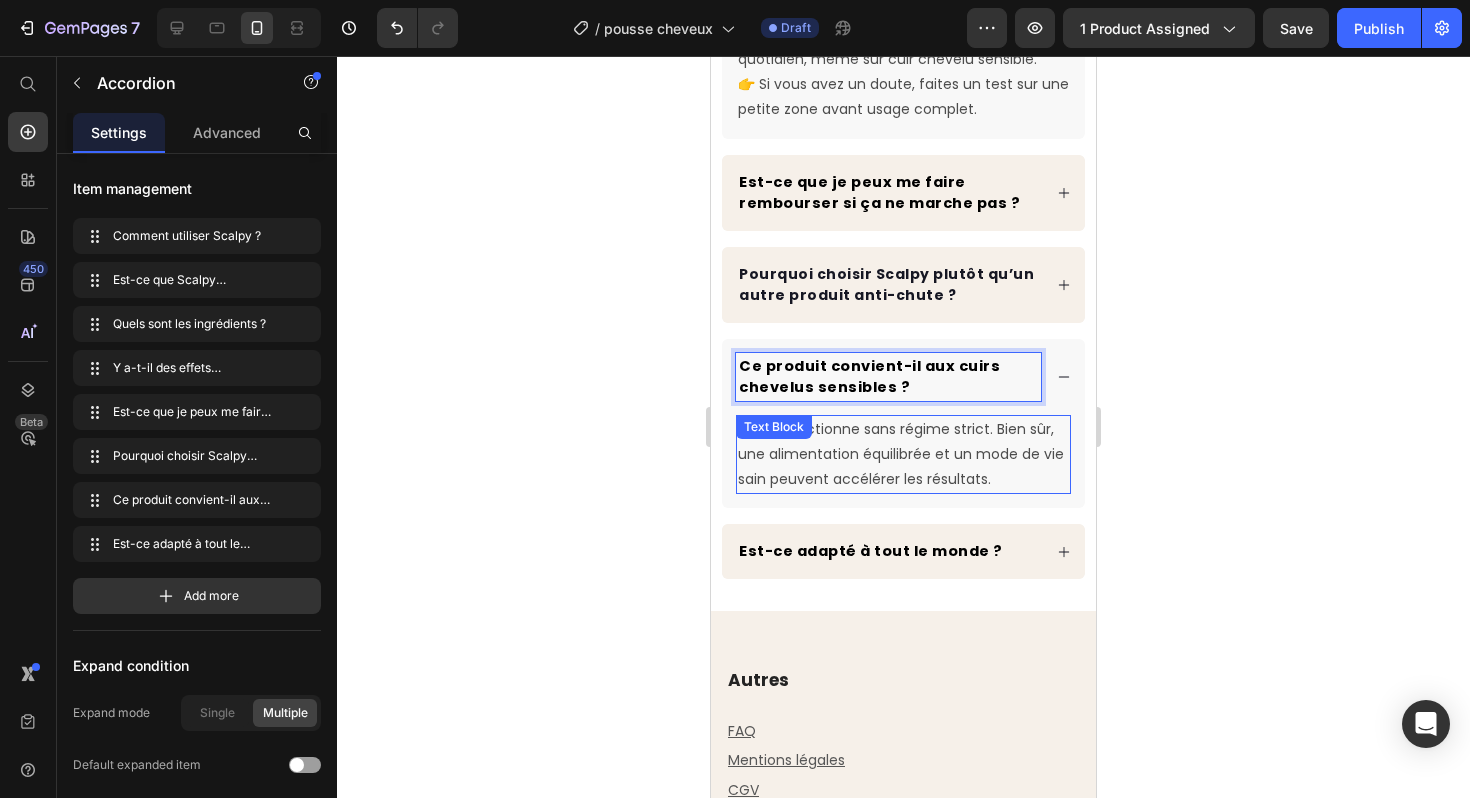 click on "Non. Il fonctionne sans régime strict. Bien sûr, une alimentation équilibrée et un mode de vie sain peuvent accélérer les résultats." at bounding box center (903, 455) 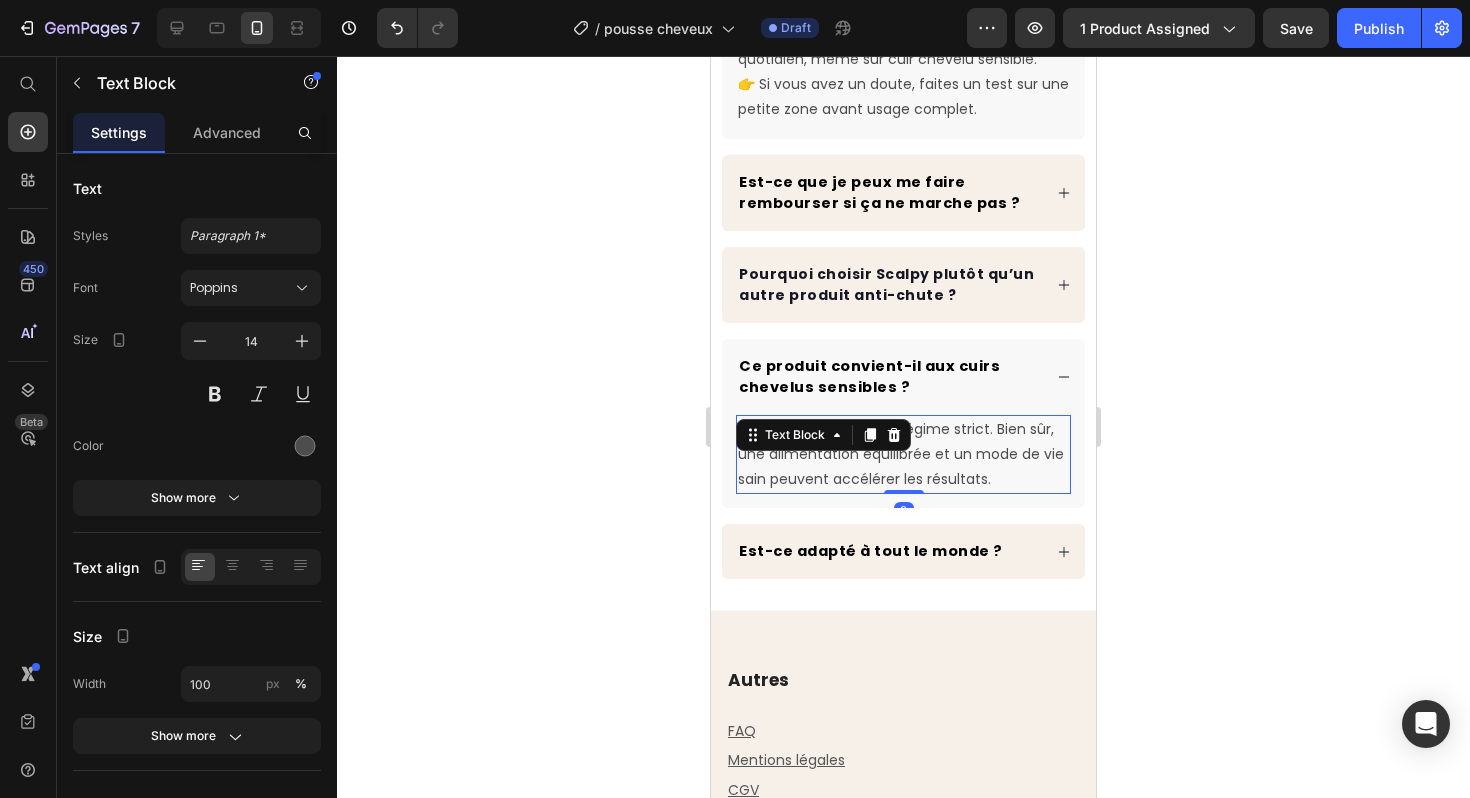 click on "Non. Il fonctionne sans régime strict. Bien sûr, une alimentation équilibrée et un mode de vie sain peuvent accélérer les résultats." at bounding box center (903, 455) 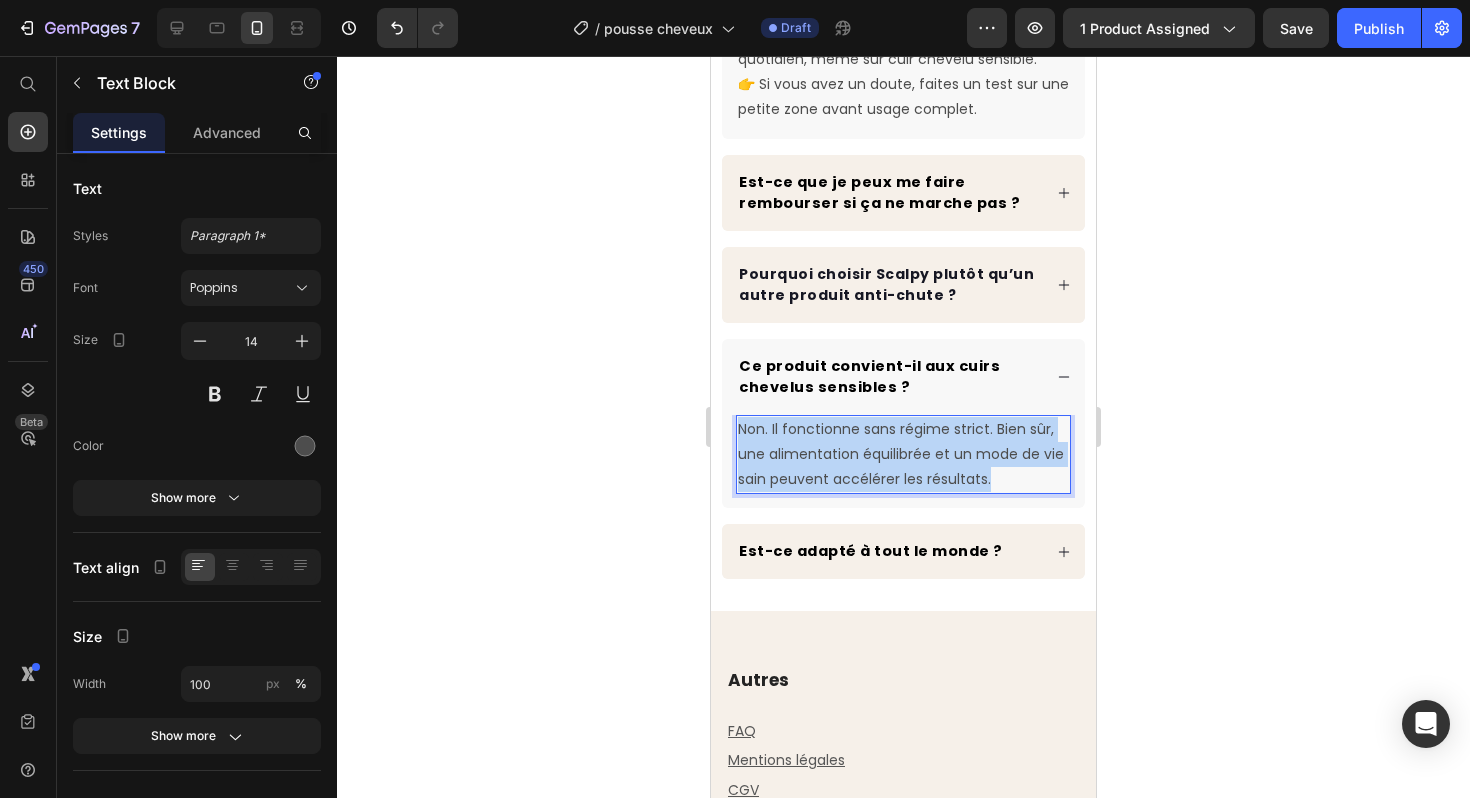click on "Non. Il fonctionne sans régime strict. Bien sûr, une alimentation équilibrée et un mode de vie sain peuvent accélérer les résultats." at bounding box center (903, 455) 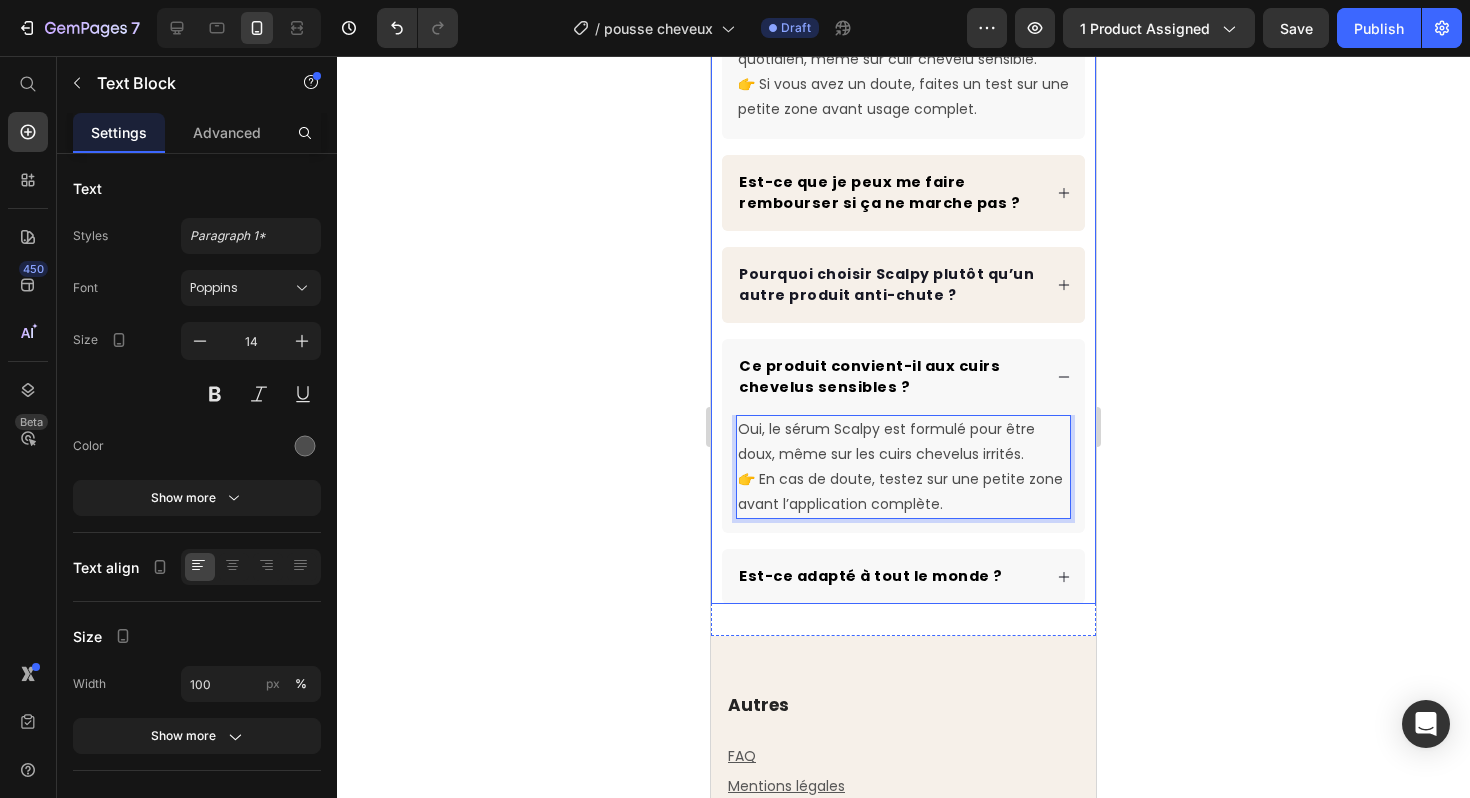 click on "Est-ce adapté à tout le monde ?" at bounding box center [903, 576] 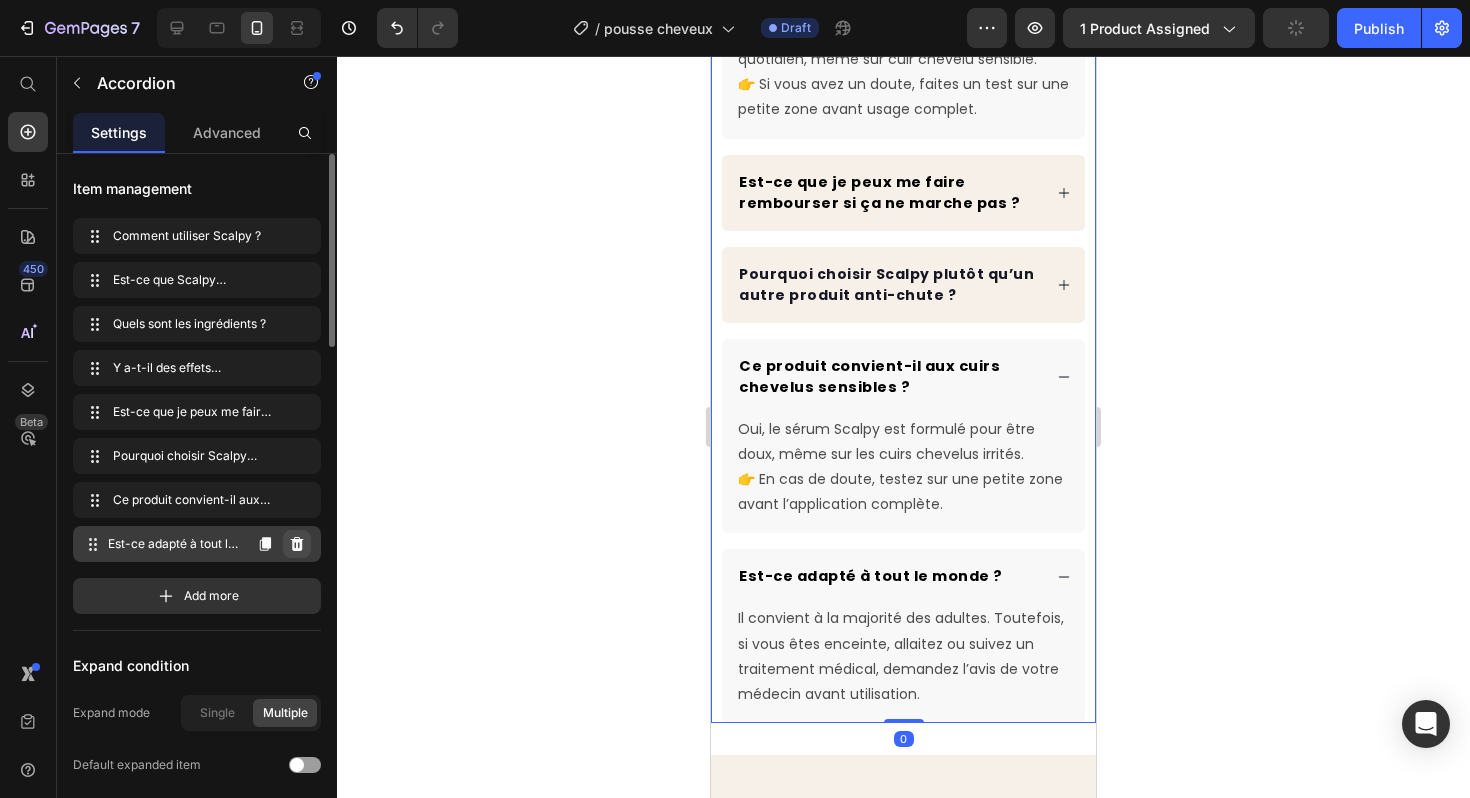 click 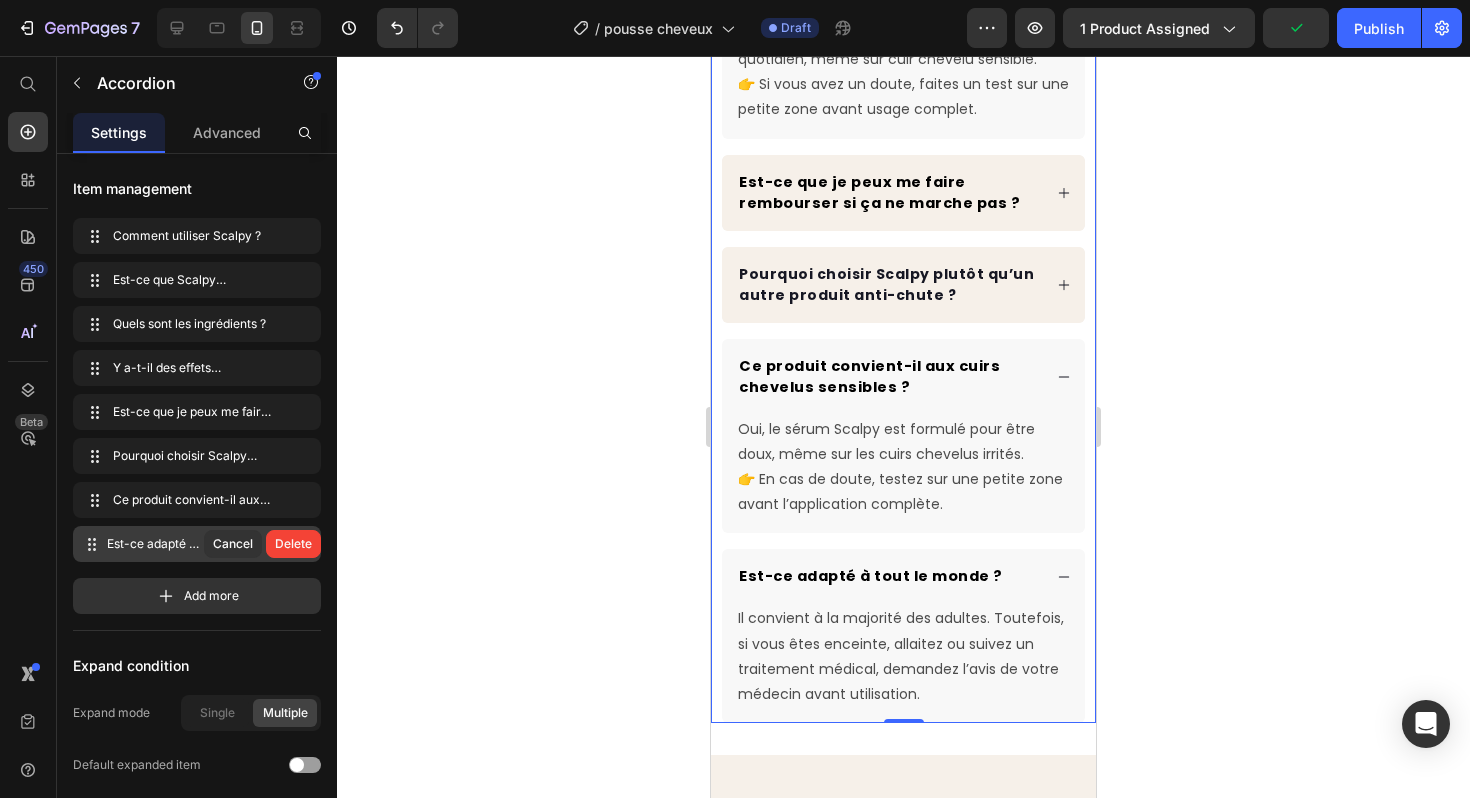 scroll, scrollTop: 701, scrollLeft: 0, axis: vertical 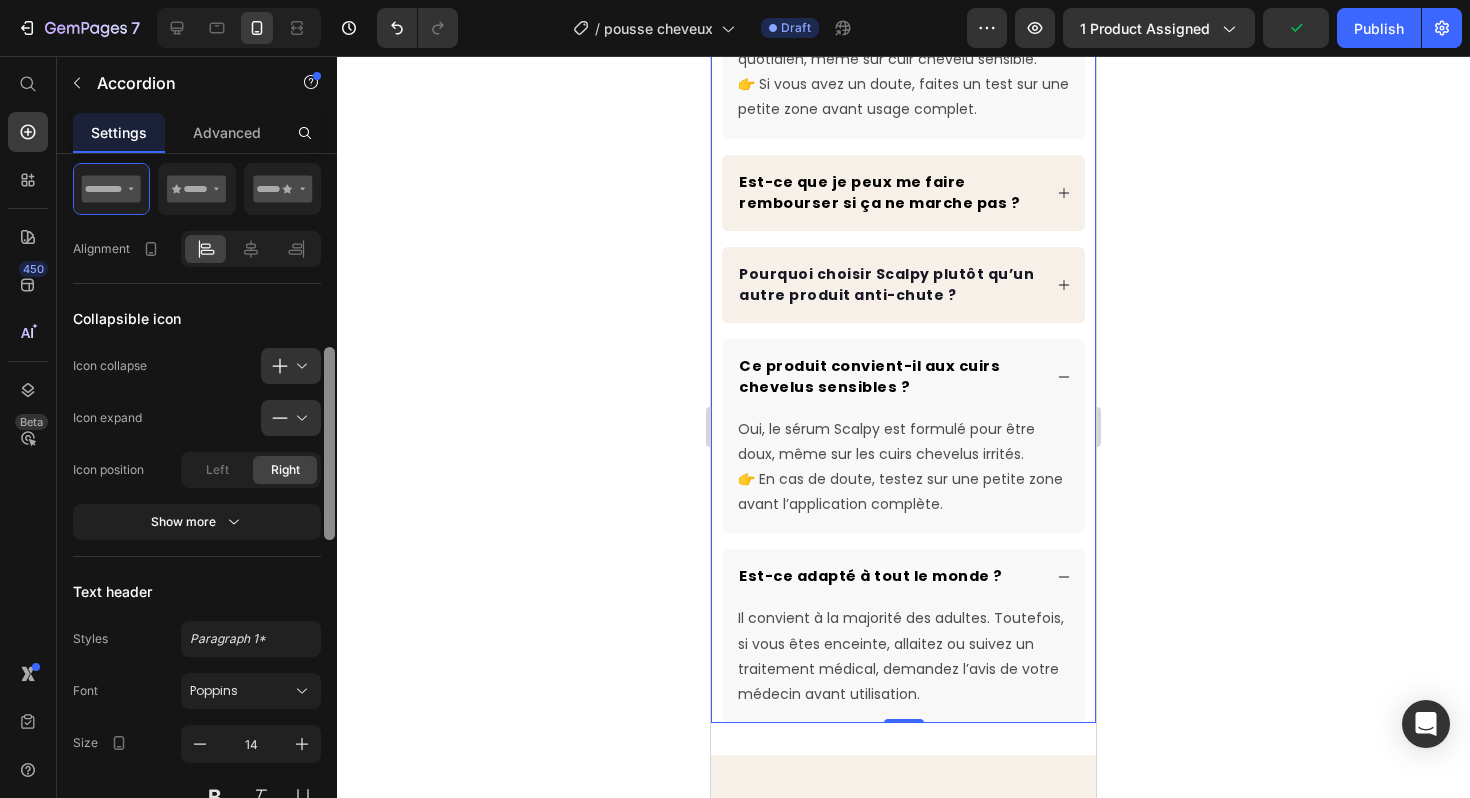 click at bounding box center [329, 504] 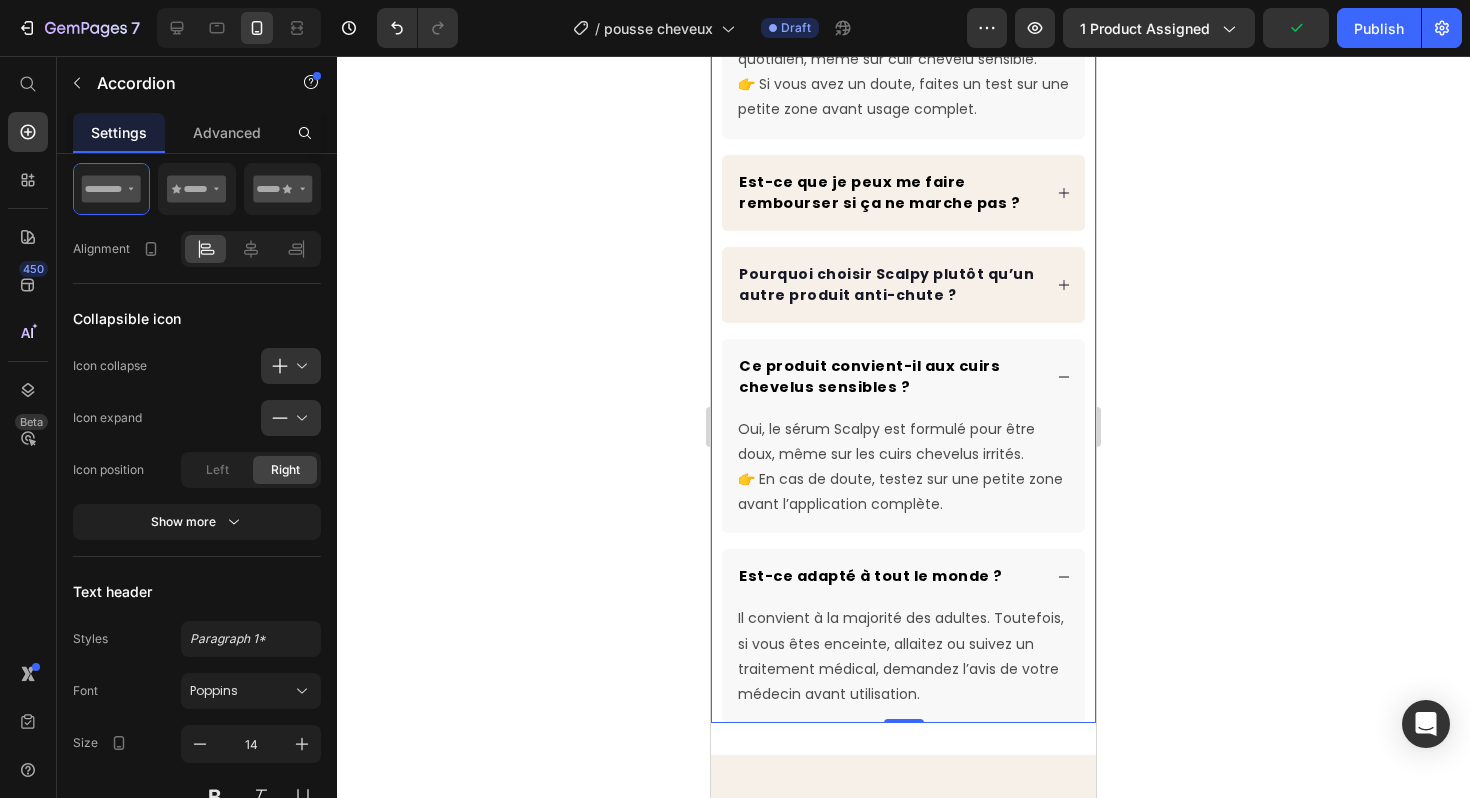 click on "Comment utiliser Scalpy ? 1. Secouez le flacon pour bien mélanger. 2. Pressez légèrement. 3. Appliquez directement sur le cuir chevelu propre, en ciblant les zones clairsemées. 4. Massez avec les billes métalliques pour bien faire pénétrer. ⁠⁠⁠⁠⁠⁠⁠ 📅 À faire 1 fois par jour – premiers résultats visibles dès quelques semaines. Text block
Est-ce que Scalpy fonctionne vraiment ? Oui. Contrairement à d'autres produits, Scalpy combine menthol, eau de glacier, acide salicylique, panthénol… des ingrédients reconnus pour stimuler la pousse et apaiser le cuir chevelu. 💡 Son embout 3 billes booste la microcirculation pour des résultats visibles et durables. Text Block
Quels sont les ingrédients ?
Y a-t-il des effets secondaires ? Non. Scalpy ne contient ni hormones ni ingrédients agressifs. 💧 Sa formule douce convient à un usage quotidien, même sur cuir chevelu sensible. Text Block
Text Block" at bounding box center [903, -43] 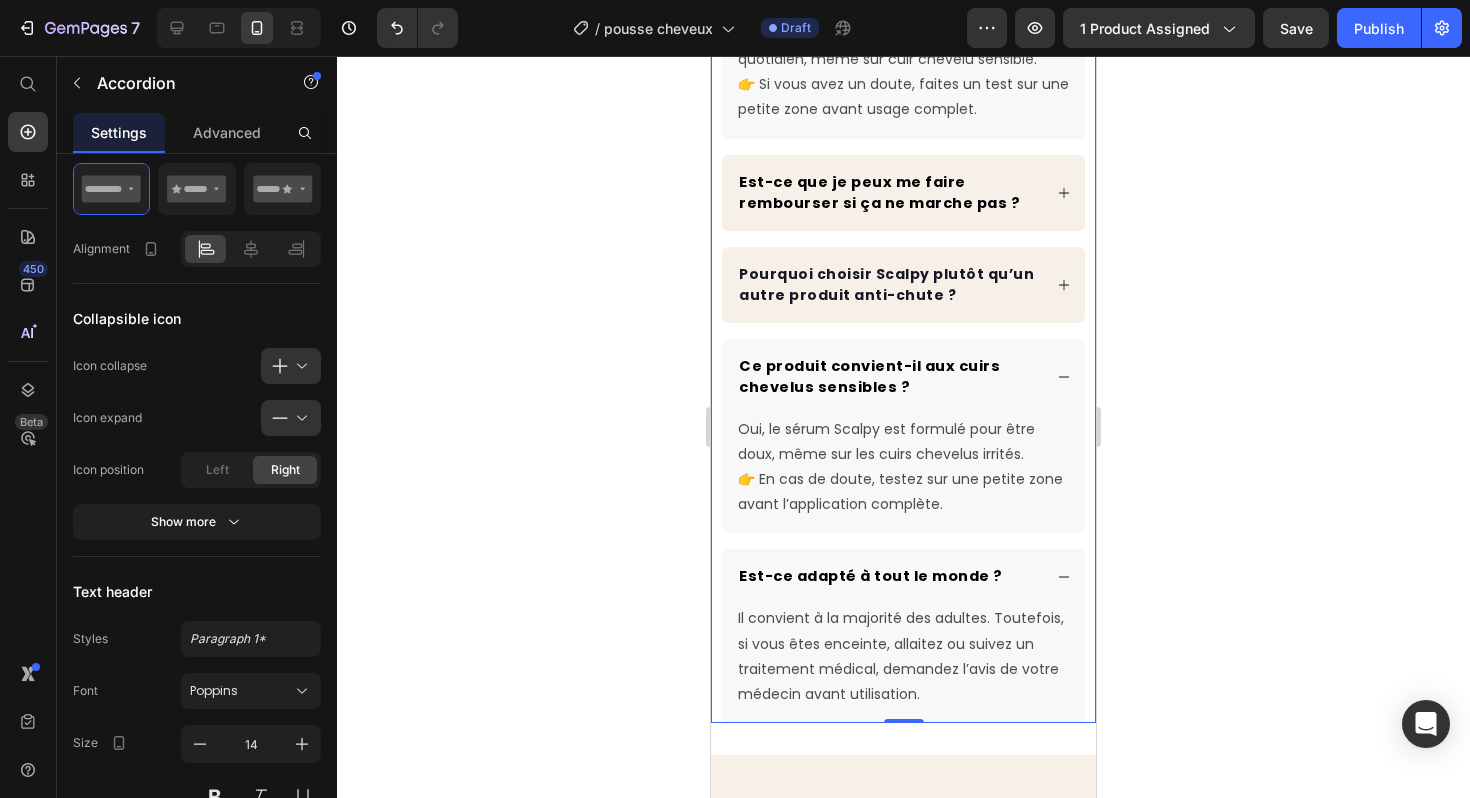 click on "Est-ce adapté à tout le monde ?" at bounding box center [871, 576] 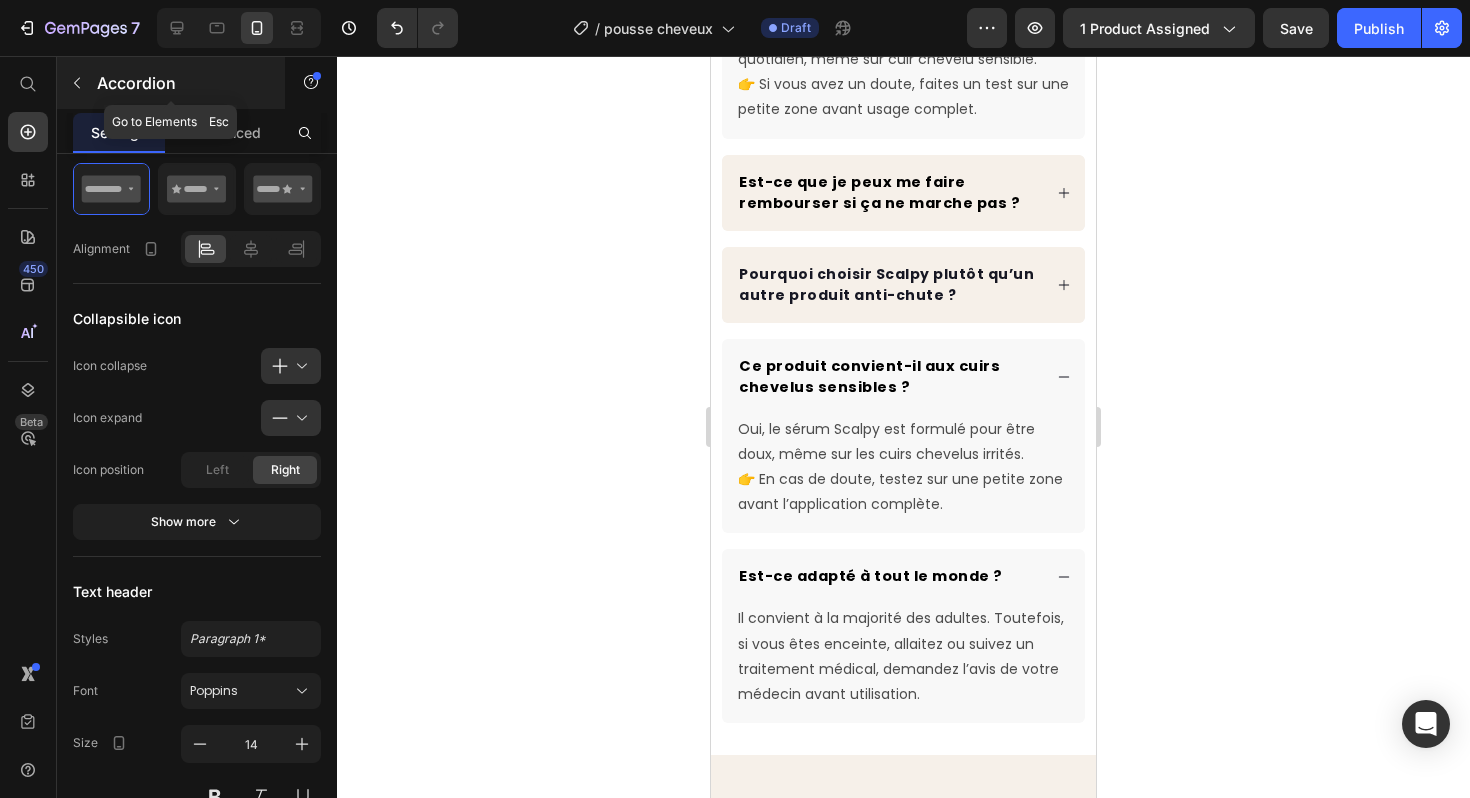 click 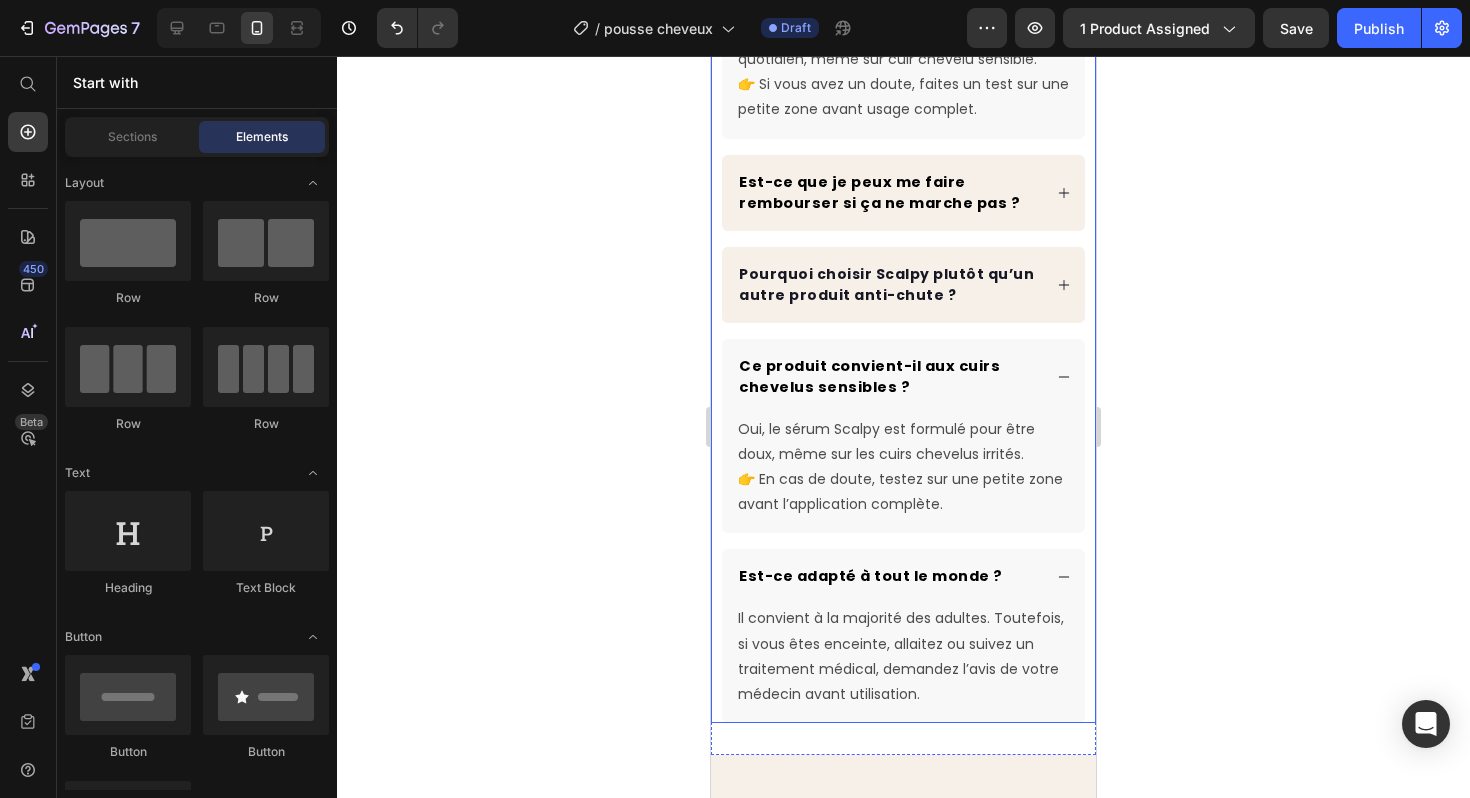 click on "Il convient à la majorité des adultes. Toutefois, si vous êtes enceinte, allaitez ou suivez un traitement médical, demandez l’avis de votre médecin avant utilisation. Text Block" at bounding box center [903, 663] 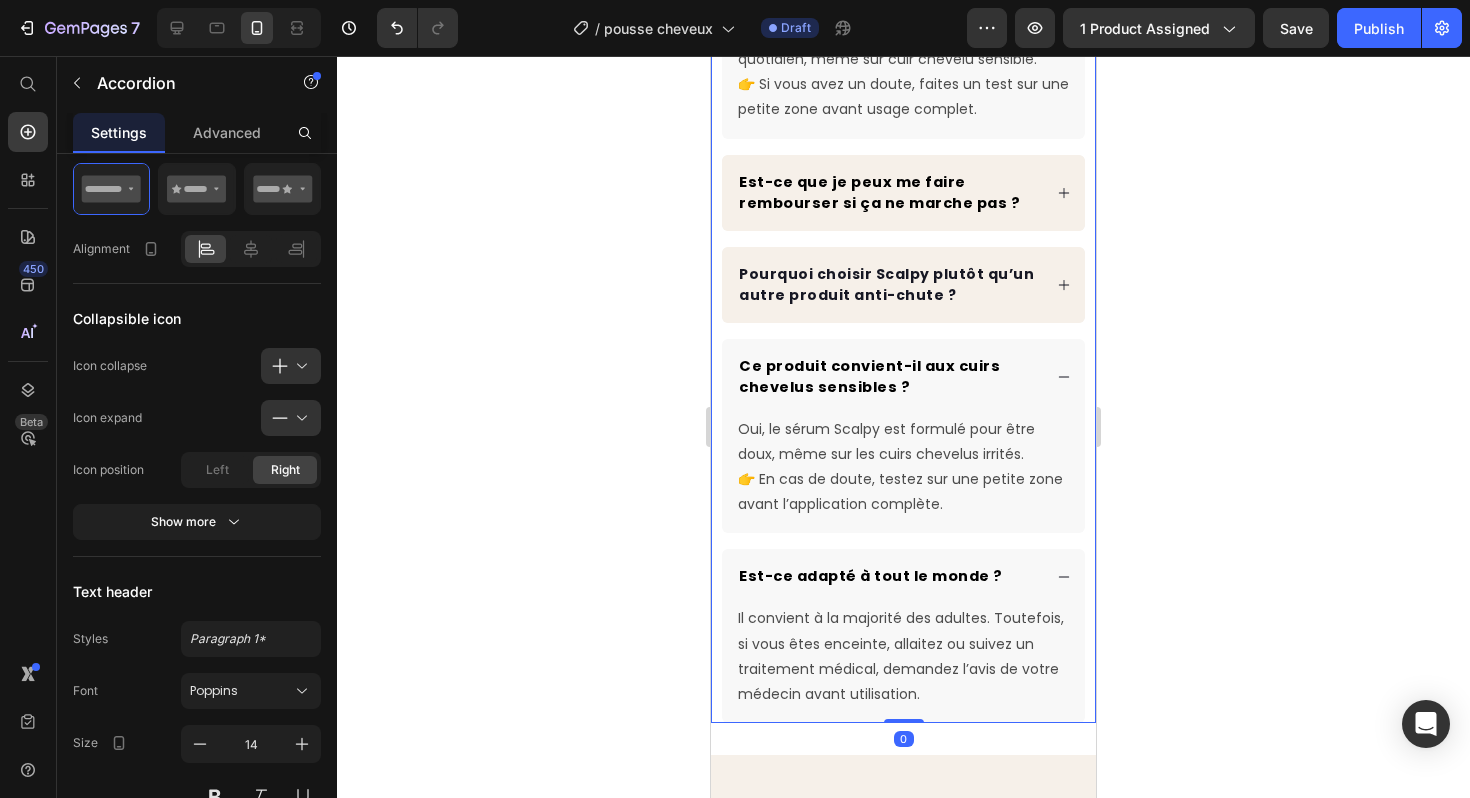 click on "Est-ce adapté à tout le monde ?" at bounding box center [903, 576] 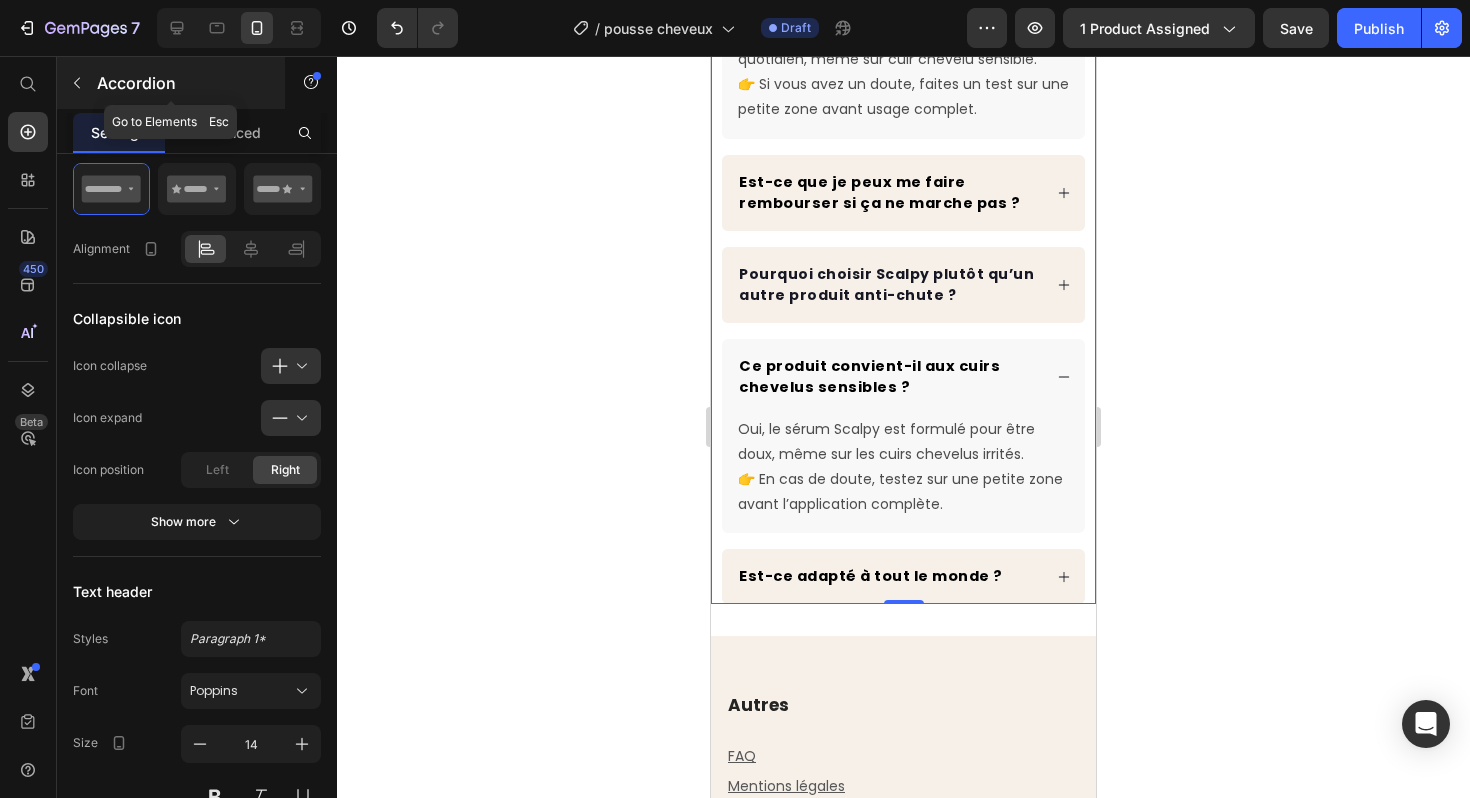 click 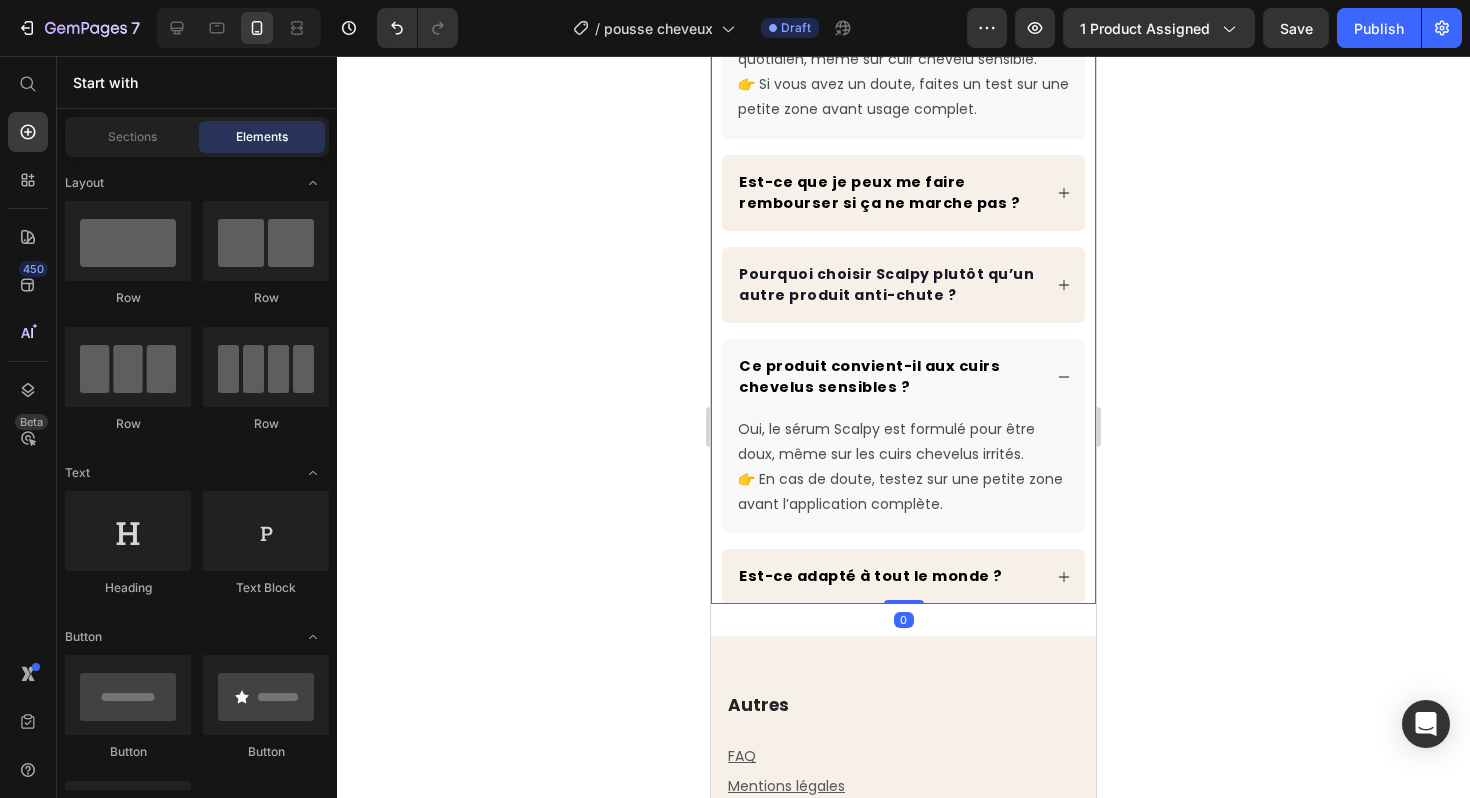 click on "Comment utiliser Scalpy ? 1. Secouez le flacon pour bien mélanger. 2. Pressez légèrement. 3. Appliquez directement sur le cuir chevelu propre, en ciblant les zones clairsemées. 4. Massez avec les billes métalliques pour bien faire pénétrer. ⁠⁠⁠⁠⁠⁠⁠ 📅 À faire 1 fois par jour – premiers résultats visibles dès quelques semaines. Text block
Est-ce que Scalpy fonctionne vraiment ? Oui. Contrairement à d'autres produits, Scalpy combine menthol, eau de glacier, acide salicylique, panthénol… des ingrédients reconnus pour stimuler la pousse et apaiser le cuir chevelu. 💡 Son embout 3 billes booste la microcirculation pour des résultats visibles et durables. Text Block
Quels sont les ingrédients ?
Y a-t-il des effets secondaires ? Non. Scalpy ne contient ni hormones ni ingrédients agressifs. 💧 Sa formule douce convient à un usage quotidien, même sur cuir chevelu sensible. Text Block
Text Block" at bounding box center (903, -102) 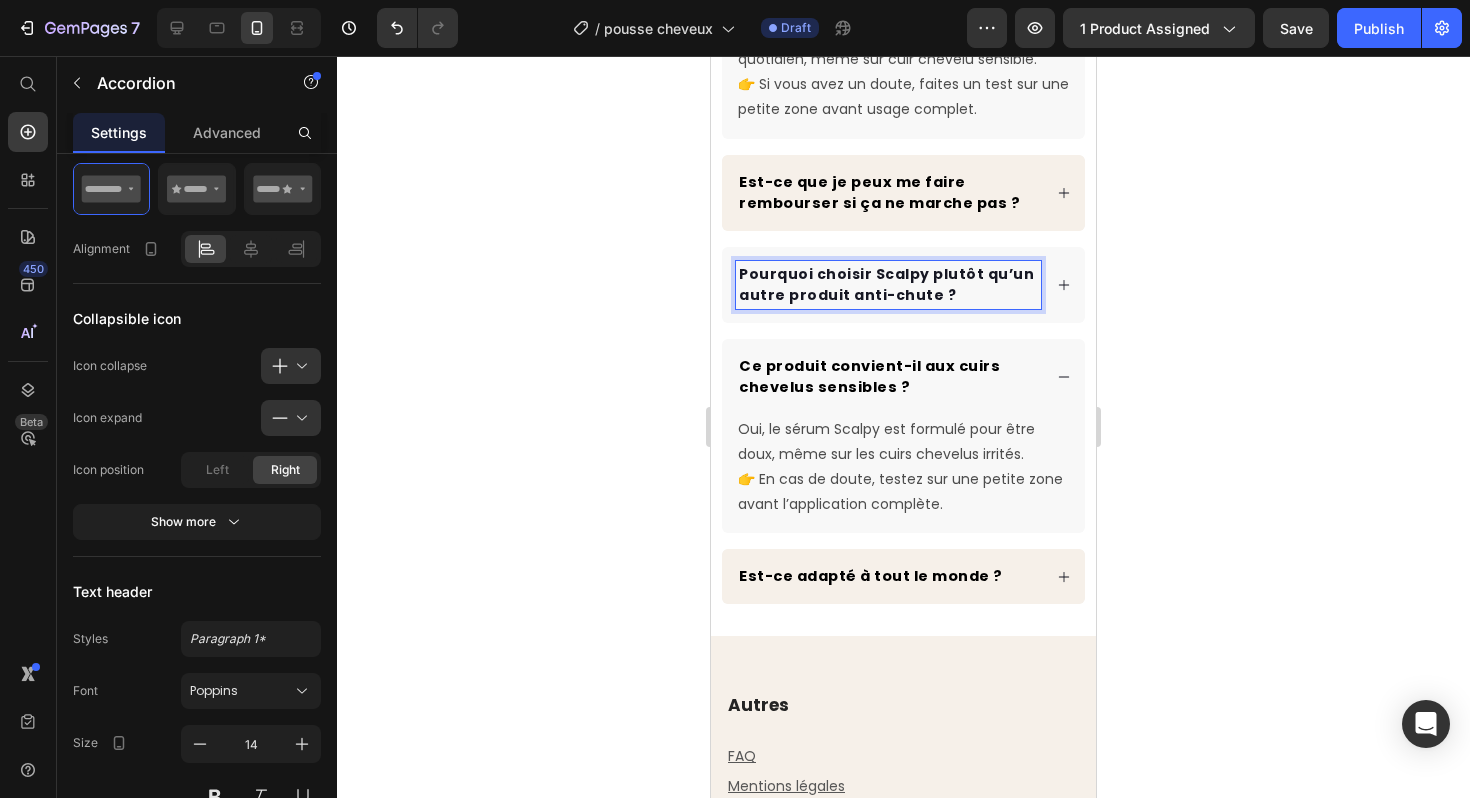 click on "Pourquoi choisir Scalpy plutôt qu’un autre produit anti-chute ?" at bounding box center [903, 285] 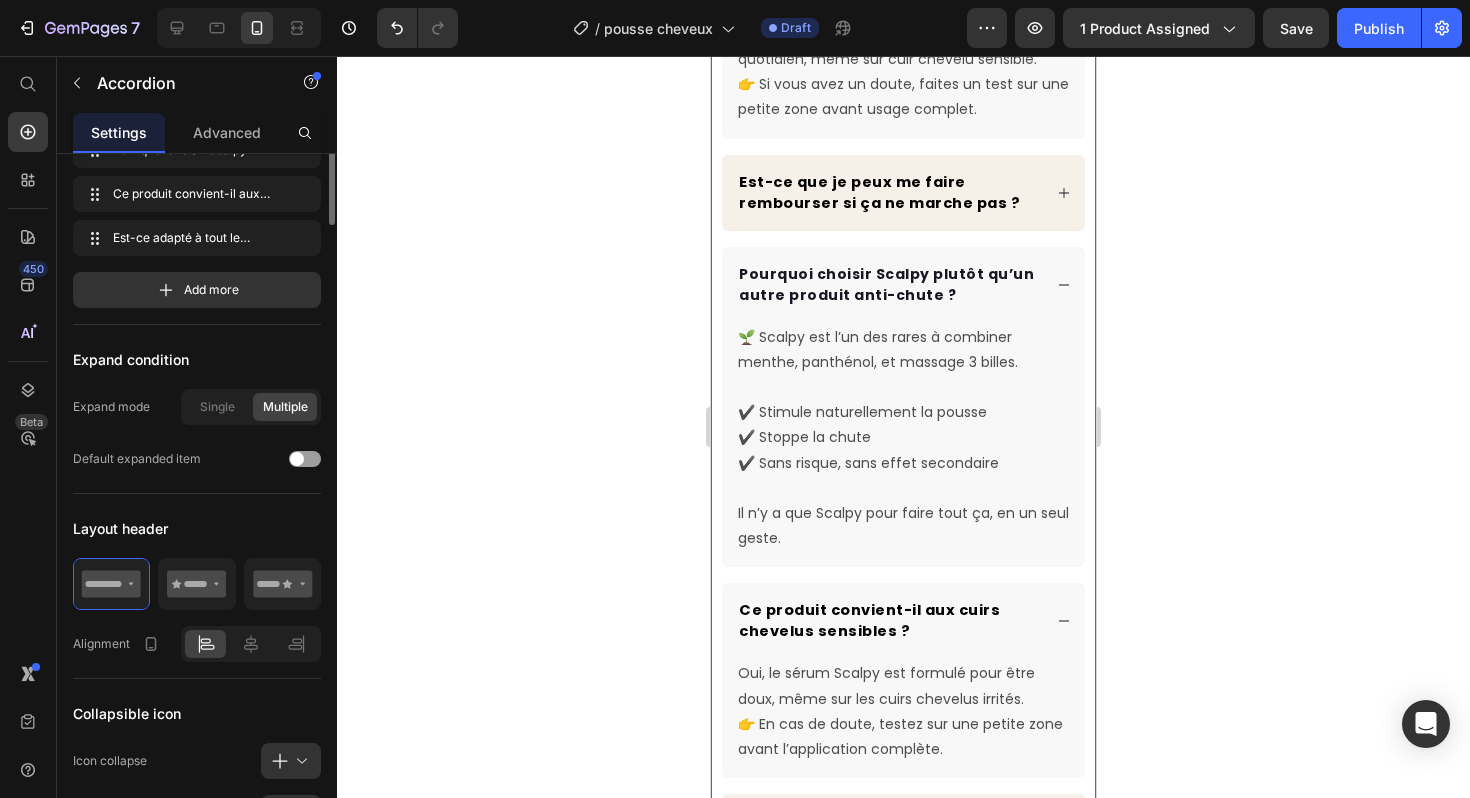 scroll, scrollTop: 59, scrollLeft: 0, axis: vertical 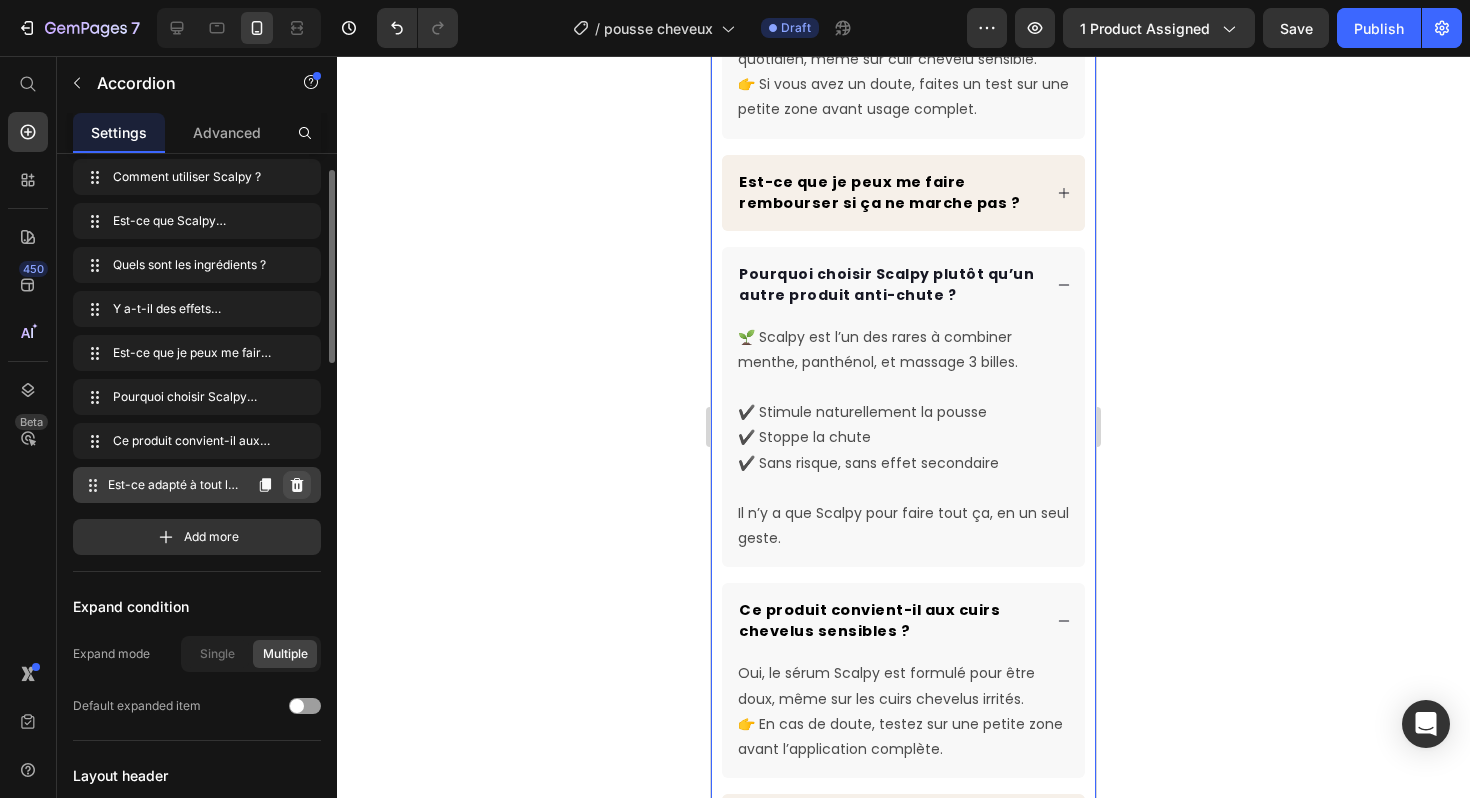 click 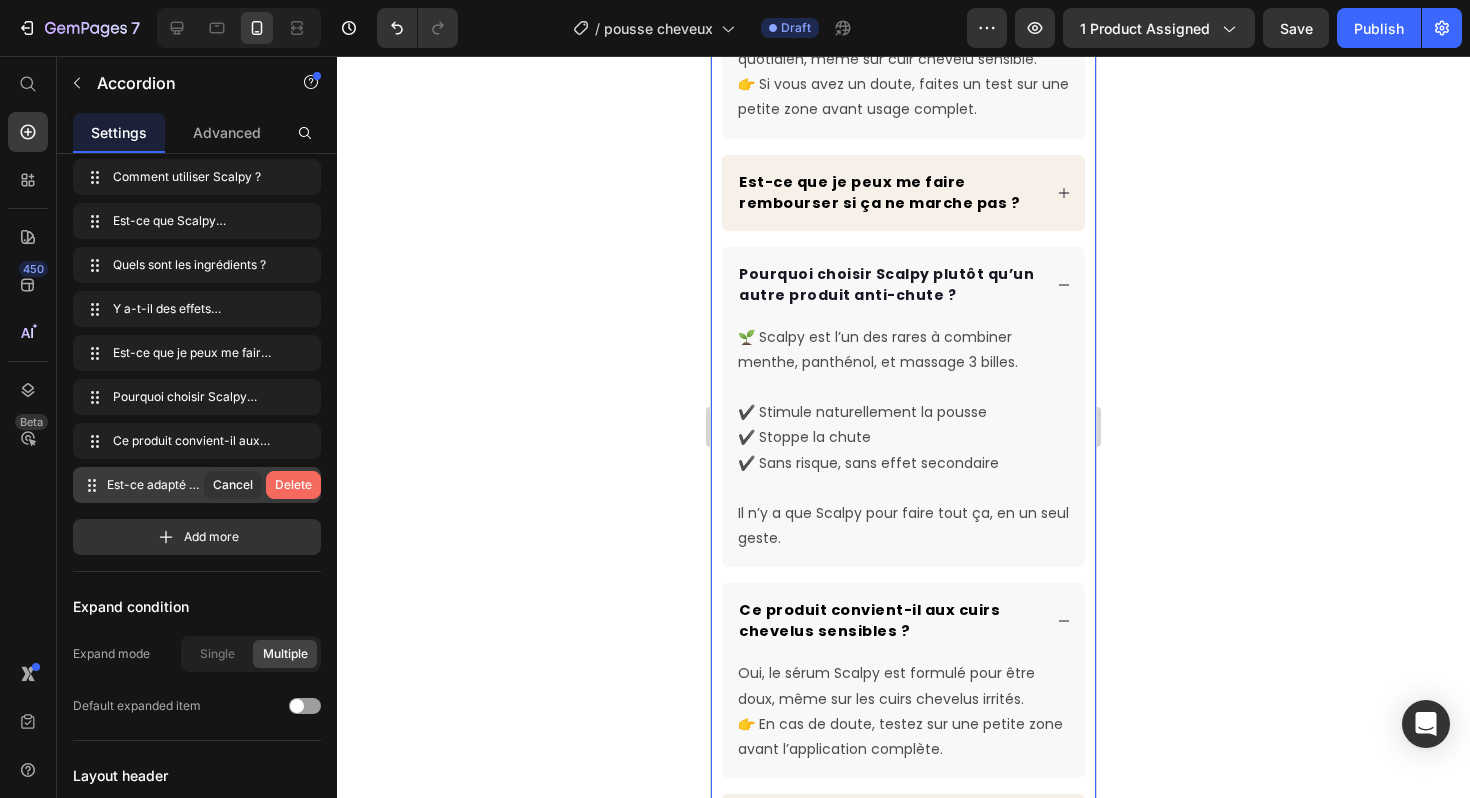 click on "Delete" at bounding box center [293, 485] 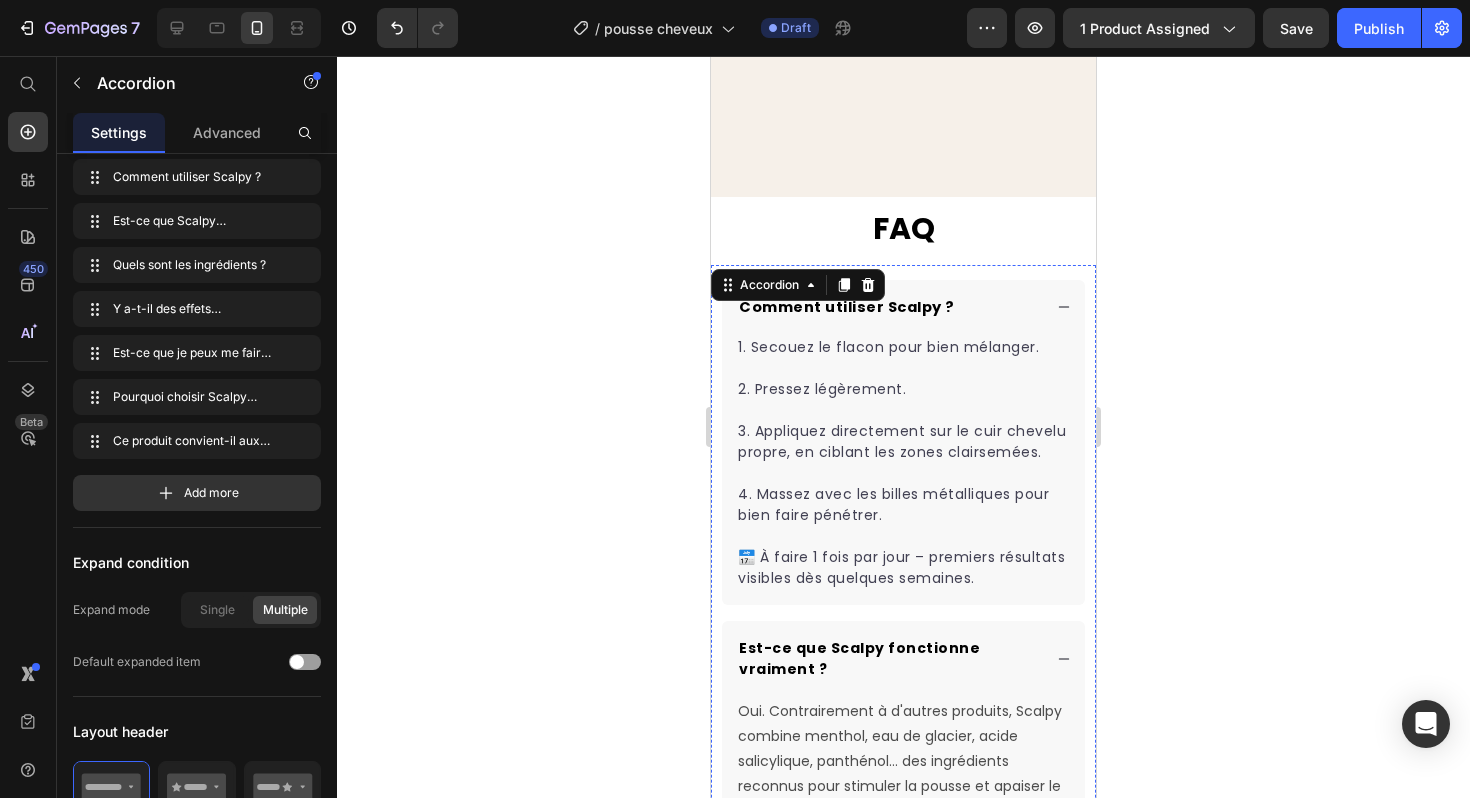 scroll, scrollTop: 4920, scrollLeft: 0, axis: vertical 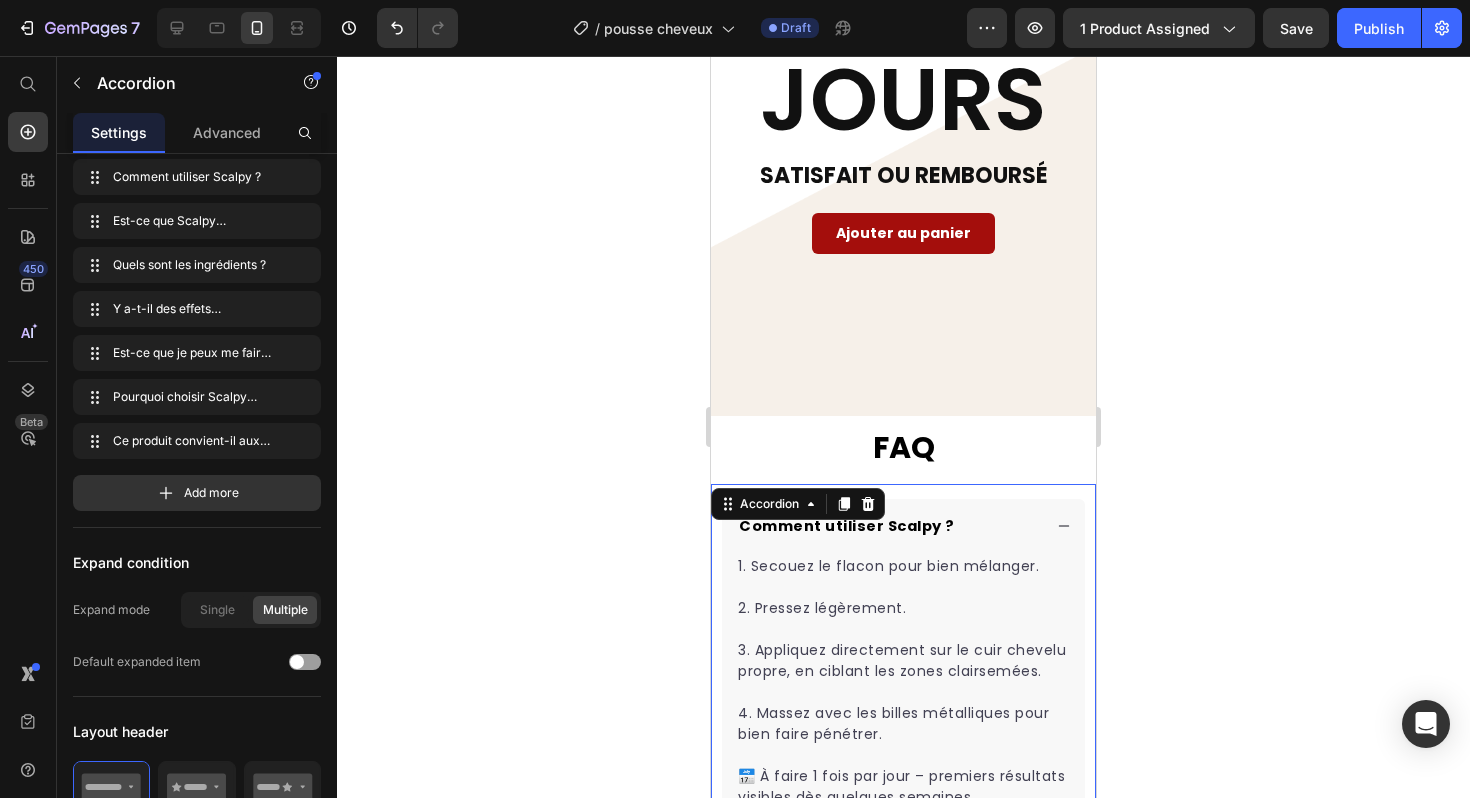 click 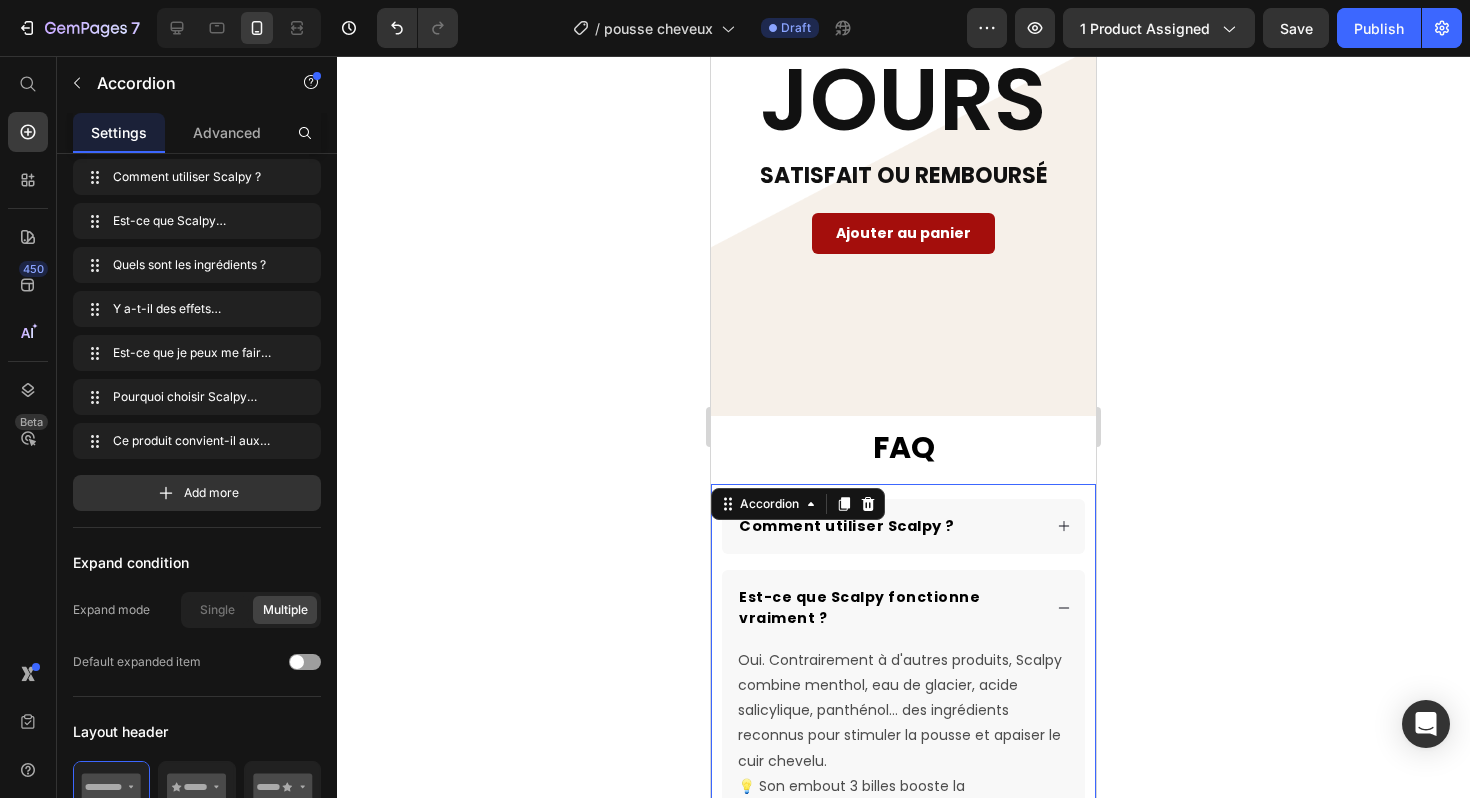 scroll, scrollTop: 5131, scrollLeft: 0, axis: vertical 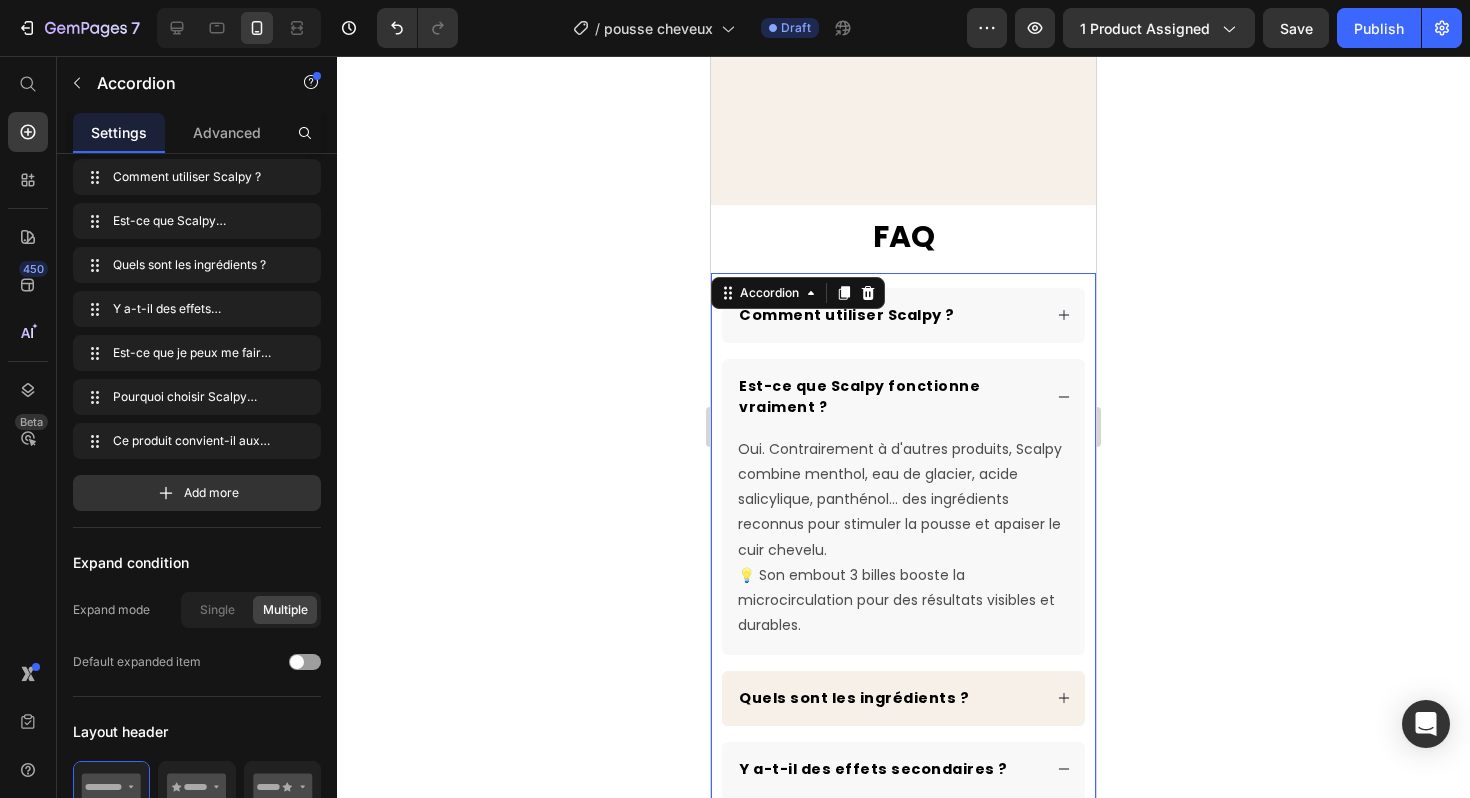 click 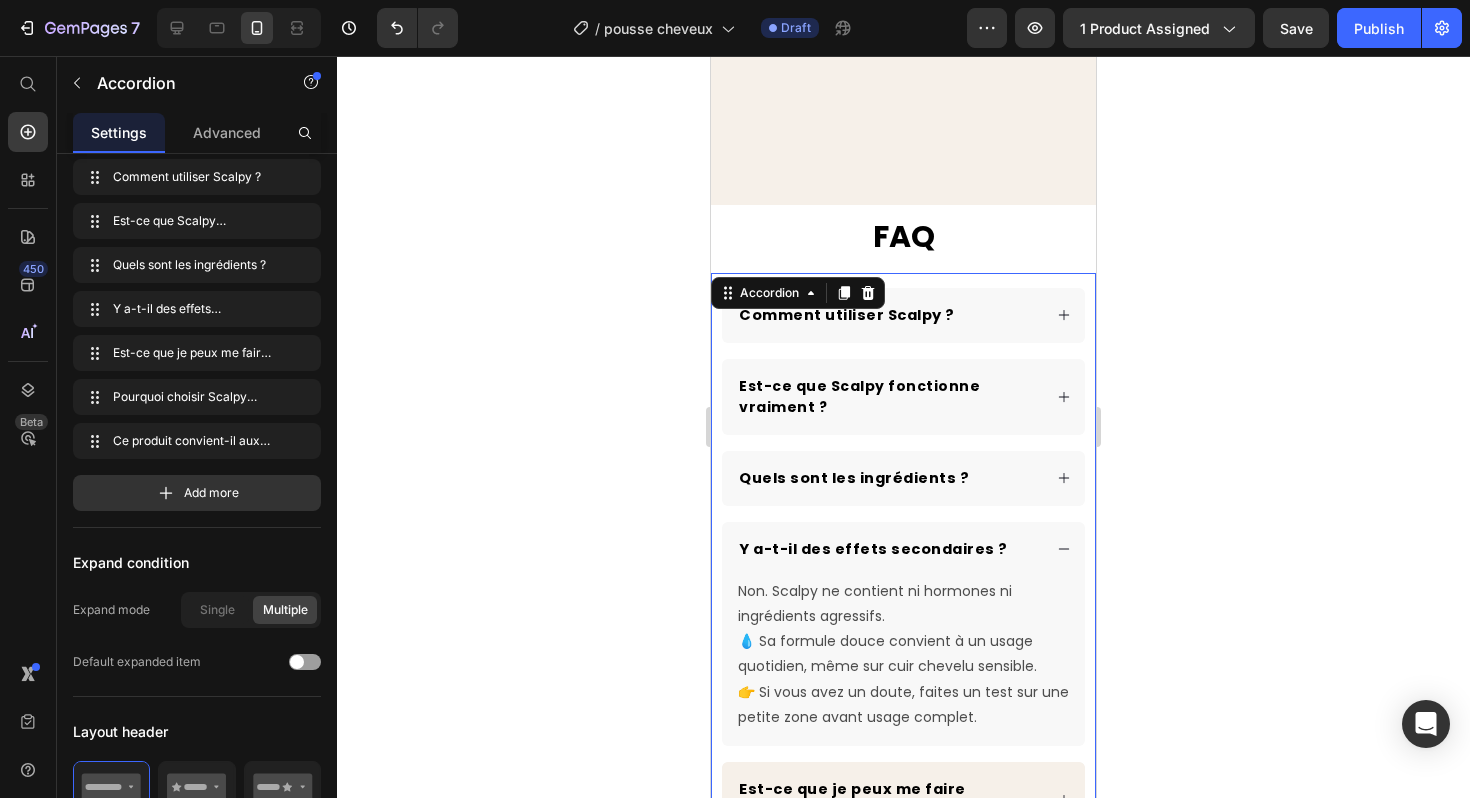 click on "Quels sont les ingrédients ?" at bounding box center (903, 478) 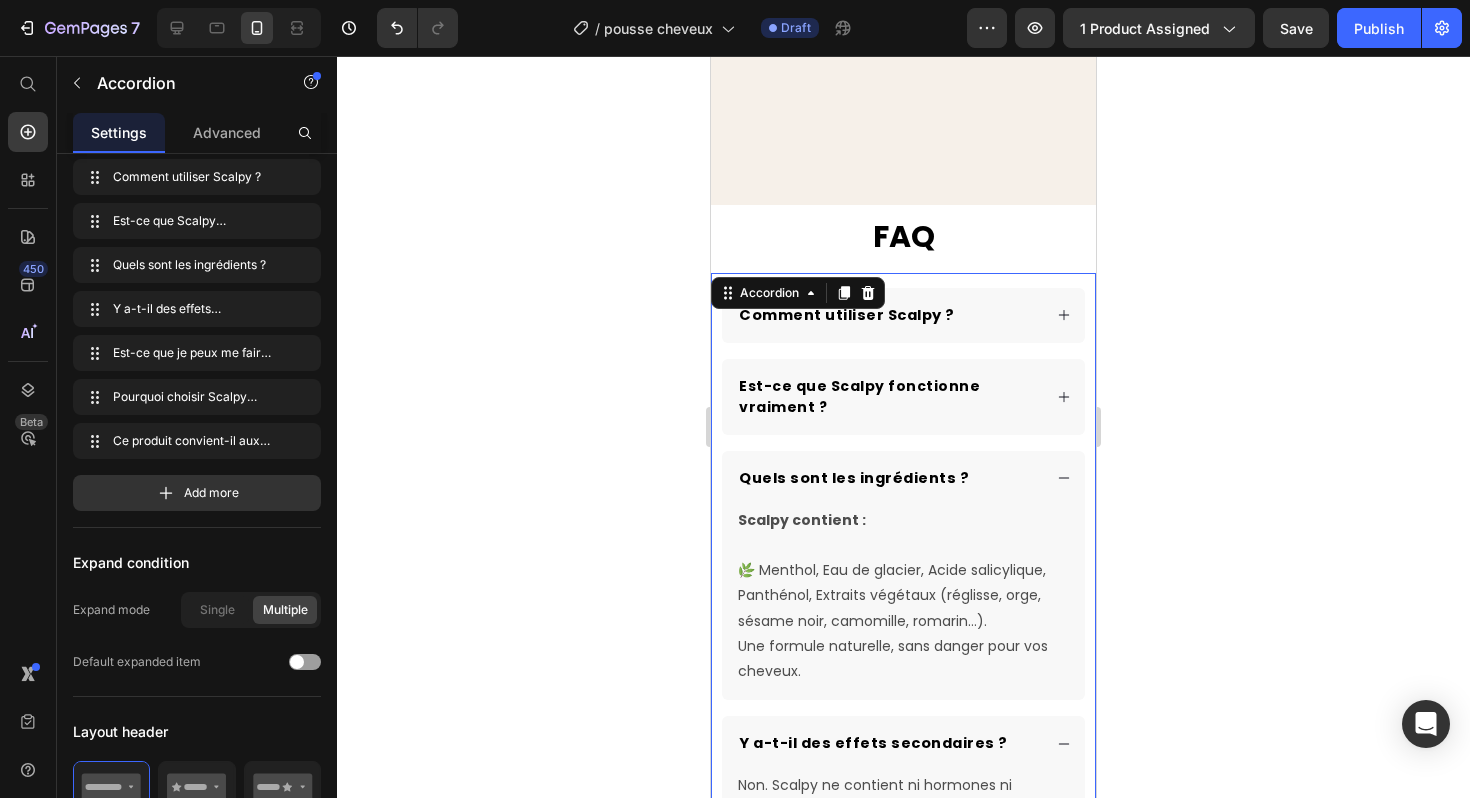 click 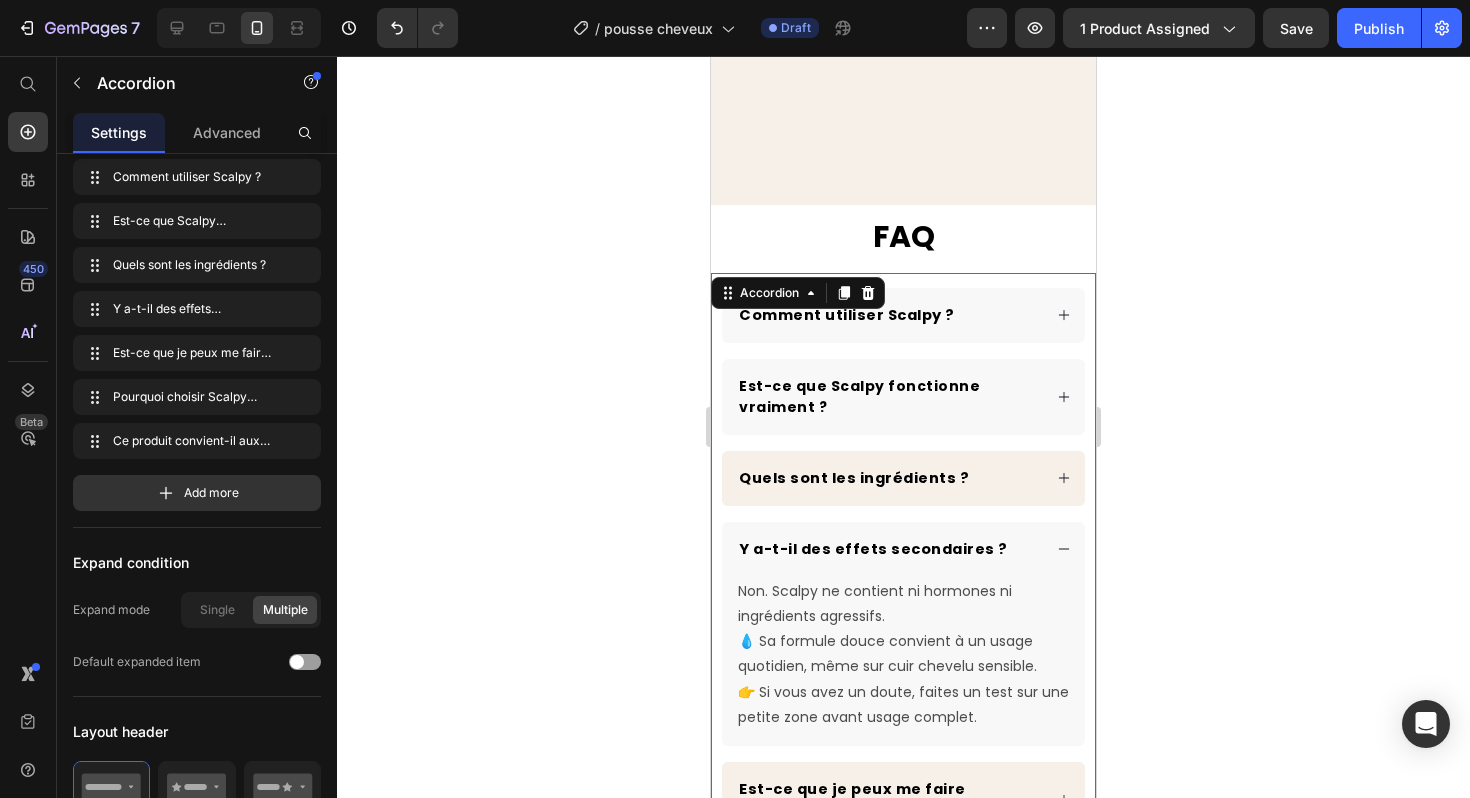 click on "Y a-t-il des effets secondaires ?" at bounding box center [903, 549] 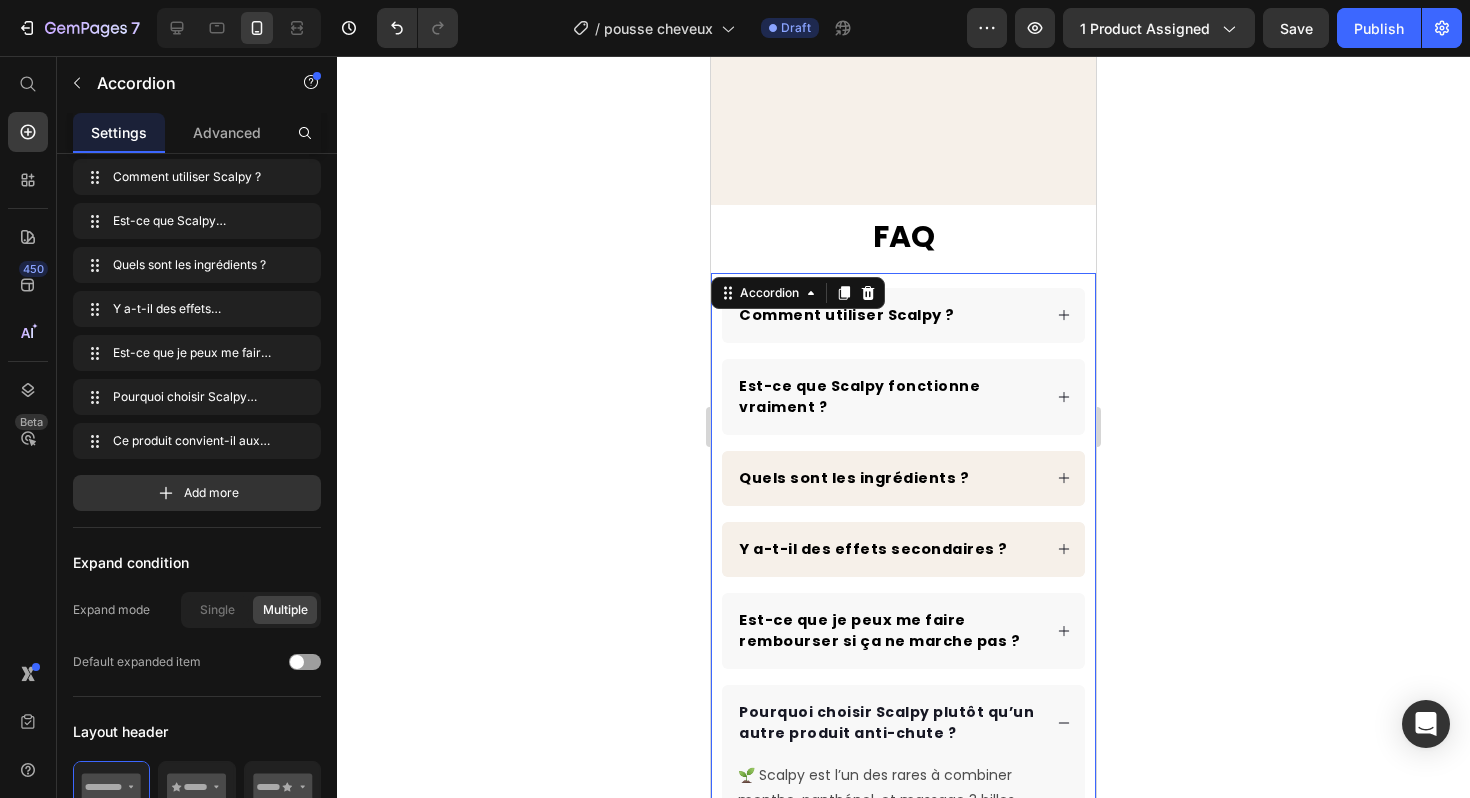 scroll, scrollTop: 5207, scrollLeft: 0, axis: vertical 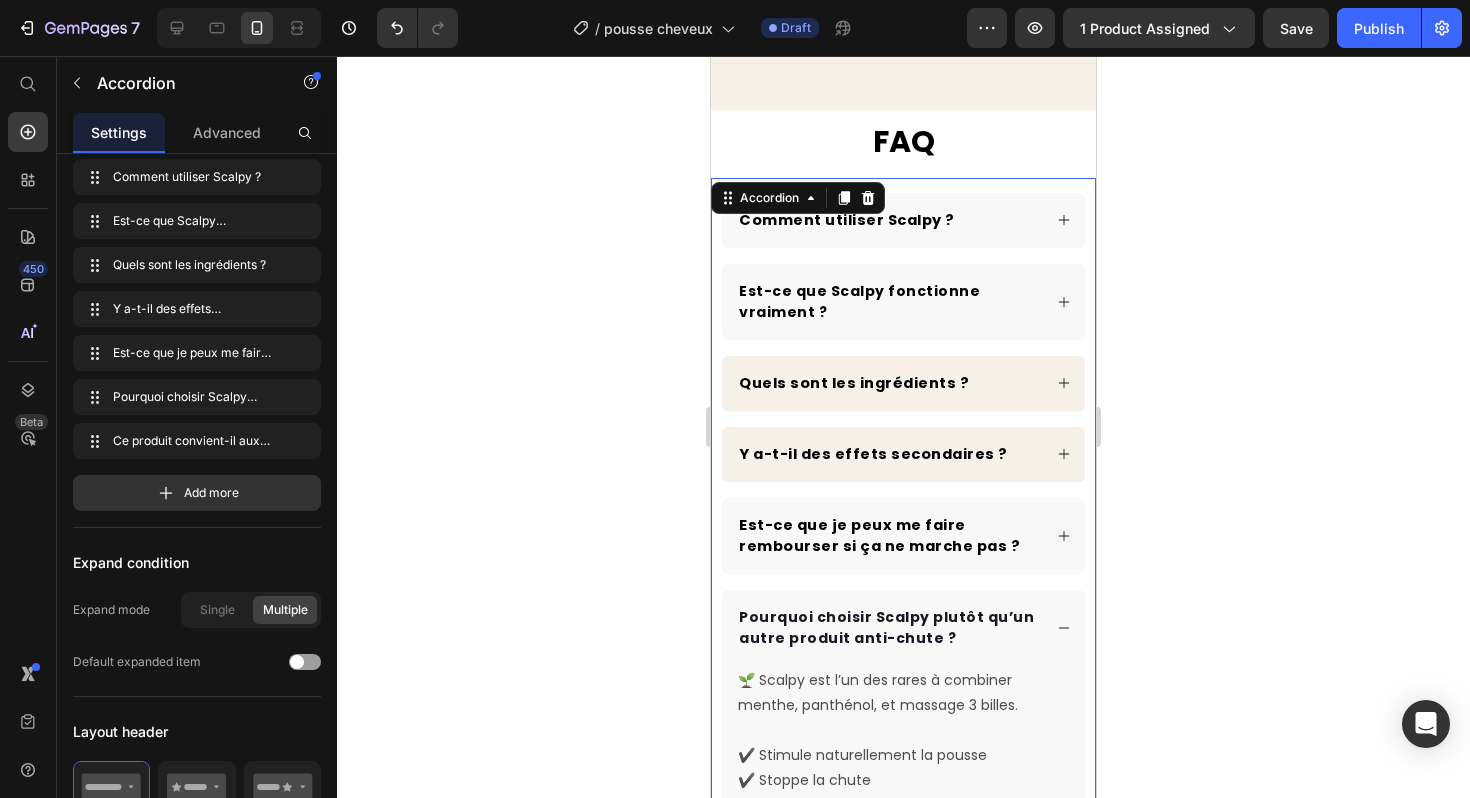 click on "Est-ce que je peux me faire rembourser si ça ne marche pas ?" at bounding box center (903, 536) 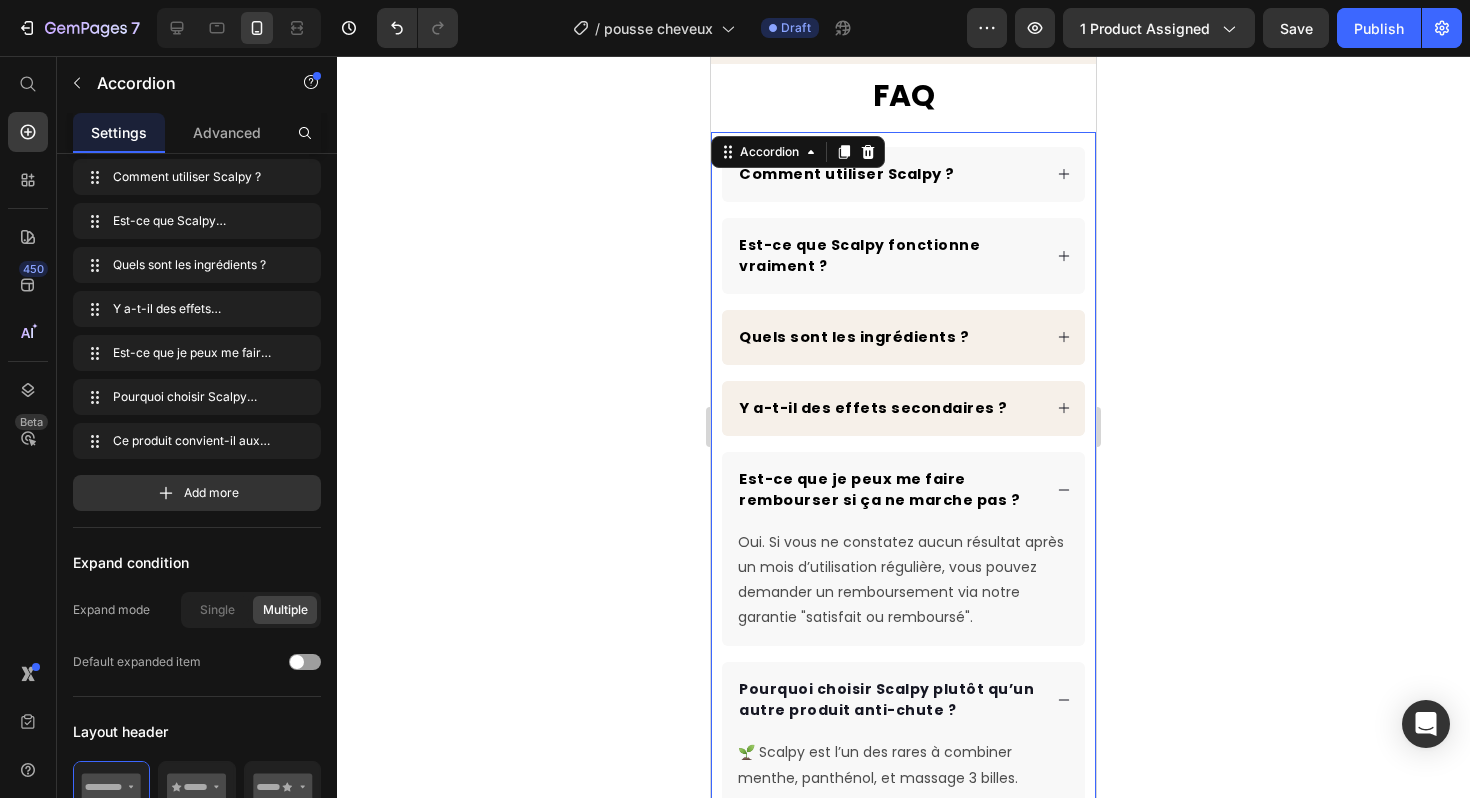 scroll, scrollTop: 5294, scrollLeft: 0, axis: vertical 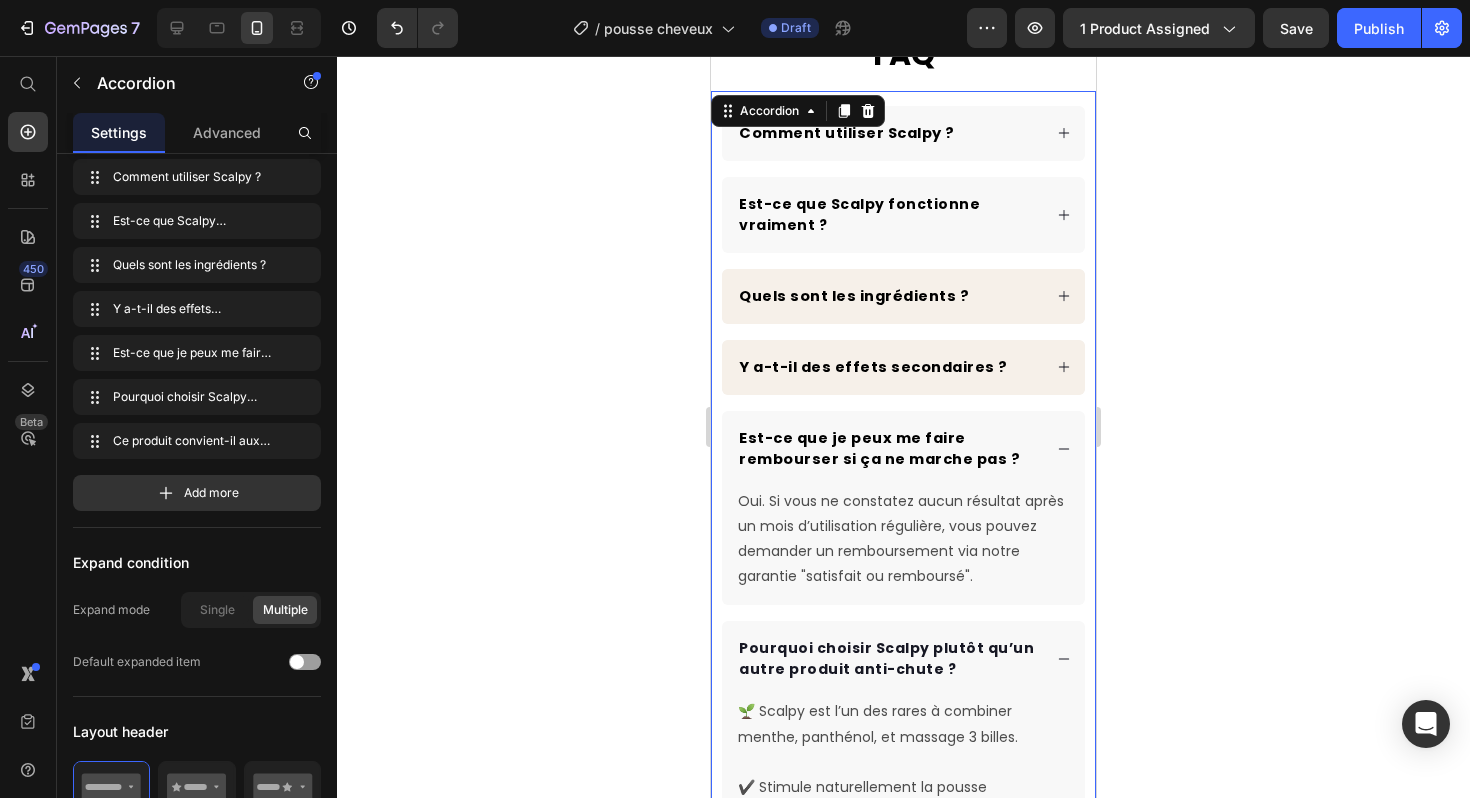 click on "Est-ce que je peux me faire rembourser si ça ne marche pas ?" at bounding box center [903, 449] 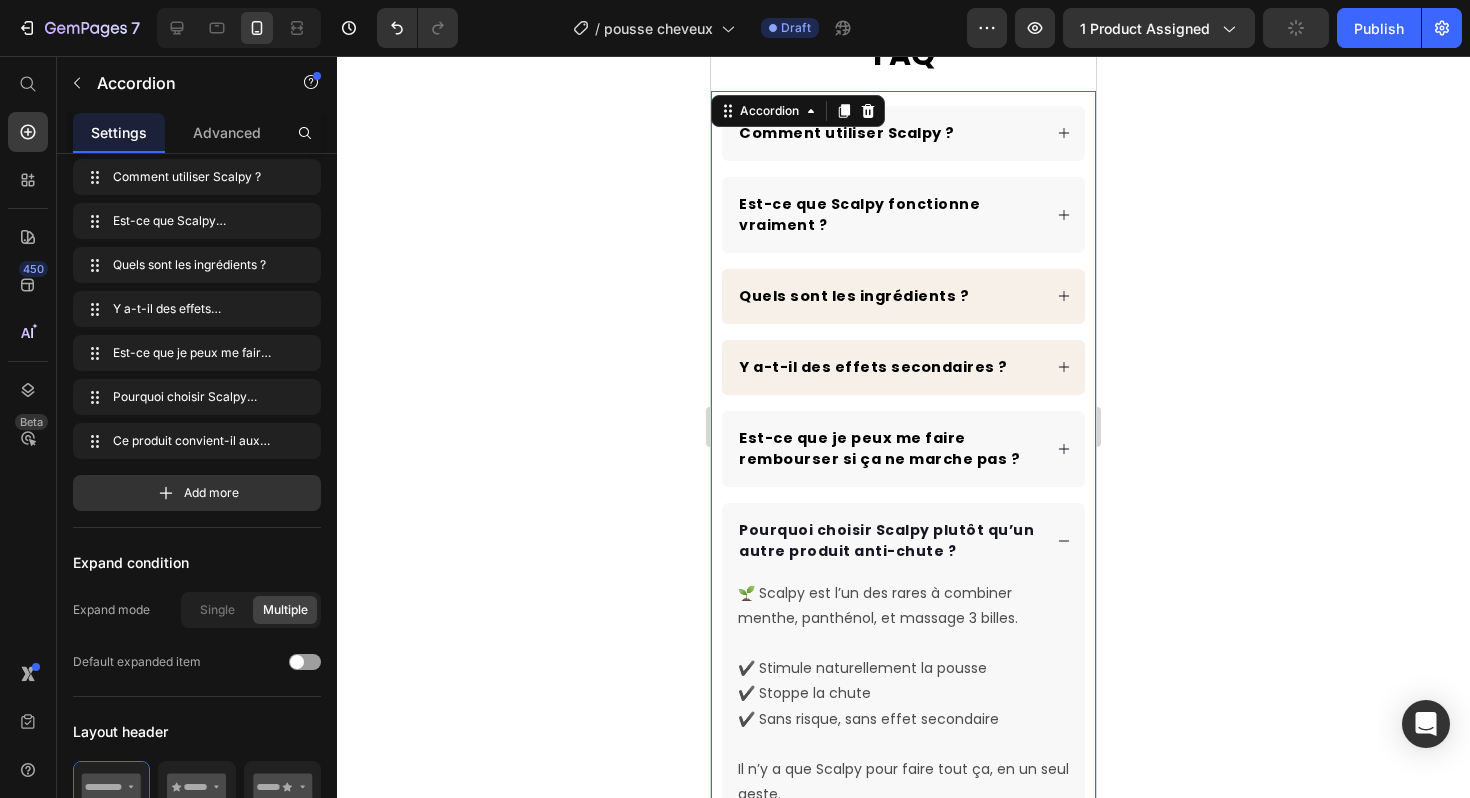 scroll, scrollTop: 5411, scrollLeft: 0, axis: vertical 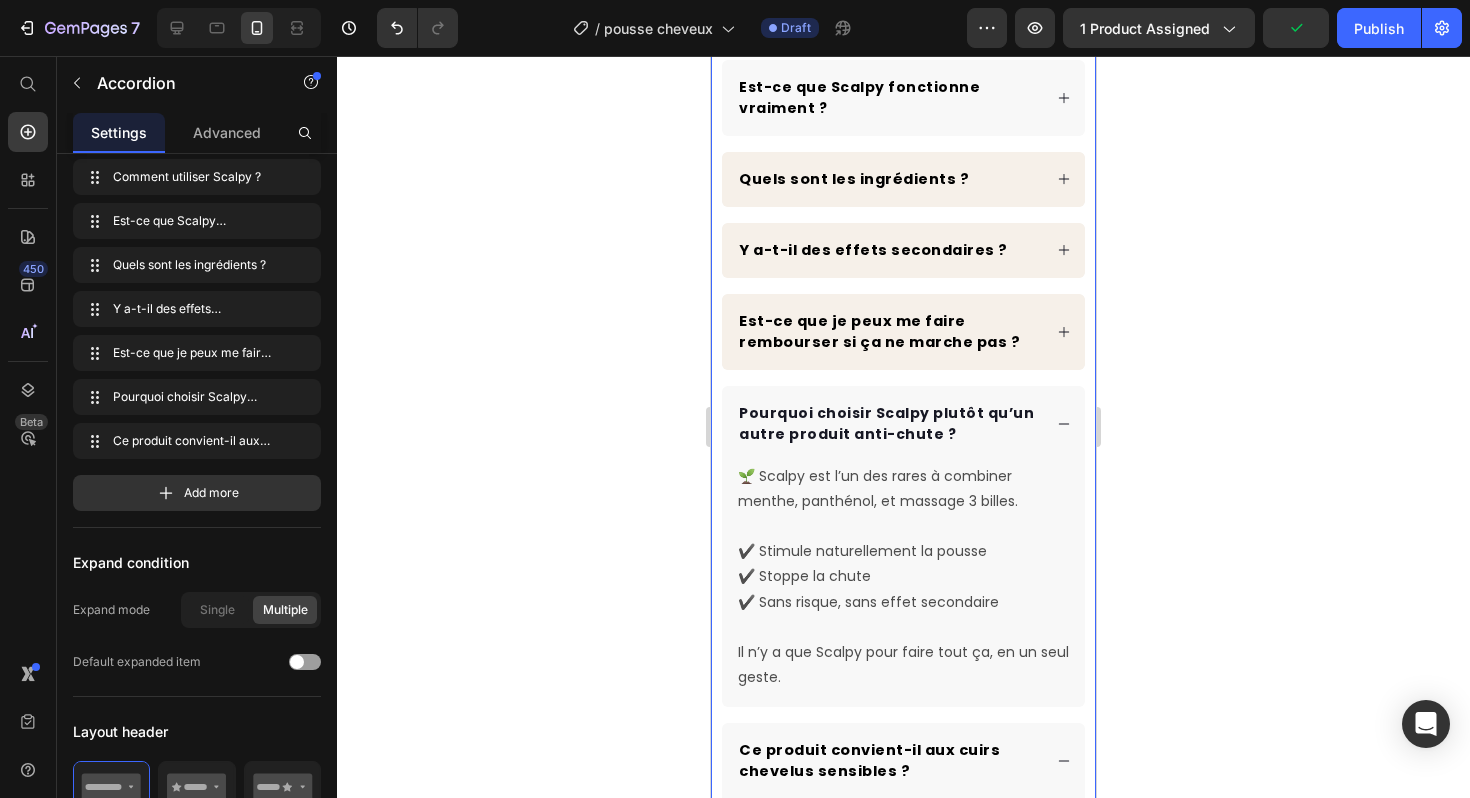 click on "Ce produit convient-il aux cuirs chevelus sensibles ?" at bounding box center [903, 761] 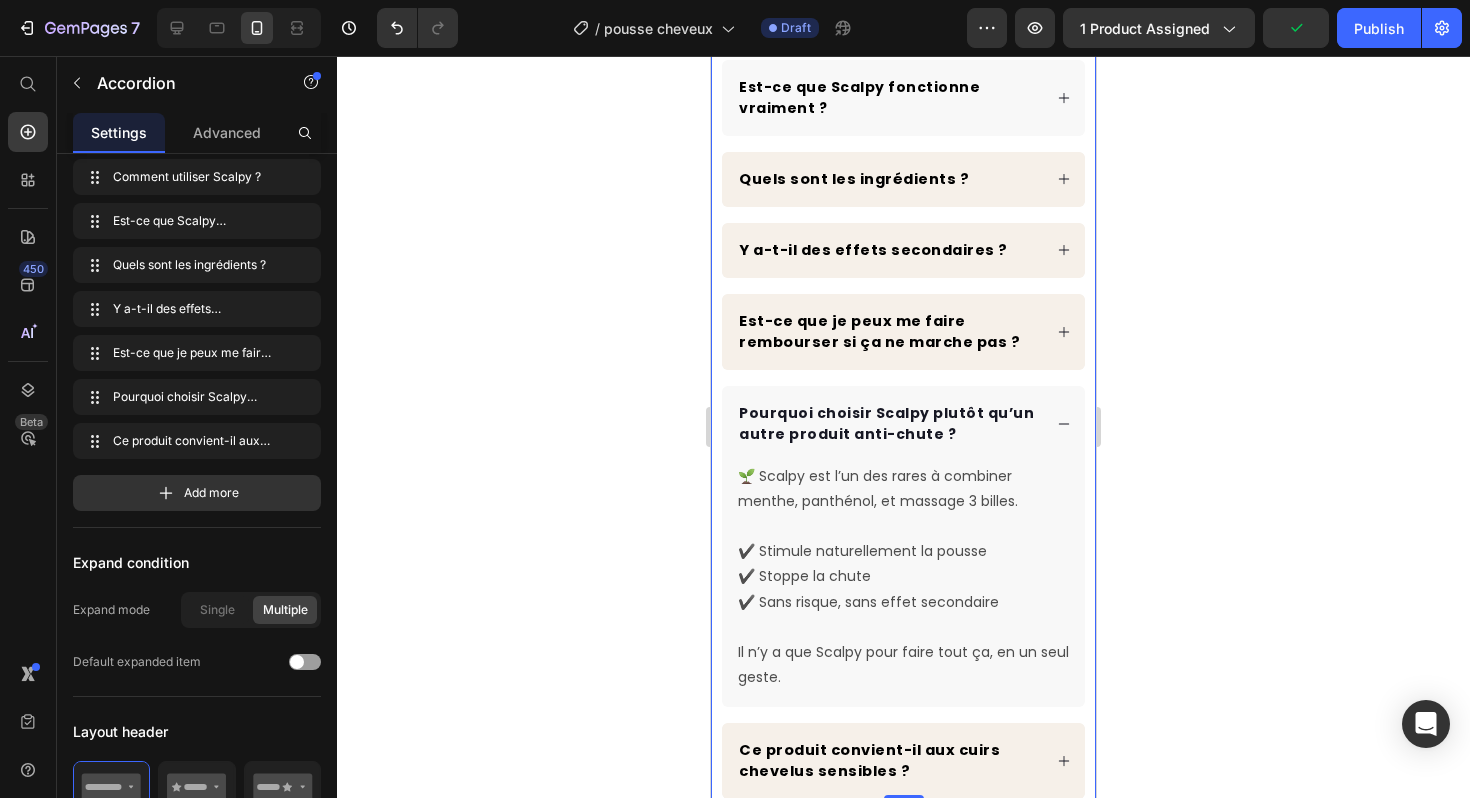 click on "Pourquoi choisir Scalpy plutôt qu’un autre produit anti-chute ?" at bounding box center [903, 424] 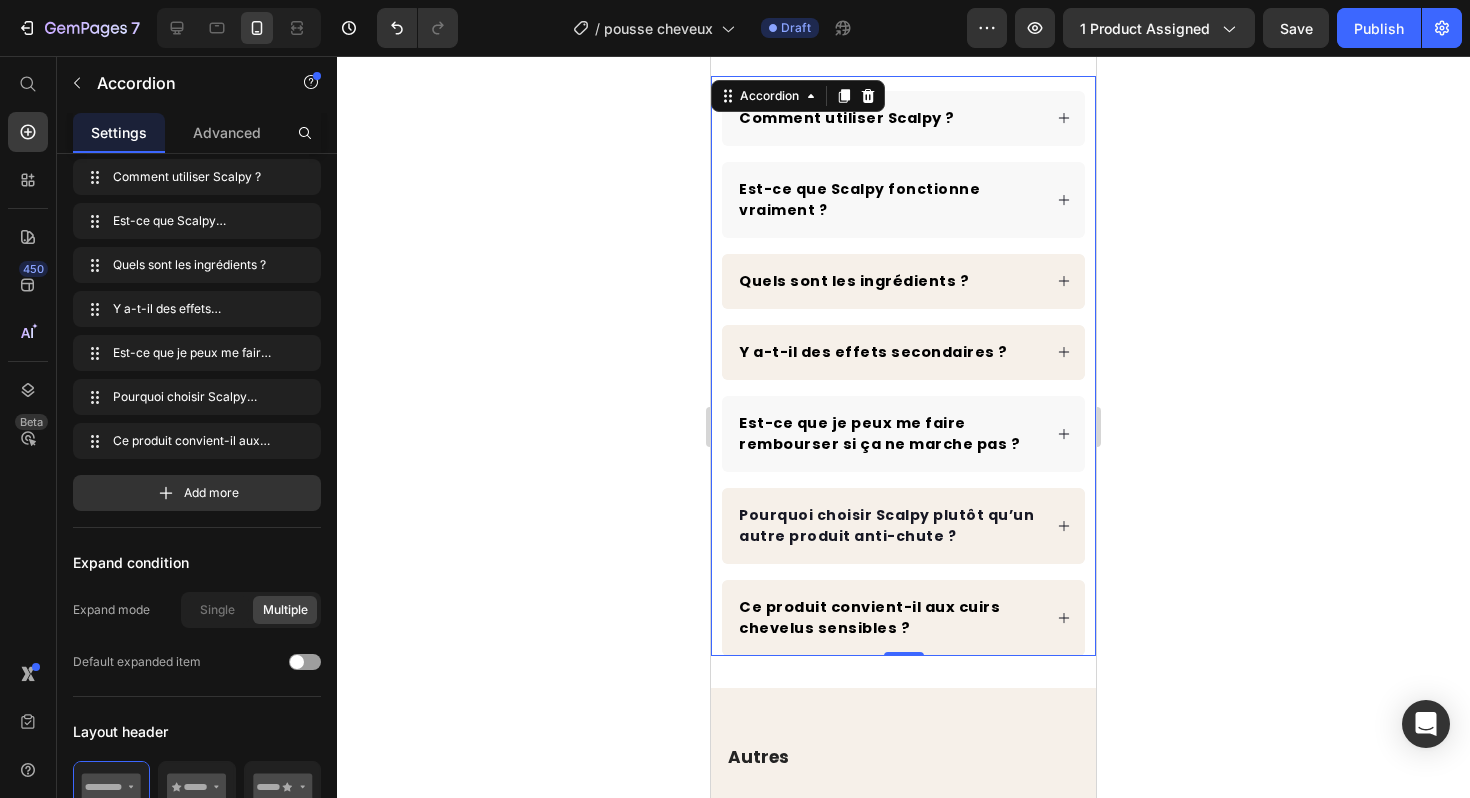 scroll, scrollTop: 5307, scrollLeft: 0, axis: vertical 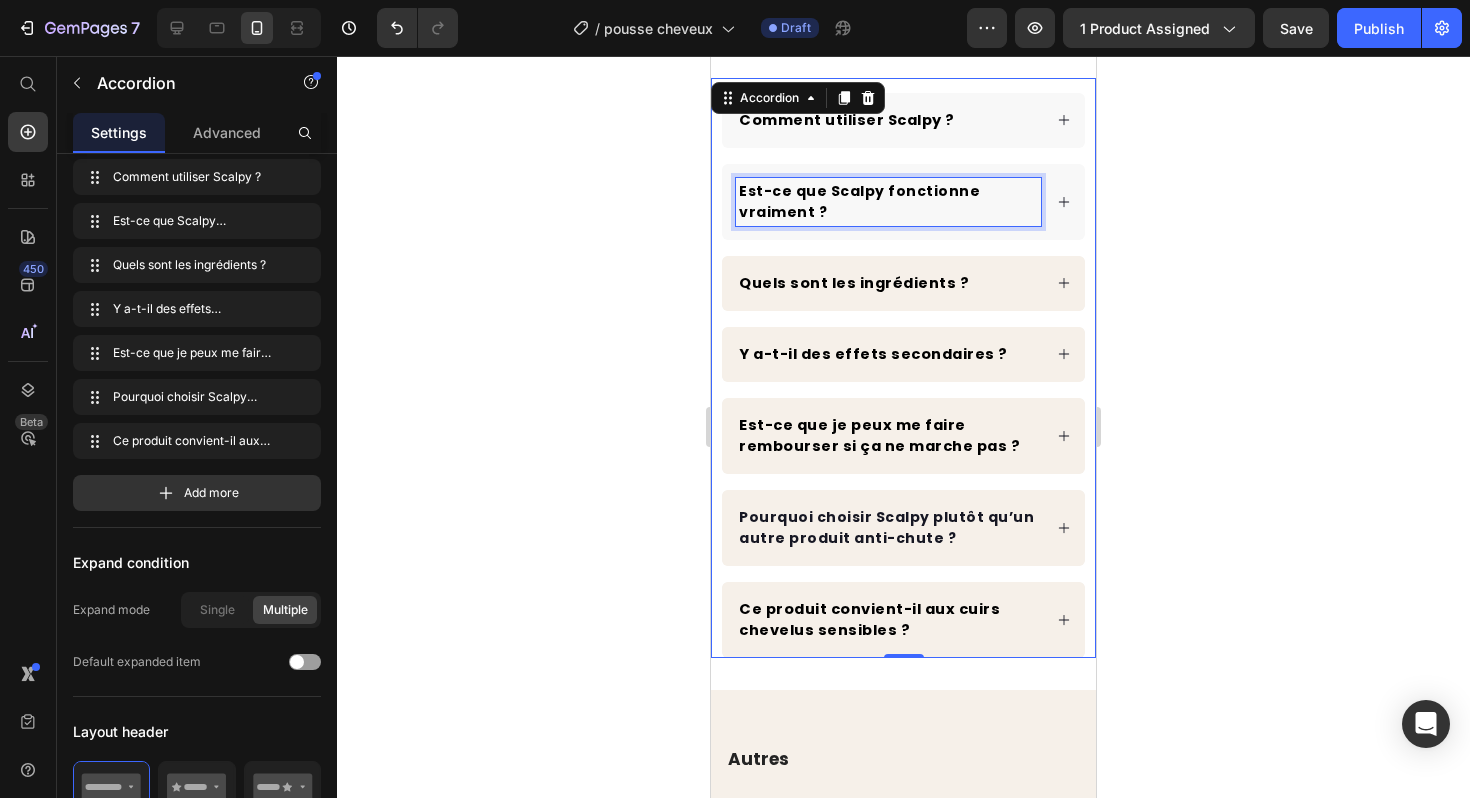 click on "Est-ce que Scalpy fonctionne vraiment ?" at bounding box center (859, 201) 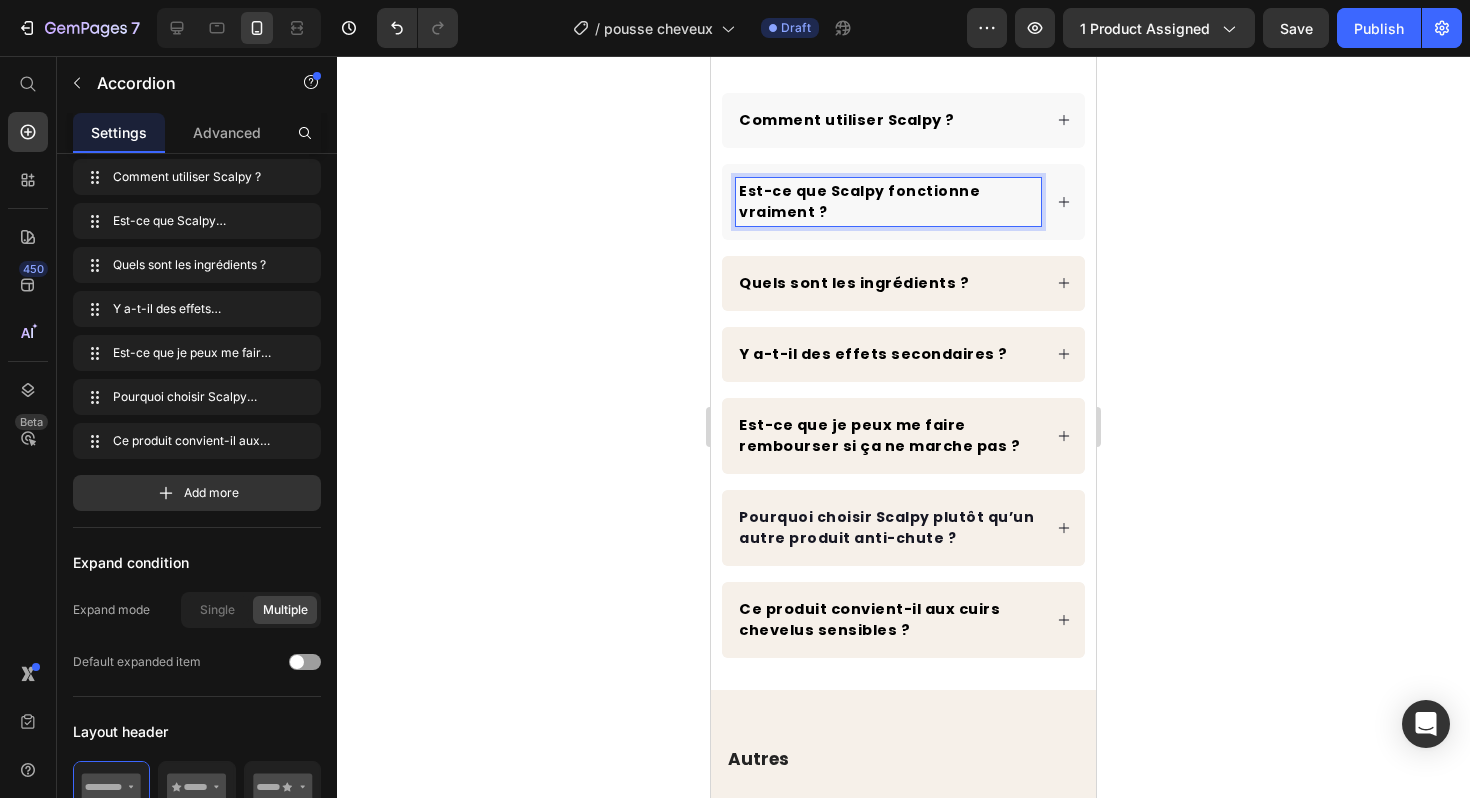 click on "Est-ce que Scalpy fonctionne vraiment ?" at bounding box center [859, 201] 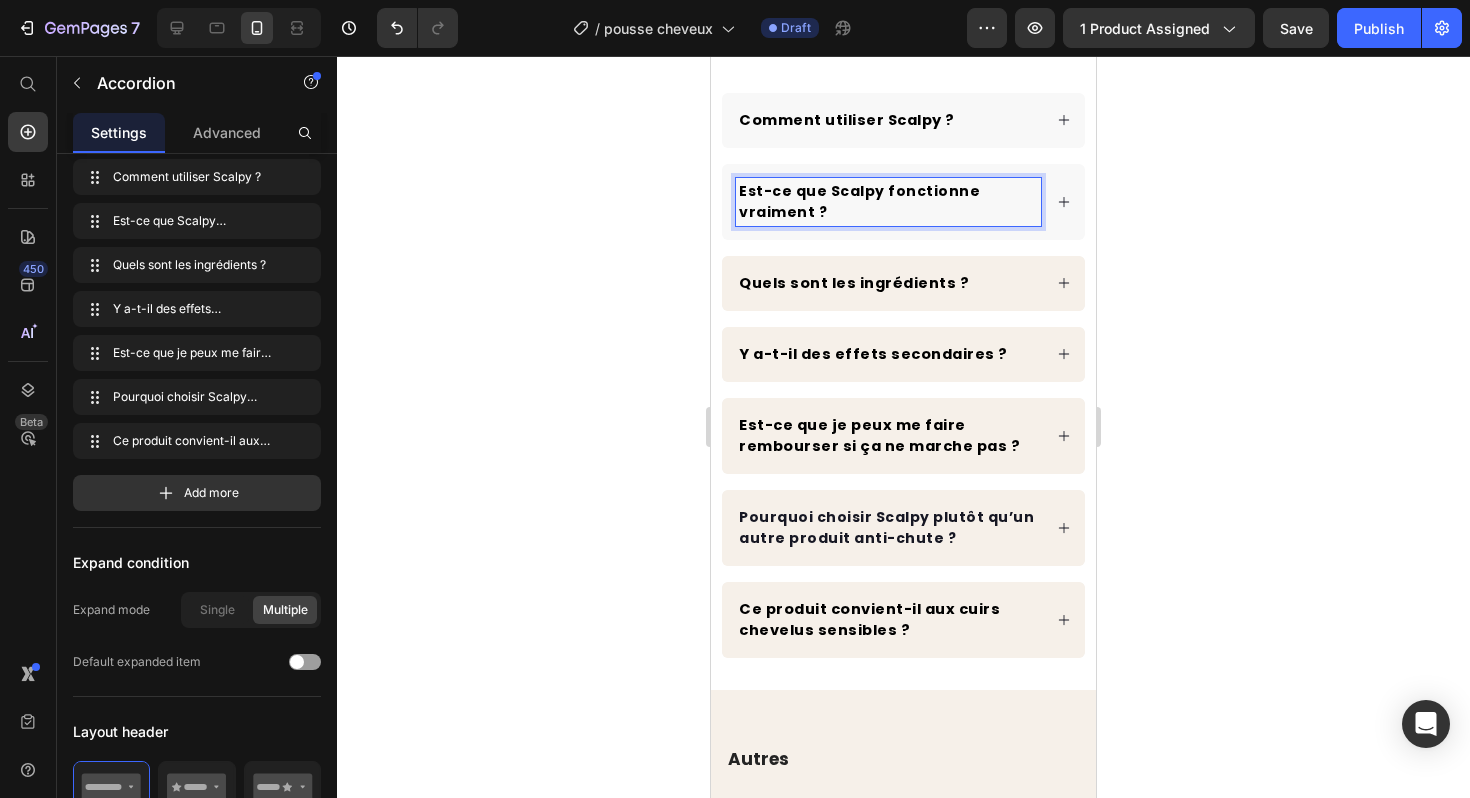 click 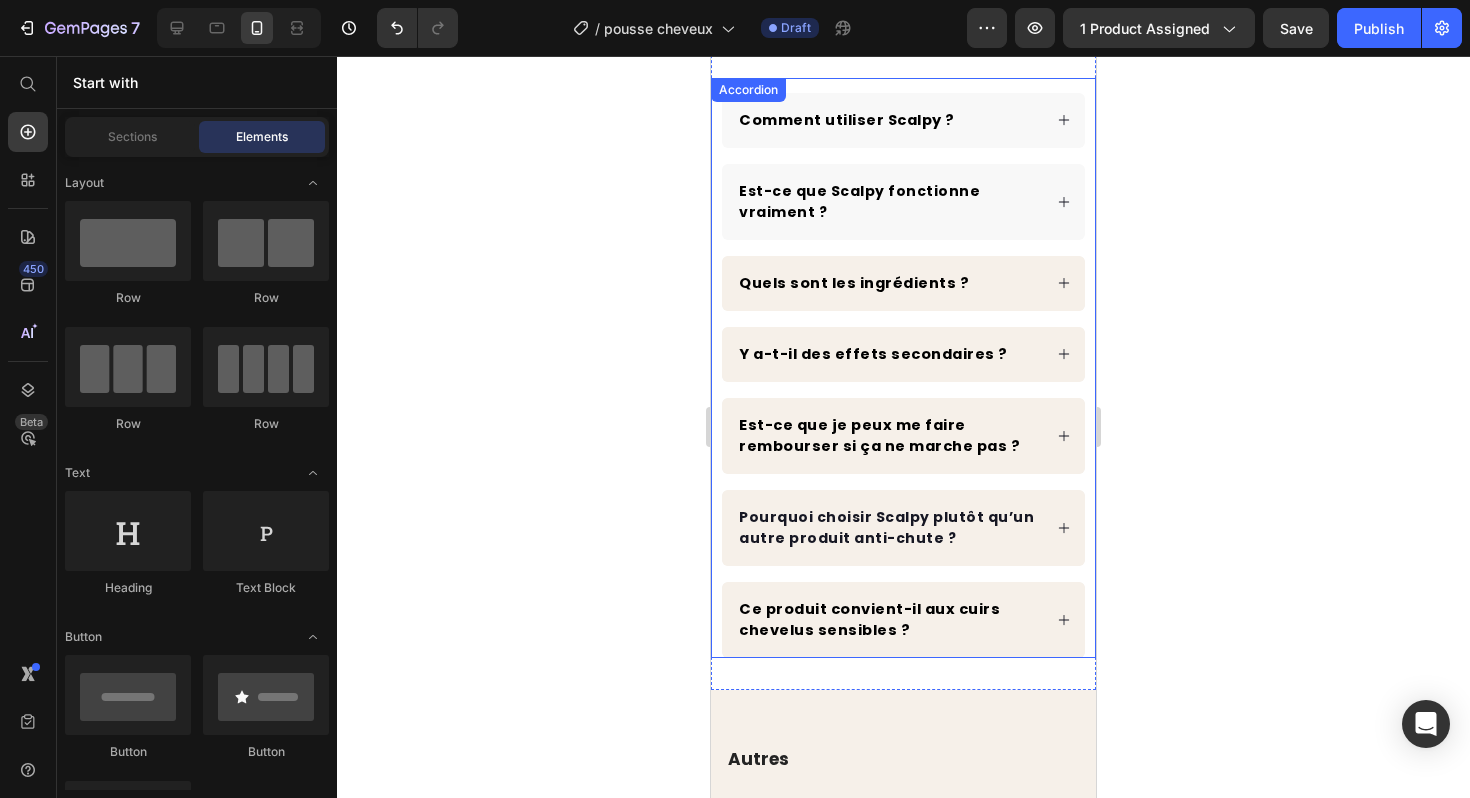 click on "Est-ce que Scalpy fonctionne vraiment ?" at bounding box center [888, 202] 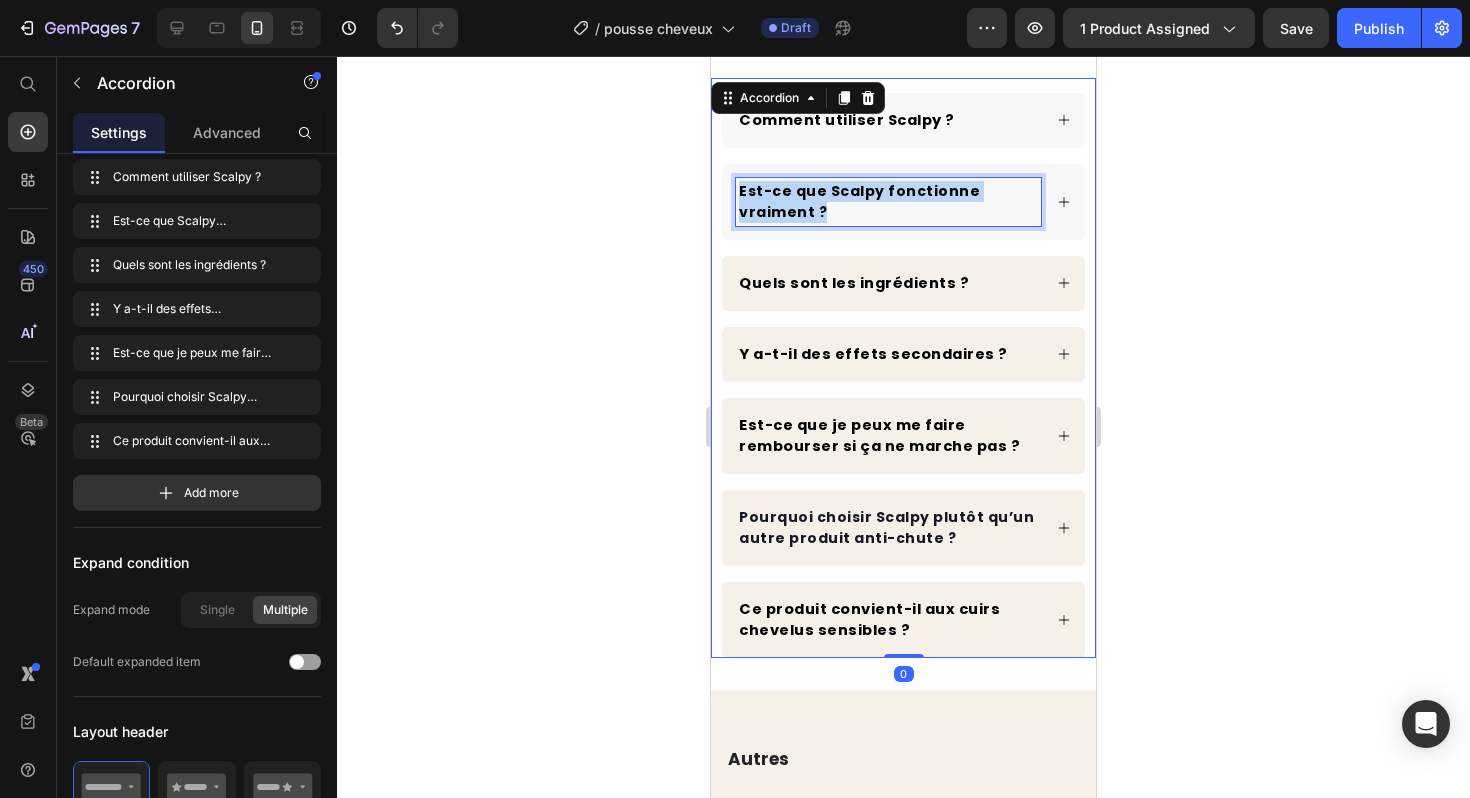 click on "Est-ce que Scalpy fonctionne vraiment ?" at bounding box center (888, 202) 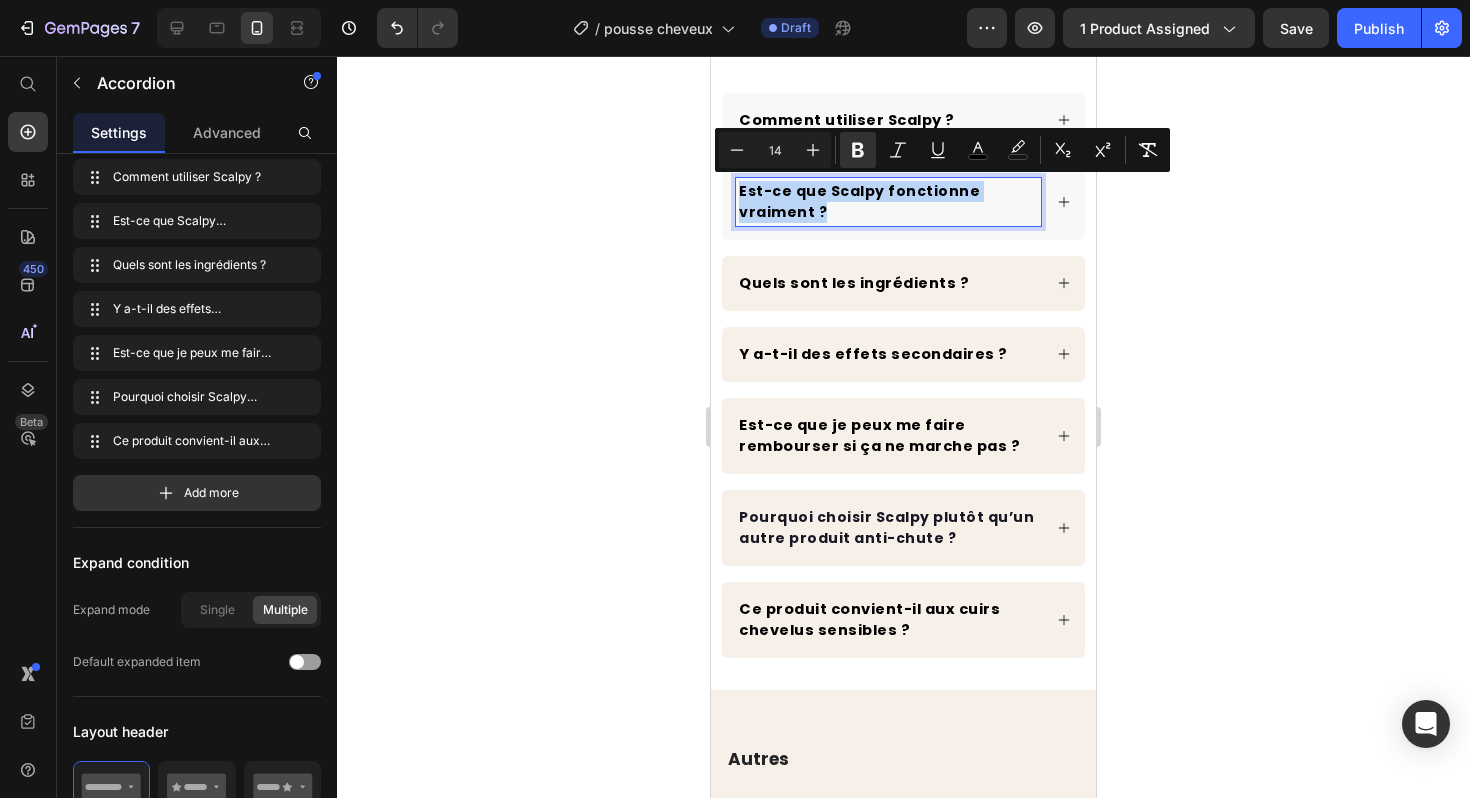 click on "Est-ce que Scalpy fonctionne vraiment ?" at bounding box center (859, 201) 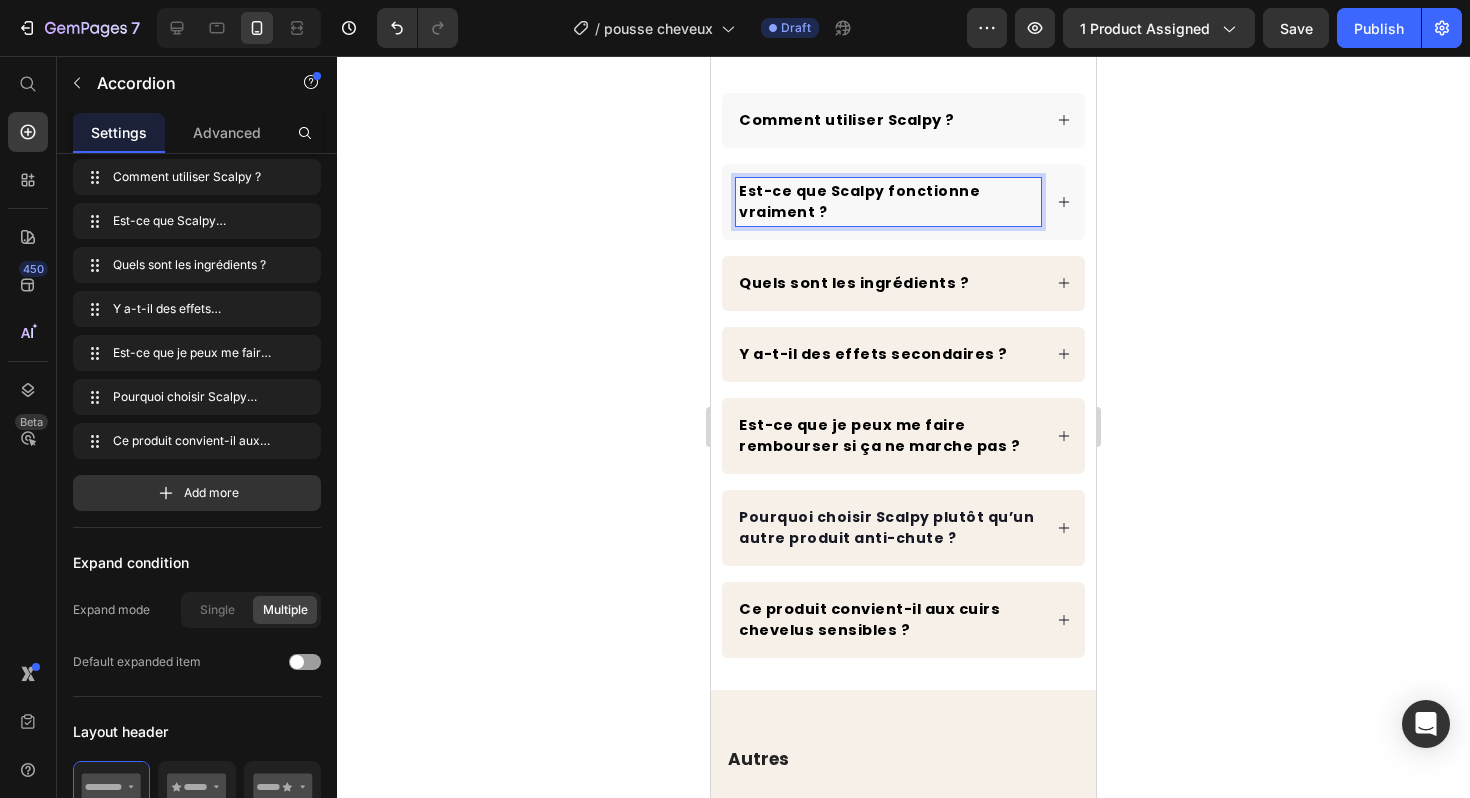 click on "Est-ce que Scalpy fonctionne vraiment ?" at bounding box center (859, 201) 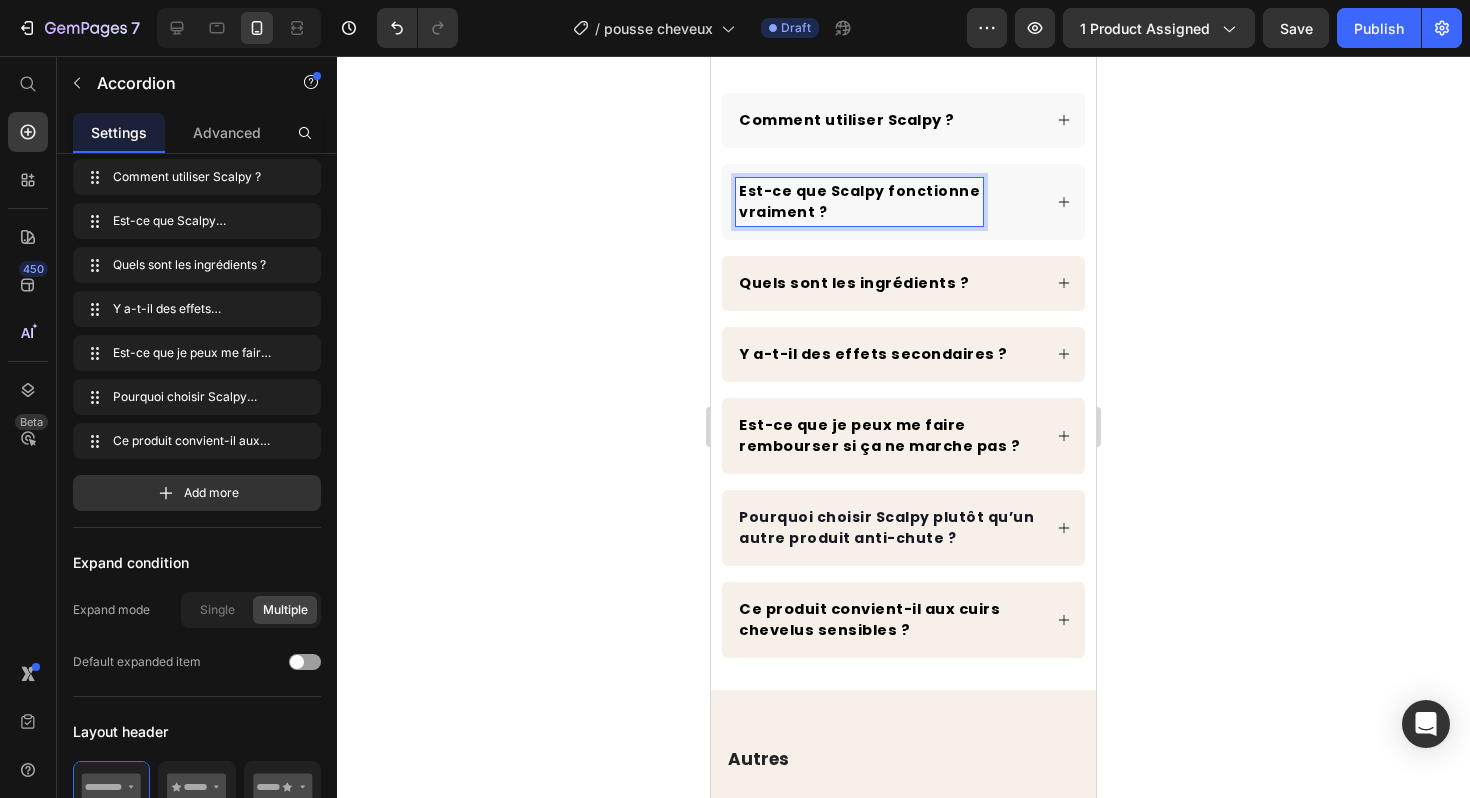 click 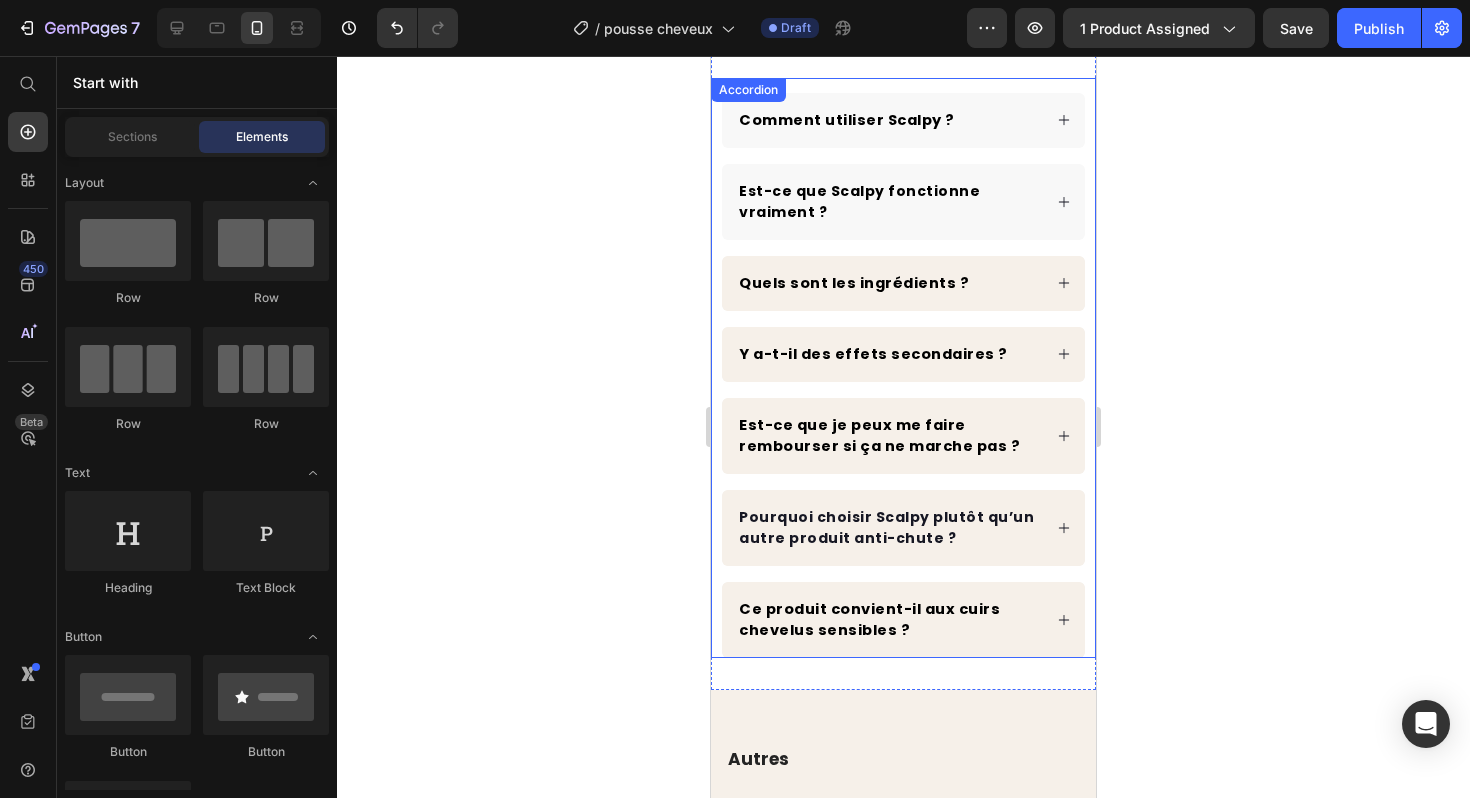 click on "vraiment ?" at bounding box center (783, 212) 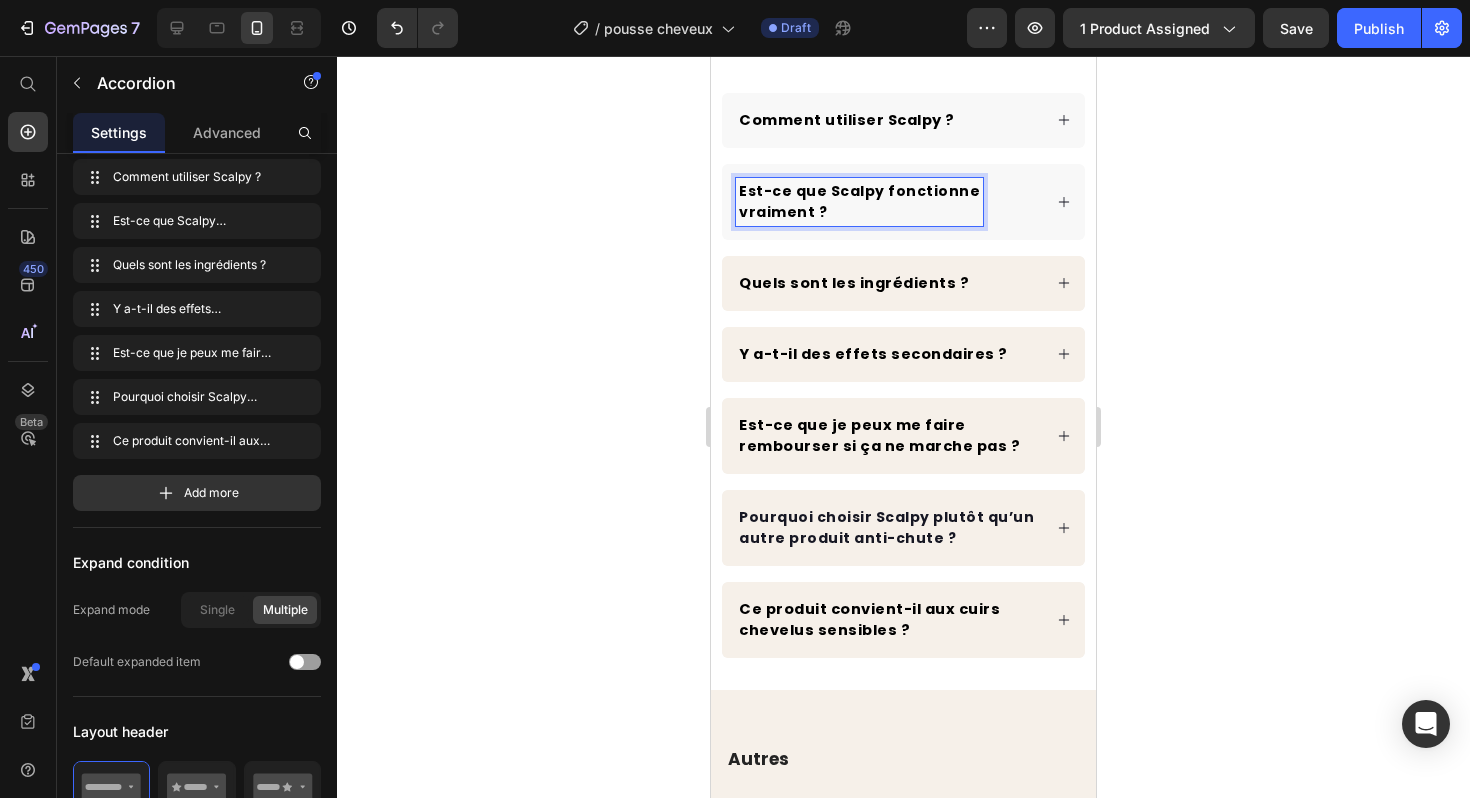 click 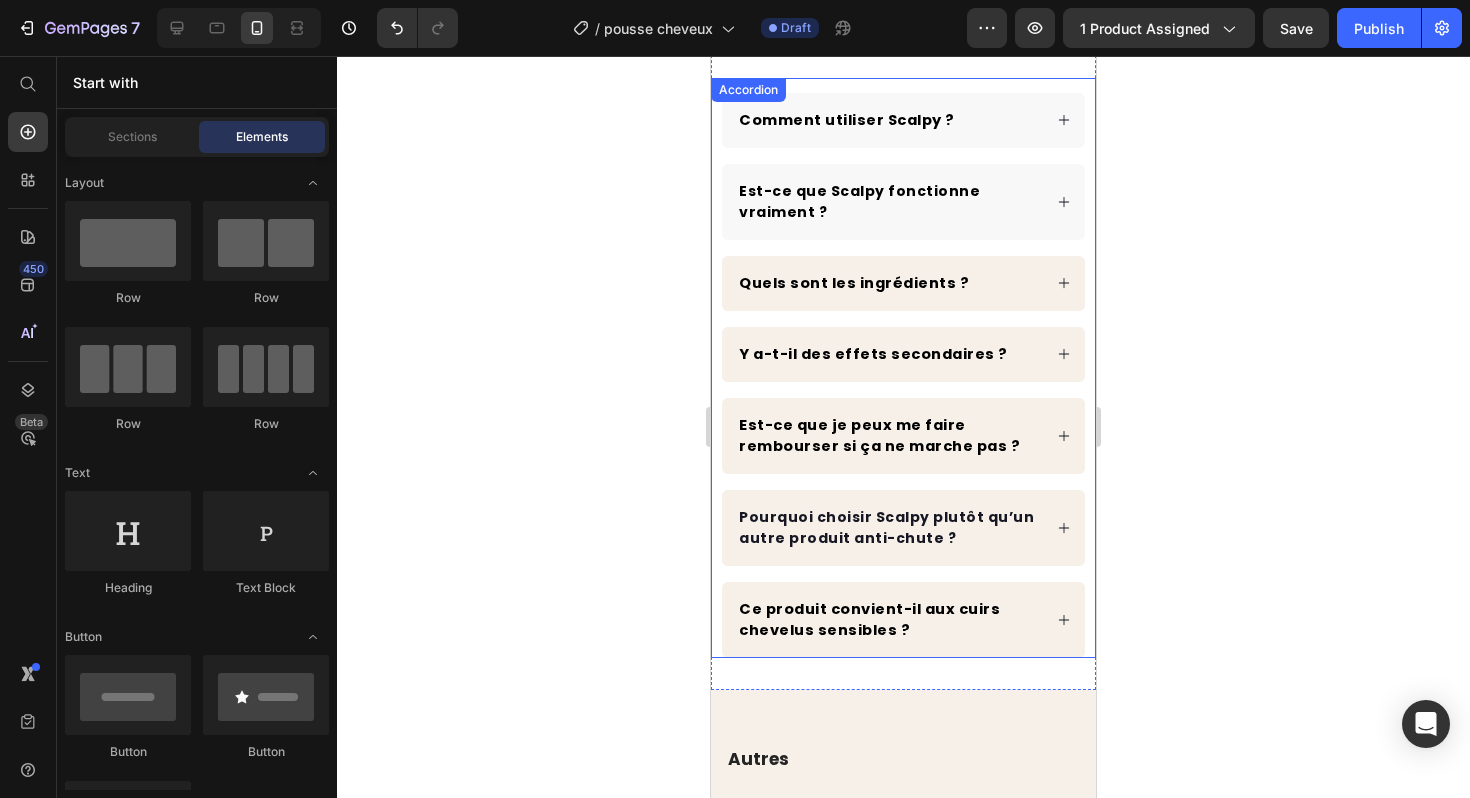 click on "Est-ce que Scalpy fonctionne  vraiment ?" at bounding box center (903, 202) 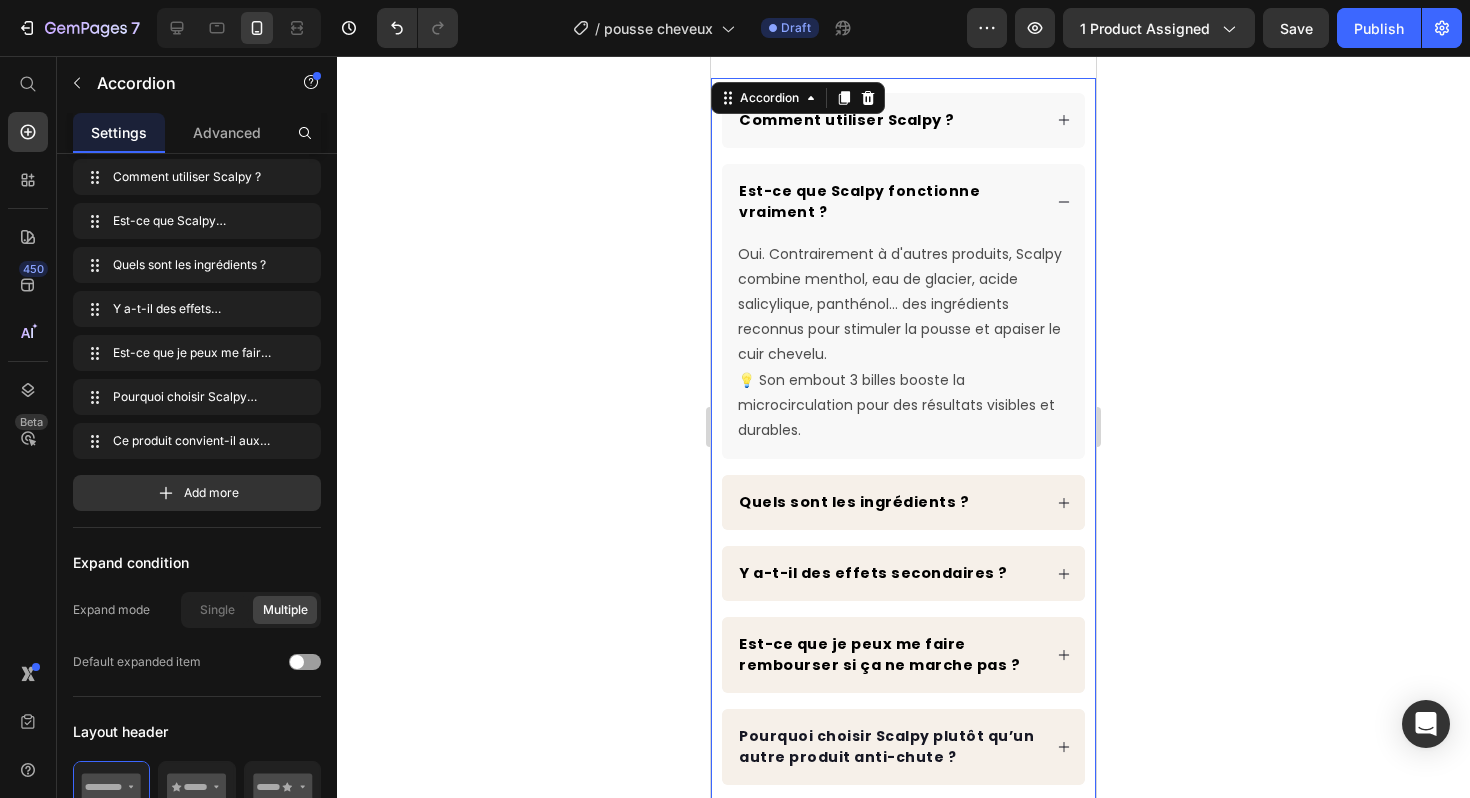 click on "Est-ce que Scalpy fonctionne  vraiment ?" at bounding box center (903, 202) 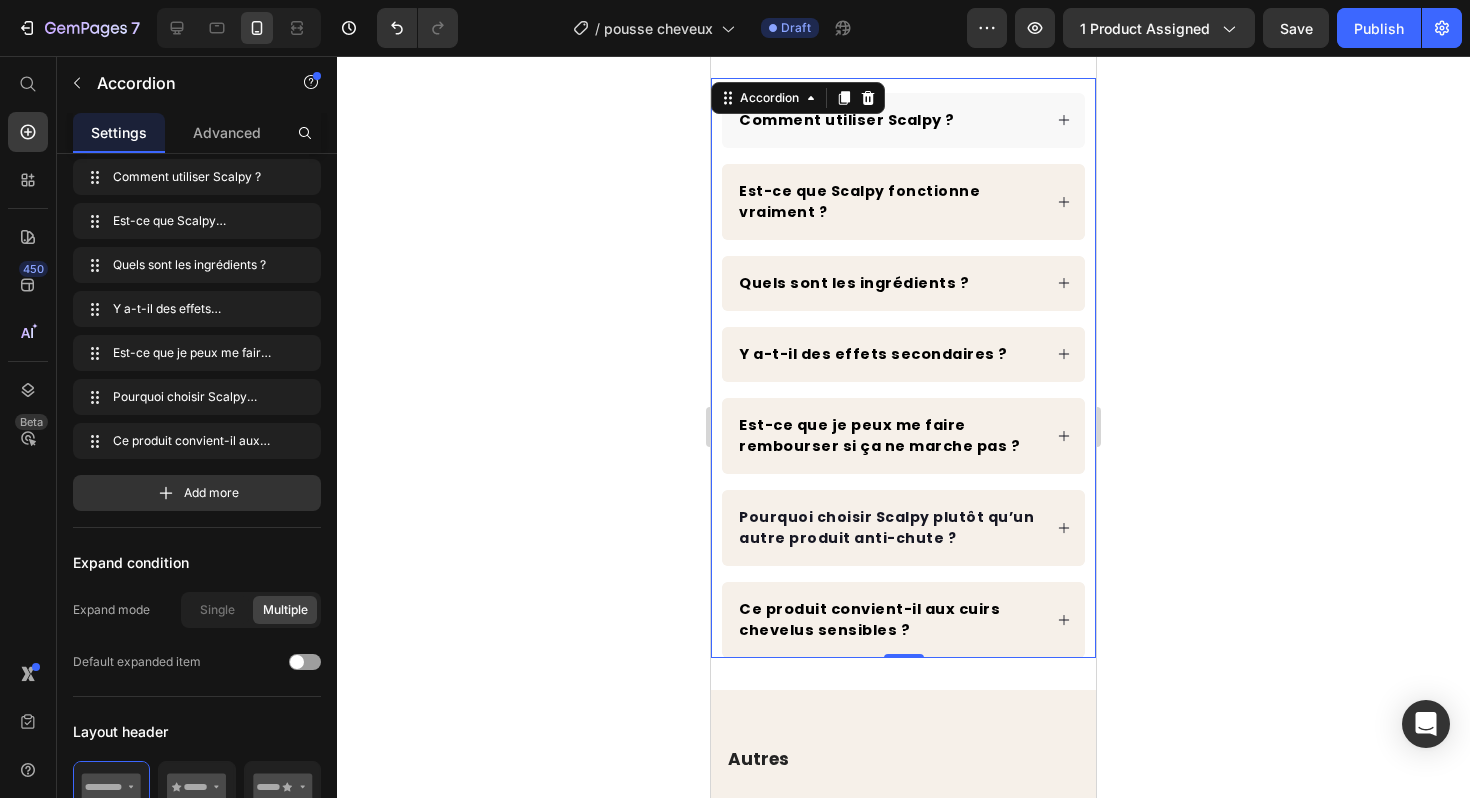 click 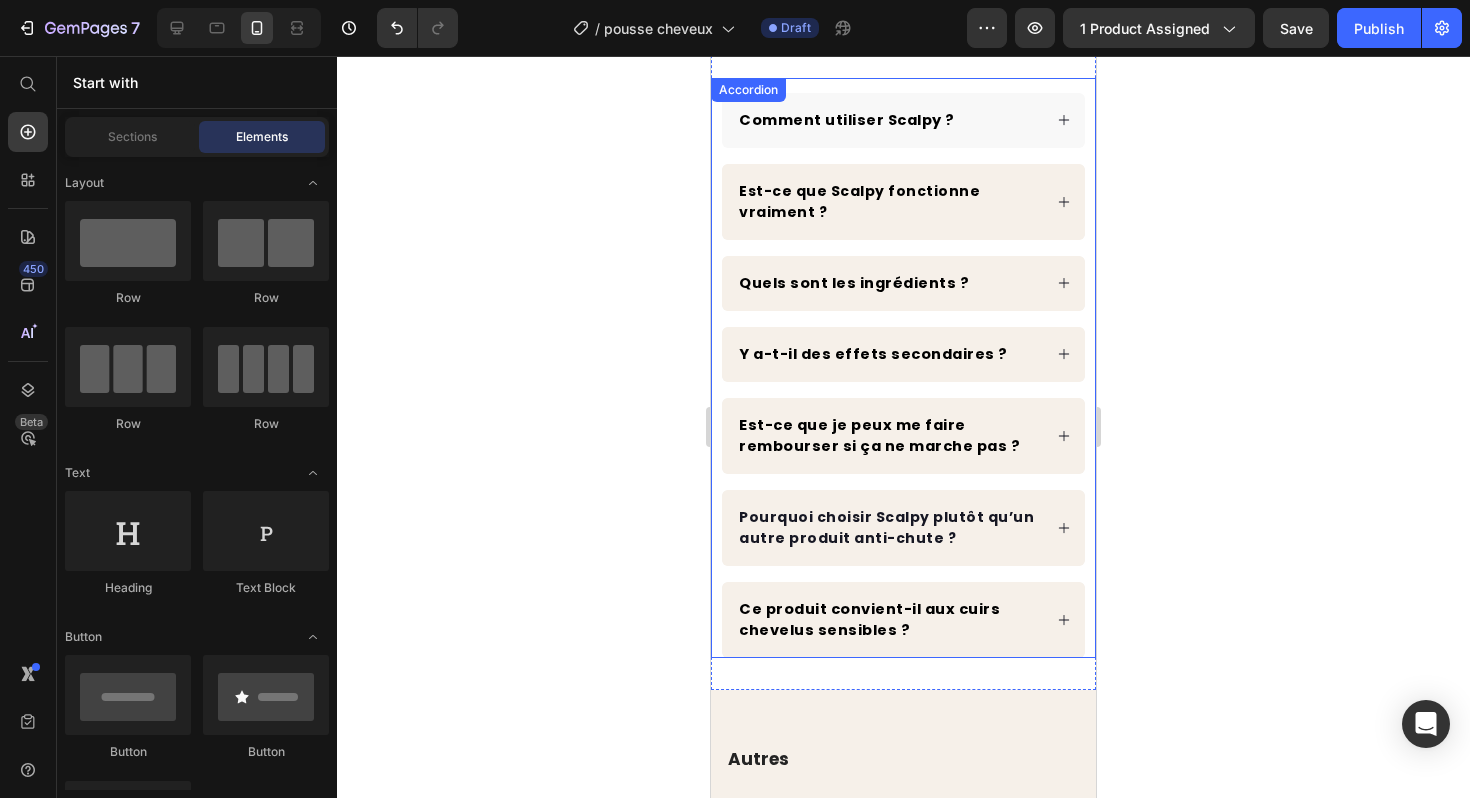 click on "Est-ce que Scalpy fonctionne  vraiment ?" at bounding box center [859, 202] 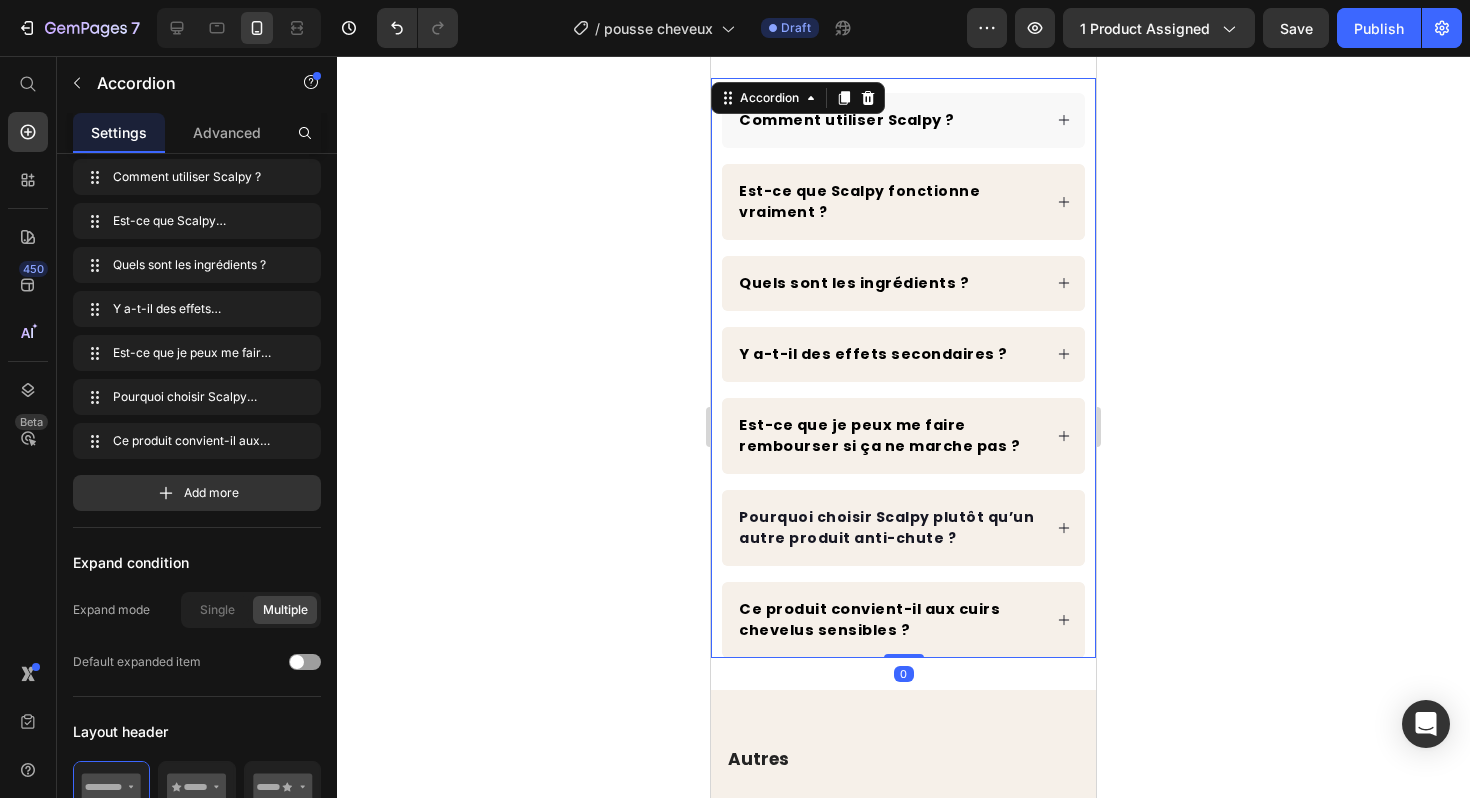 click on "Est-ce que Scalpy fonctionne  vraiment ?" at bounding box center (859, 202) 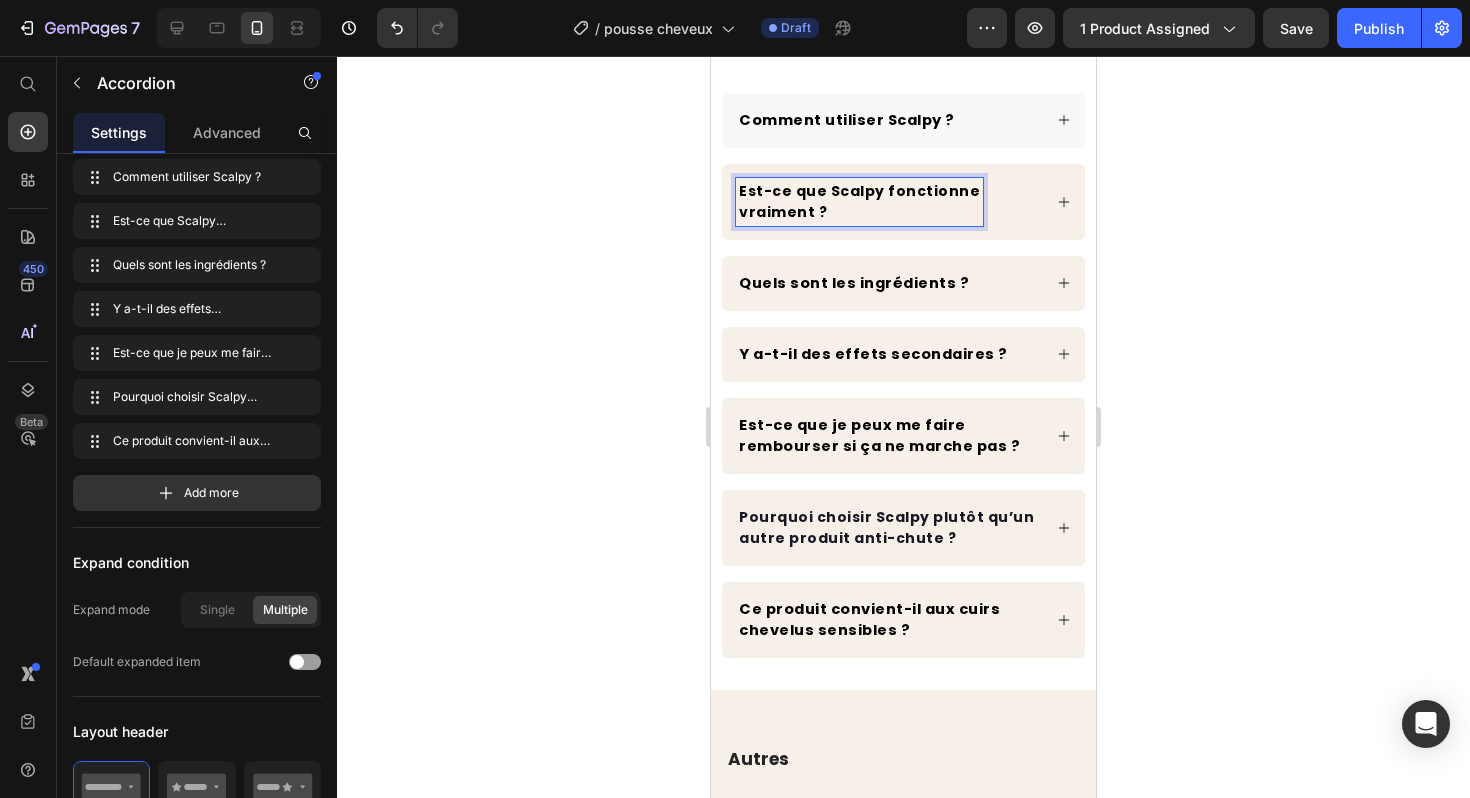 click on "Est-ce que Scalpy fonctionne  vraiment ?" at bounding box center (859, 202) 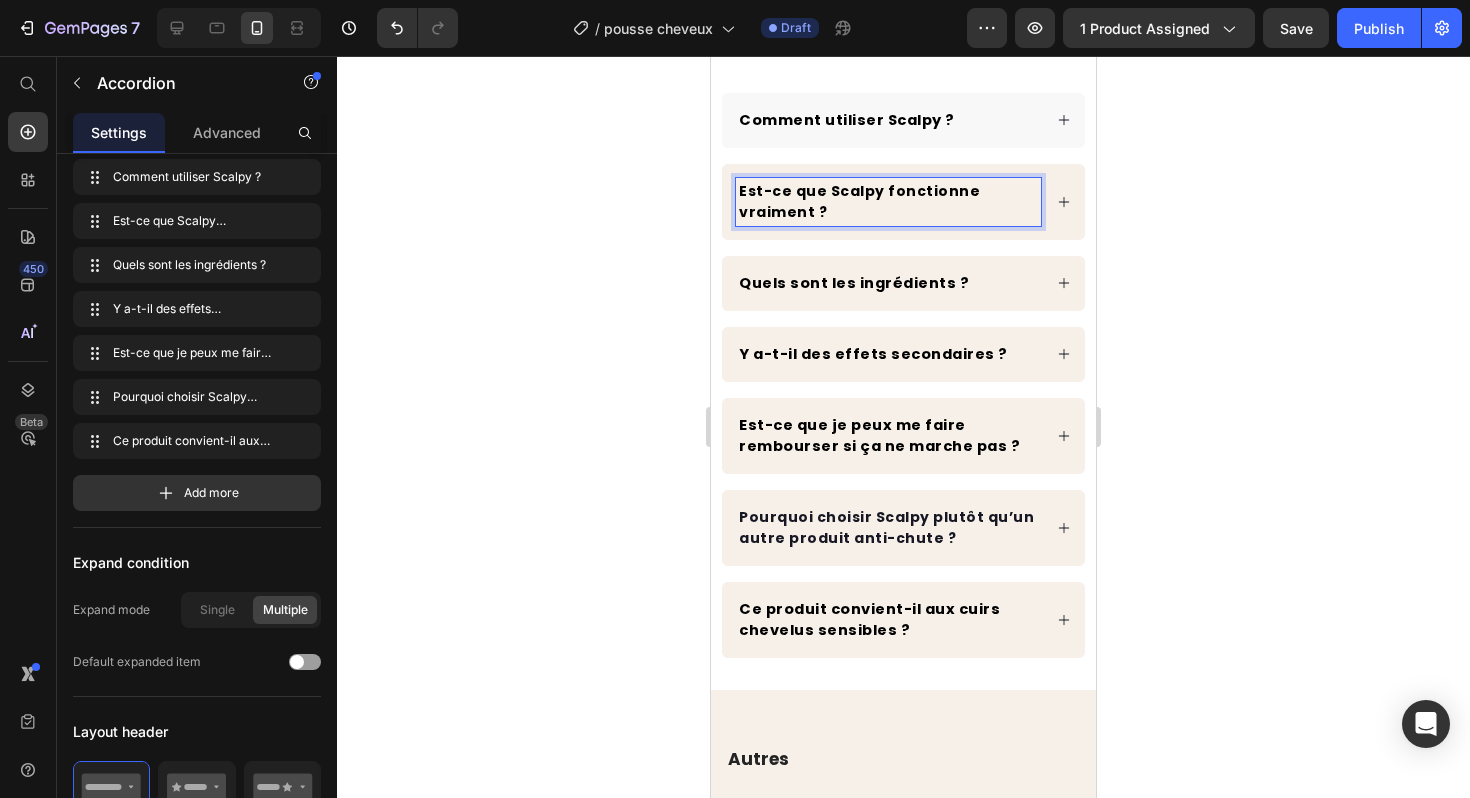 click 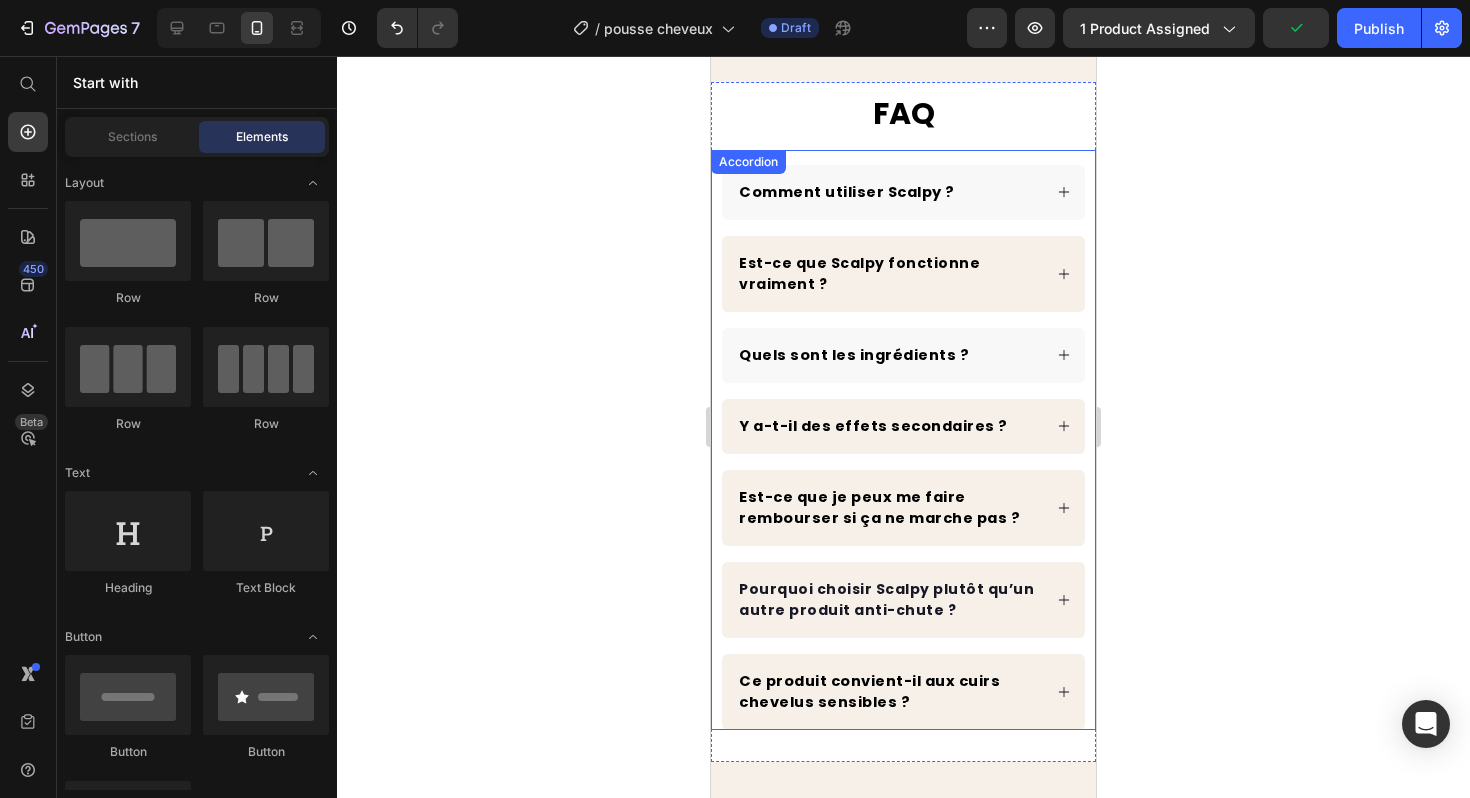 scroll, scrollTop: 5203, scrollLeft: 0, axis: vertical 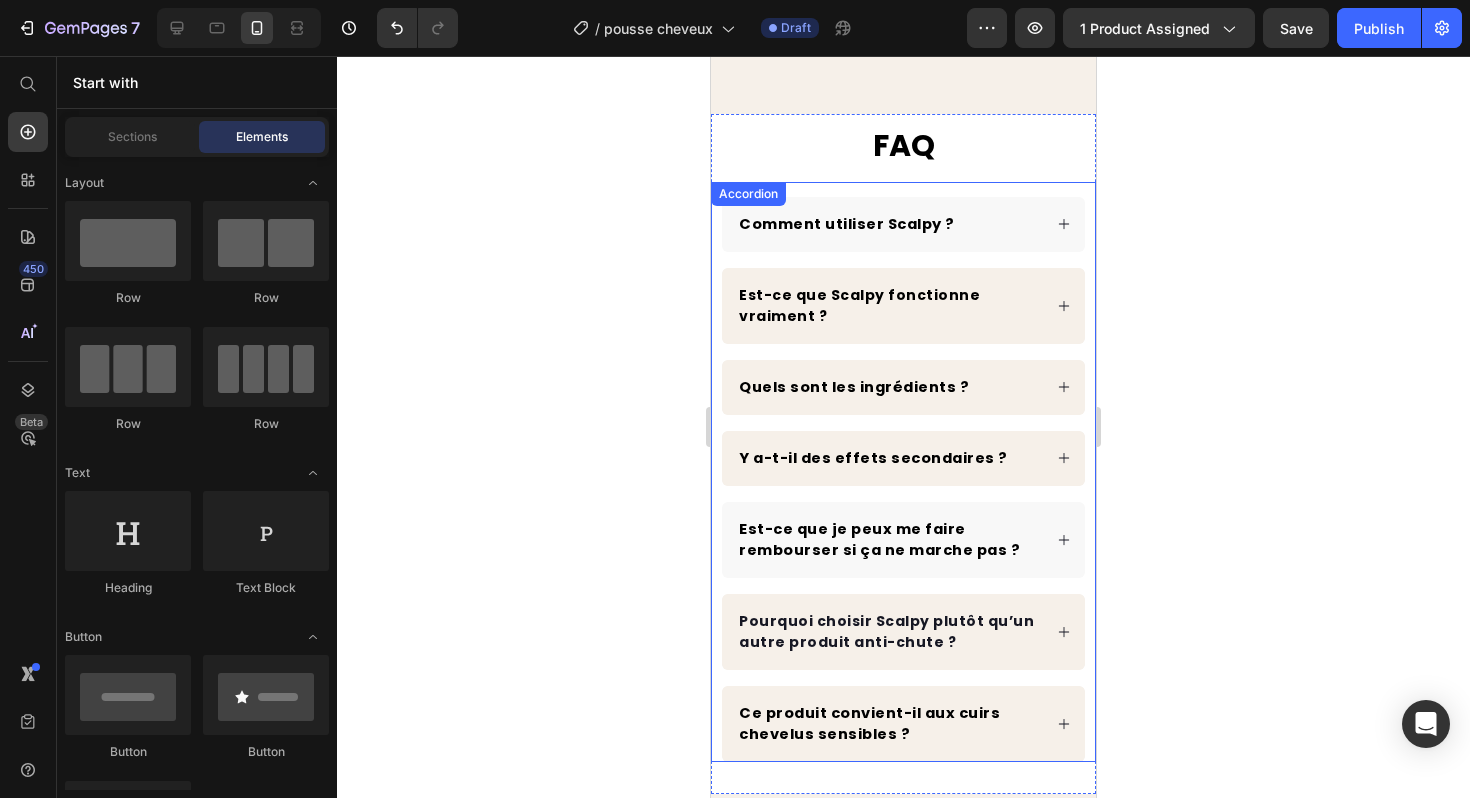 click on "Est-ce que je peux me faire rembourser si ça ne marche pas ?" at bounding box center [903, 540] 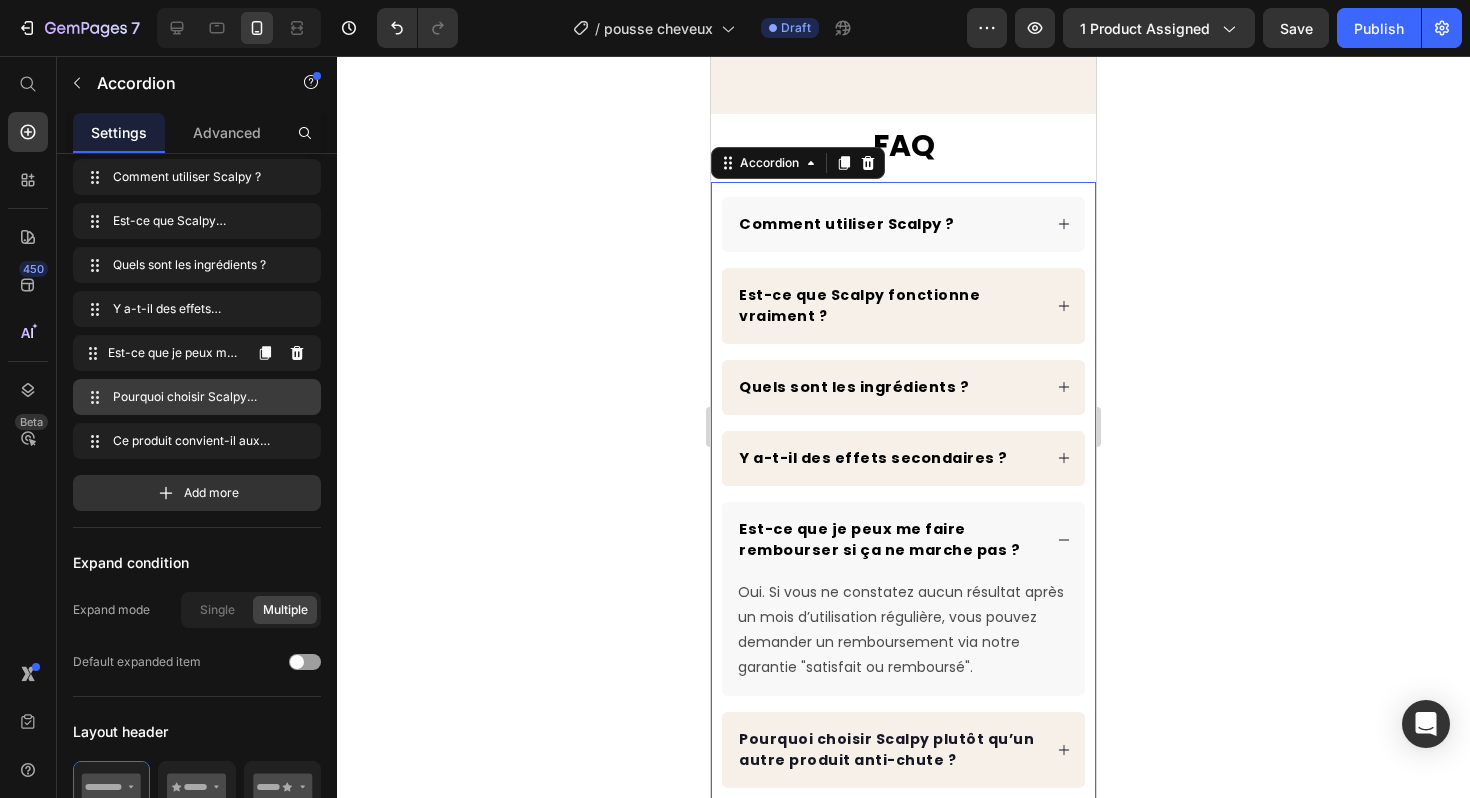 type 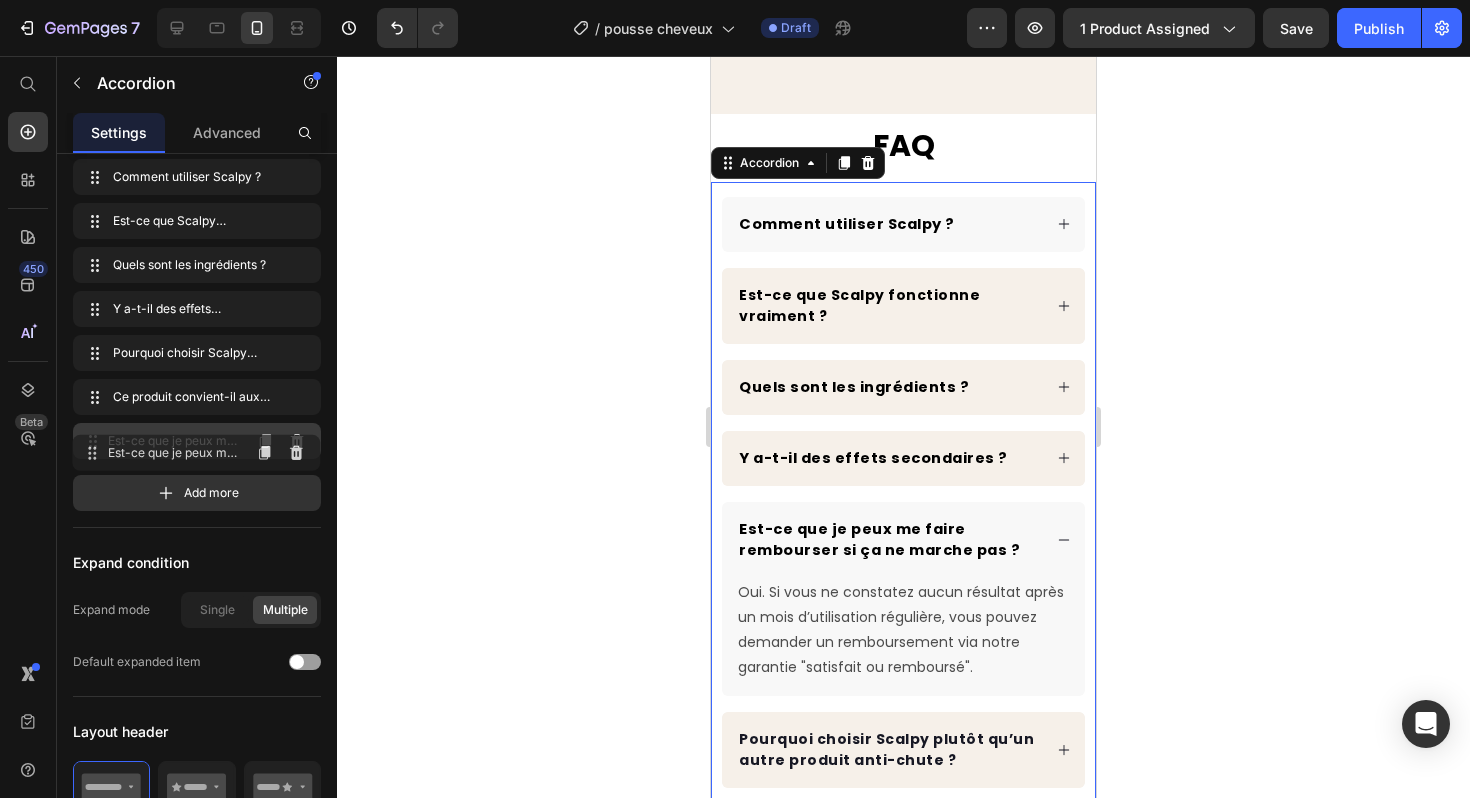 drag, startPoint x: 209, startPoint y: 344, endPoint x: 208, endPoint y: 444, distance: 100.005 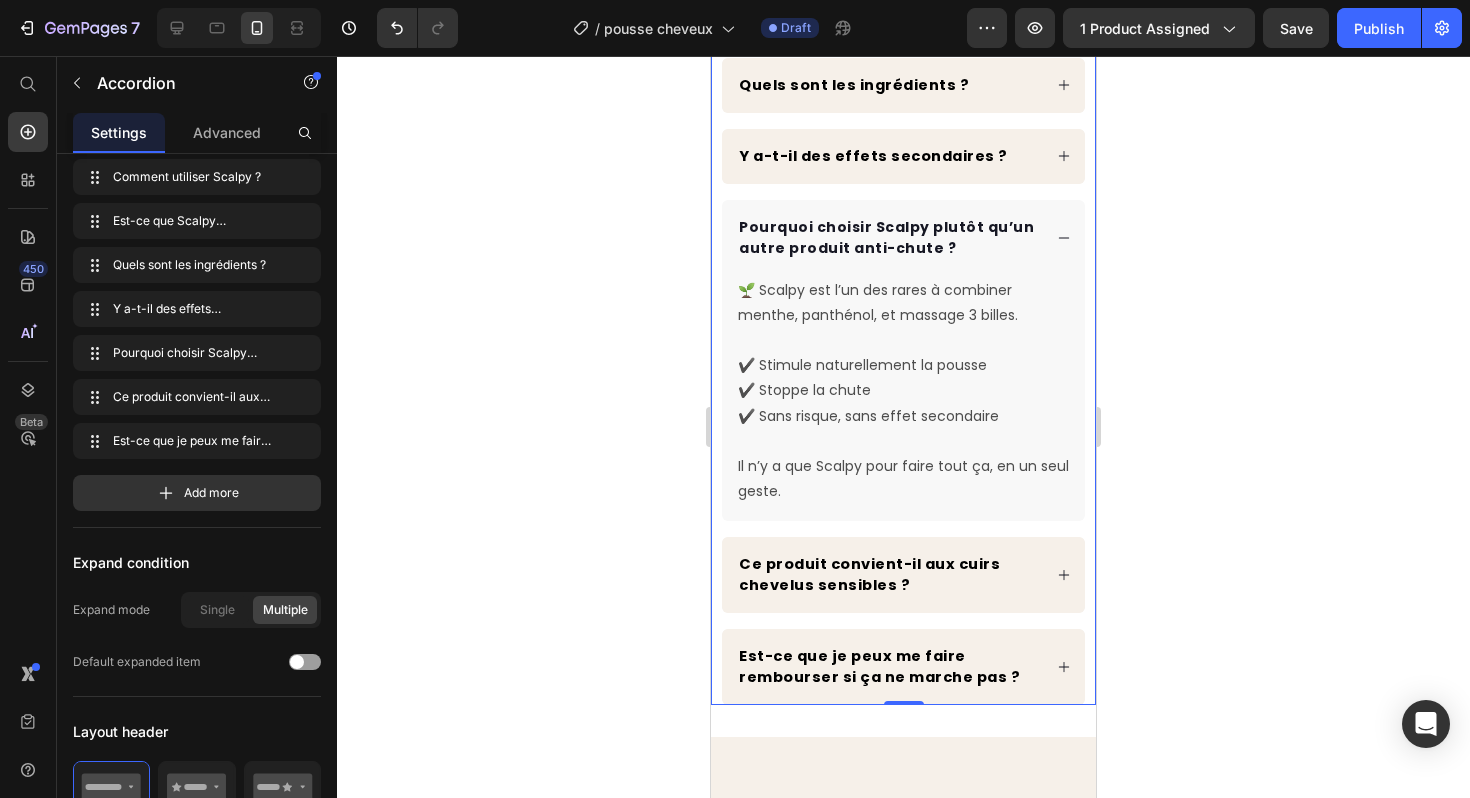 scroll, scrollTop: 5502, scrollLeft: 0, axis: vertical 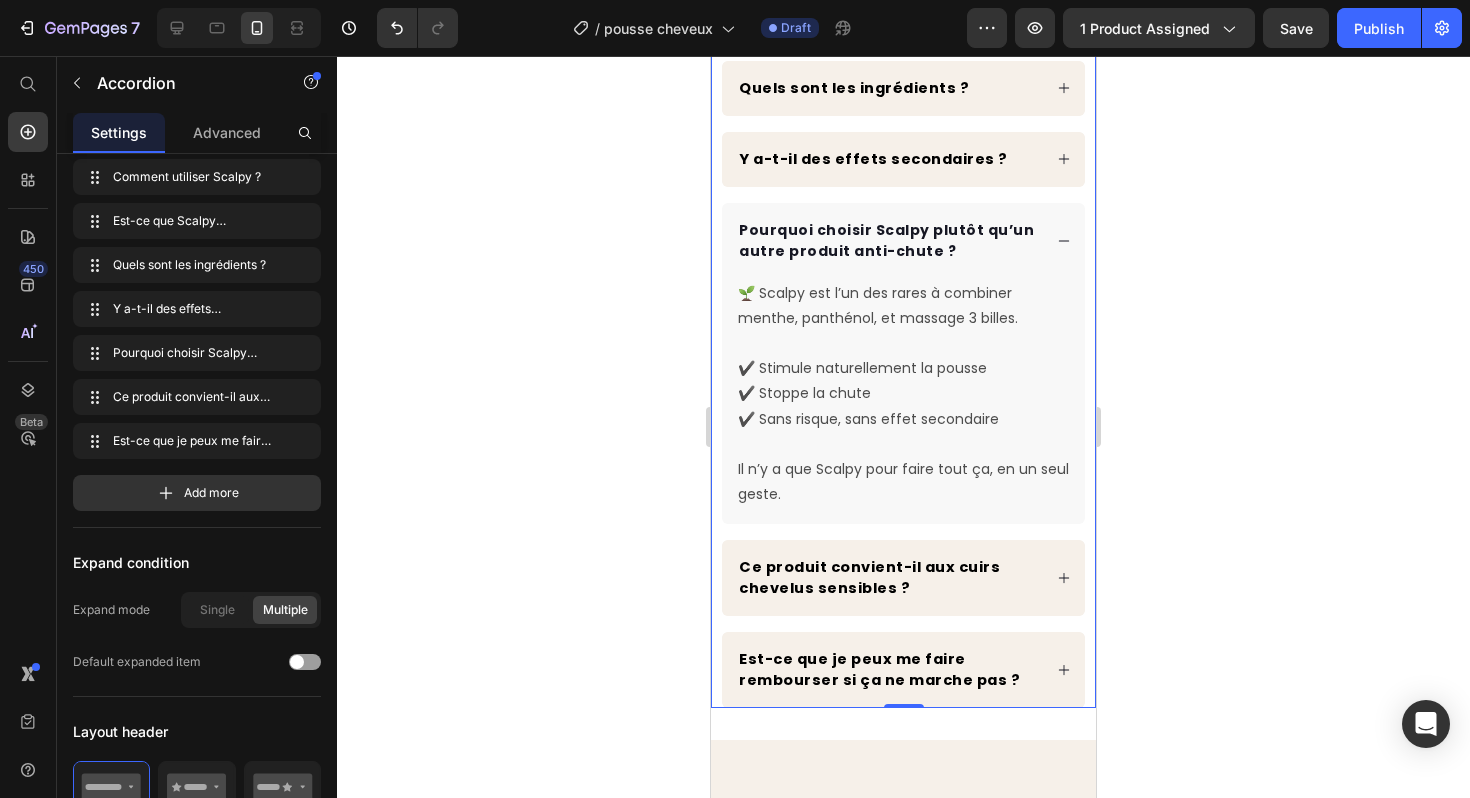 click on "Pourquoi choisir Scalpy plutôt qu’un autre produit anti-chute ?" at bounding box center [903, 241] 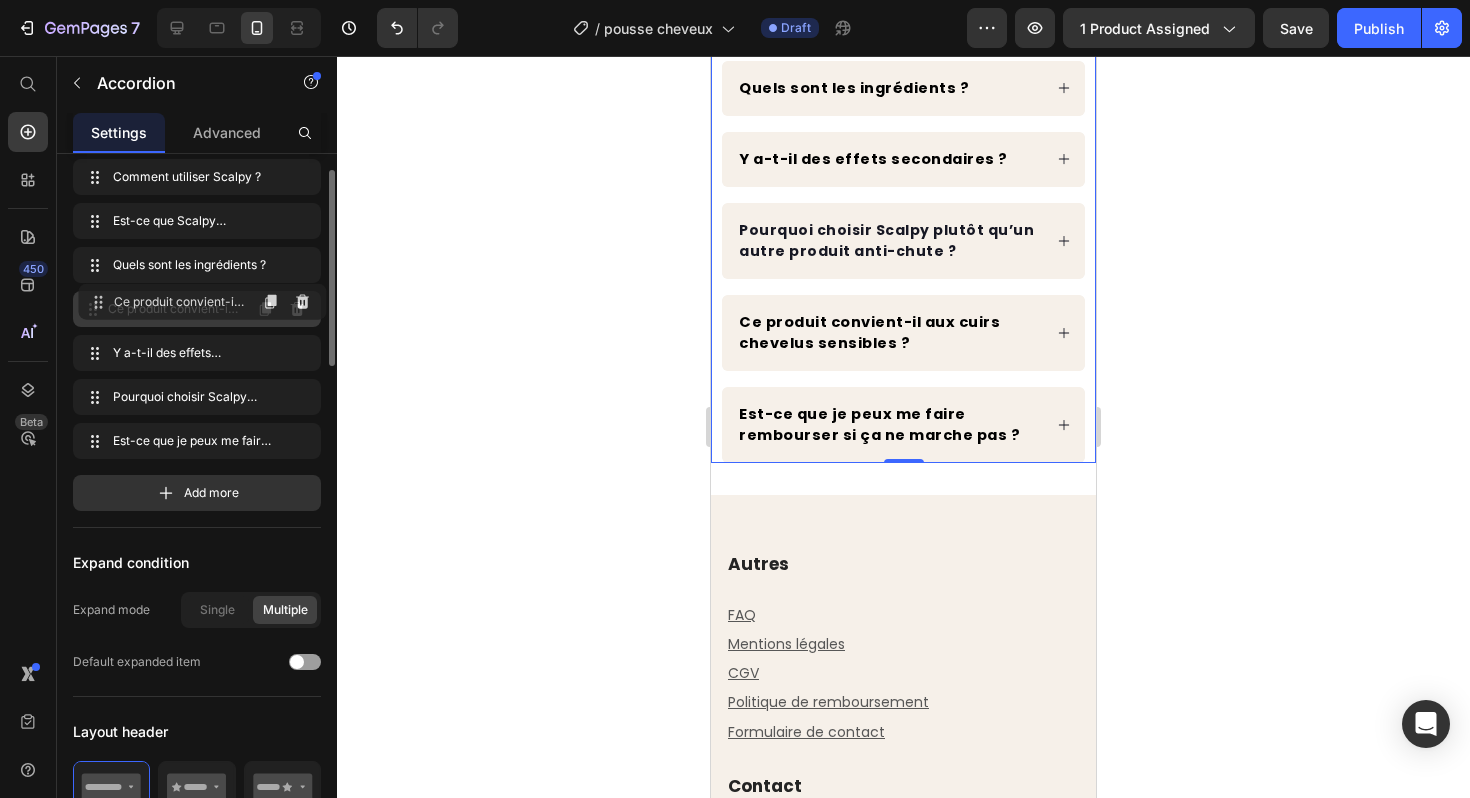 drag, startPoint x: 200, startPoint y: 396, endPoint x: 206, endPoint y: 301, distance: 95.189285 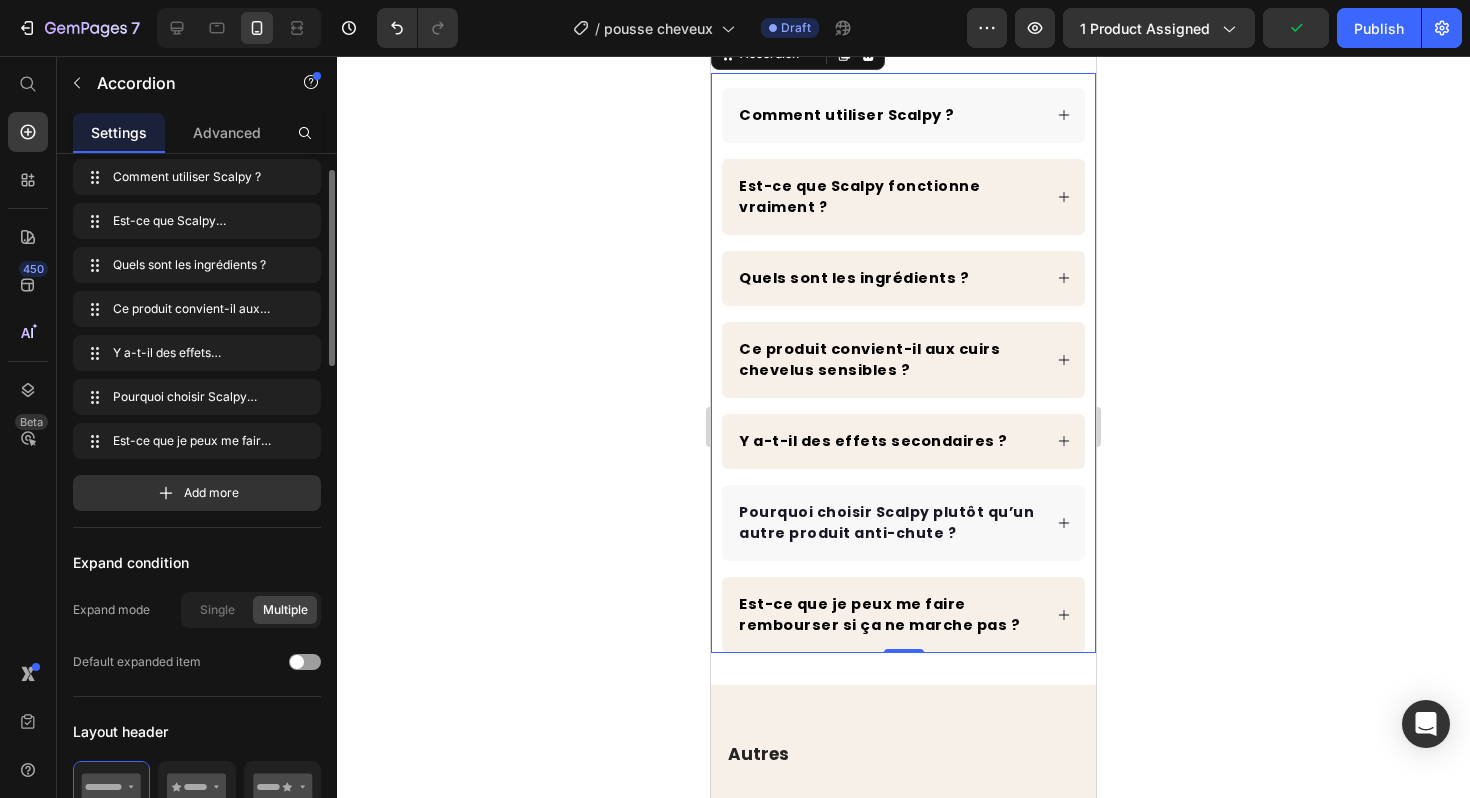 scroll, scrollTop: 5311, scrollLeft: 0, axis: vertical 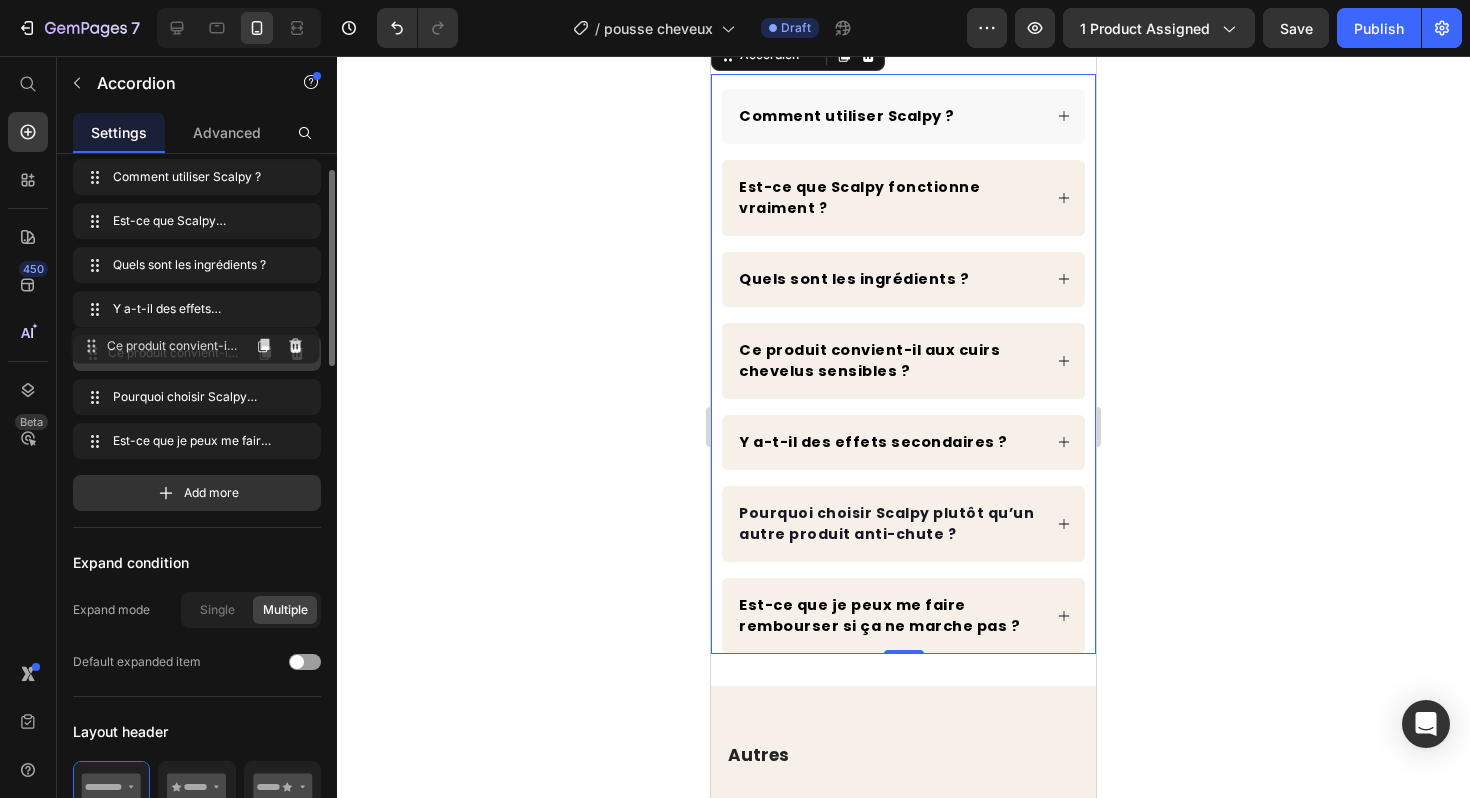 drag, startPoint x: 185, startPoint y: 313, endPoint x: 184, endPoint y: 350, distance: 37.01351 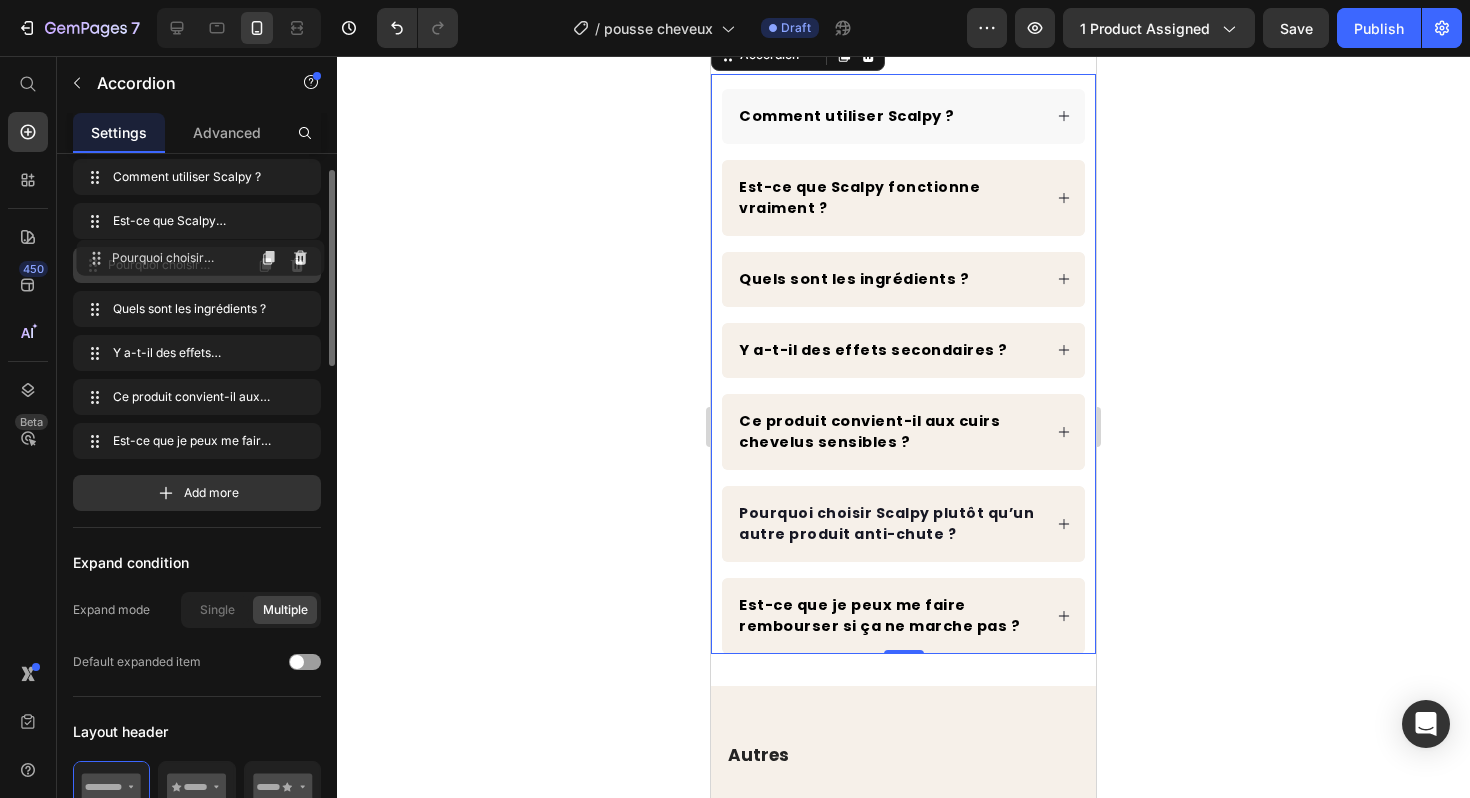 drag, startPoint x: 186, startPoint y: 408, endPoint x: 480, endPoint y: 244, distance: 336.6482 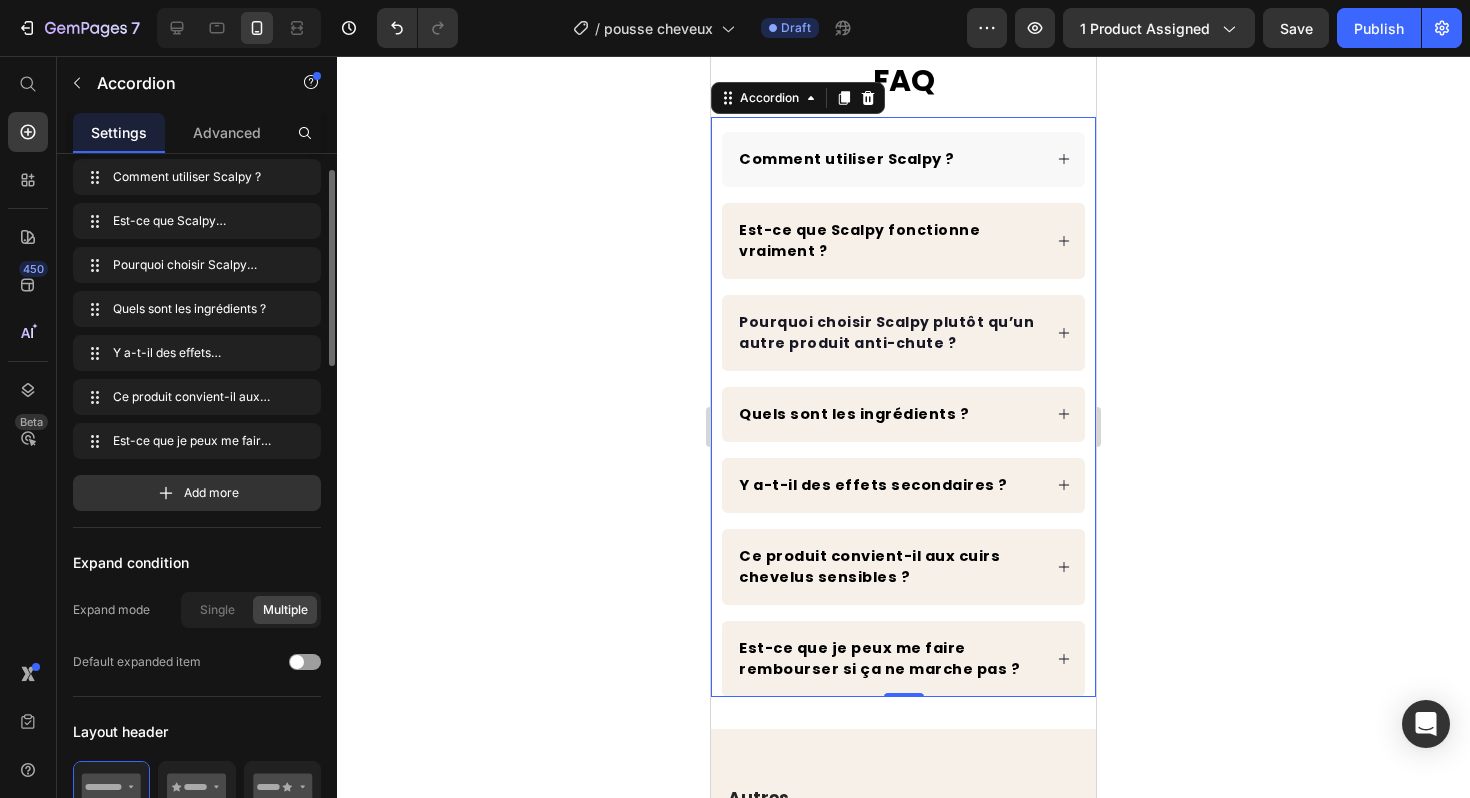 scroll, scrollTop: 5259, scrollLeft: 0, axis: vertical 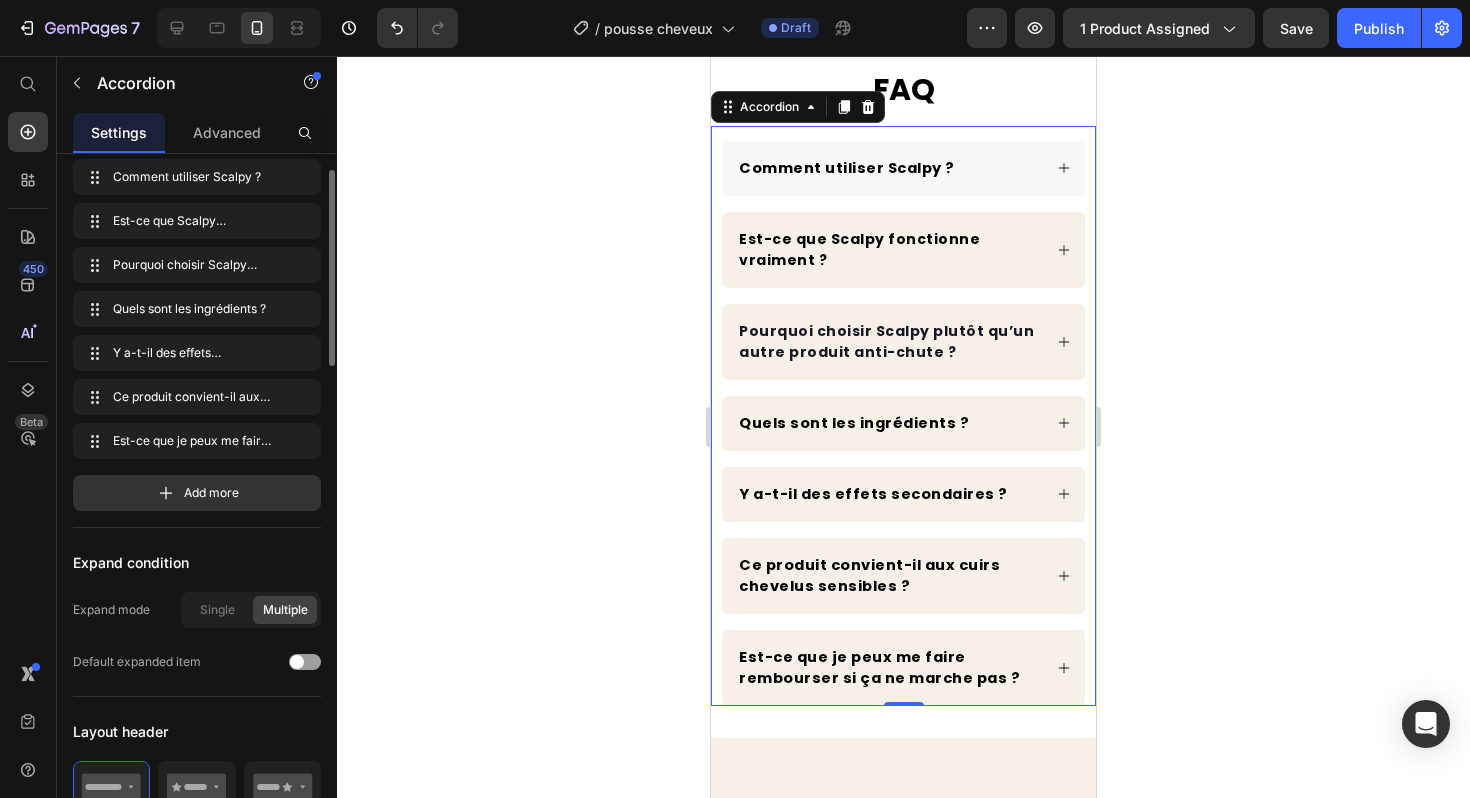 click 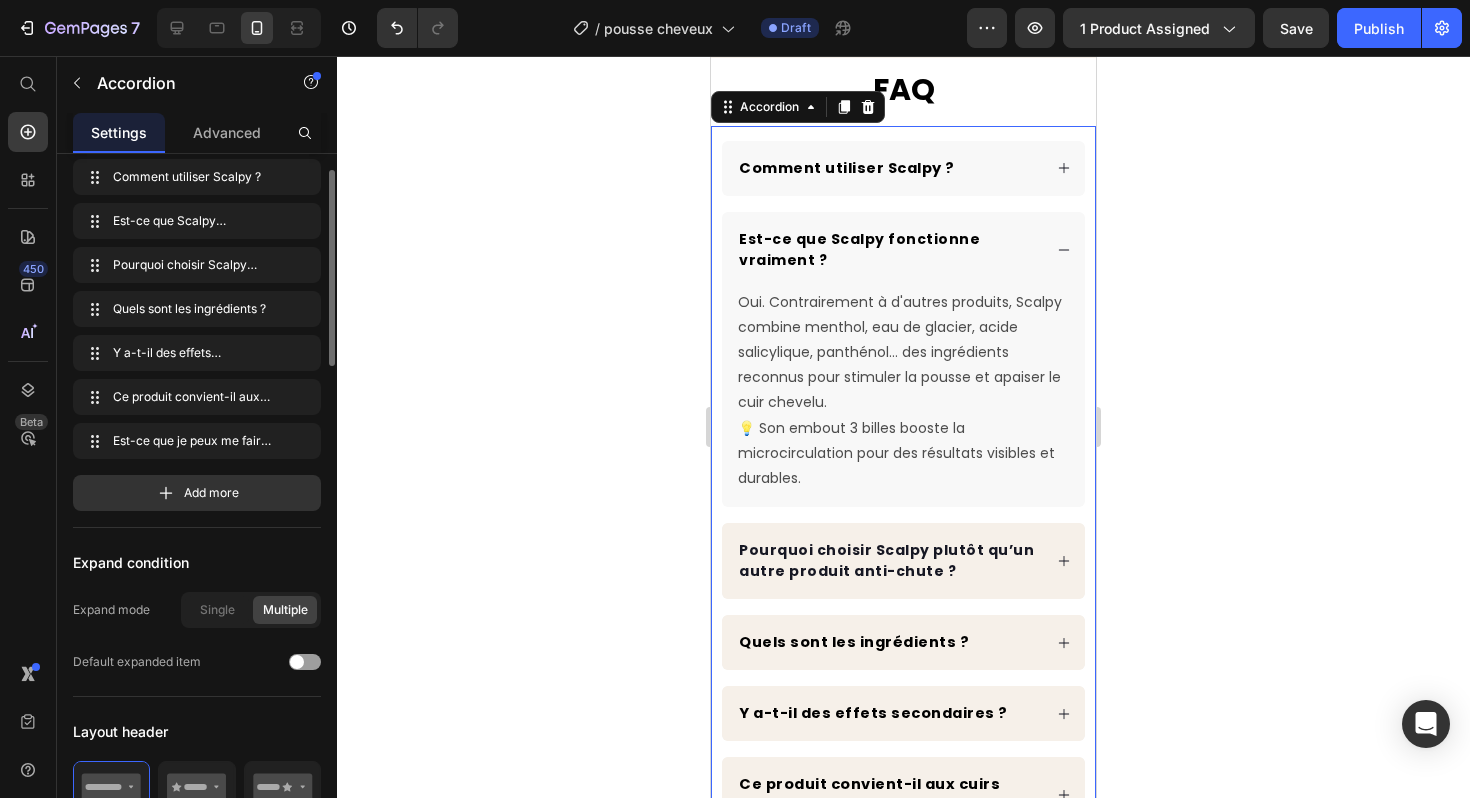 click 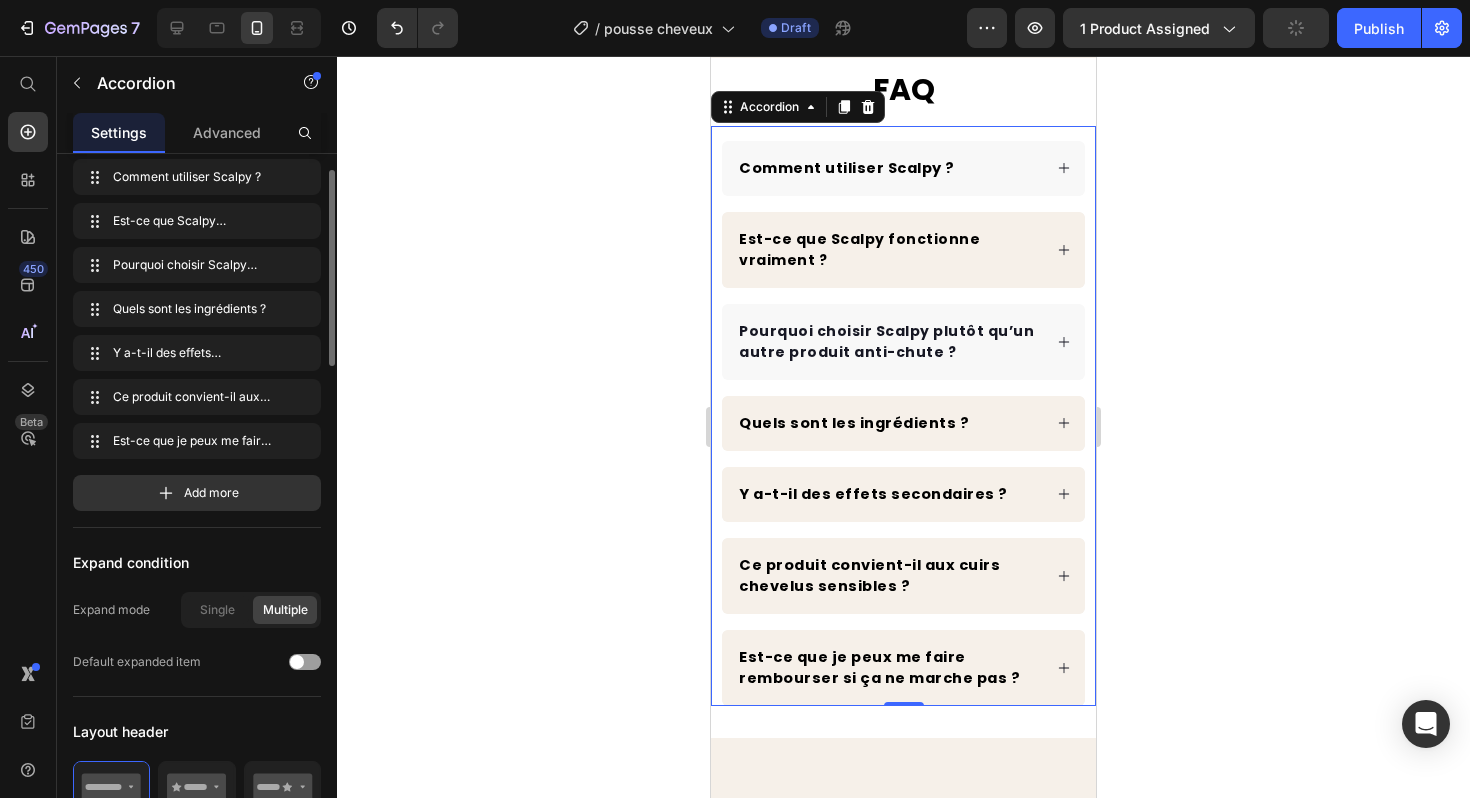 click on "Pourquoi choisir Scalpy plutôt qu’un autre produit anti-chute ?" at bounding box center (903, 342) 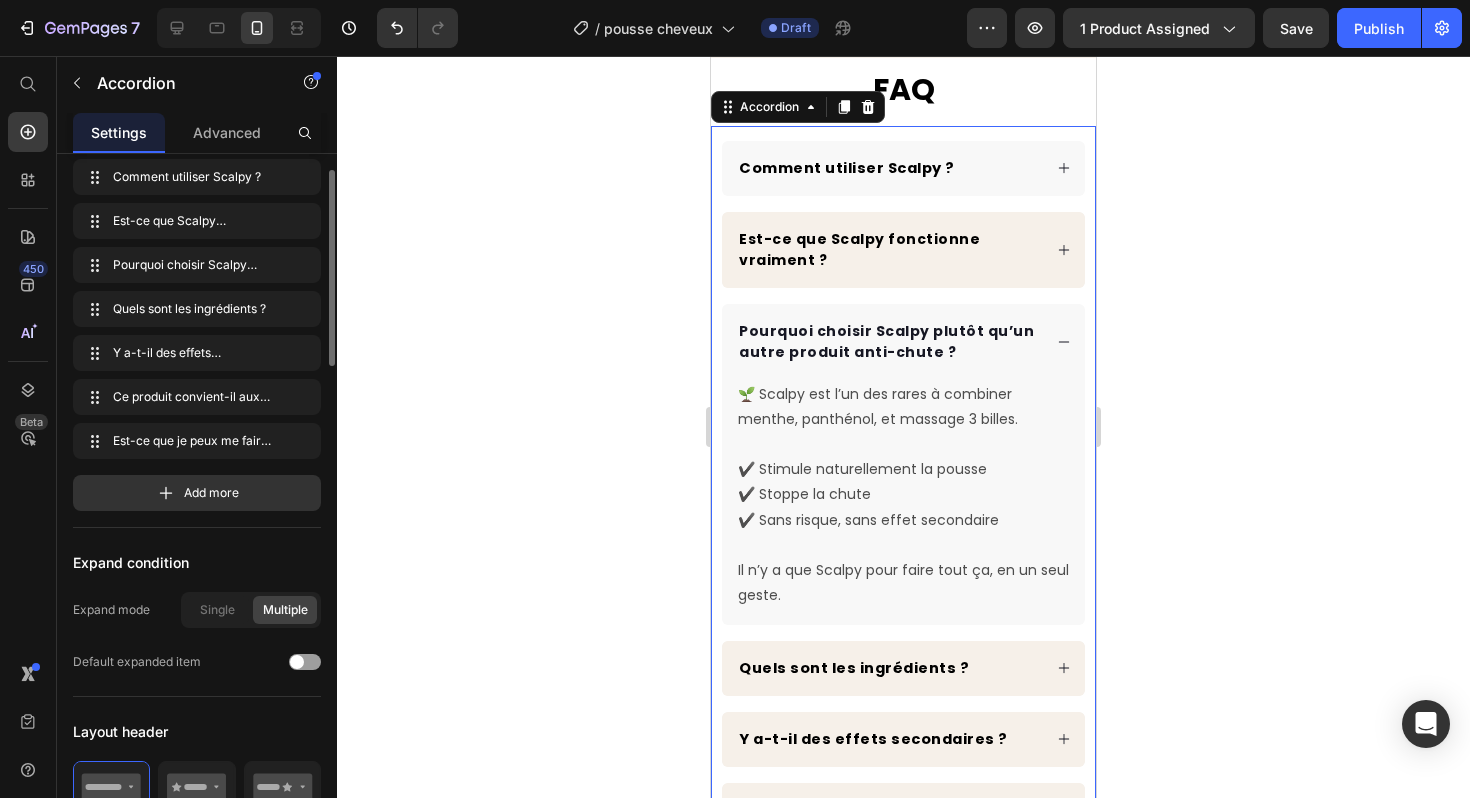 click on "Pourquoi choisir Scalpy plutôt qu’un autre produit anti-chute ?" at bounding box center (903, 342) 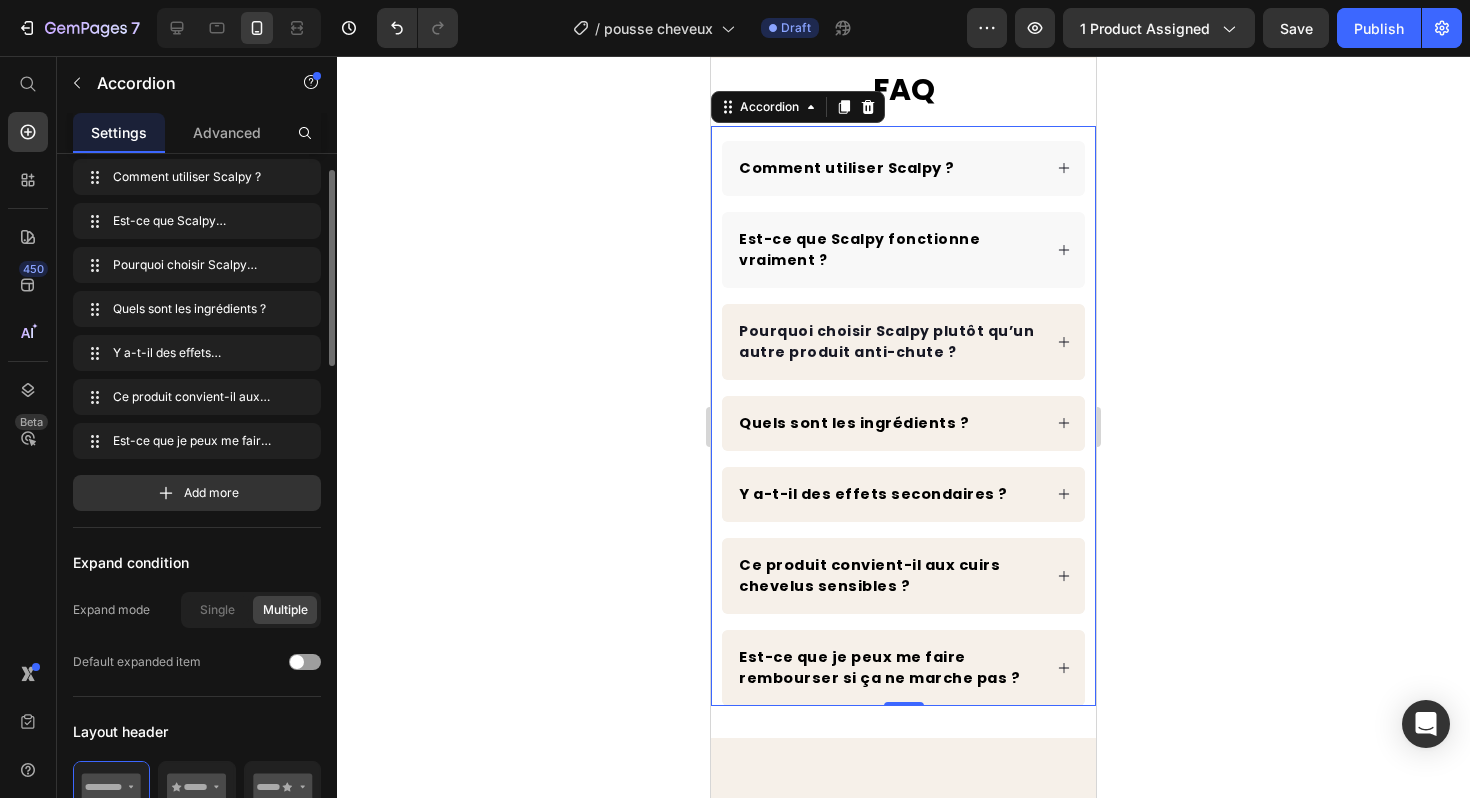 click on "Est-ce que Scalpy fonctionne vraiment ?" at bounding box center [903, 250] 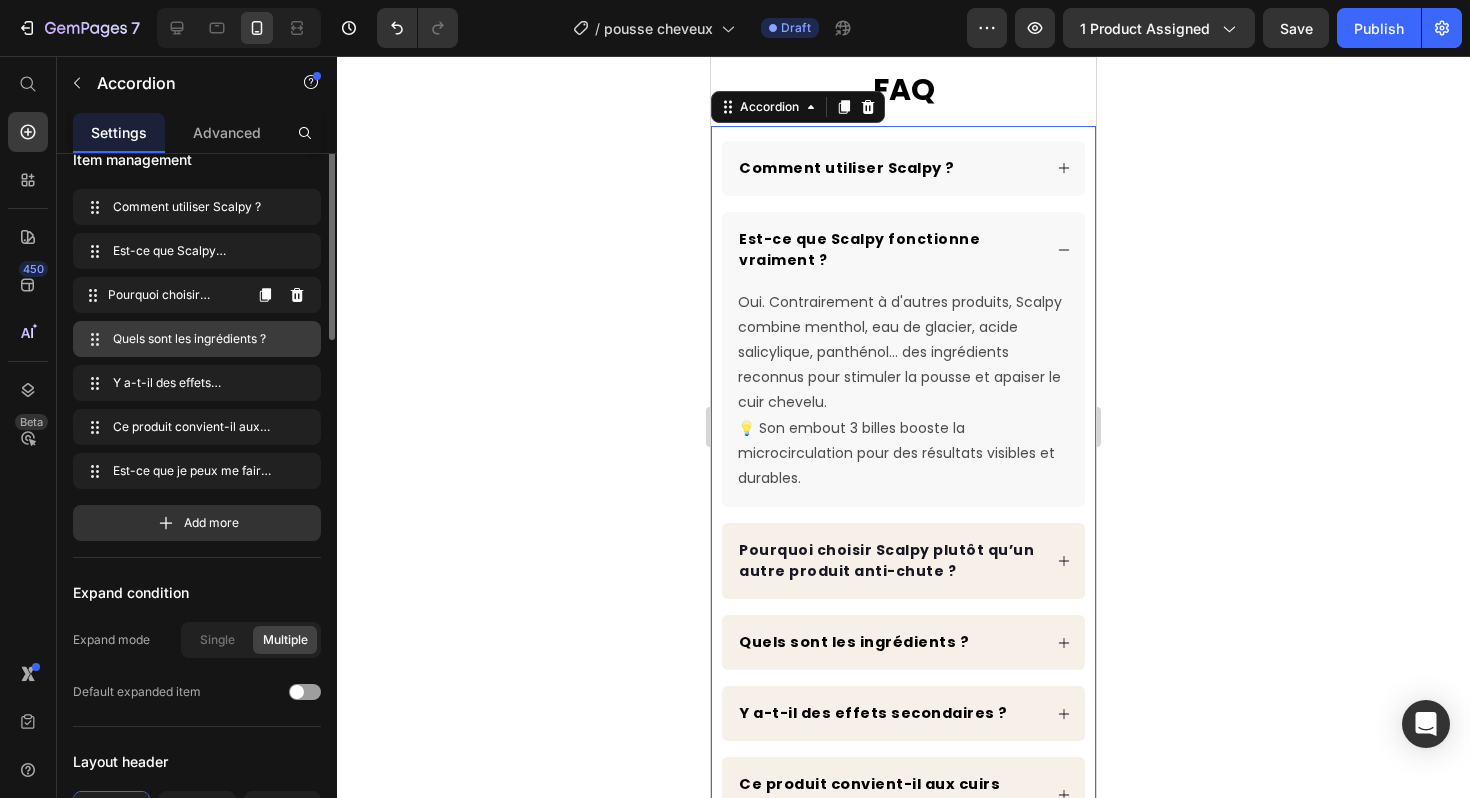 scroll, scrollTop: 0, scrollLeft: 0, axis: both 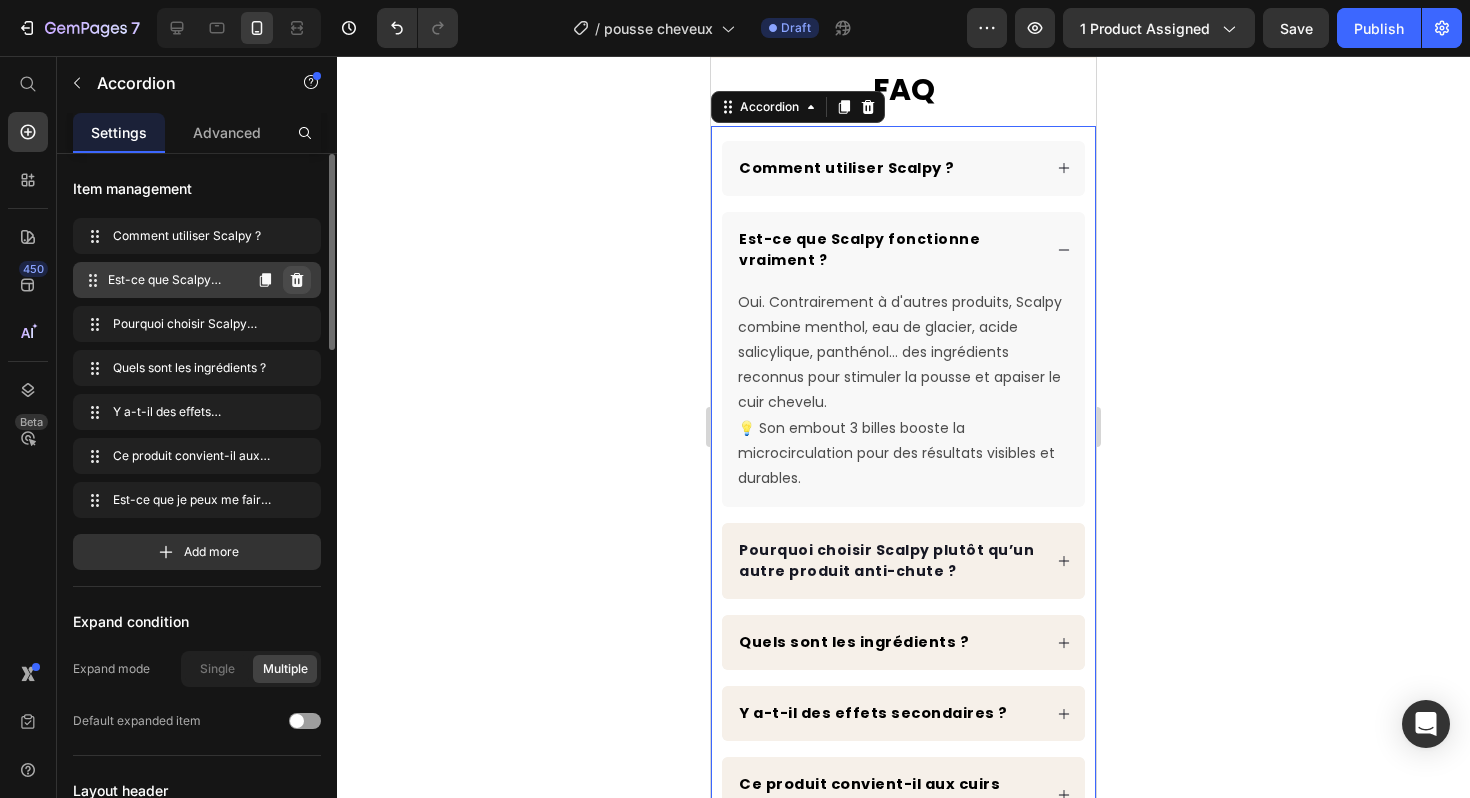 click 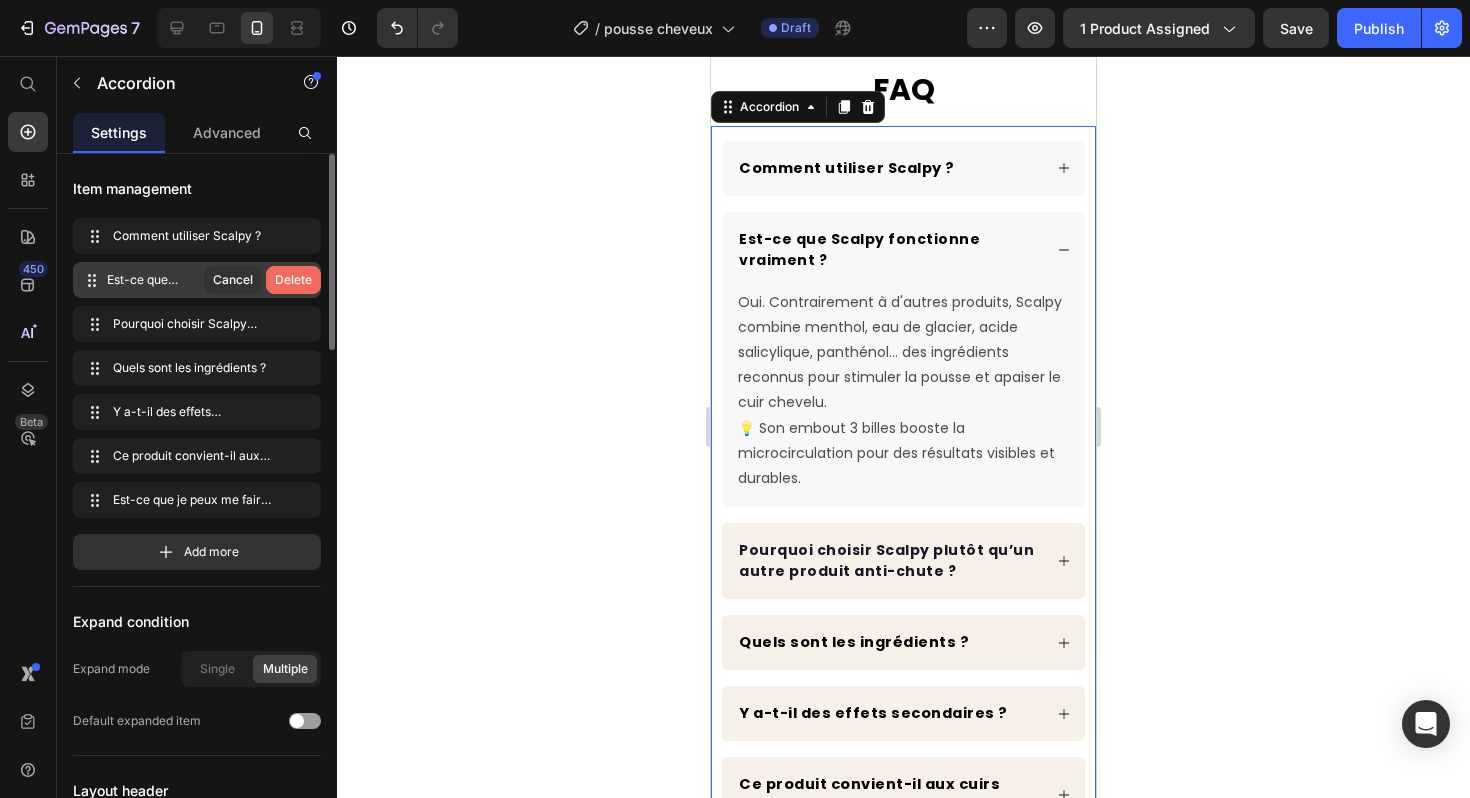click on "Delete" at bounding box center [293, 280] 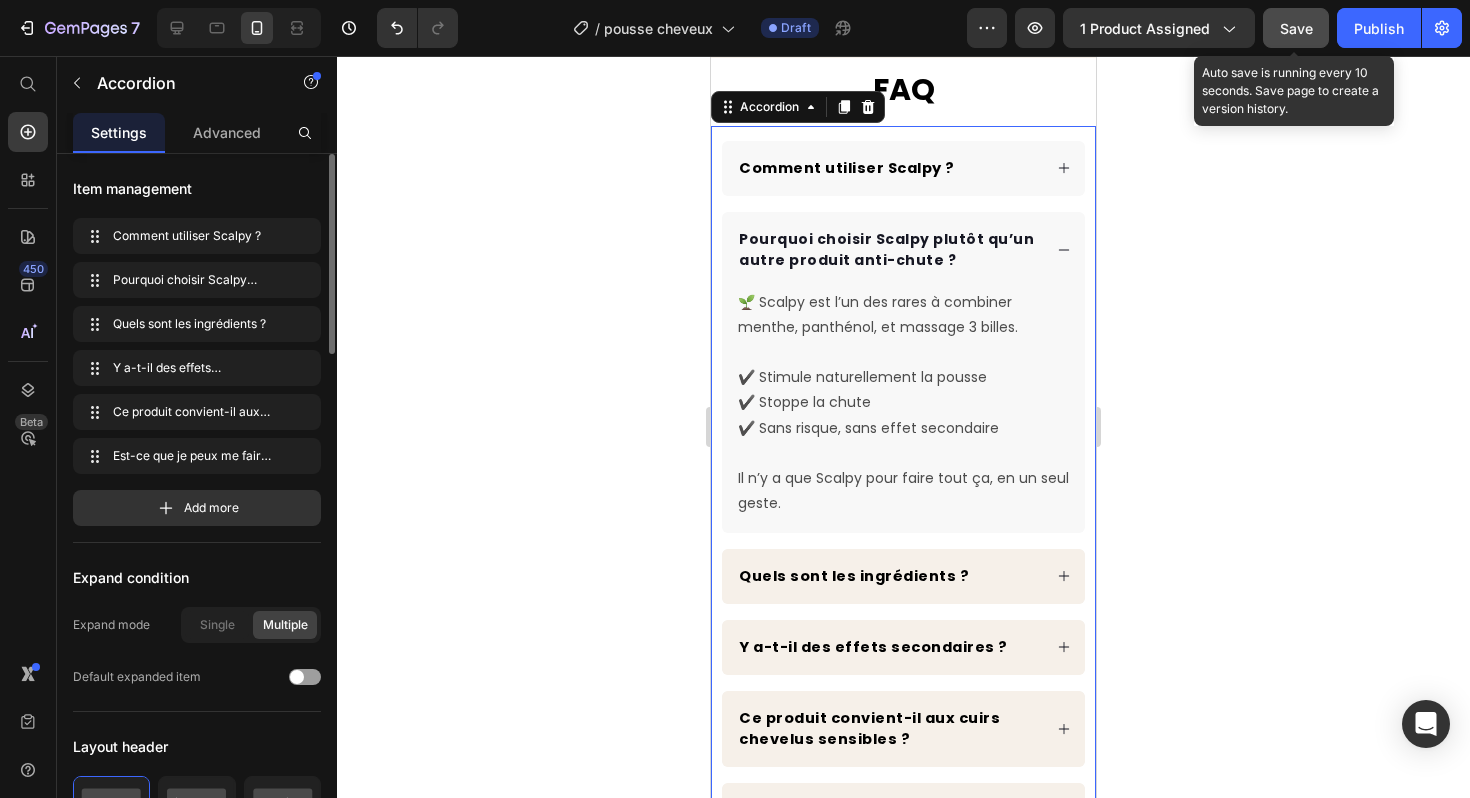 click on "Save" at bounding box center (1296, 28) 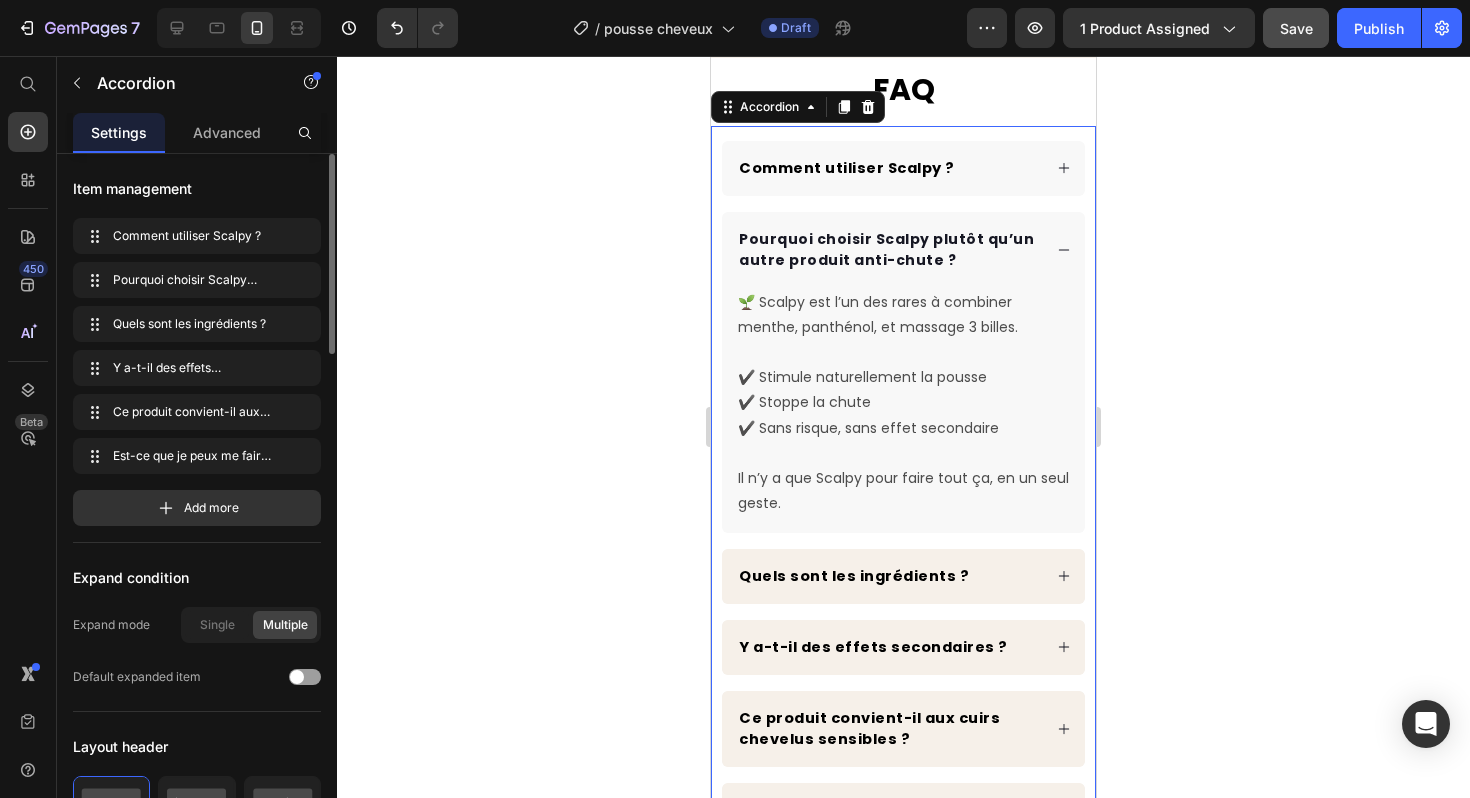 click 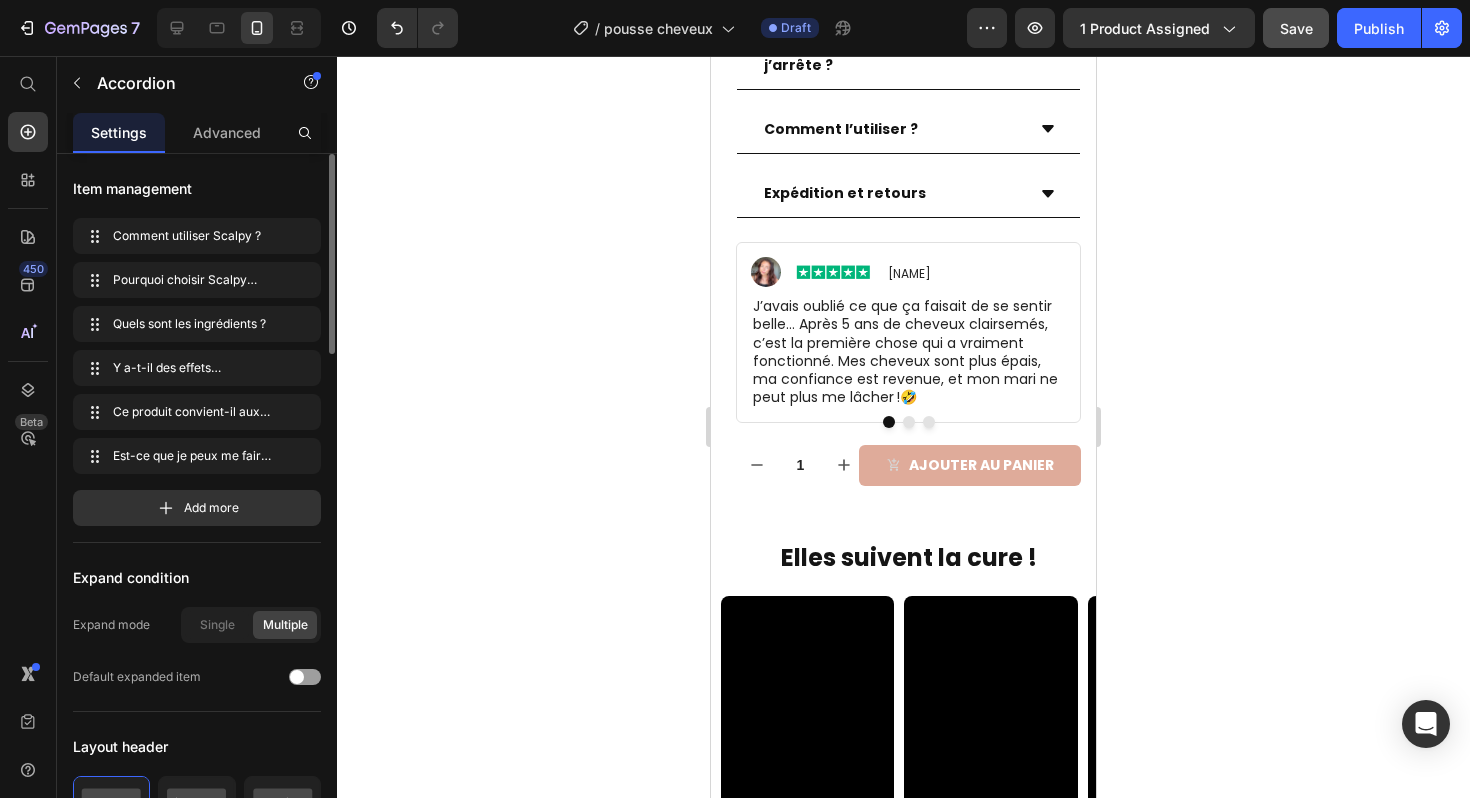 scroll, scrollTop: 1655, scrollLeft: 0, axis: vertical 